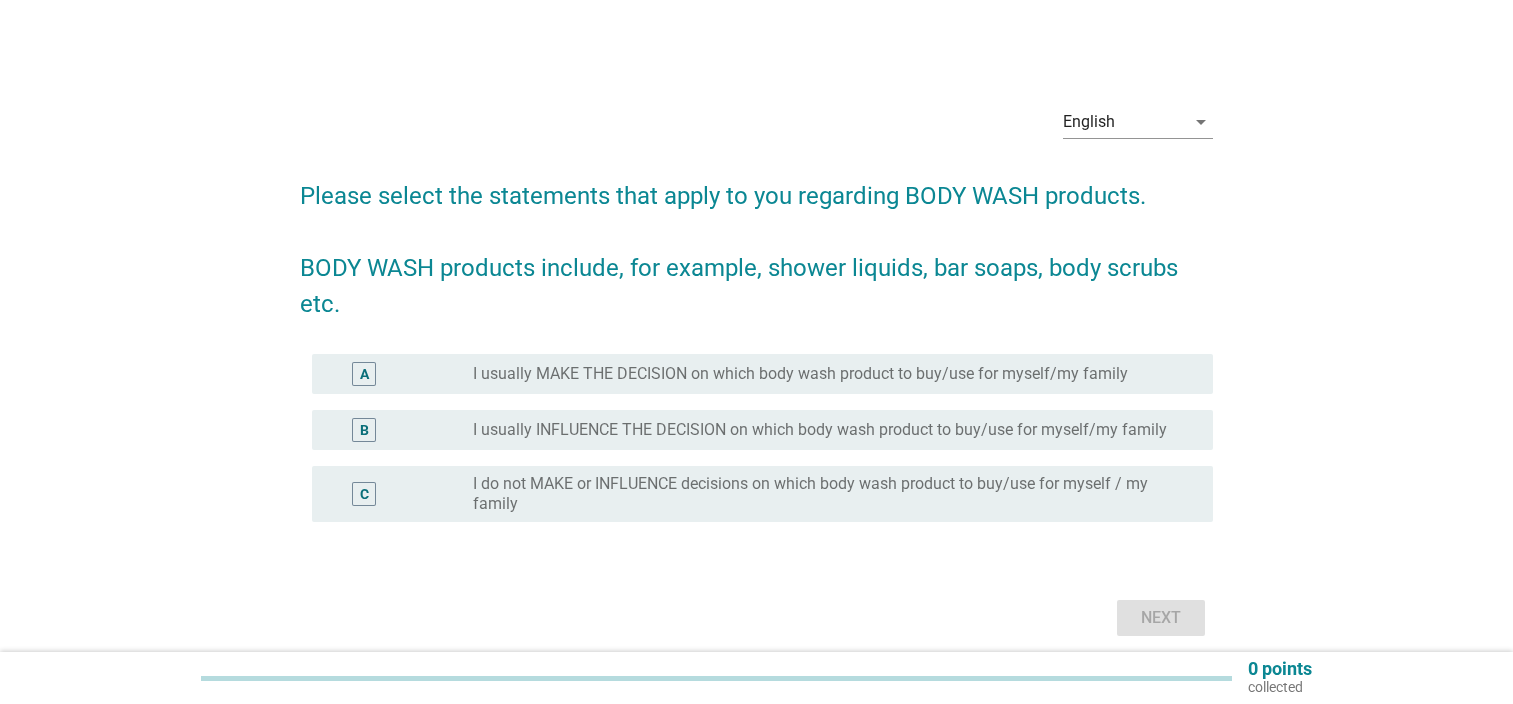 scroll, scrollTop: 0, scrollLeft: 0, axis: both 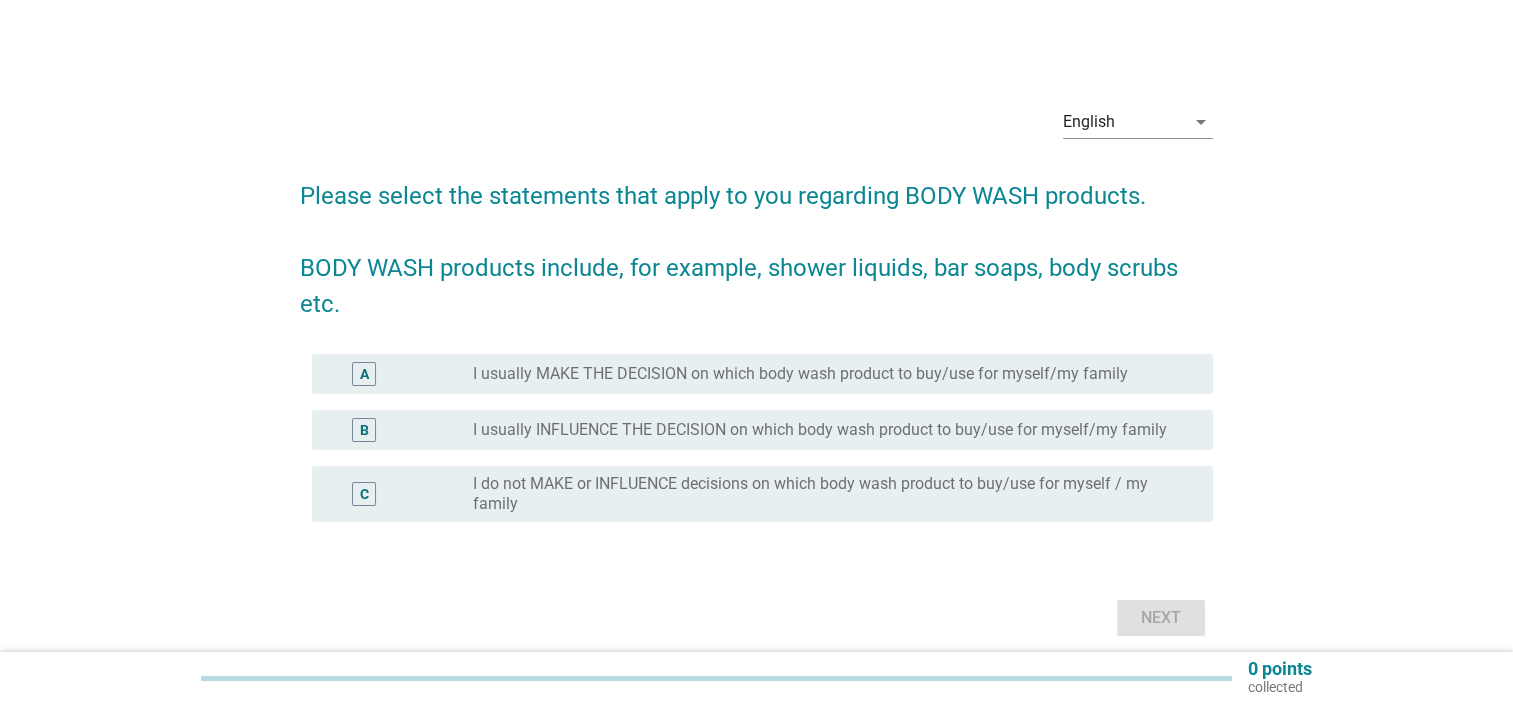 click on "English arrow_drop_down   Please select the statements that apply to you regarding BODY WASH products.
BODY WASH products include, for example, shower liquids, bar soaps, body scrubs etc.     A     radio_button_unchecked I usually MAKE THE DECISION on which body wash product to buy/use for myself/my family   B     radio_button_unchecked I usually INFLUENCE THE DECISION on which body wash product to buy/use for myself/my family   C     radio_button_unchecked I do not MAKE or INFLUENCE decisions on which body wash product to buy/use for myself / my family     Next" at bounding box center (756, 366) 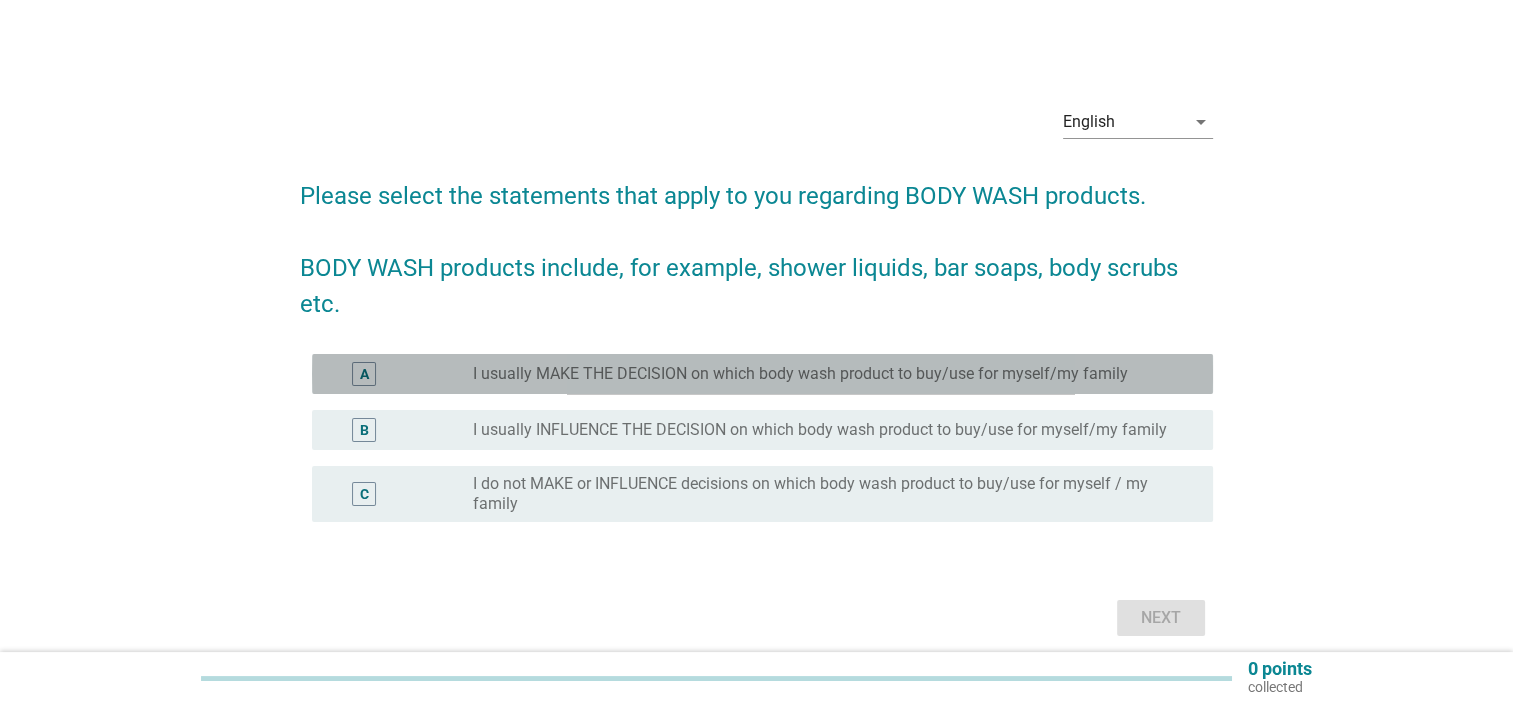 click on "A     radio_button_unchecked I usually MAKE THE DECISION on which body wash product to buy/use for myself/my family" at bounding box center [762, 374] 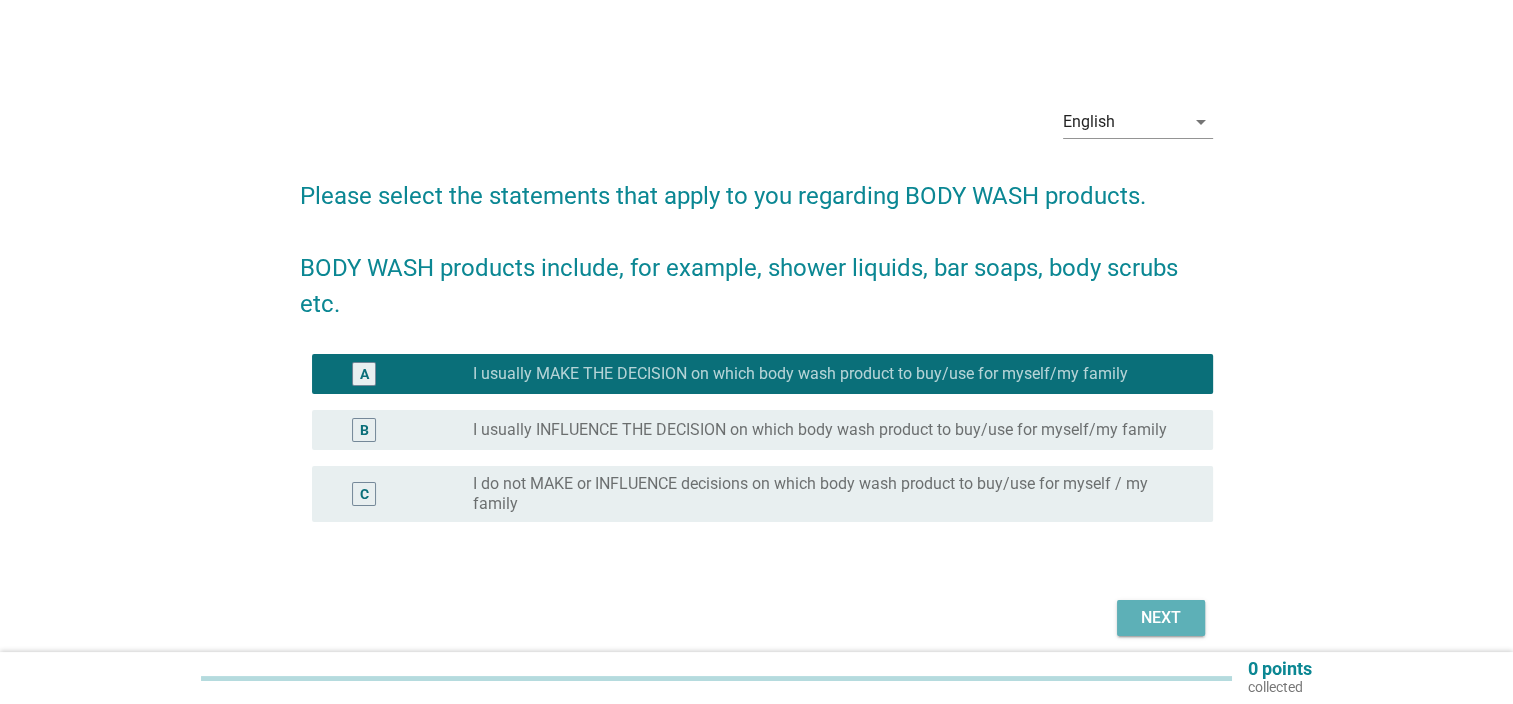 click on "Next" at bounding box center [1161, 618] 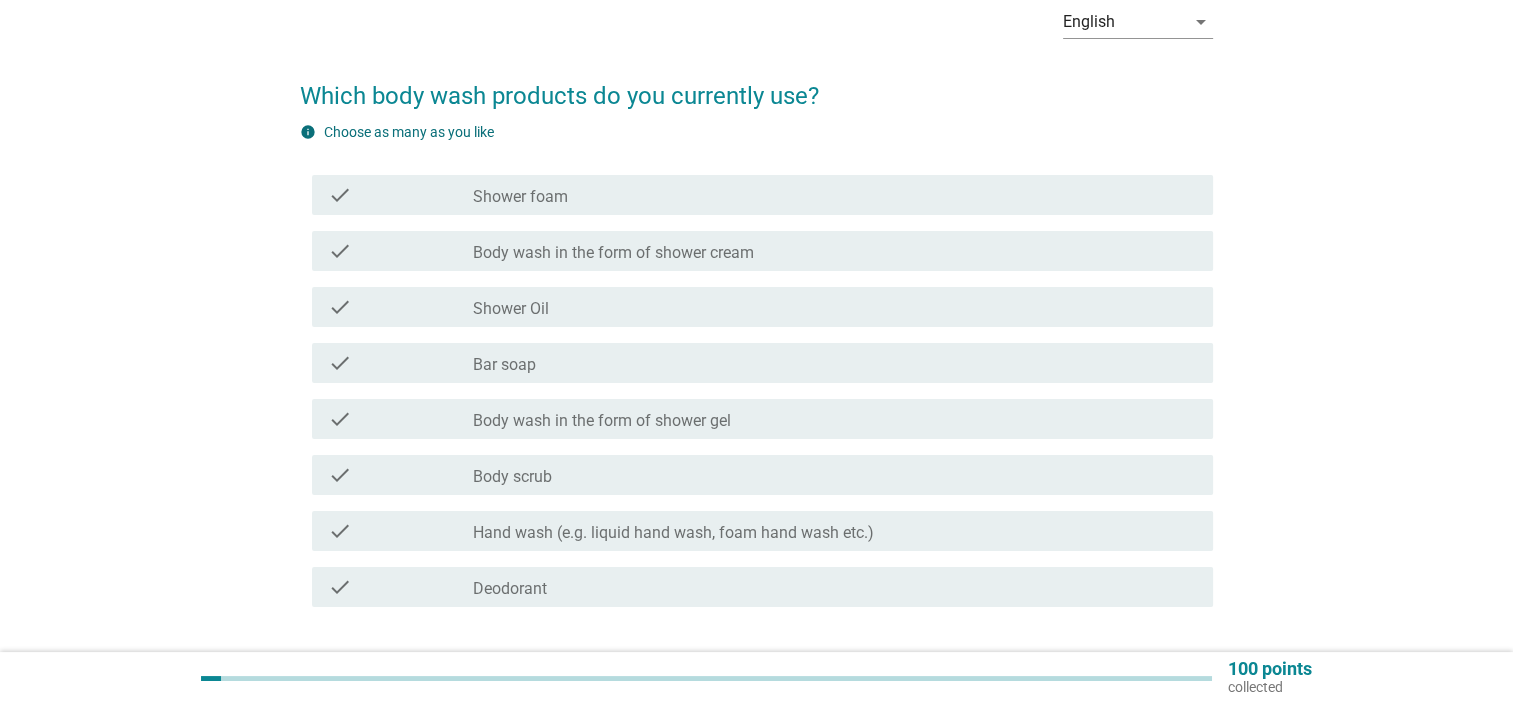 scroll, scrollTop: 200, scrollLeft: 0, axis: vertical 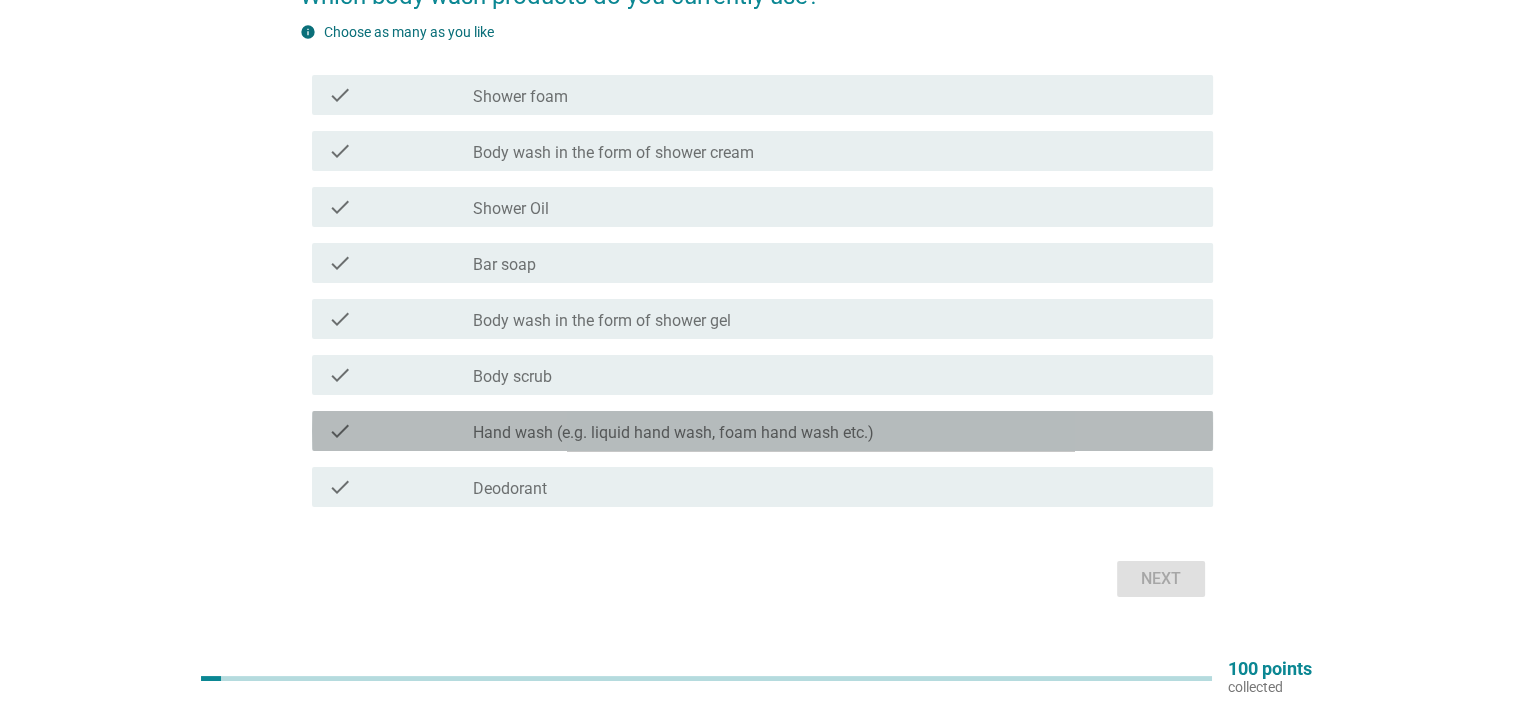 click on "check" at bounding box center [400, 431] 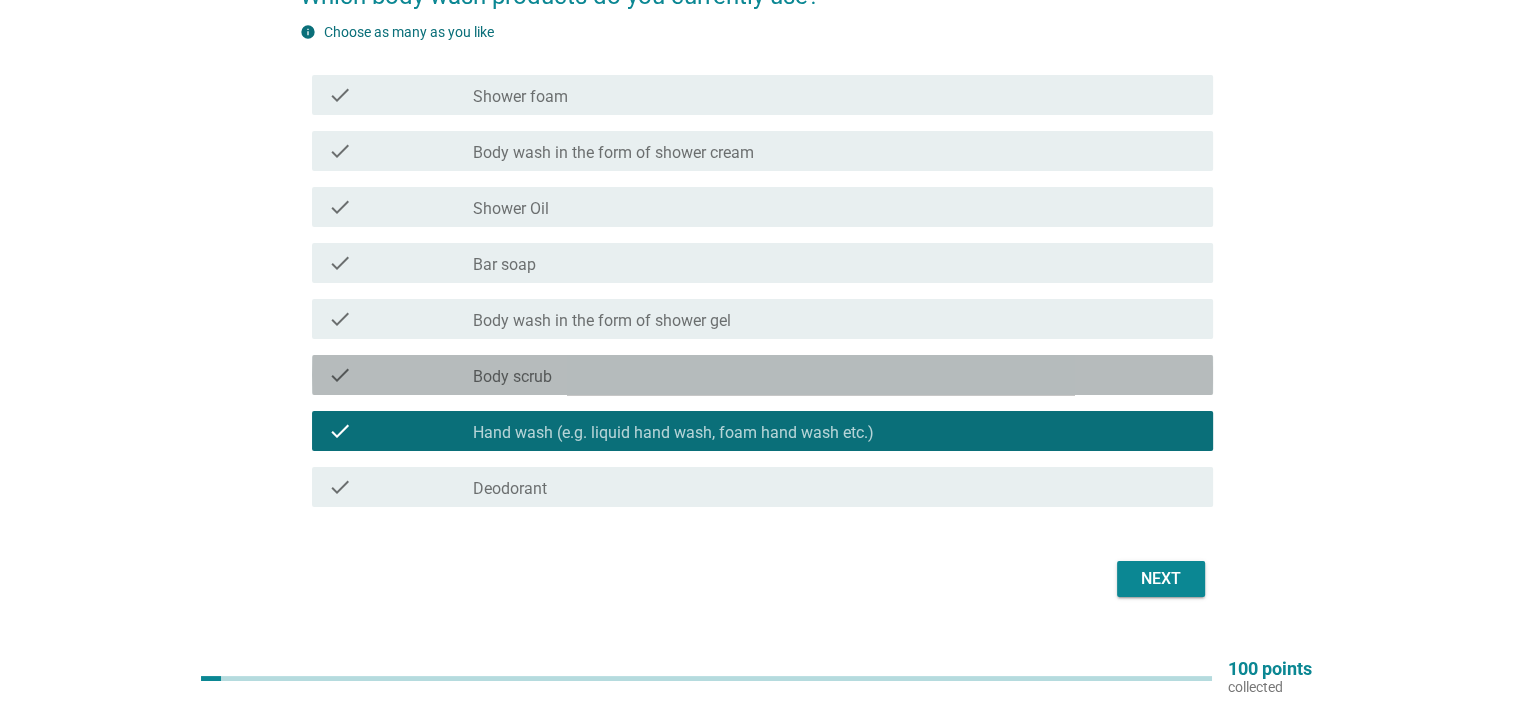 click on "check" at bounding box center (400, 375) 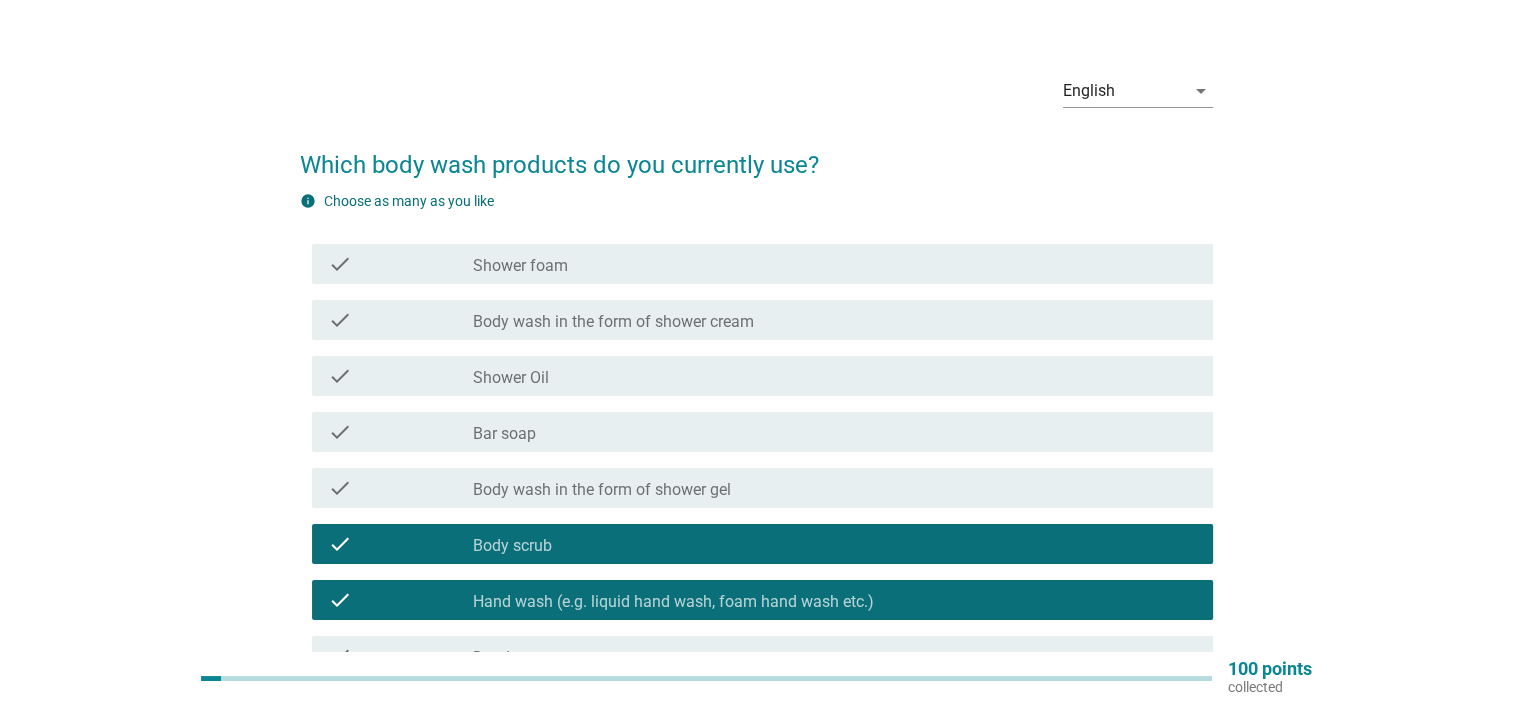 scroll, scrollTop: 0, scrollLeft: 0, axis: both 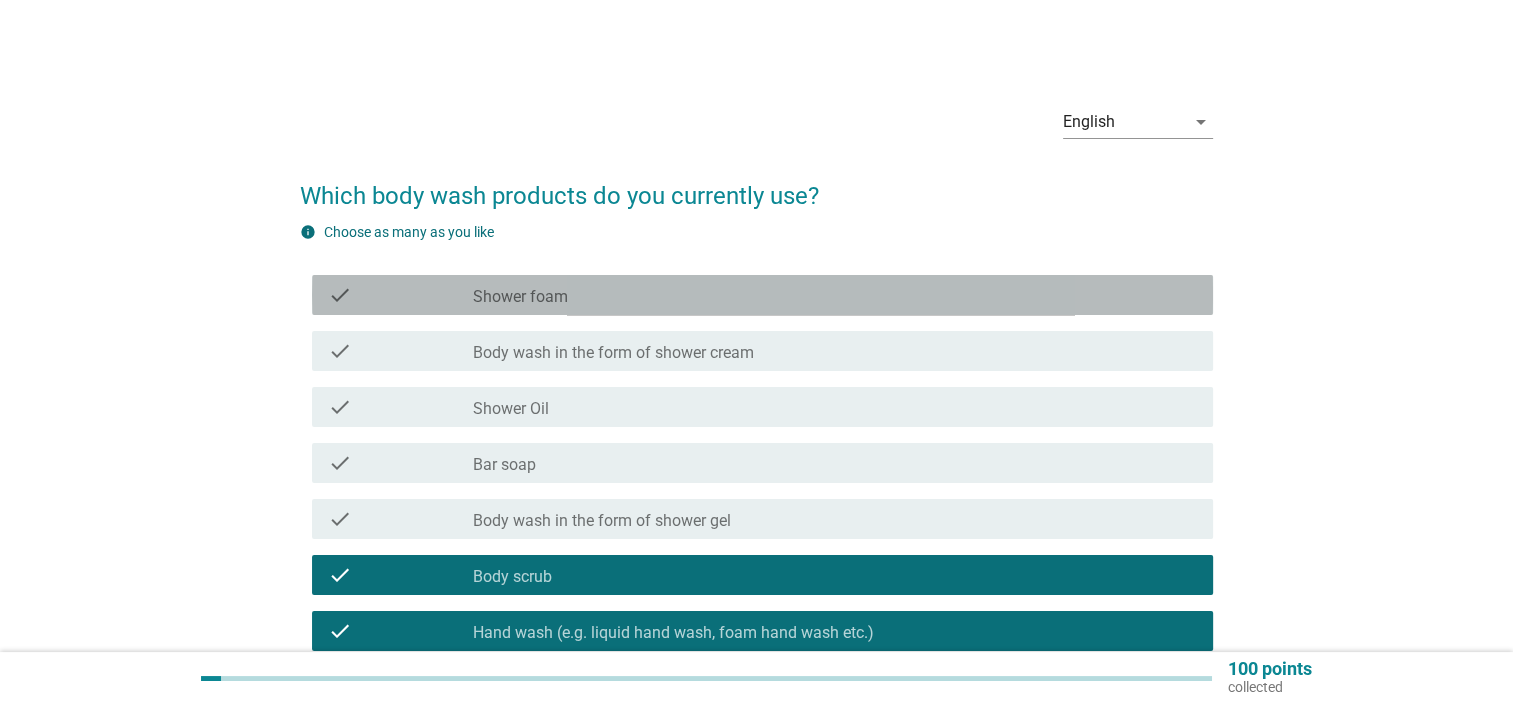 click on "check" at bounding box center (400, 295) 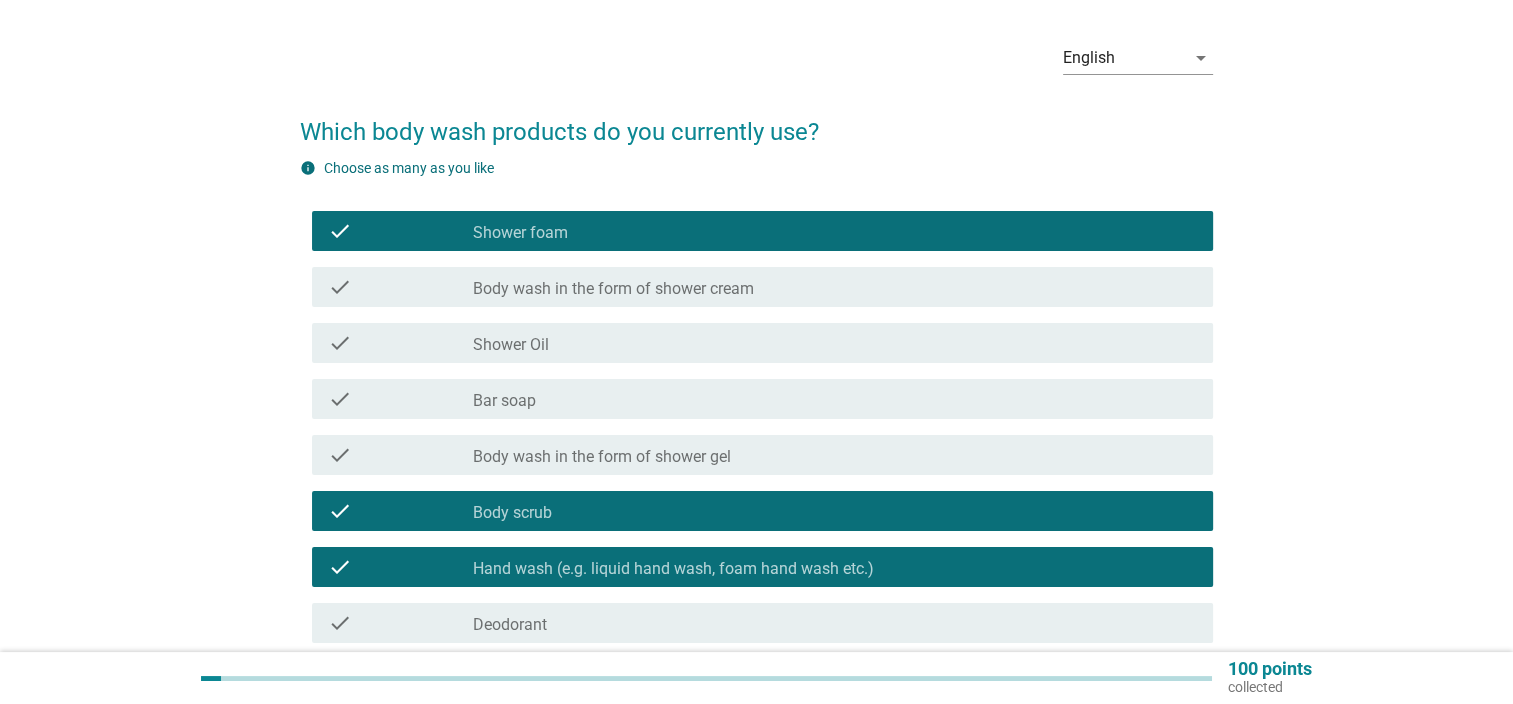 scroll, scrollTop: 100, scrollLeft: 0, axis: vertical 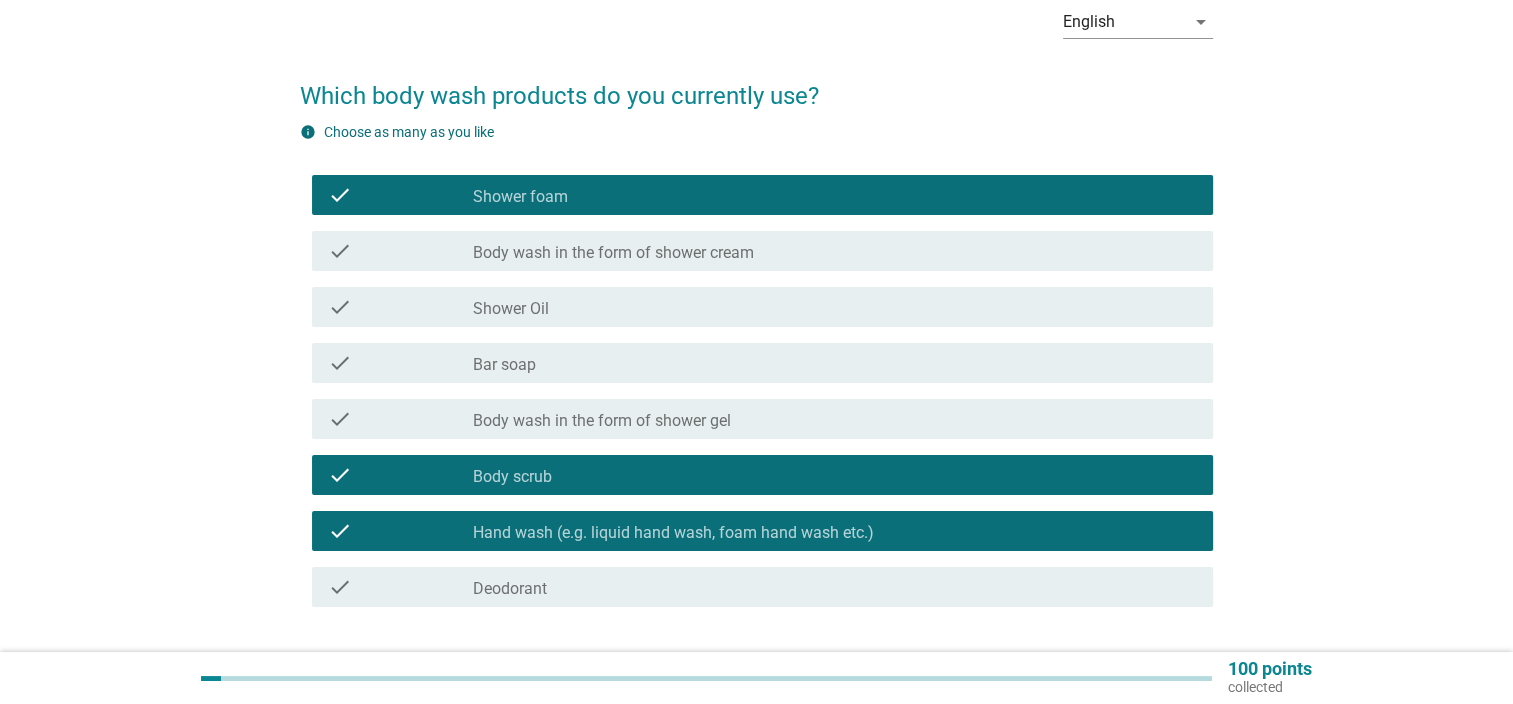 click on "check" at bounding box center [400, 251] 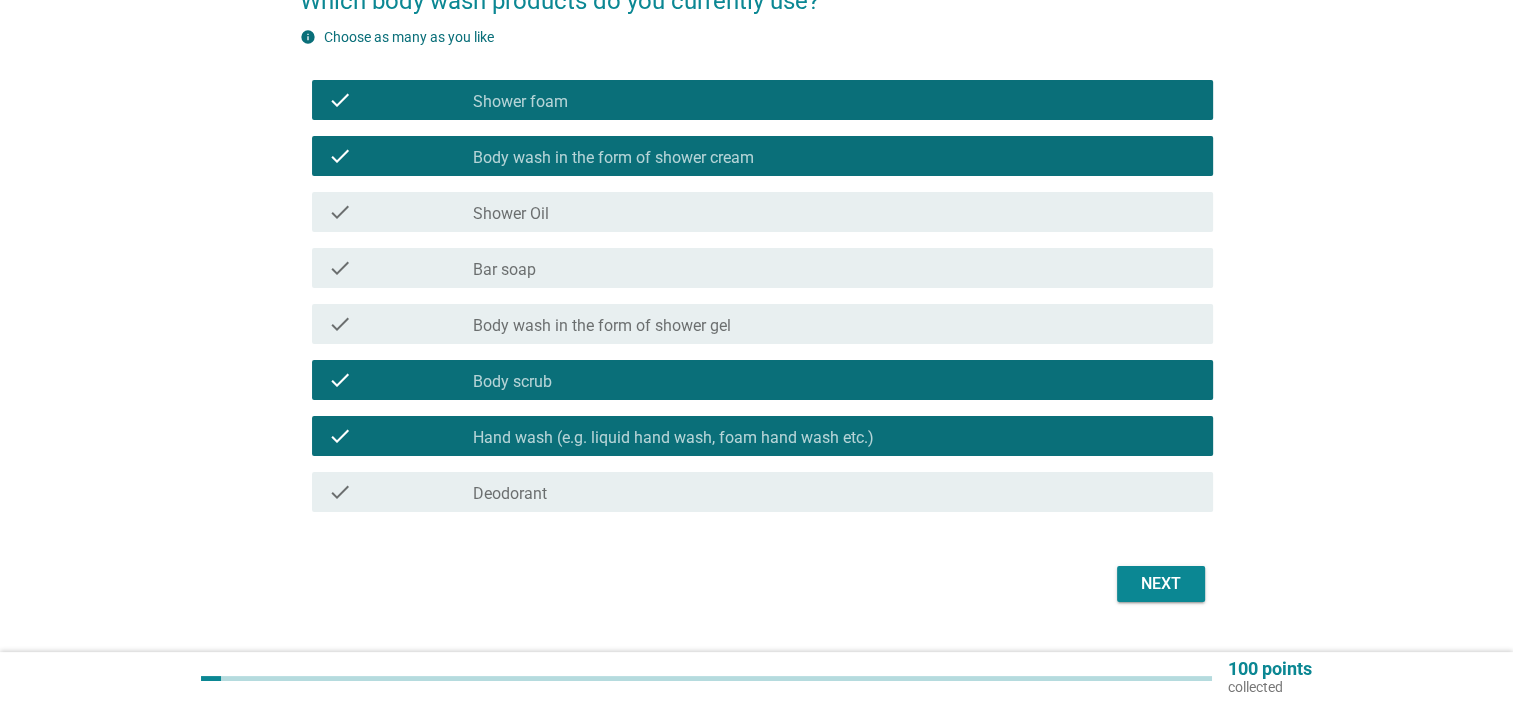 scroll, scrollTop: 200, scrollLeft: 0, axis: vertical 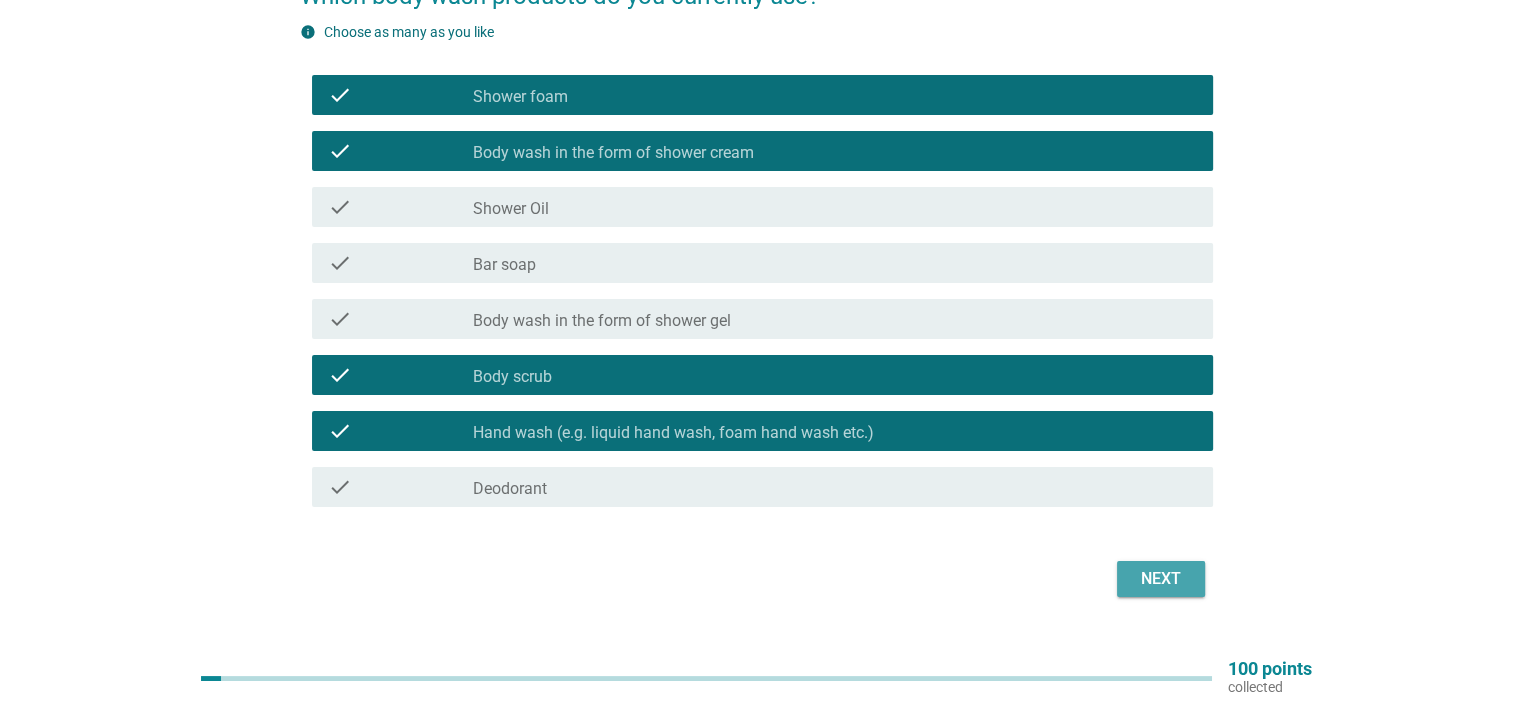 click on "Next" at bounding box center [1161, 579] 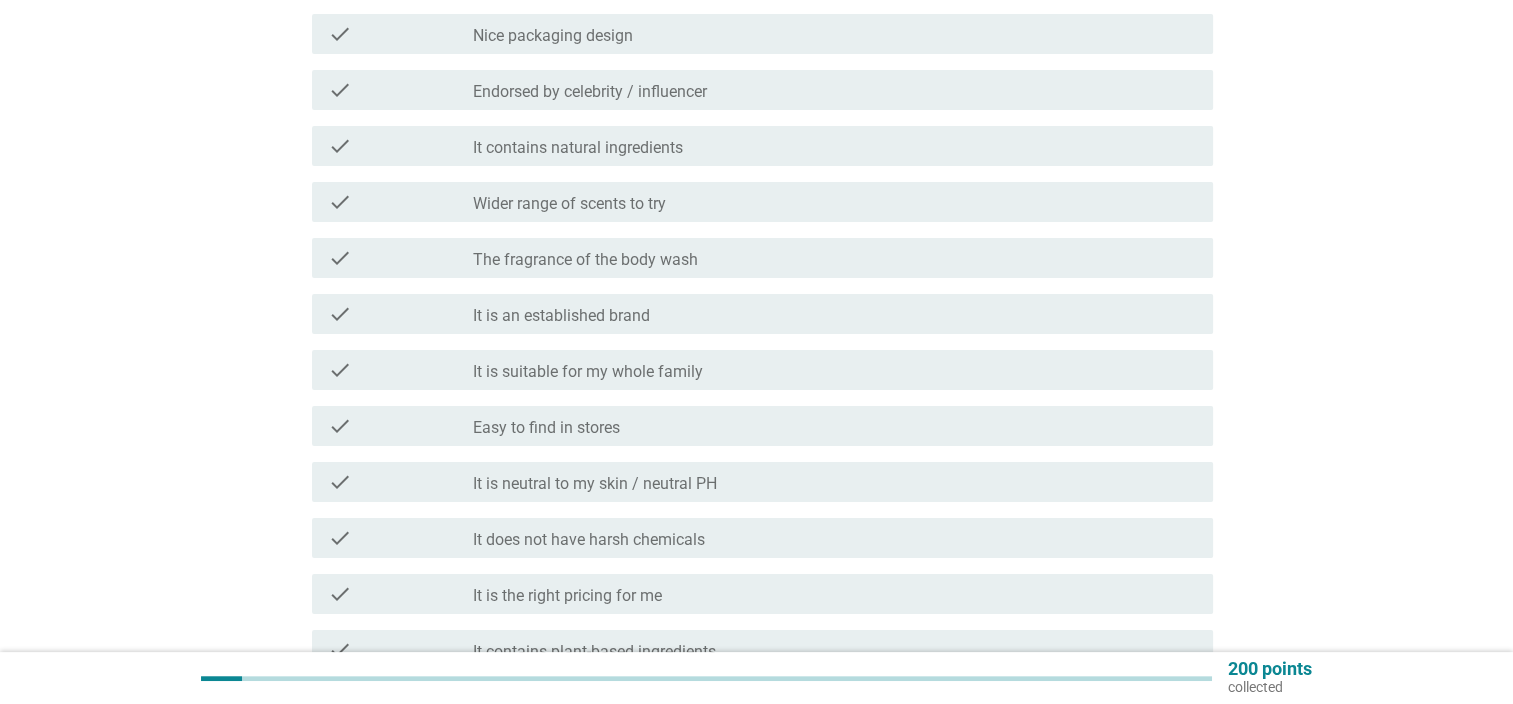 scroll, scrollTop: 300, scrollLeft: 0, axis: vertical 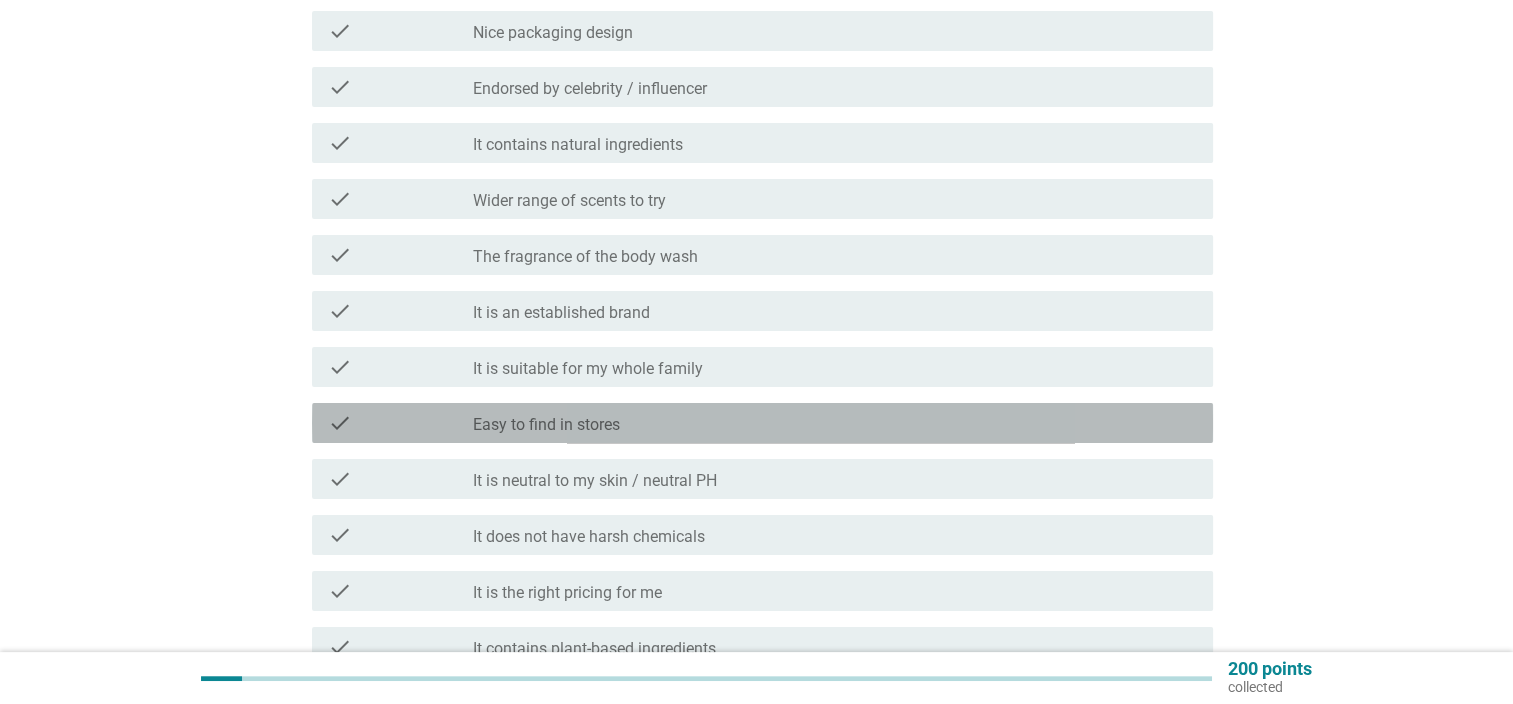 click on "check" at bounding box center (400, 423) 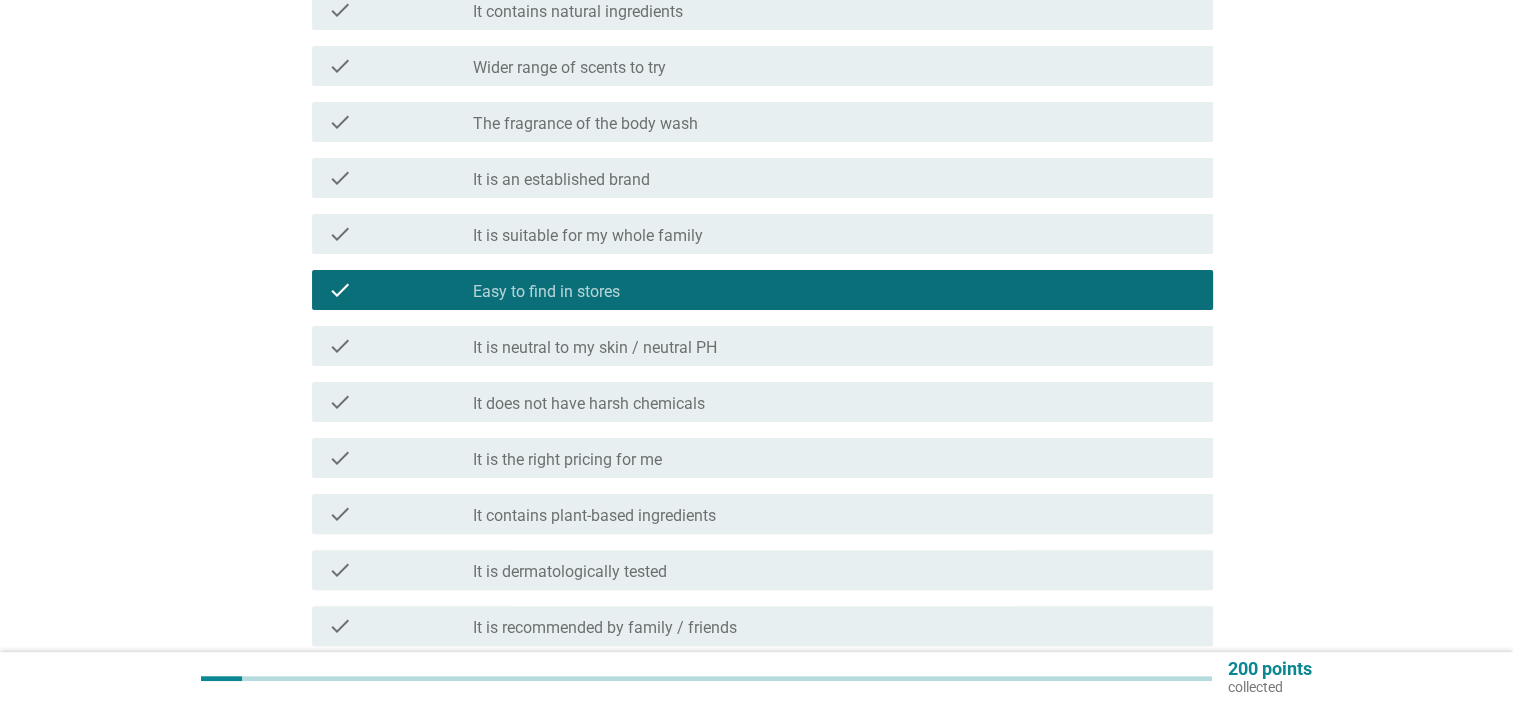 scroll, scrollTop: 200, scrollLeft: 0, axis: vertical 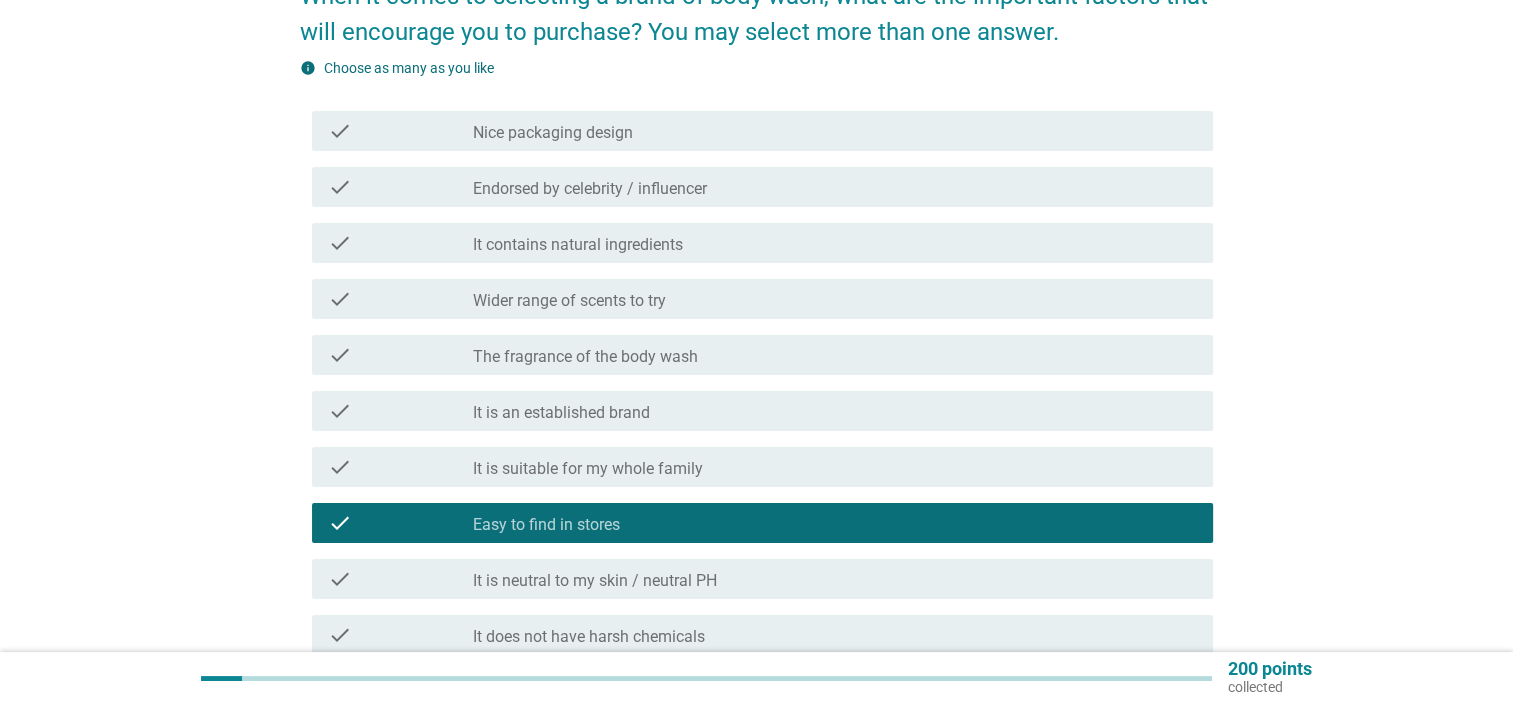 drag, startPoint x: 444, startPoint y: 263, endPoint x: 446, endPoint y: 252, distance: 11.18034 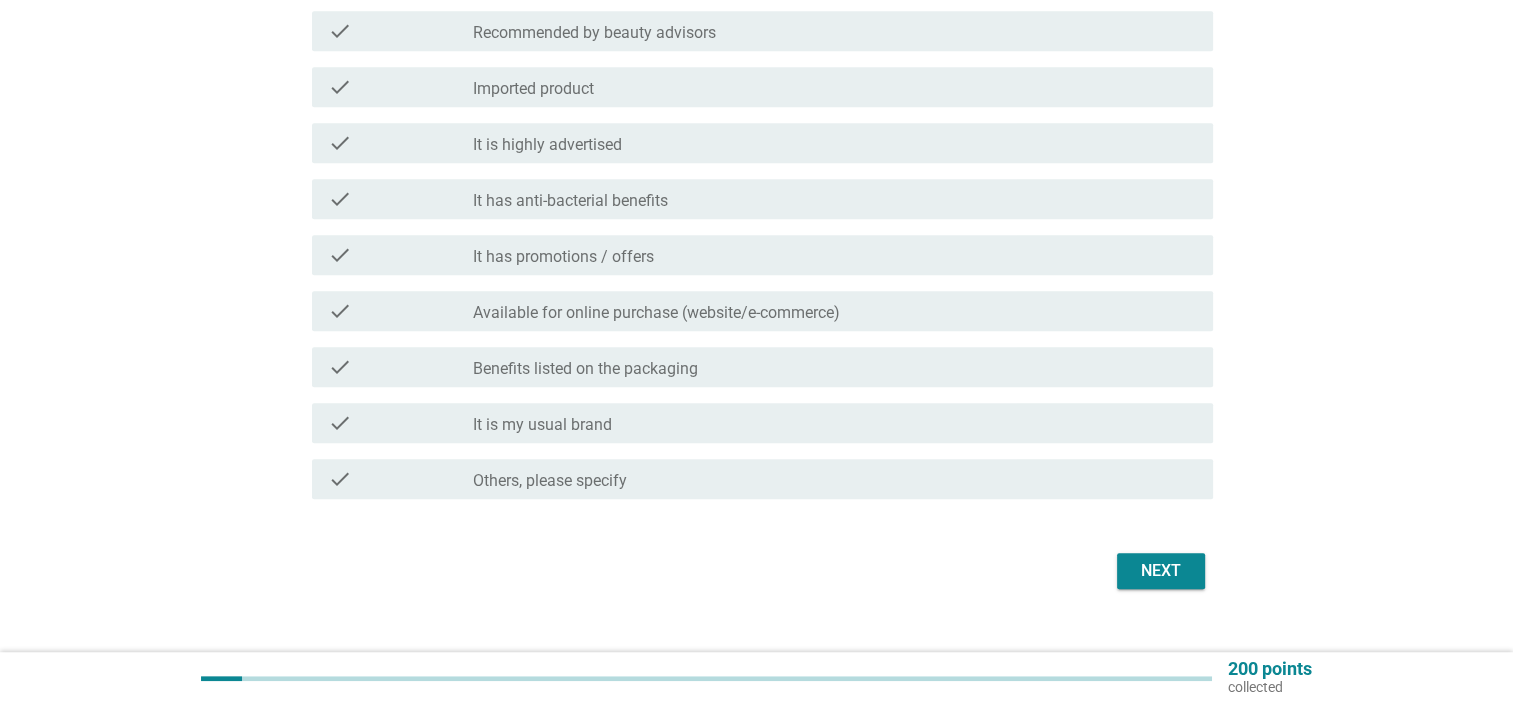 scroll, scrollTop: 1228, scrollLeft: 0, axis: vertical 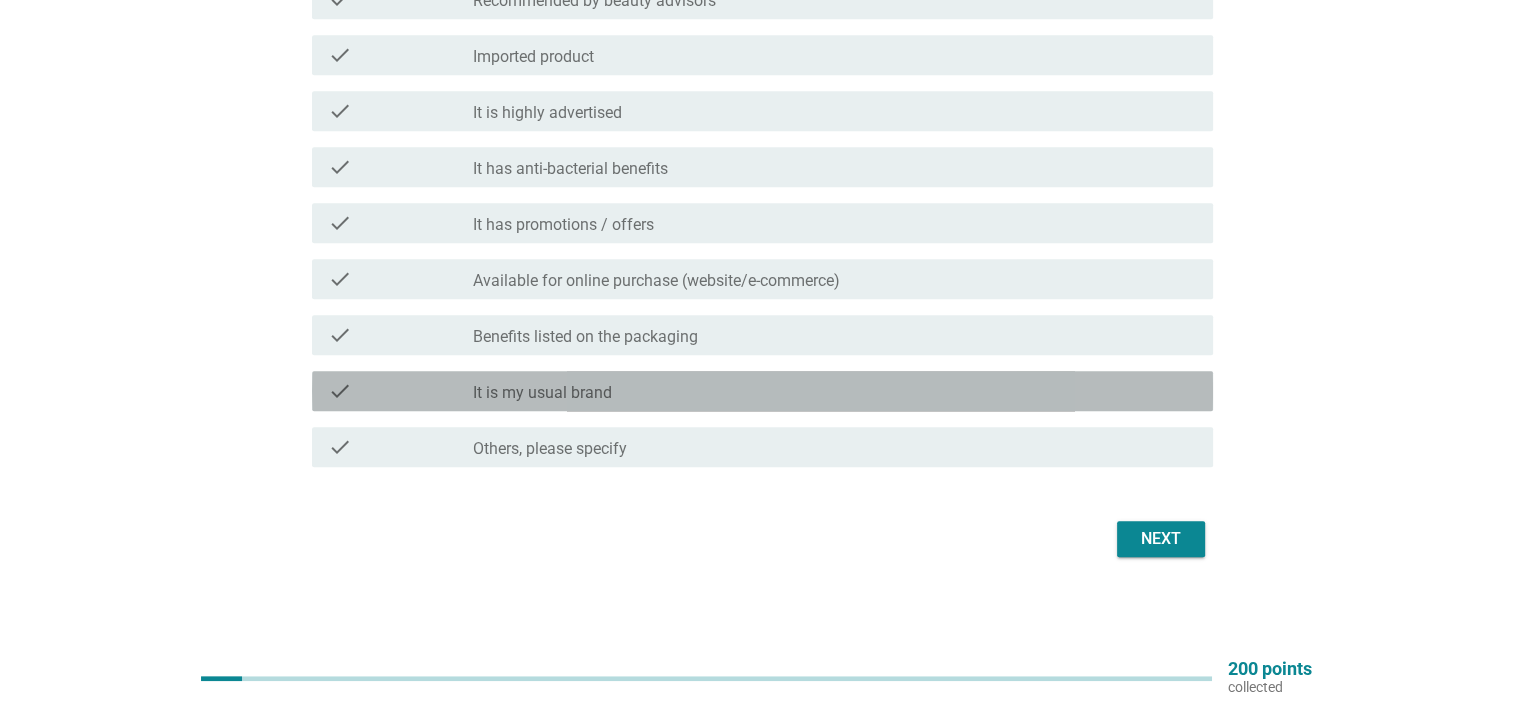 click on "check" at bounding box center (400, 391) 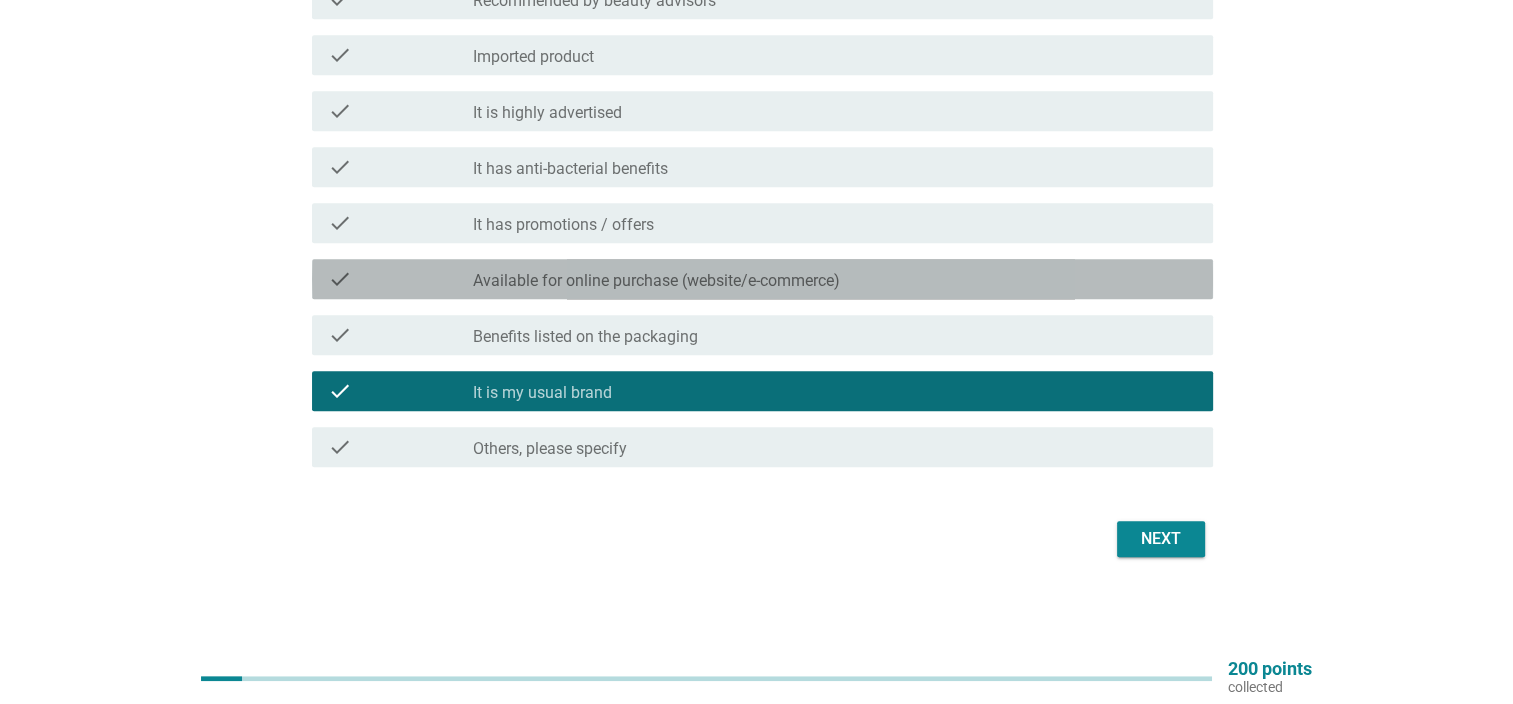 click on "check" at bounding box center (400, 279) 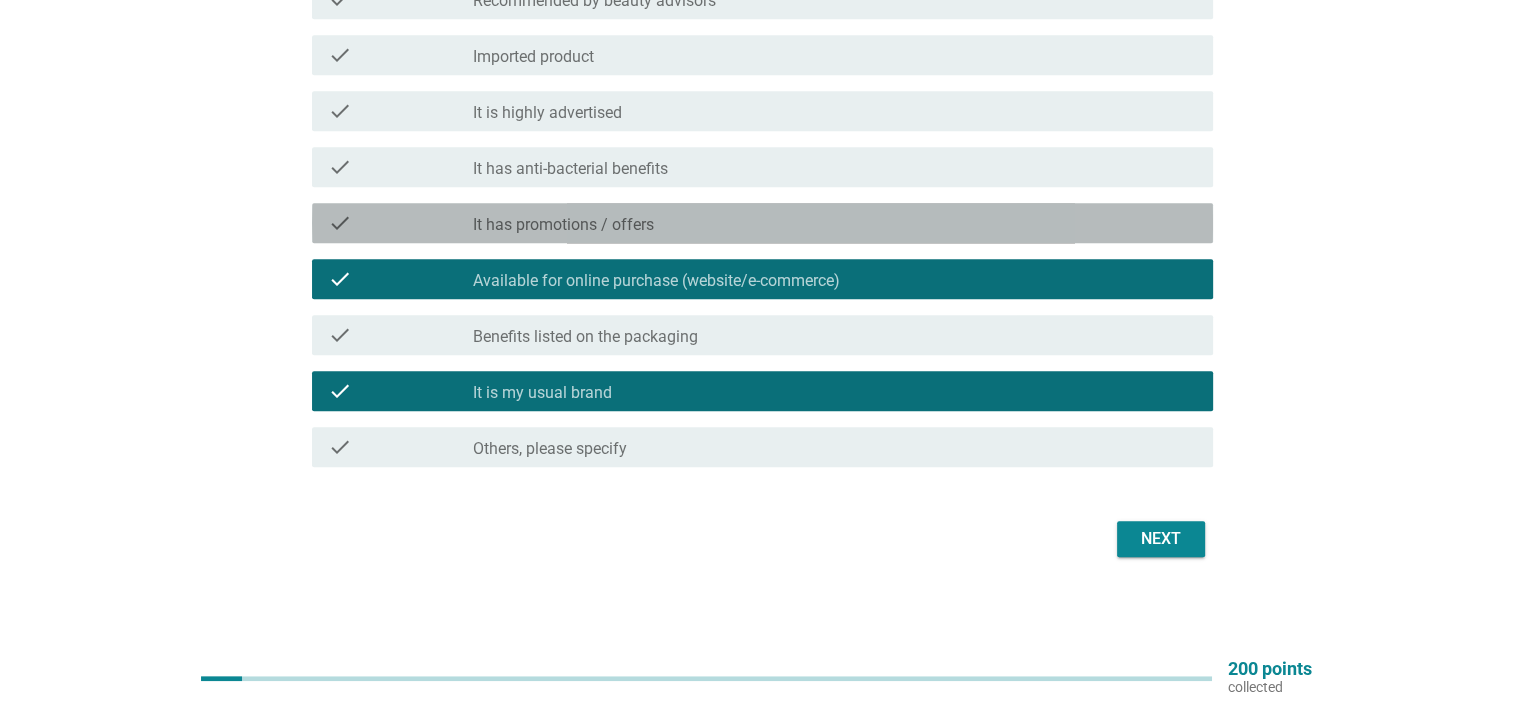 click on "check" at bounding box center [400, 223] 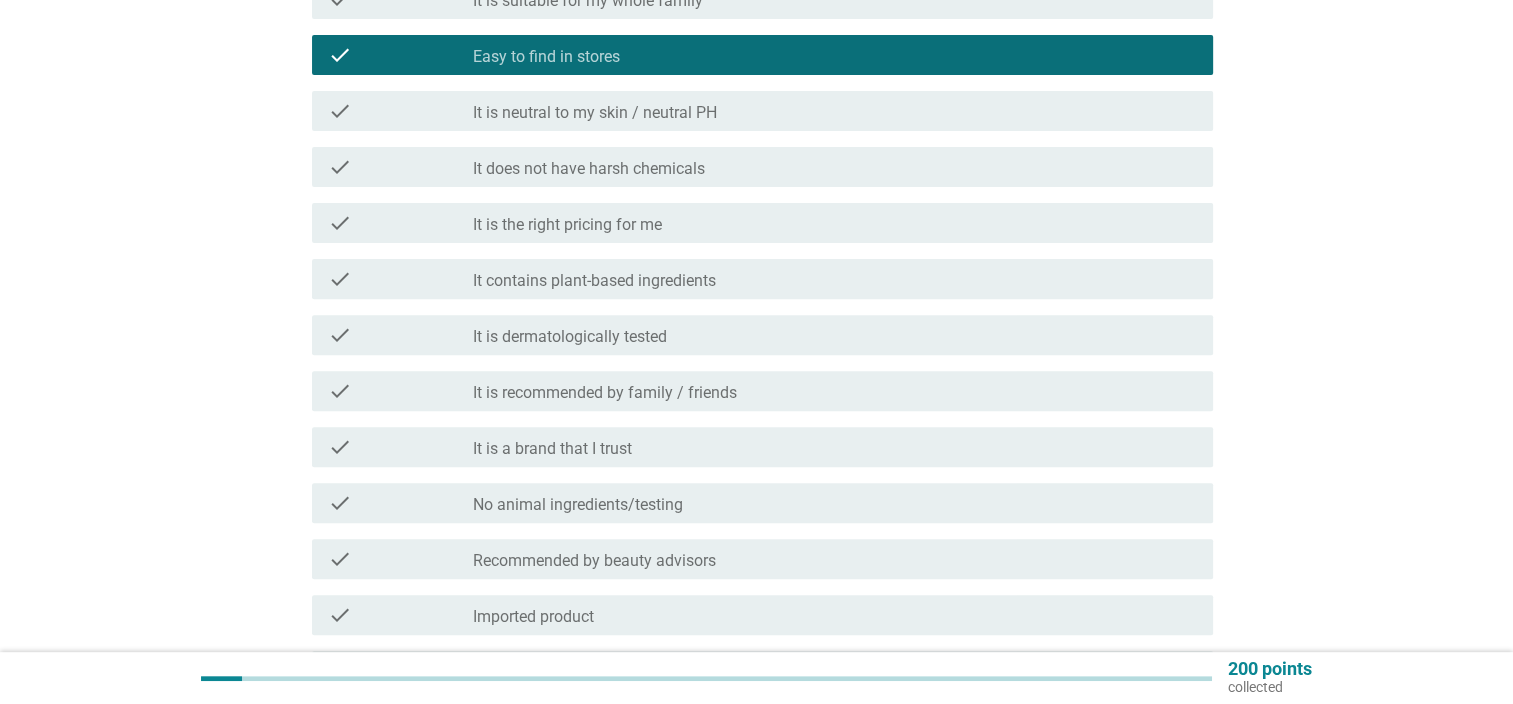 scroll, scrollTop: 628, scrollLeft: 0, axis: vertical 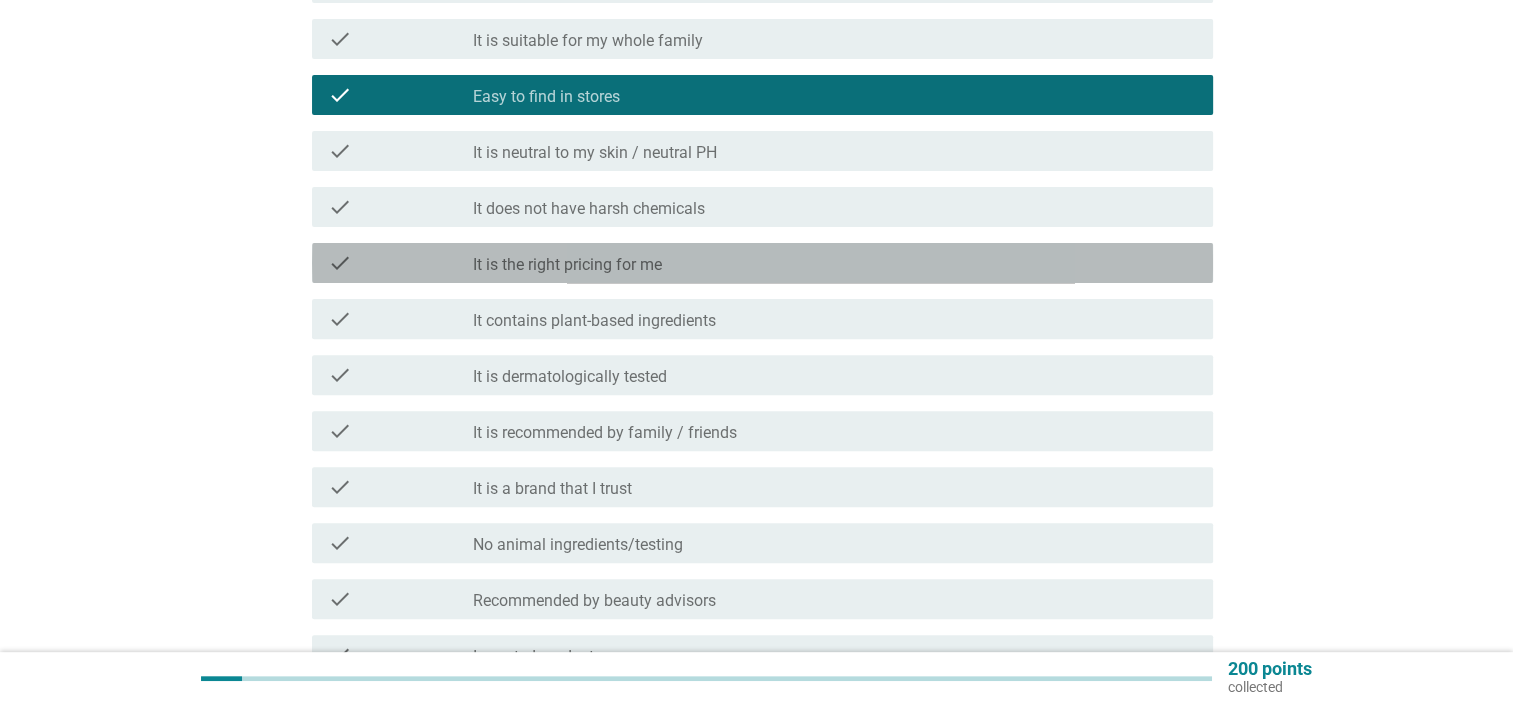 click on "It is the right pricing for me" at bounding box center [567, 265] 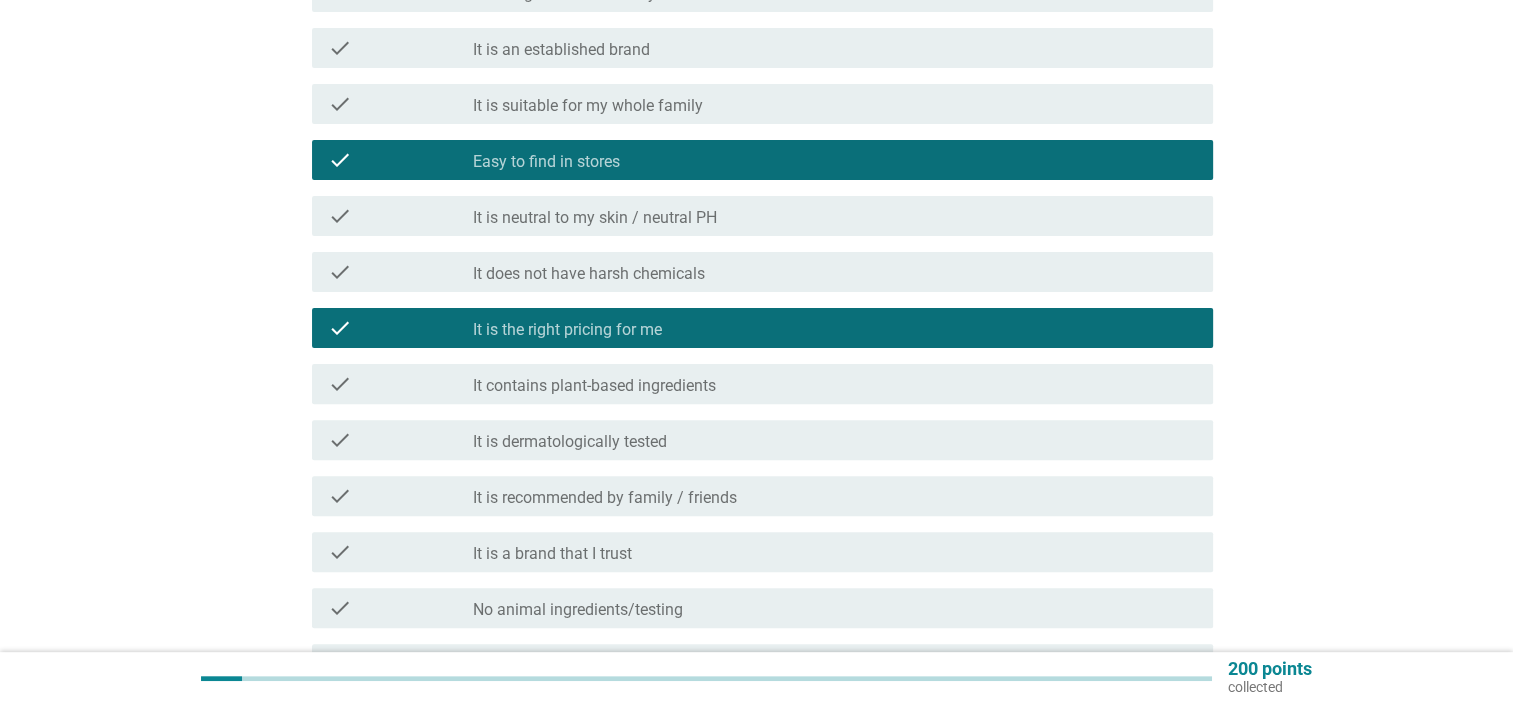 scroll, scrollTop: 528, scrollLeft: 0, axis: vertical 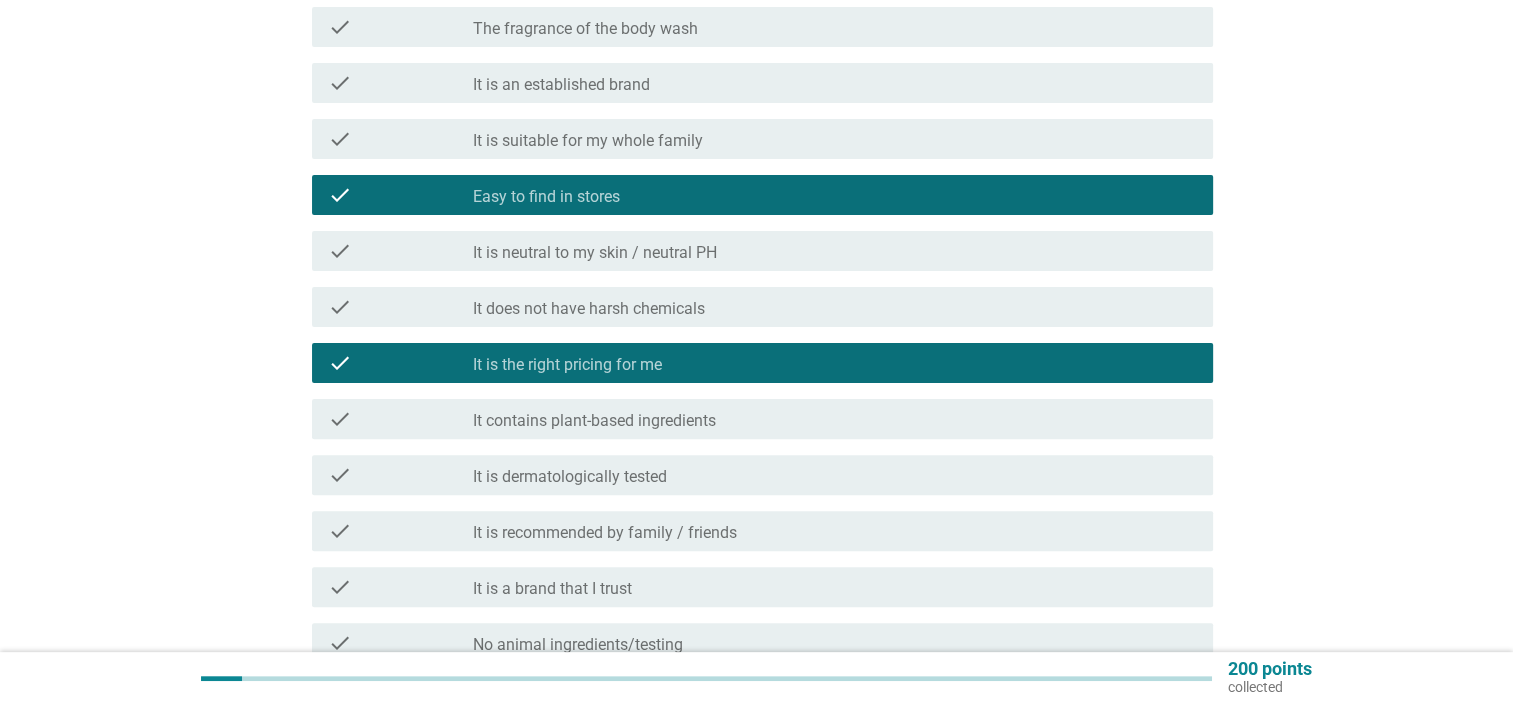 click on "It is neutral to my skin / neutral PH" at bounding box center (595, 253) 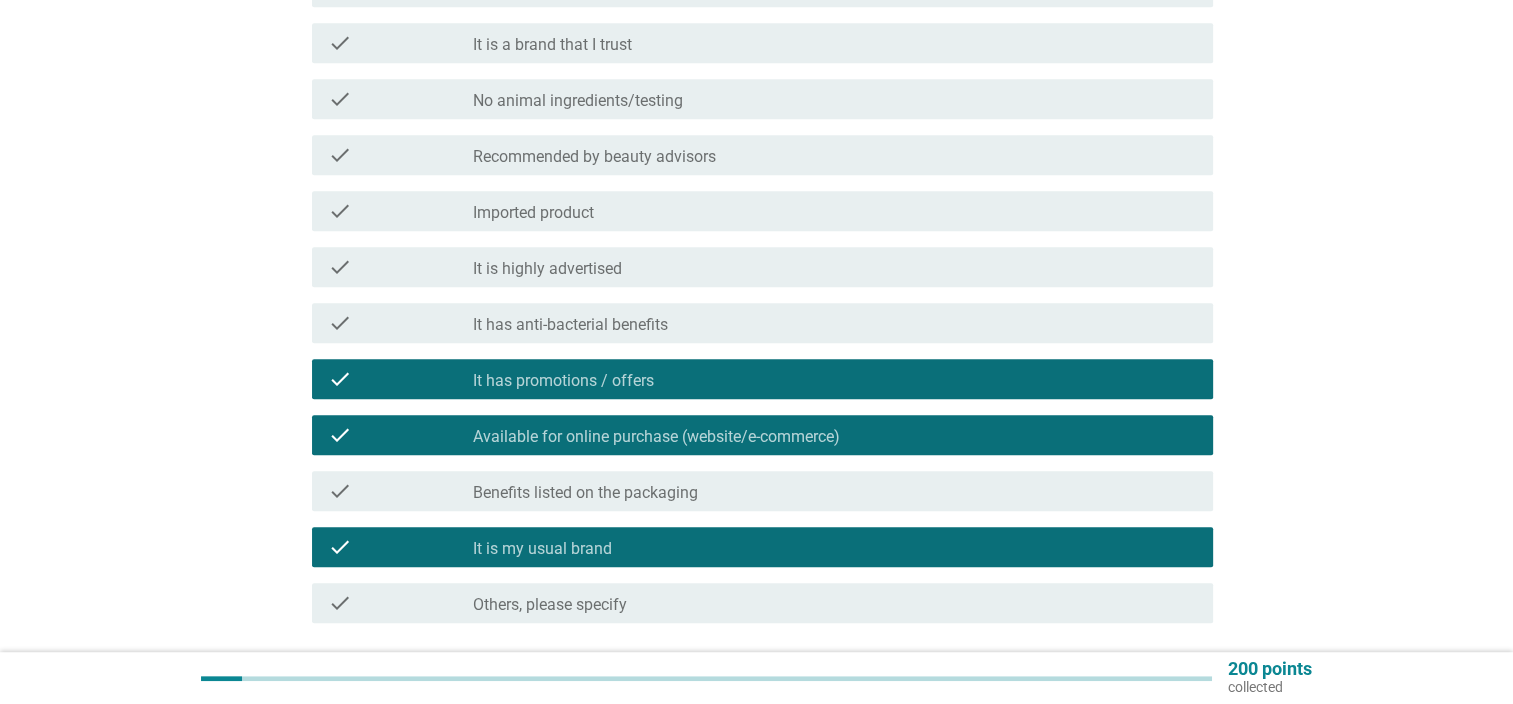 scroll, scrollTop: 1228, scrollLeft: 0, axis: vertical 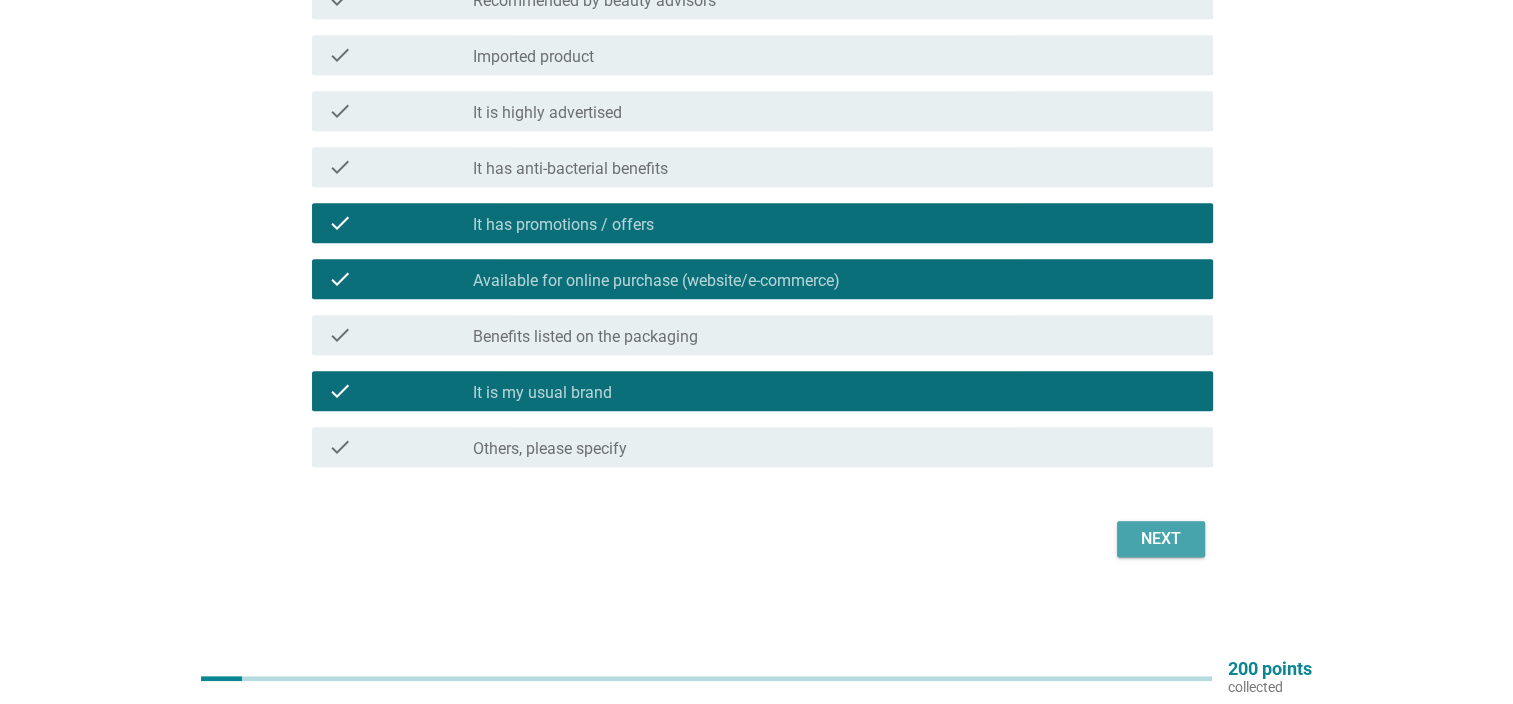 click on "Next" at bounding box center (1161, 539) 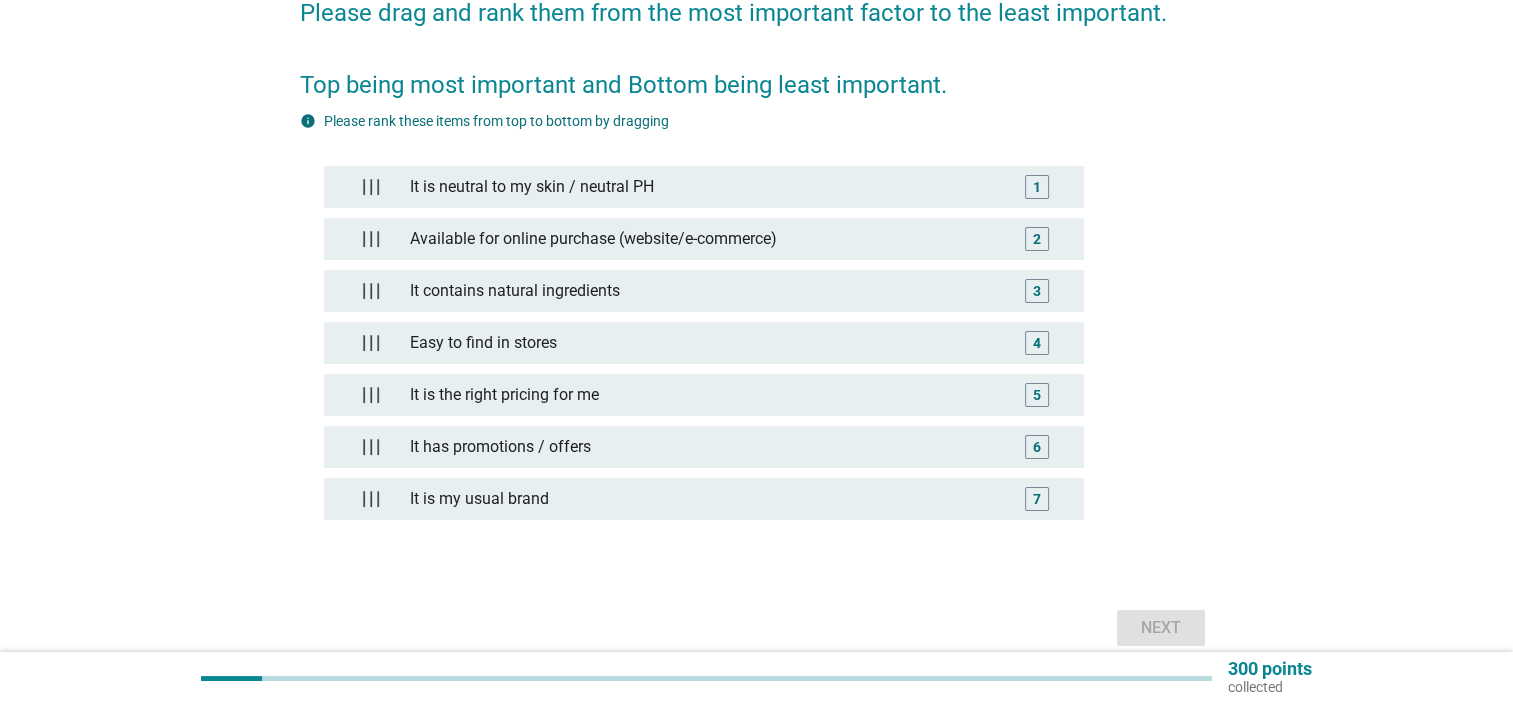 scroll, scrollTop: 200, scrollLeft: 0, axis: vertical 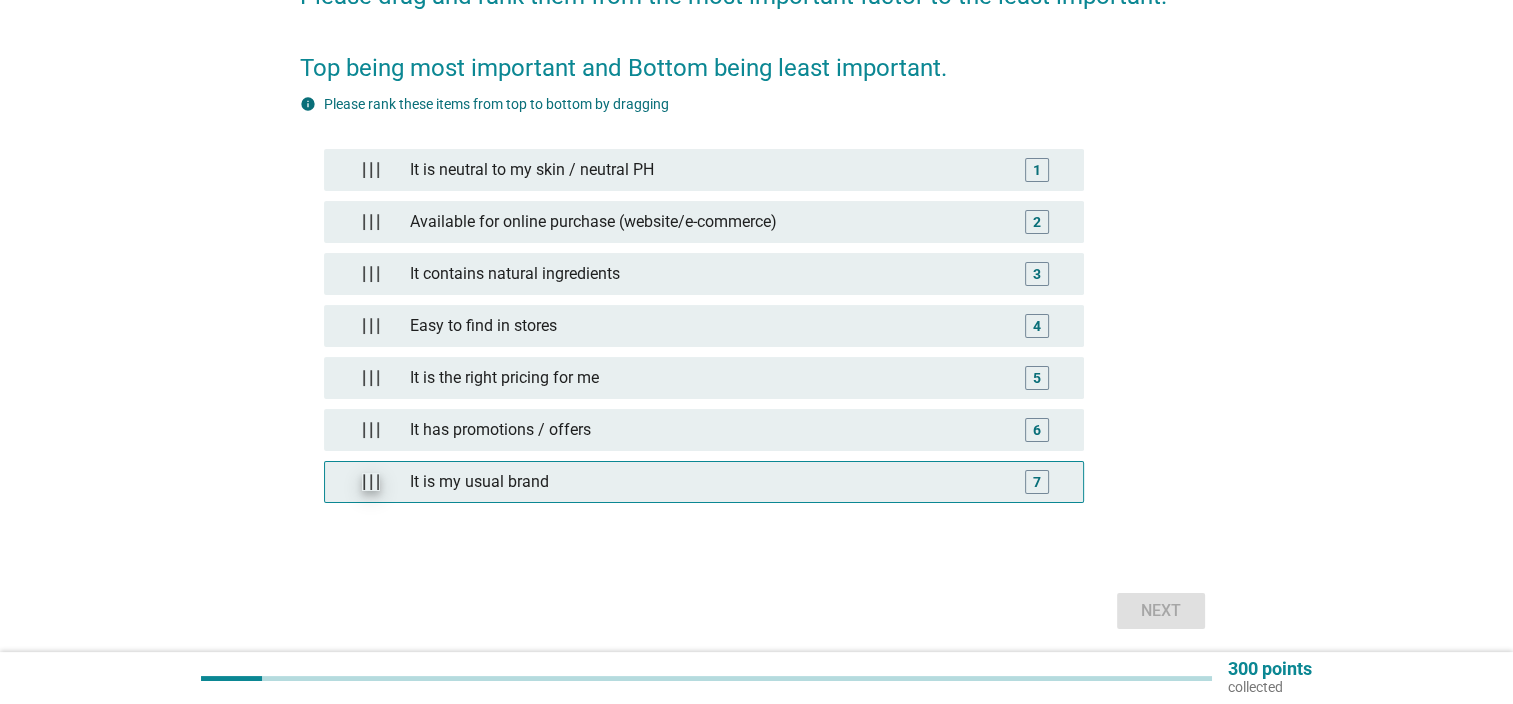 type 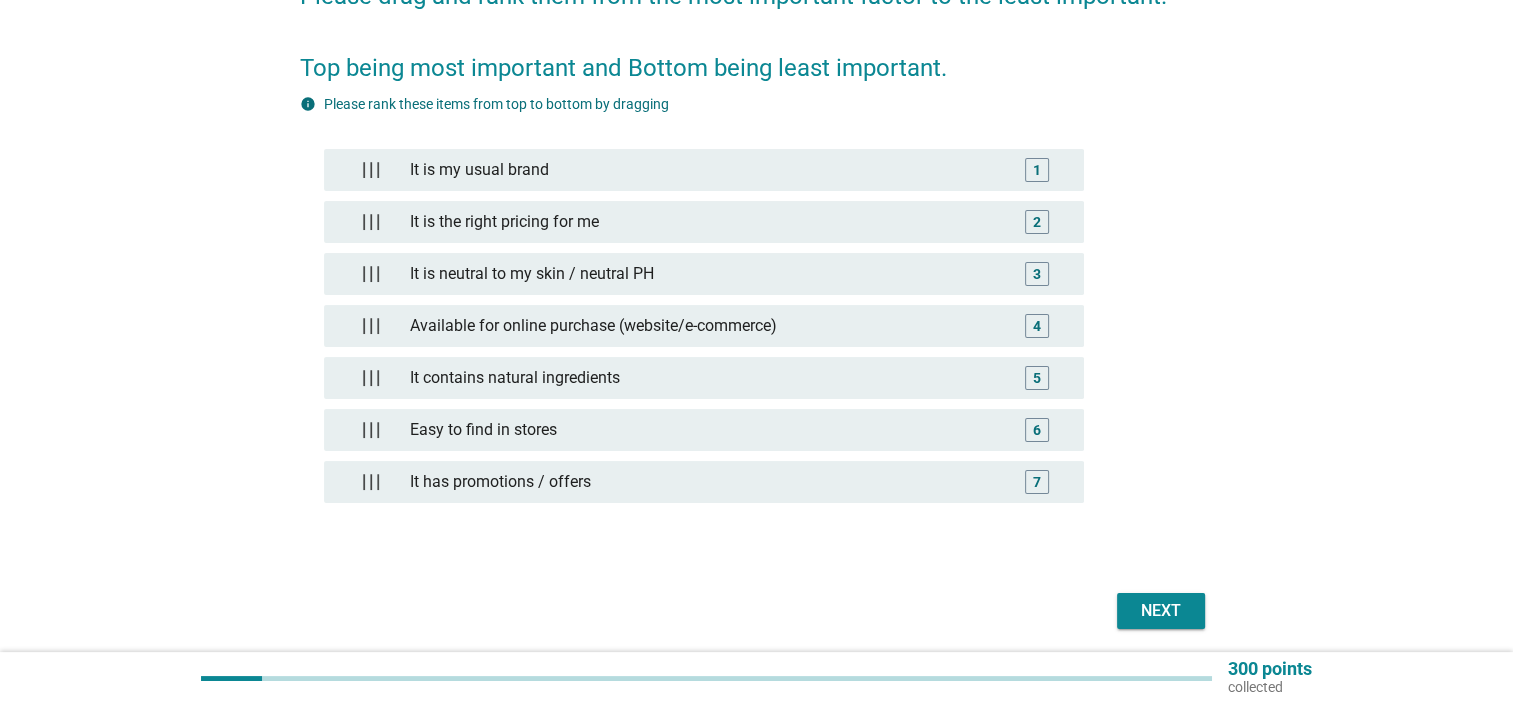 click on "Next" at bounding box center (1161, 611) 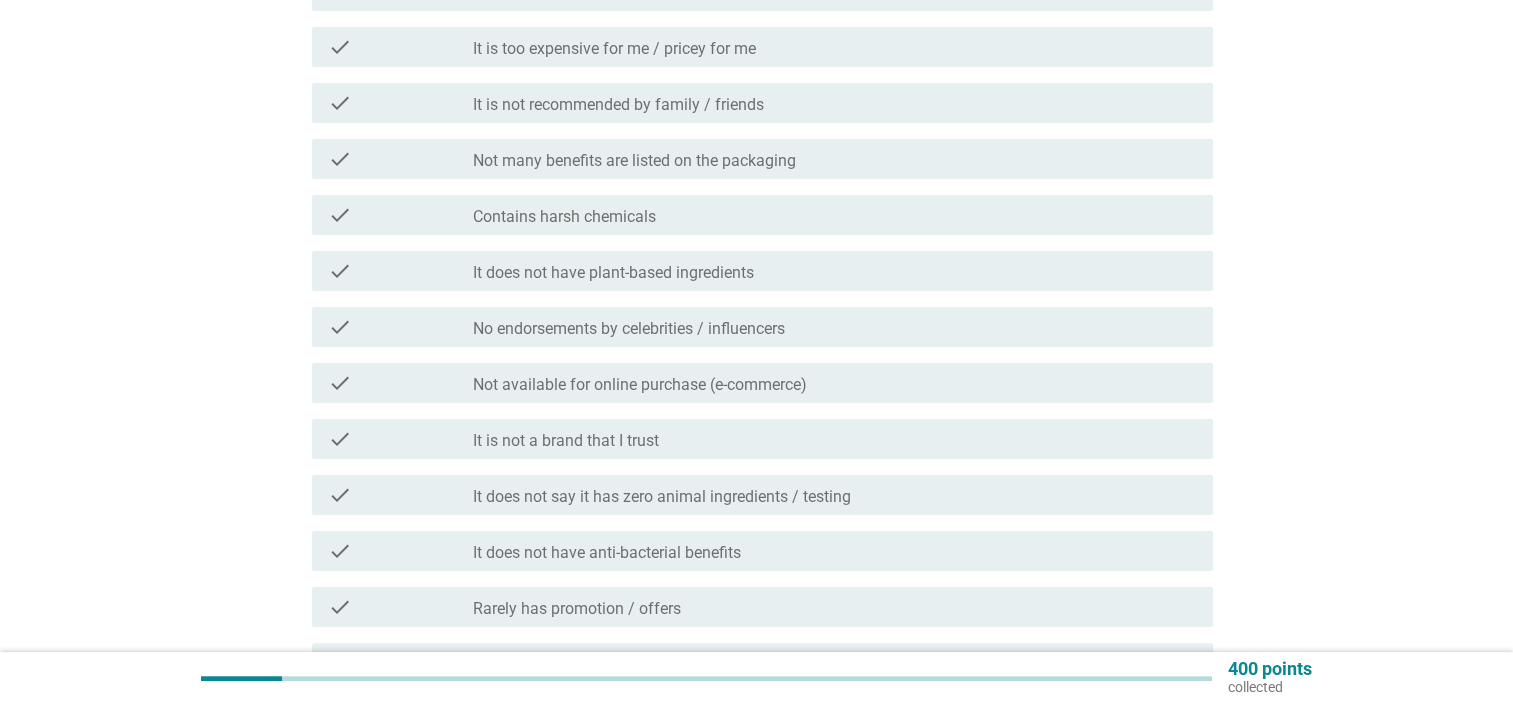 scroll, scrollTop: 300, scrollLeft: 0, axis: vertical 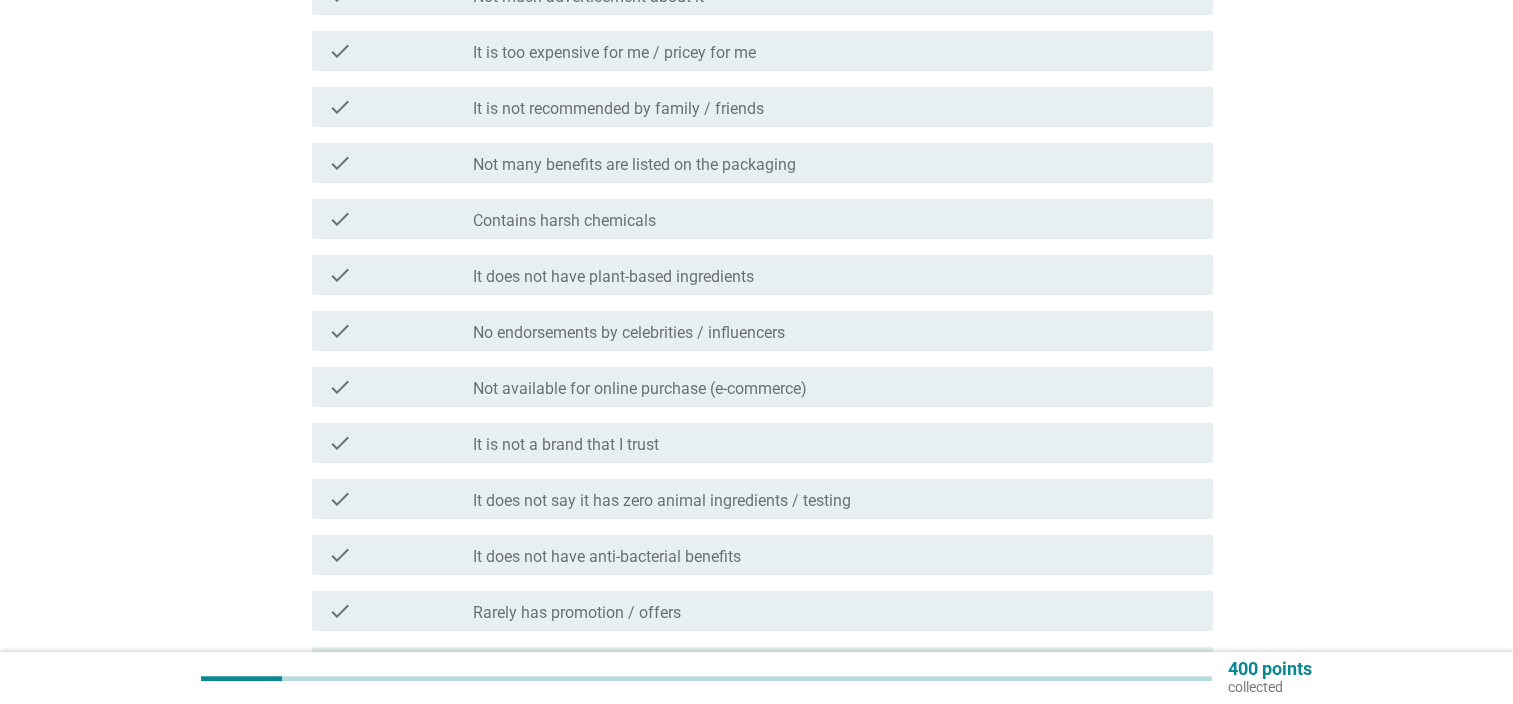 click on "check" at bounding box center (400, 219) 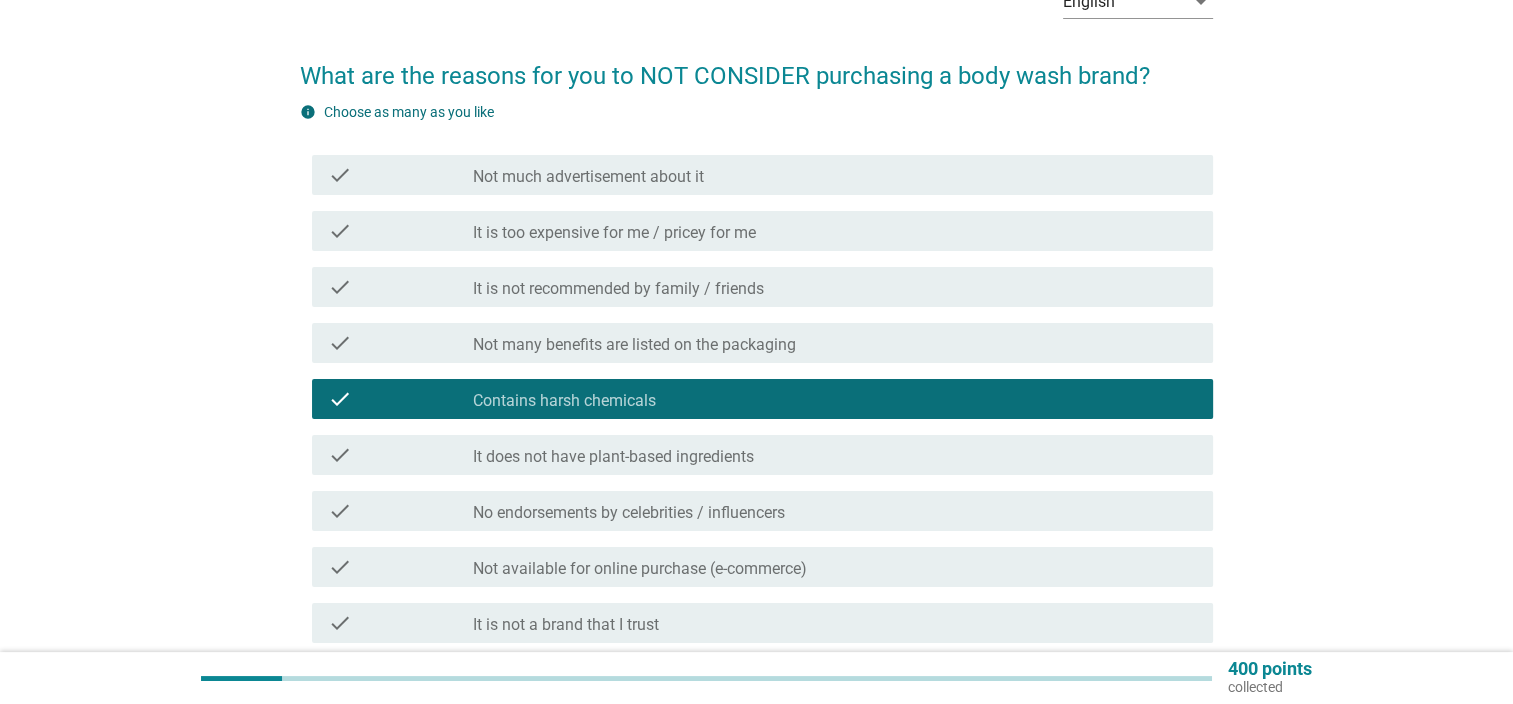 scroll, scrollTop: 100, scrollLeft: 0, axis: vertical 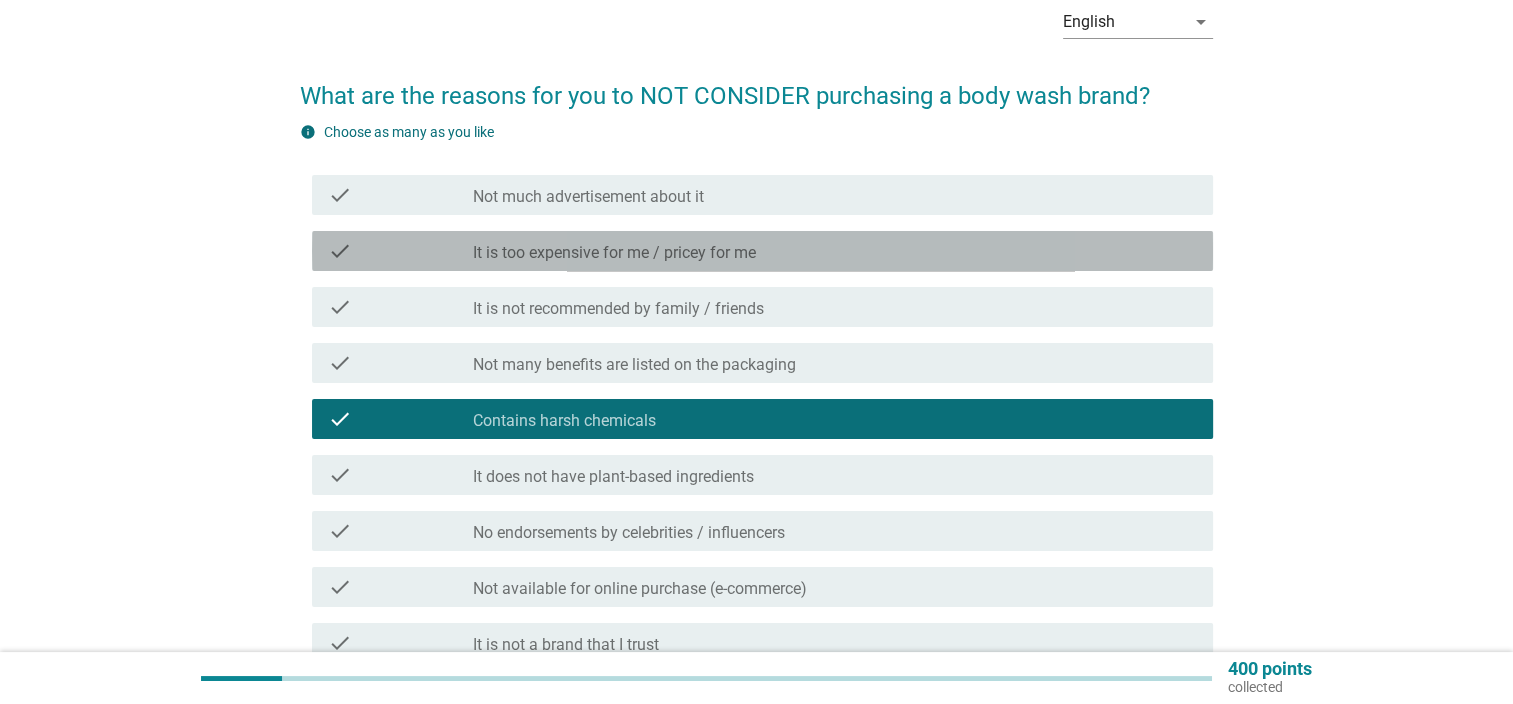 click on "check" at bounding box center [400, 251] 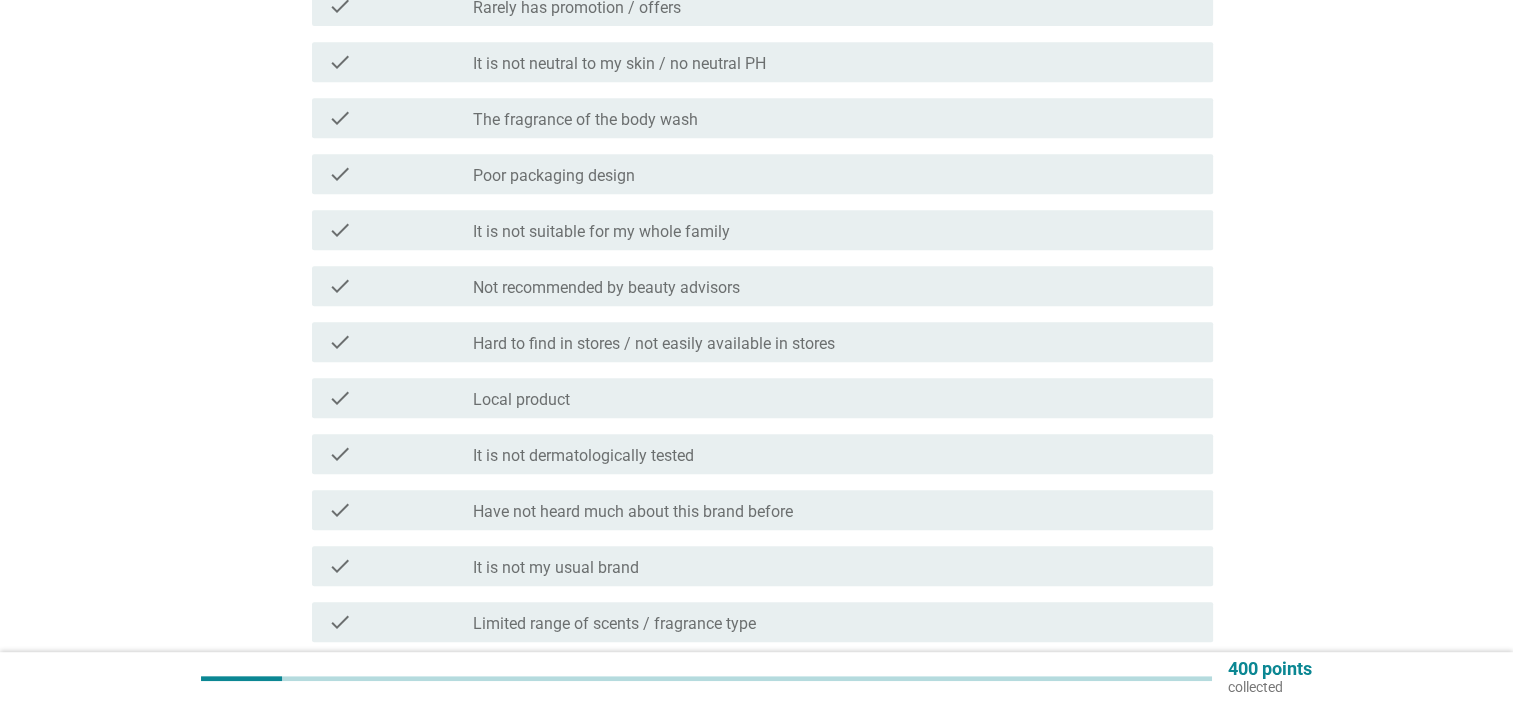 scroll, scrollTop: 1100, scrollLeft: 0, axis: vertical 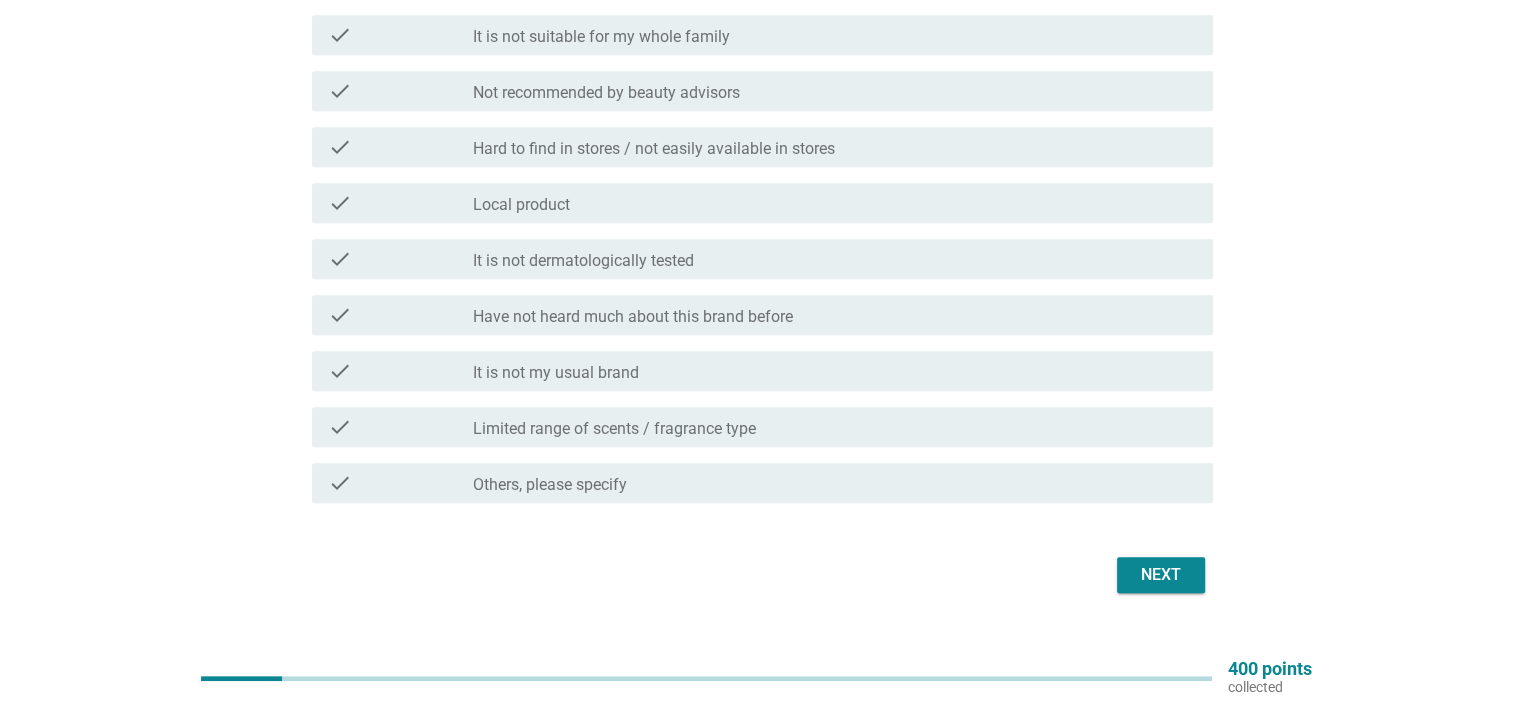 click on "Next" at bounding box center (1161, 575) 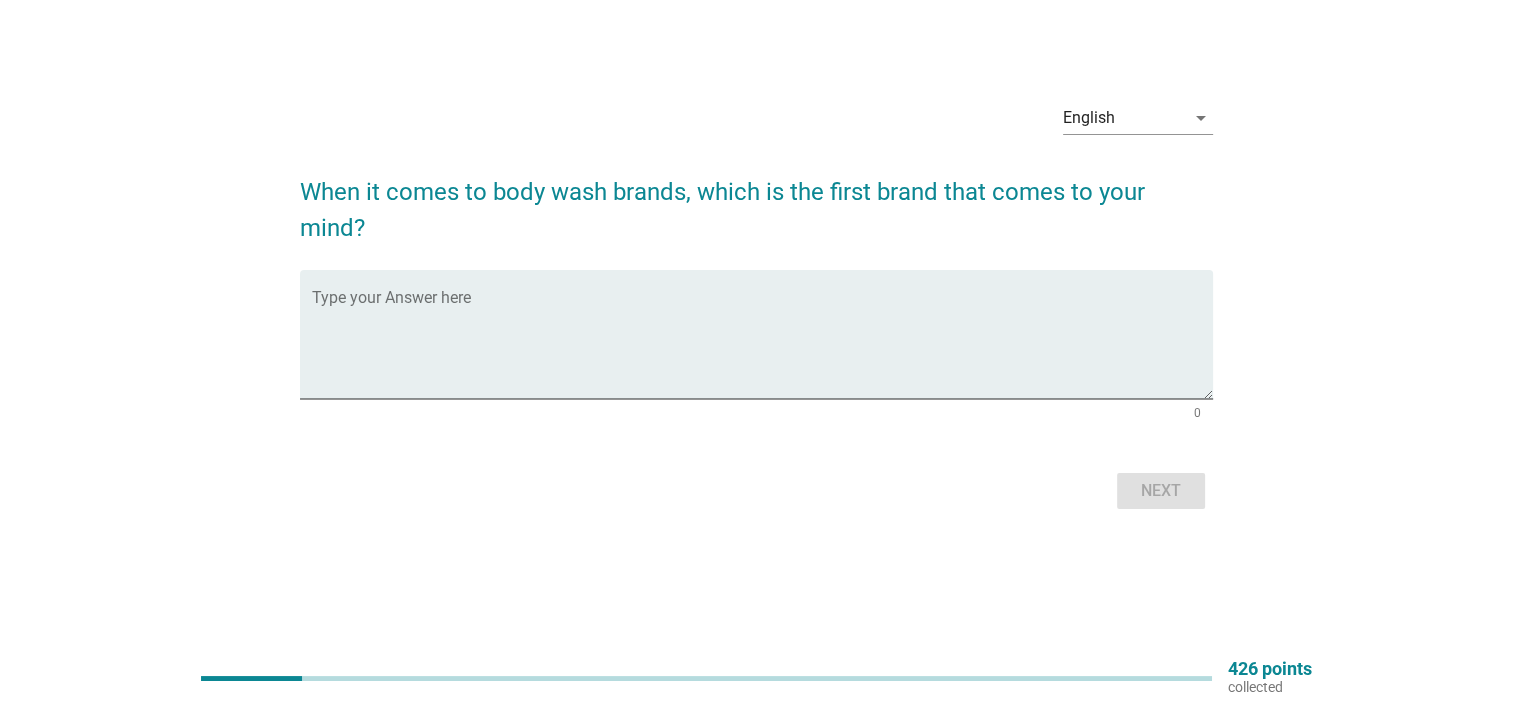 scroll, scrollTop: 0, scrollLeft: 0, axis: both 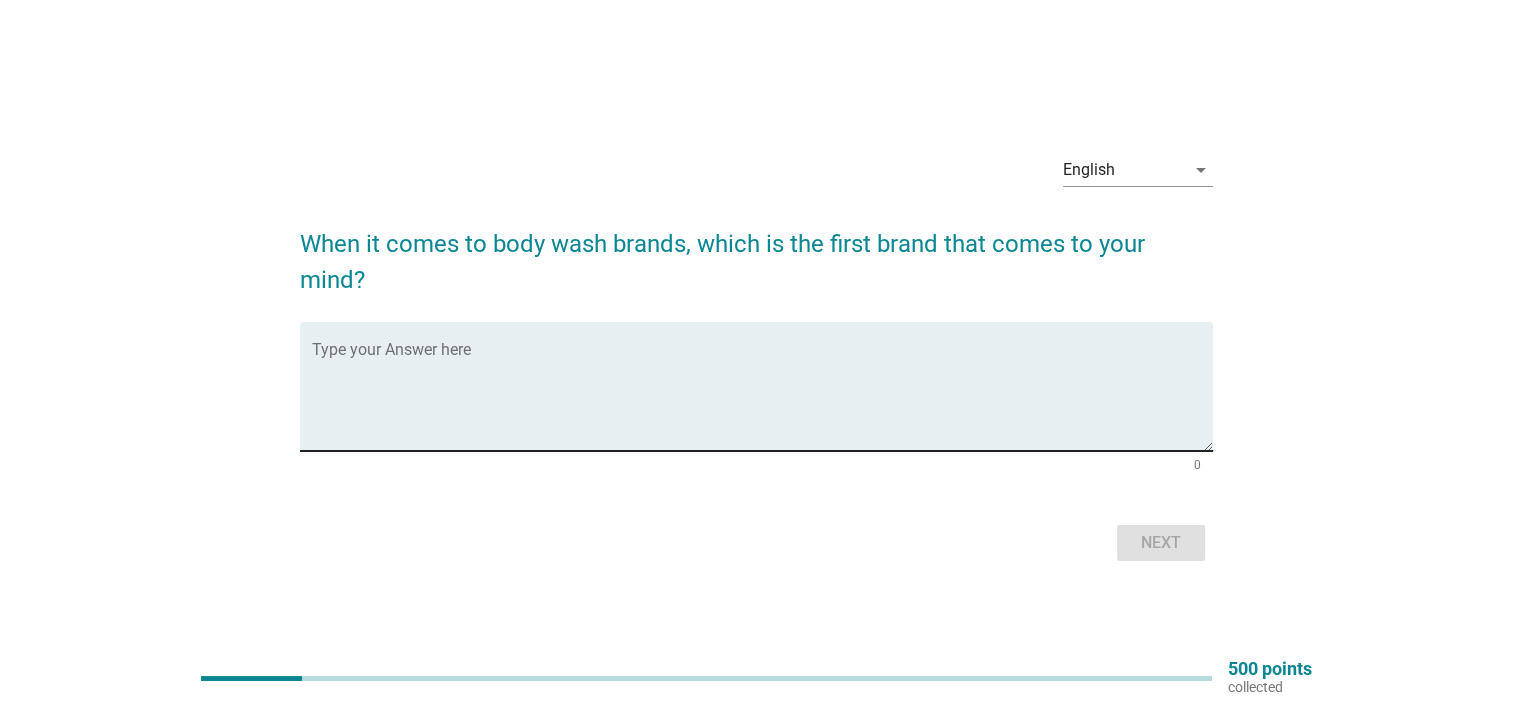 click at bounding box center (762, 398) 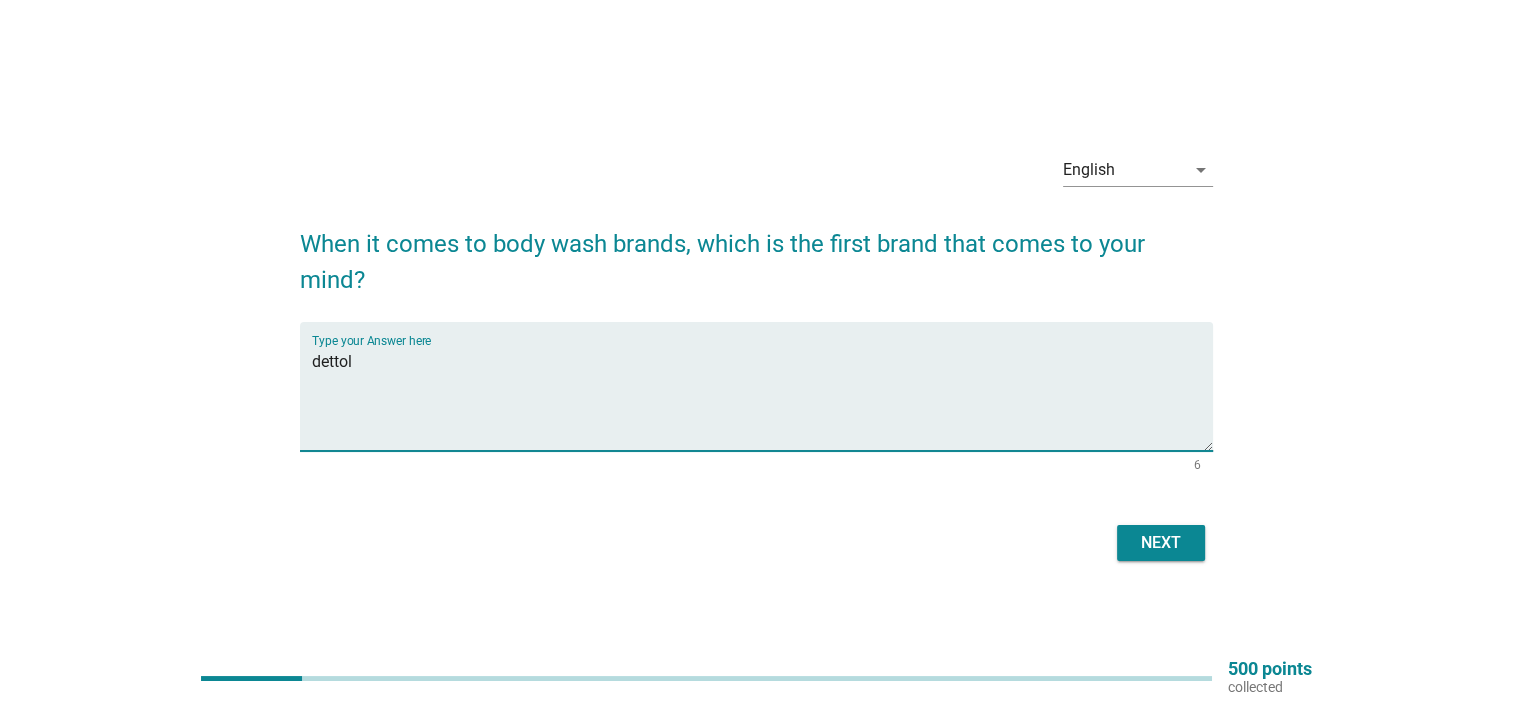 type on "dettol" 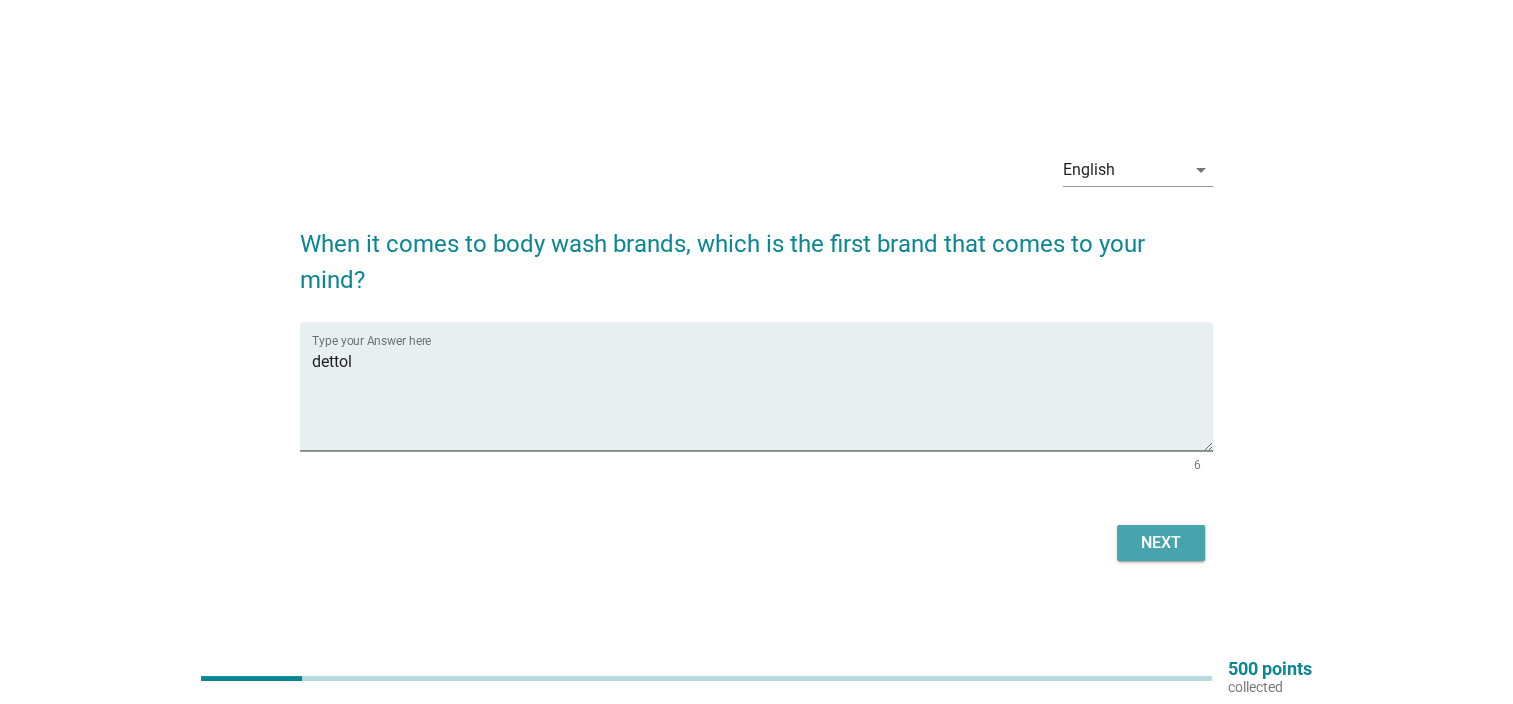 click on "Next" at bounding box center [1161, 543] 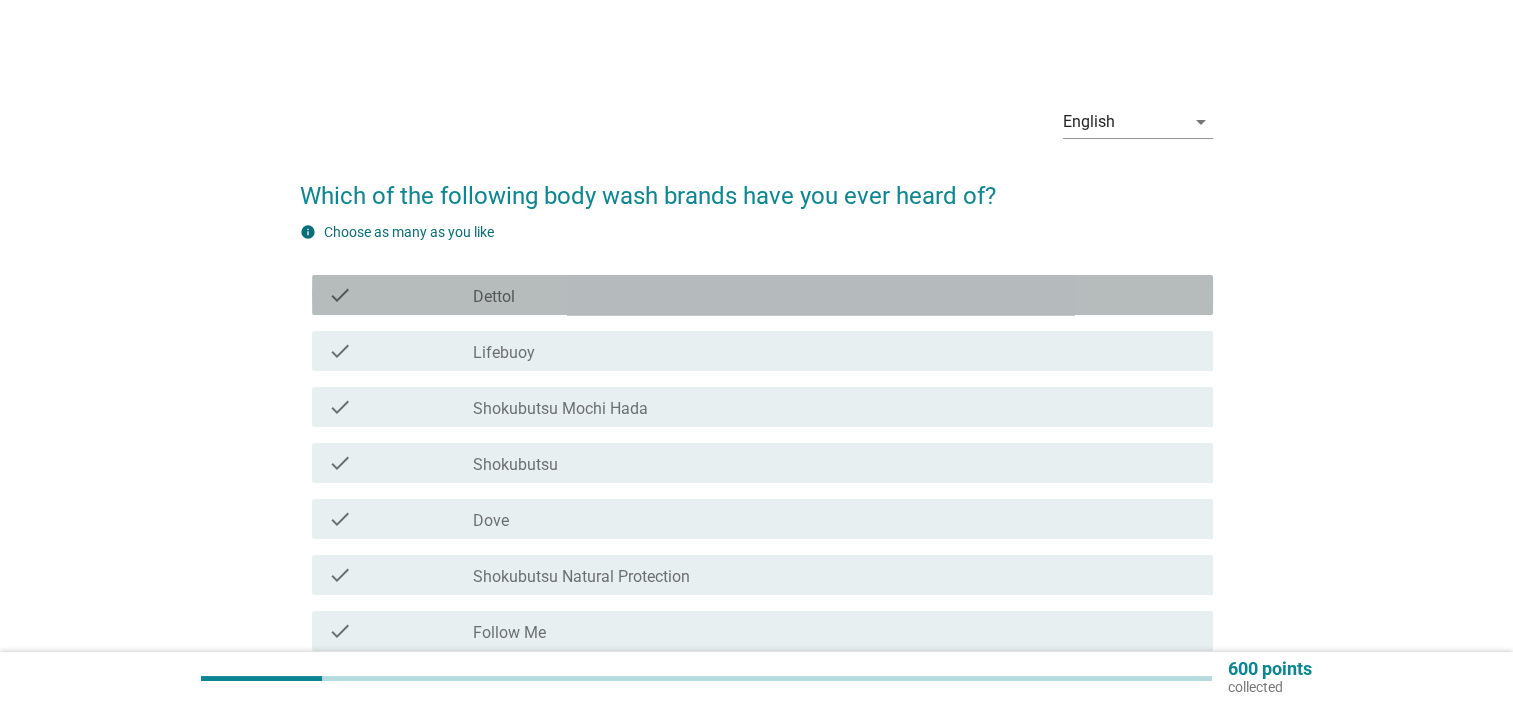 click on "check_box_outline_blank Dettol" at bounding box center (835, 295) 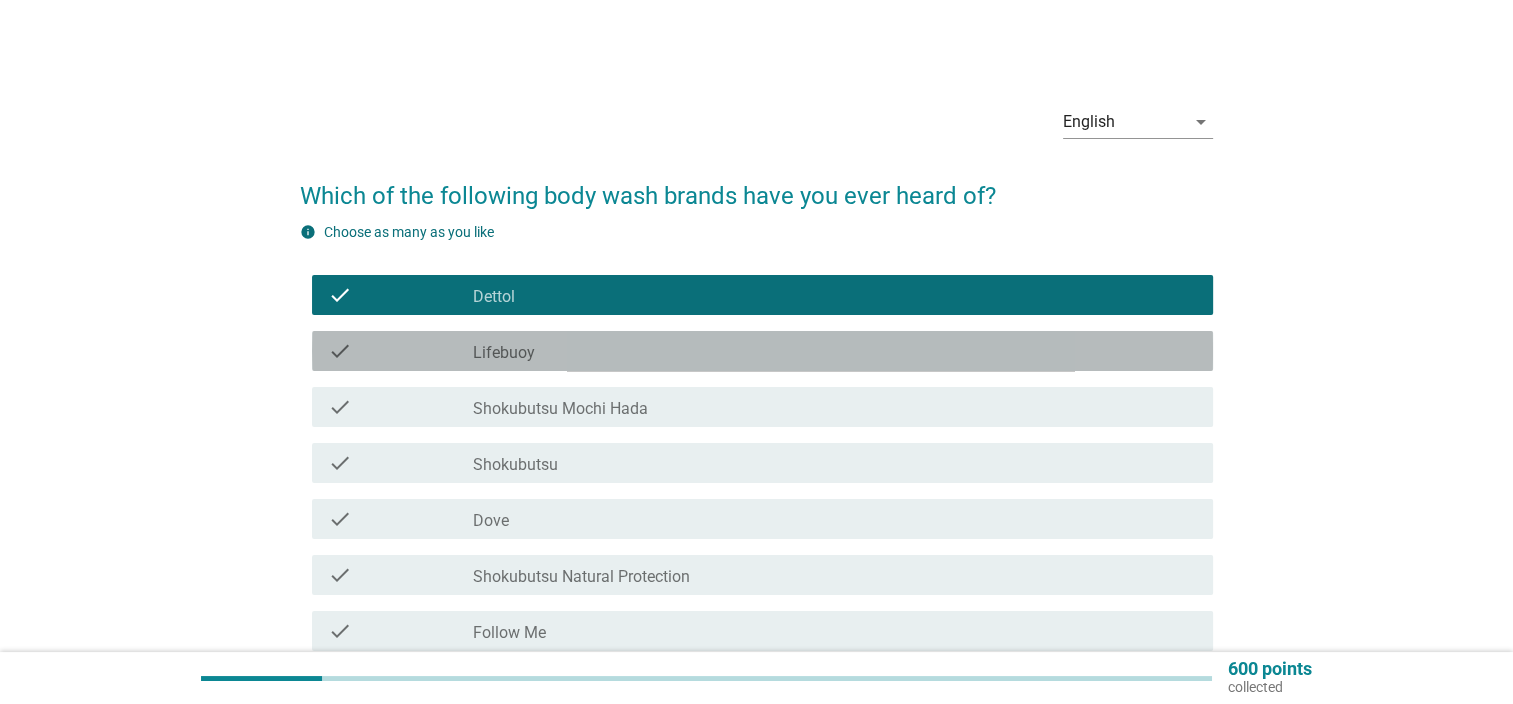 click on "check_box_outline_blank Lifebuoy" at bounding box center (835, 351) 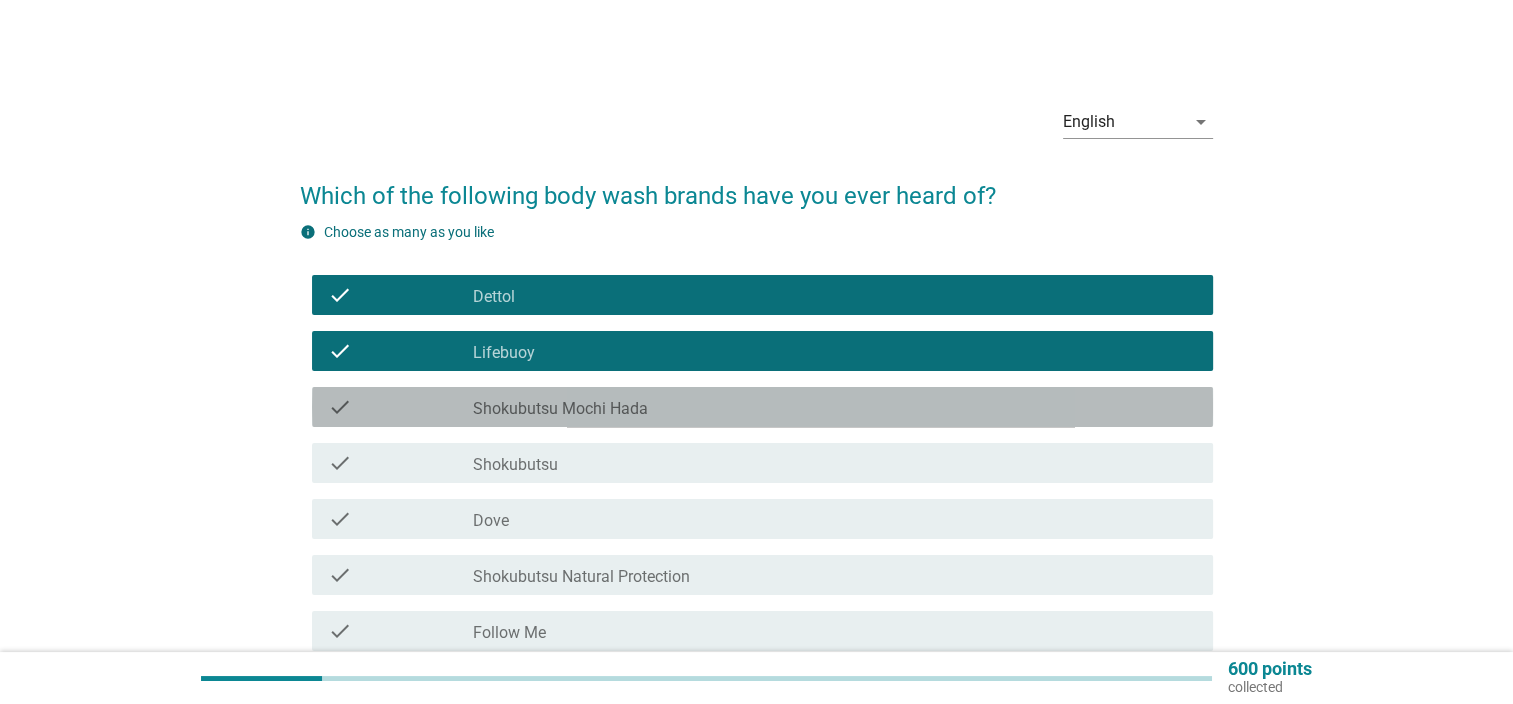 drag, startPoint x: 550, startPoint y: 414, endPoint x: 556, endPoint y: 424, distance: 11.661903 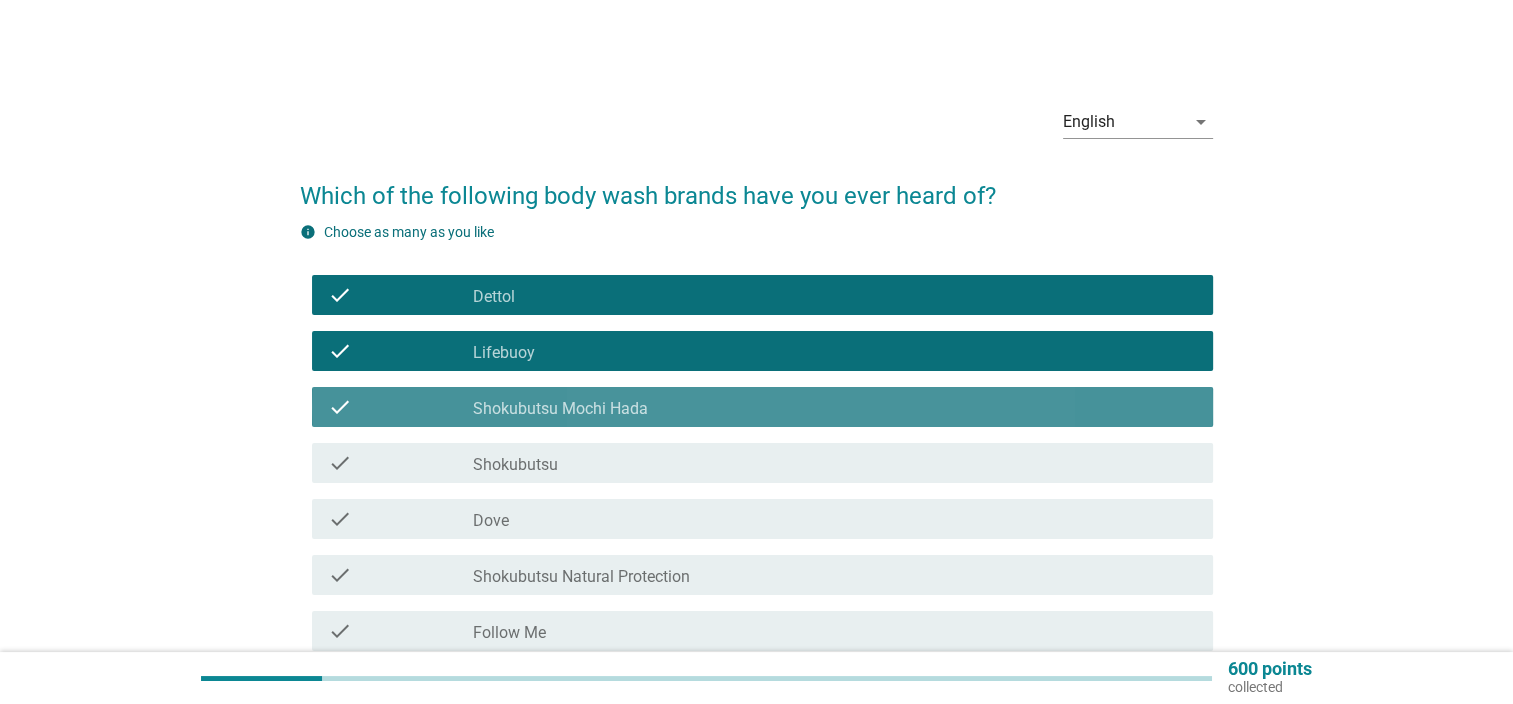 click on "Shokubutsu Mochi Hada" at bounding box center [560, 409] 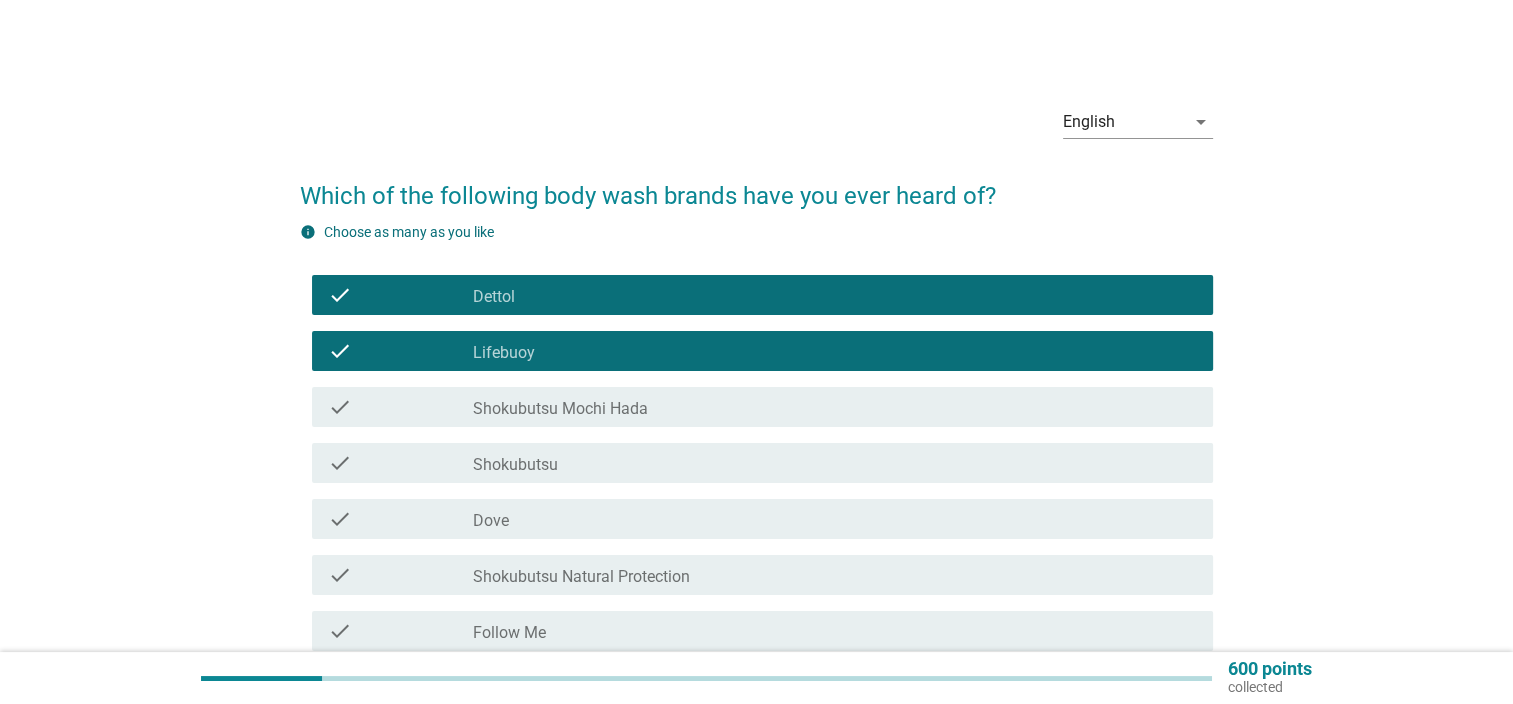 click on "Shokubutsu" at bounding box center [515, 465] 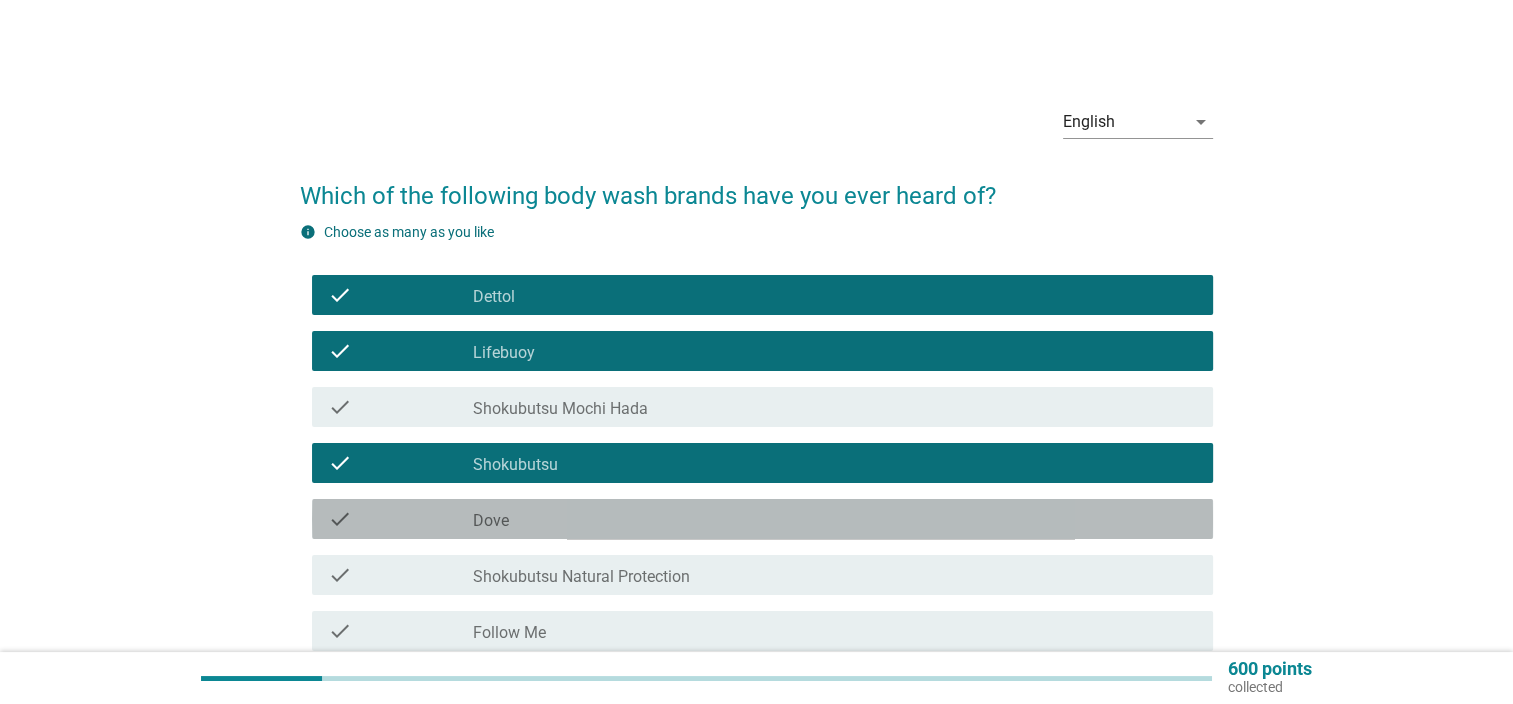 click on "check     check_box_outline_blank Dove" at bounding box center (762, 519) 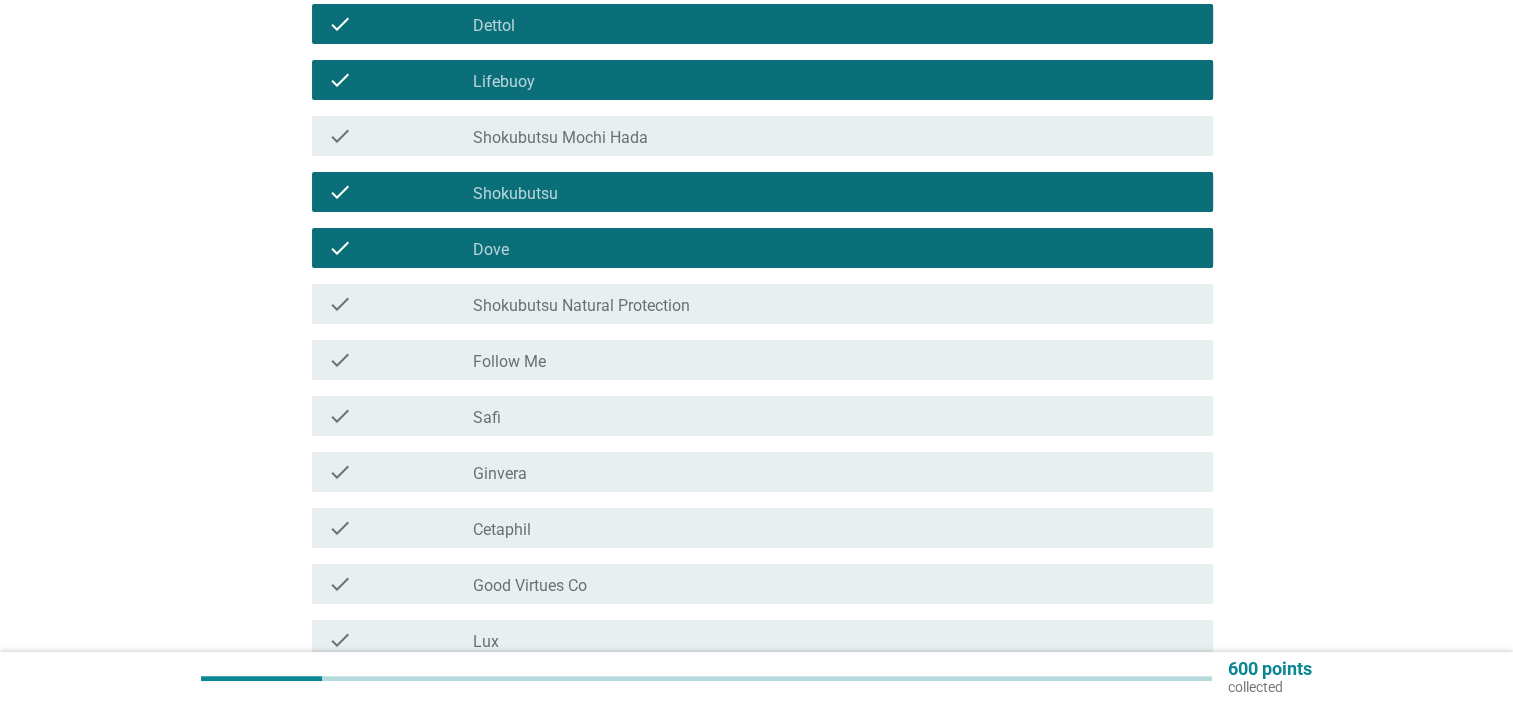 scroll, scrollTop: 300, scrollLeft: 0, axis: vertical 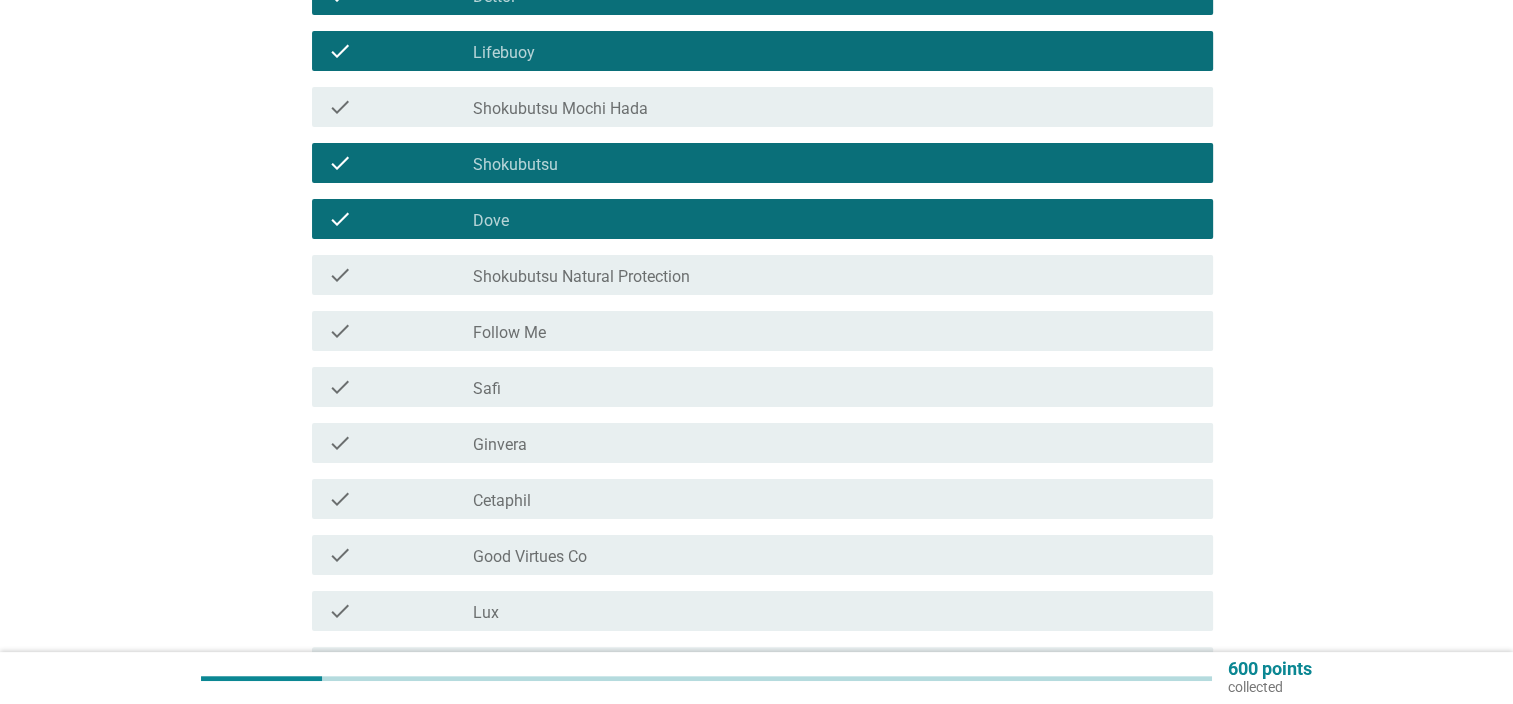 click on "check_box_outline_blank Cetaphil" at bounding box center (835, 499) 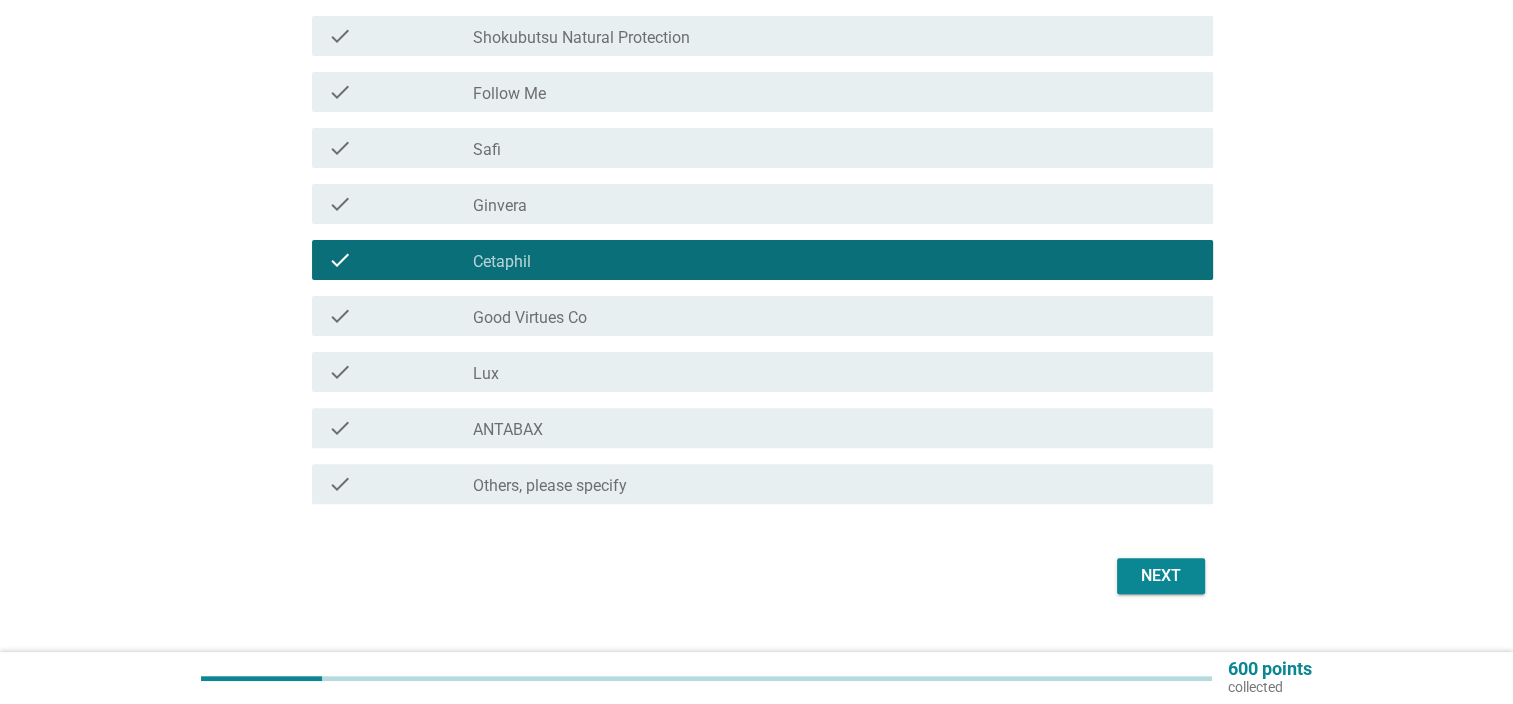 scroll, scrollTop: 576, scrollLeft: 0, axis: vertical 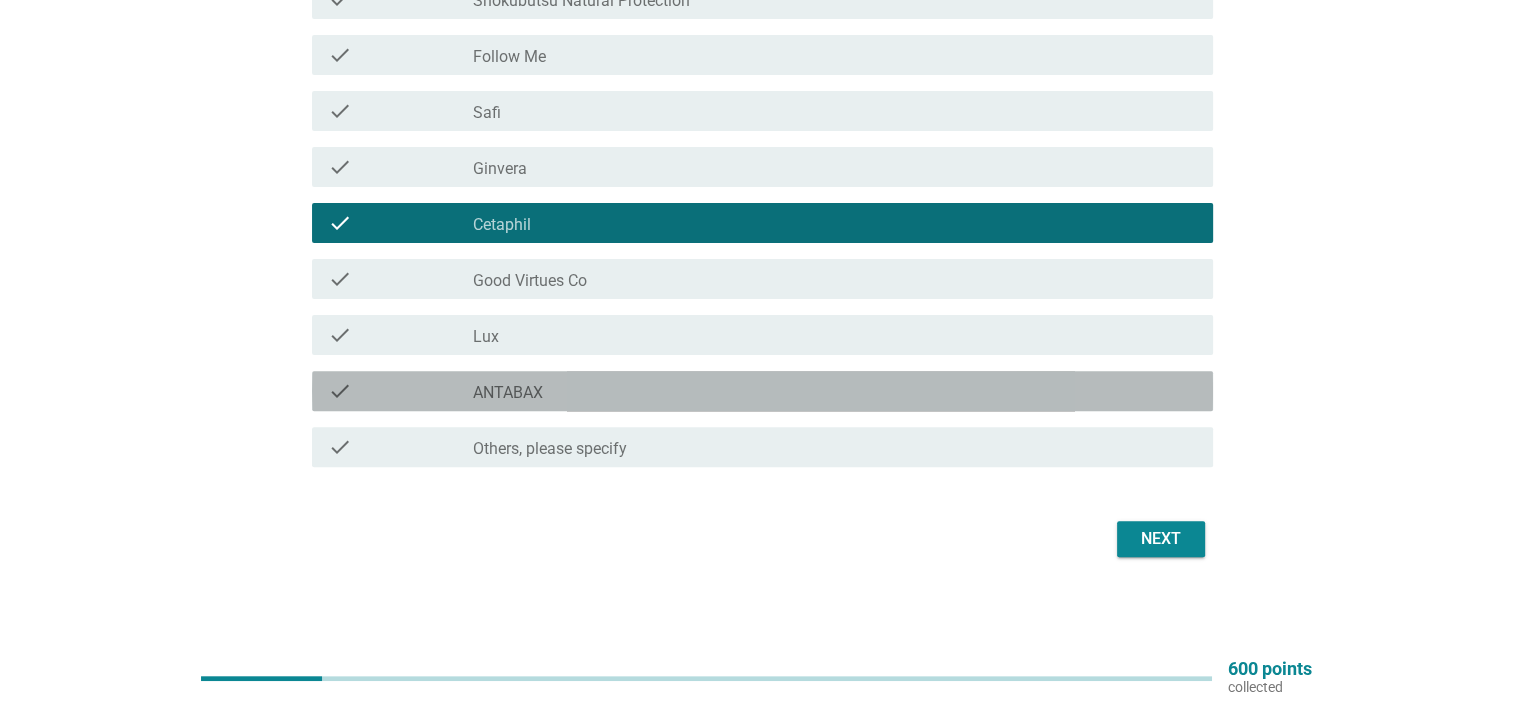 click on "check_box_outline_blank ANTABAX" at bounding box center (835, 391) 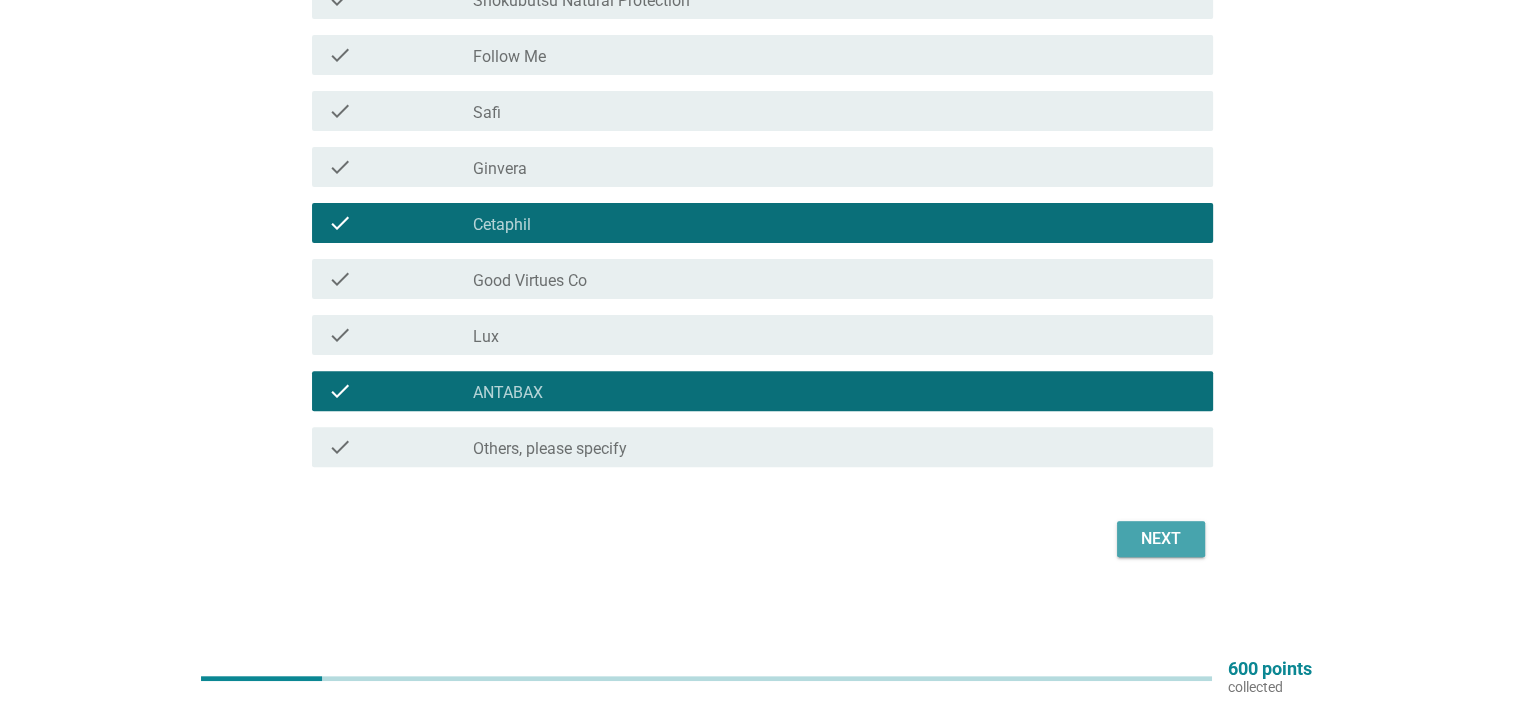 click on "Next" at bounding box center [1161, 539] 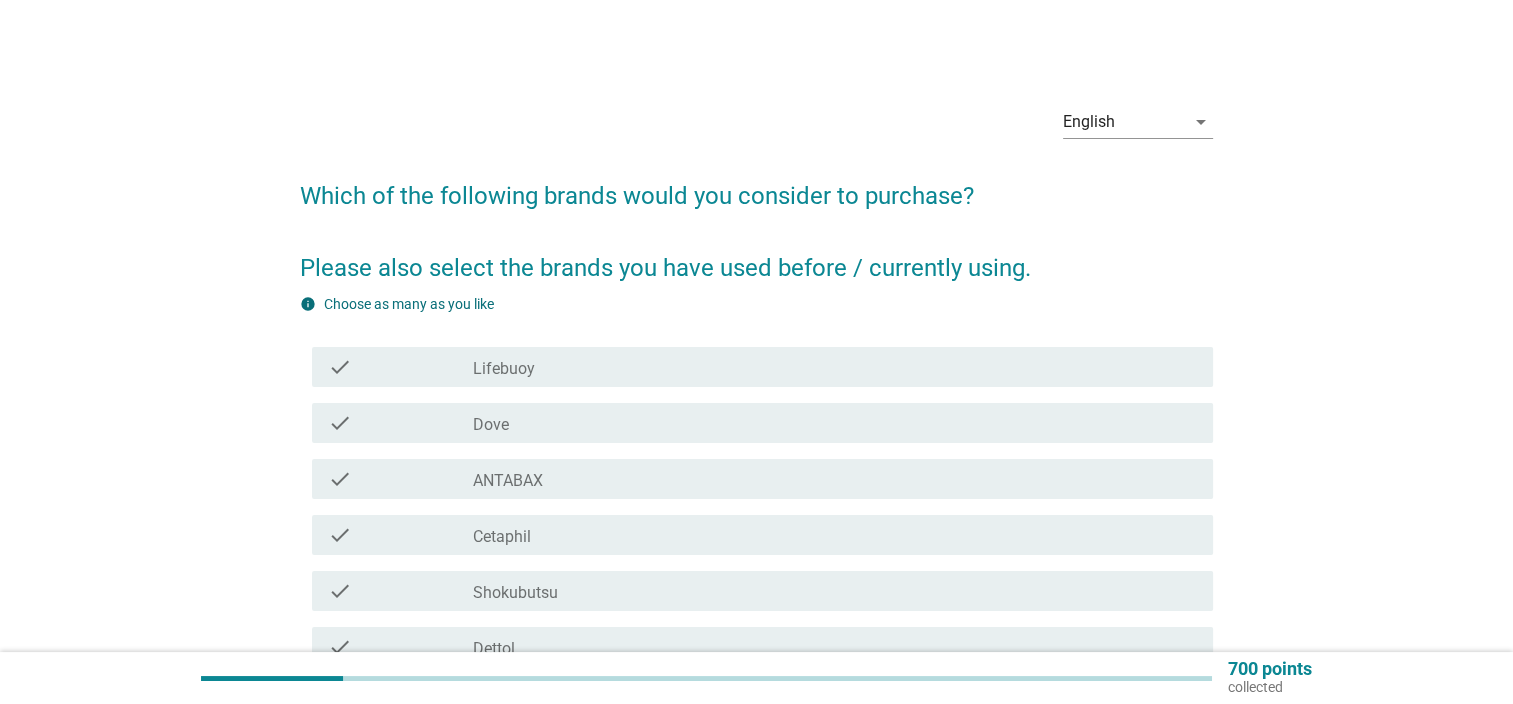 scroll, scrollTop: 100, scrollLeft: 0, axis: vertical 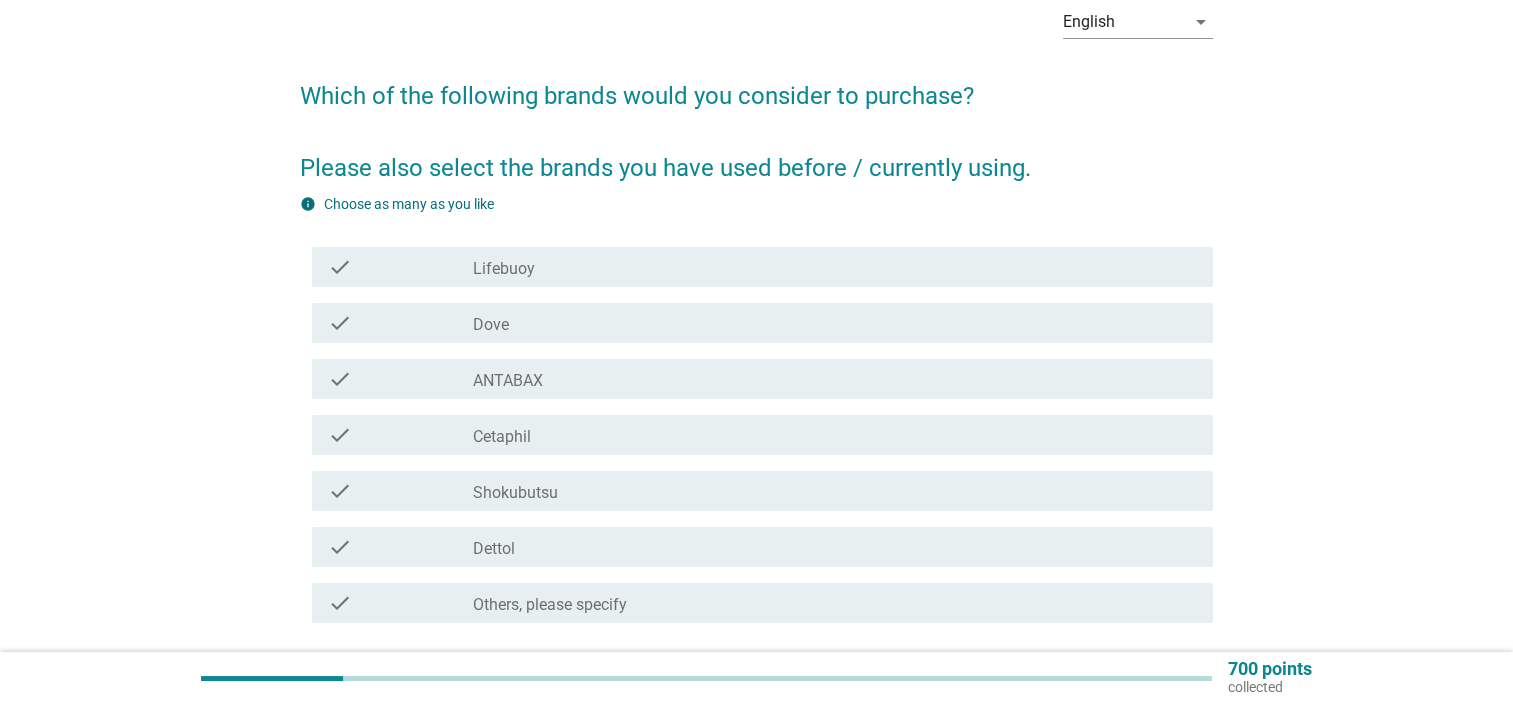 click on "check     check_box_outline_blank Lifebuoy" at bounding box center [762, 267] 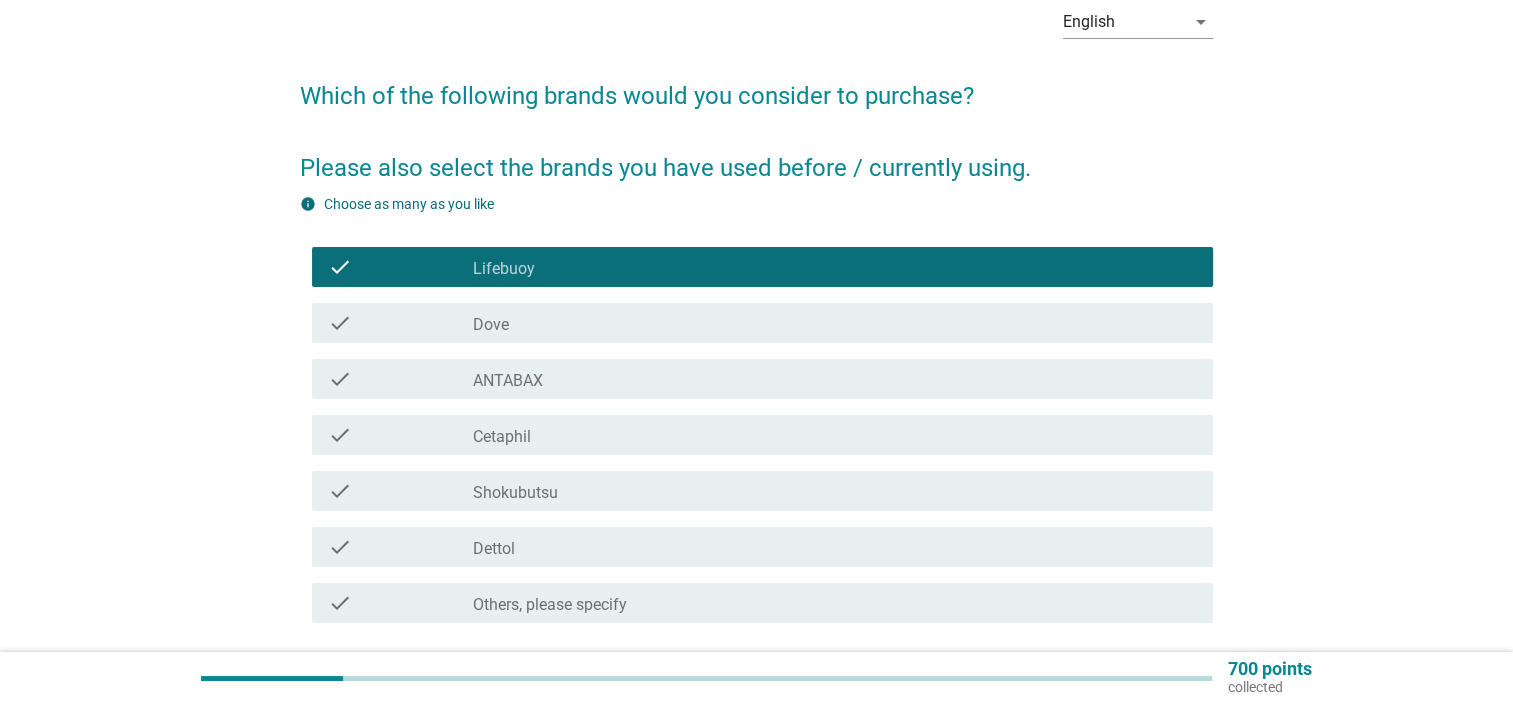 click on "Lifebuoy" at bounding box center (504, 269) 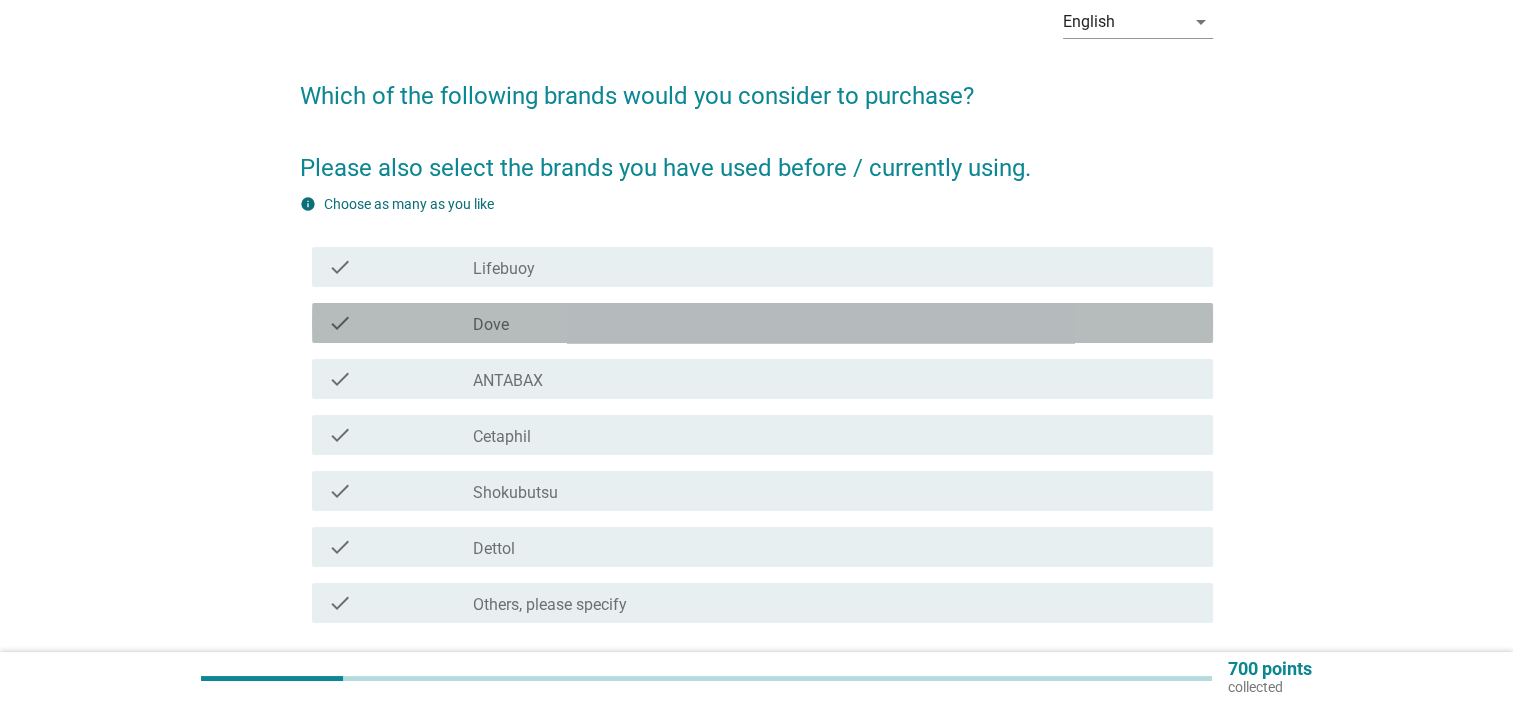 click on "Dove" at bounding box center [491, 325] 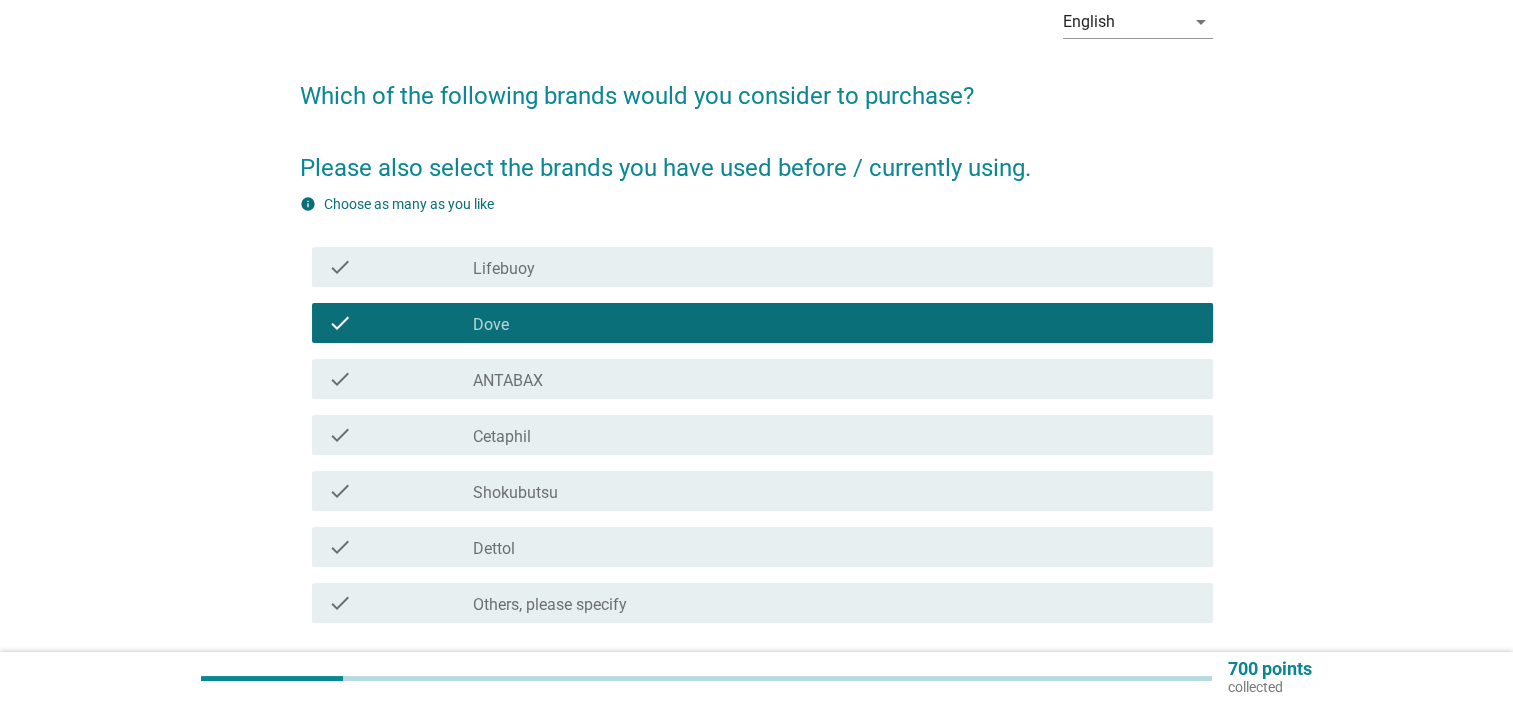 click on "check_box_outline_blank Dettol" at bounding box center [835, 547] 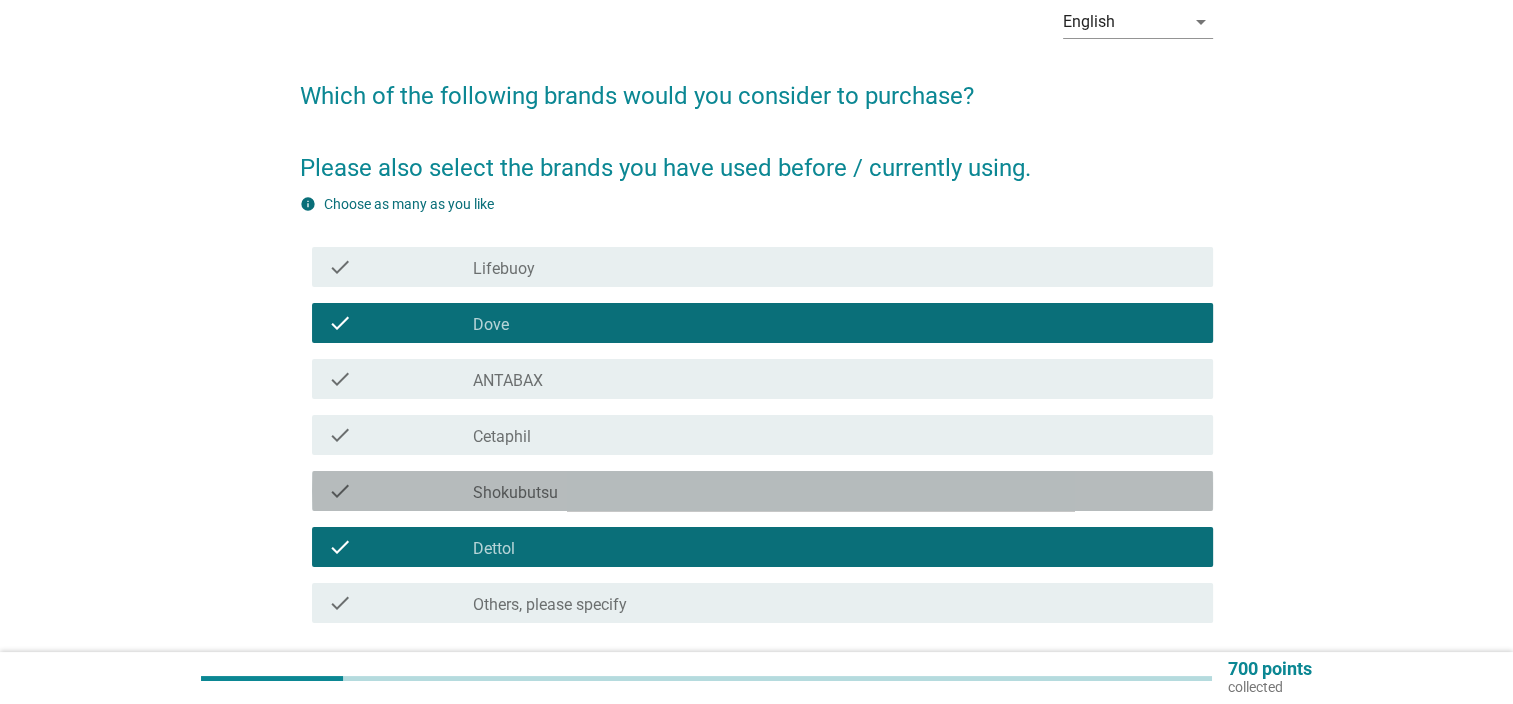 click on "Shokubutsu" at bounding box center (515, 493) 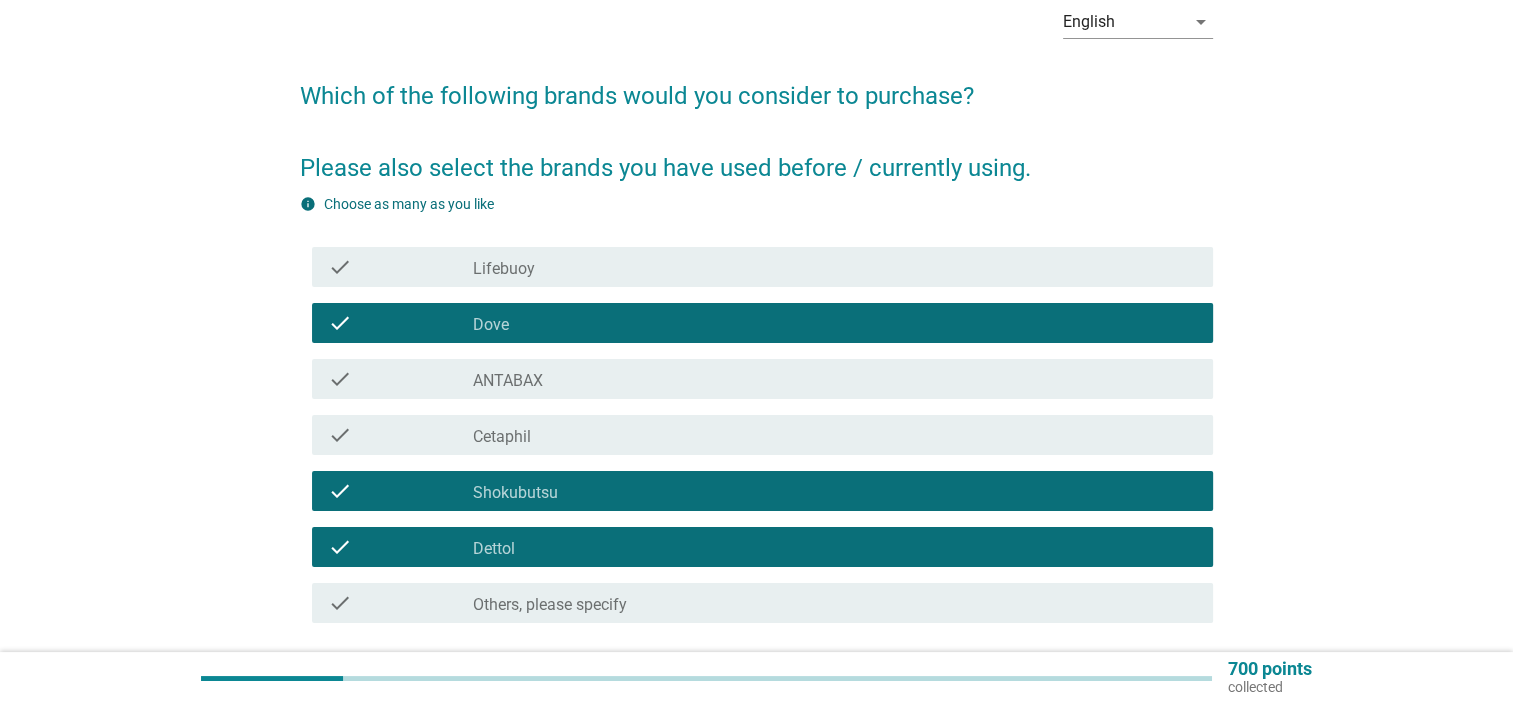 click on "Lifebuoy" at bounding box center (504, 269) 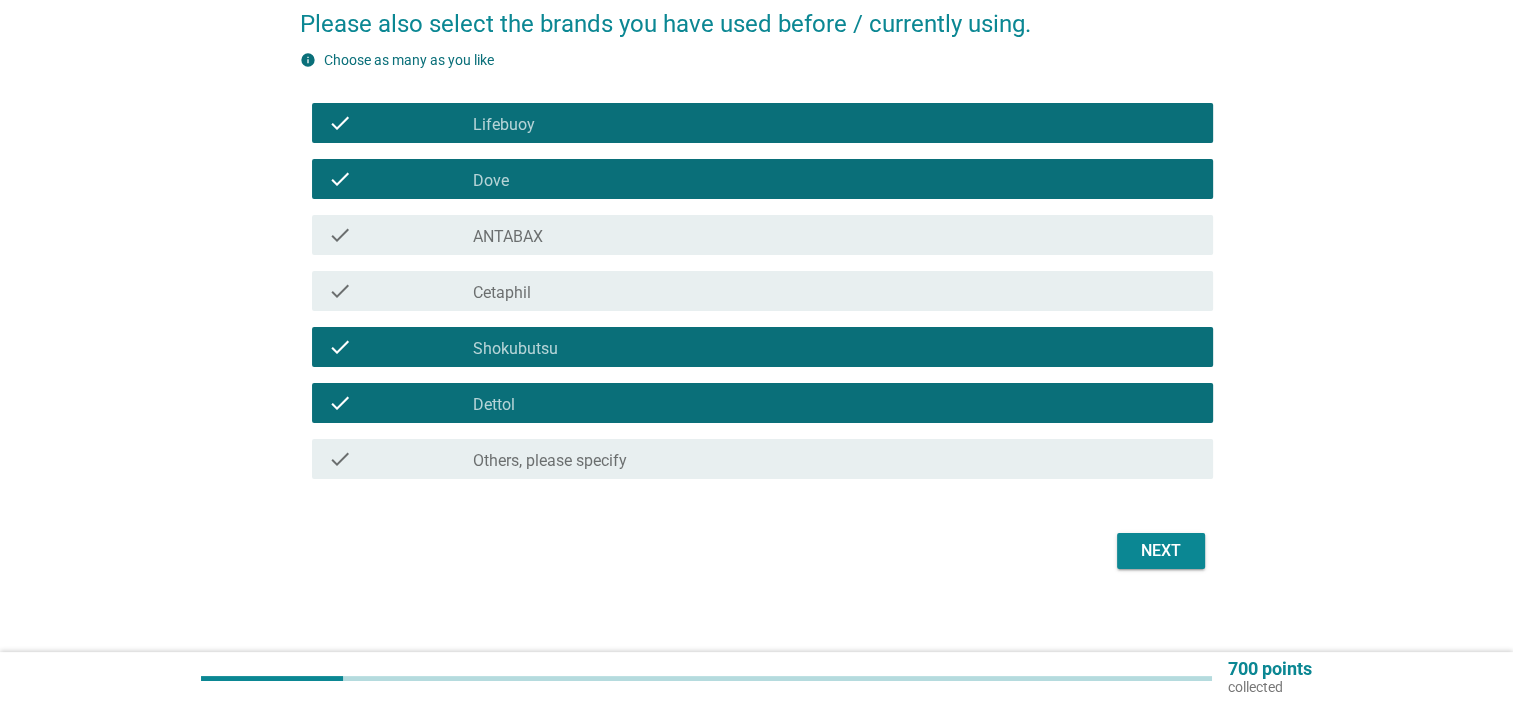 scroll, scrollTop: 256, scrollLeft: 0, axis: vertical 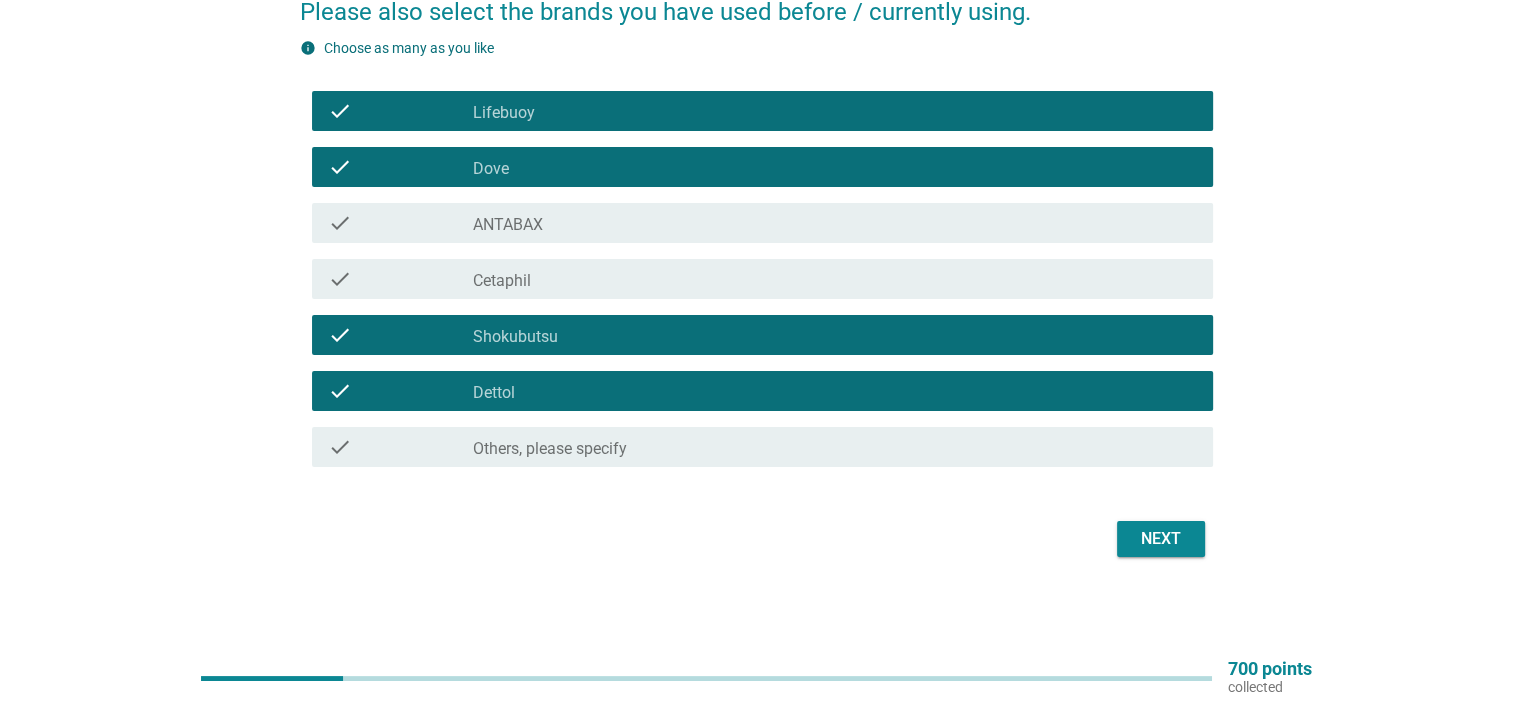 click on "Next" at bounding box center (1161, 539) 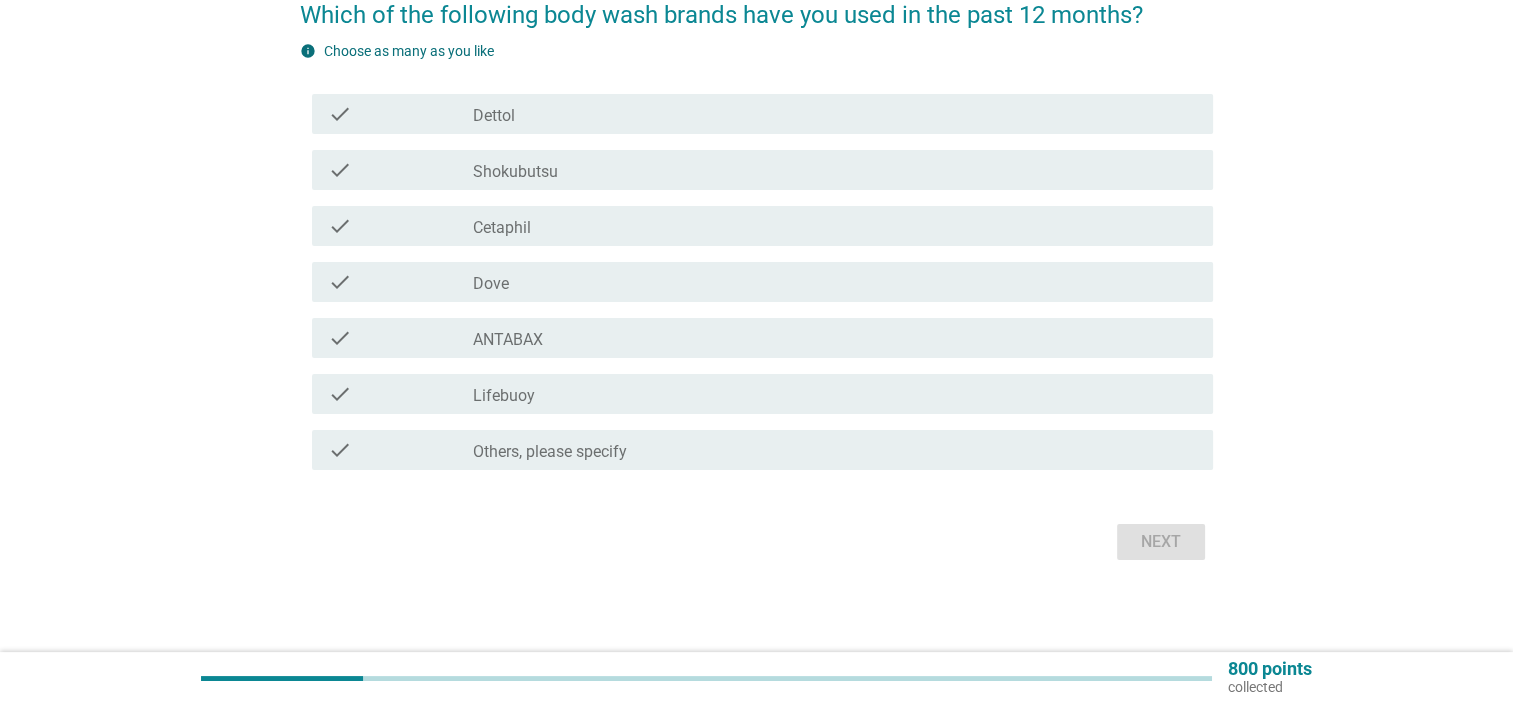 scroll, scrollTop: 184, scrollLeft: 0, axis: vertical 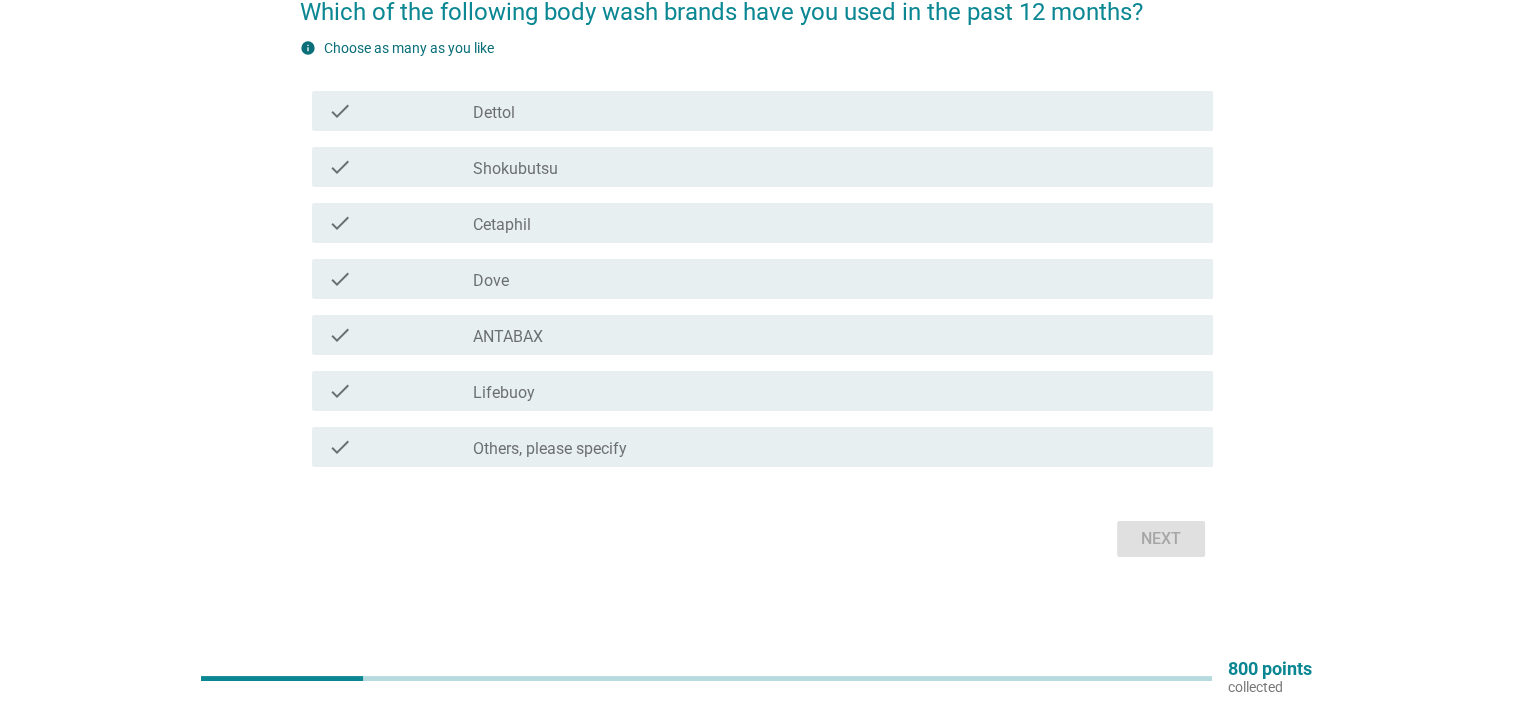 click on "check_box Dettol" at bounding box center [835, 111] 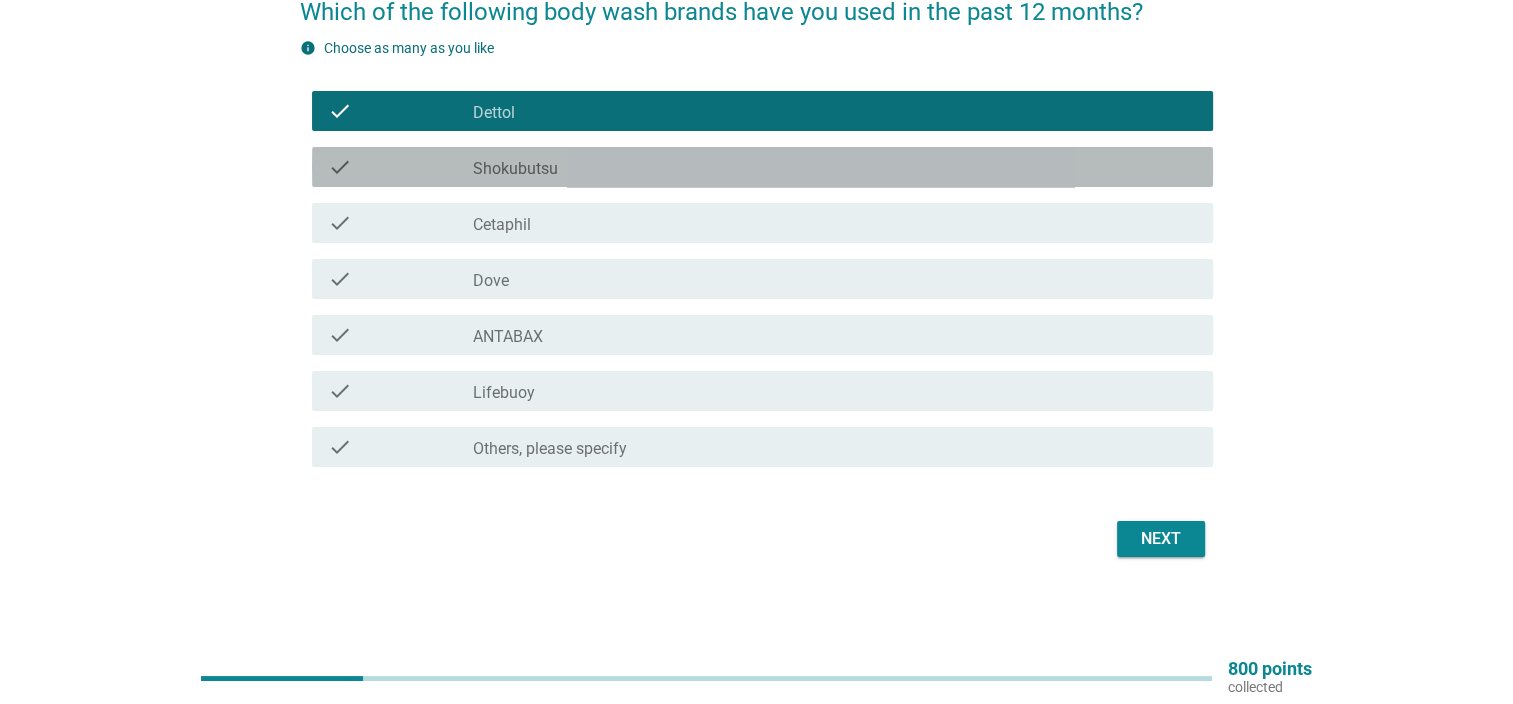 click on "check_box Shokubutsu" at bounding box center (835, 167) 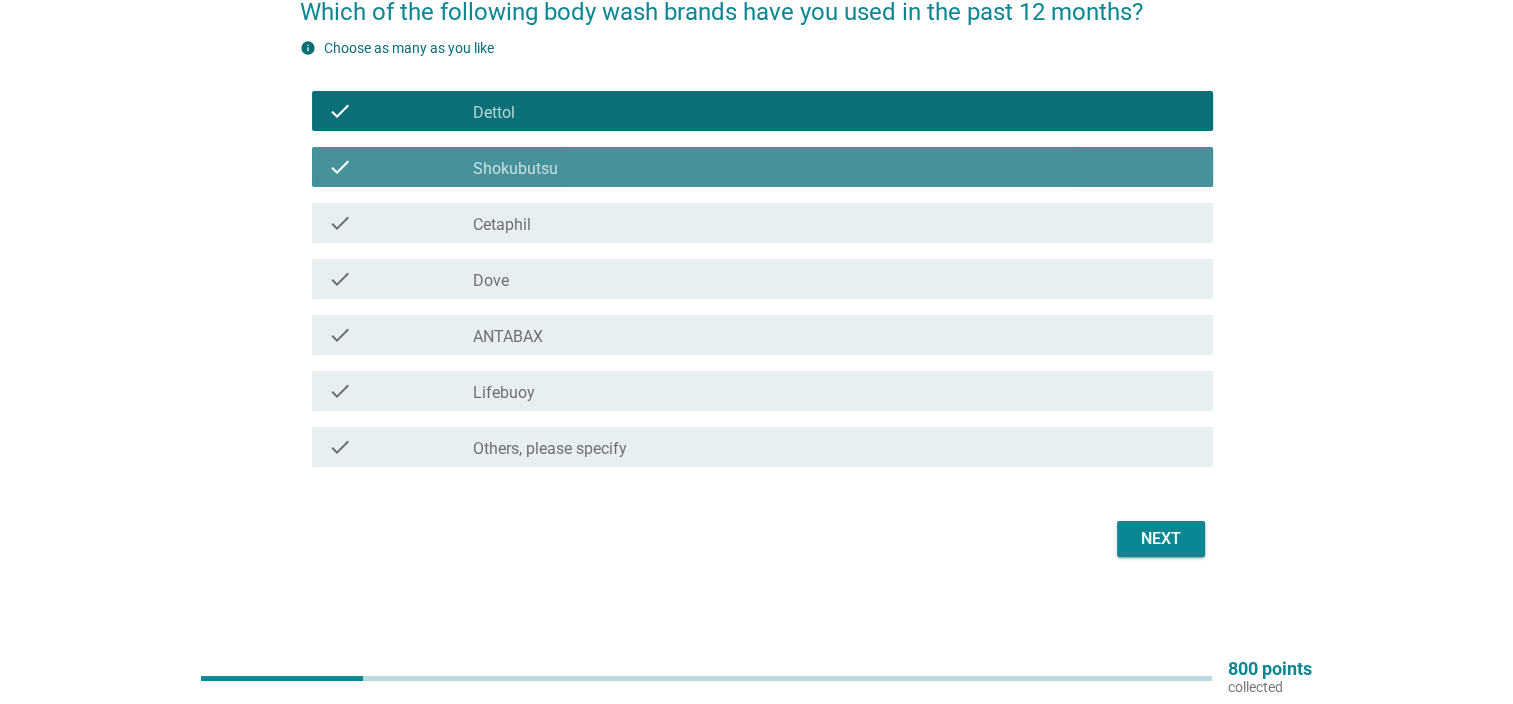click on "check_box Shokubutsu" at bounding box center (835, 167) 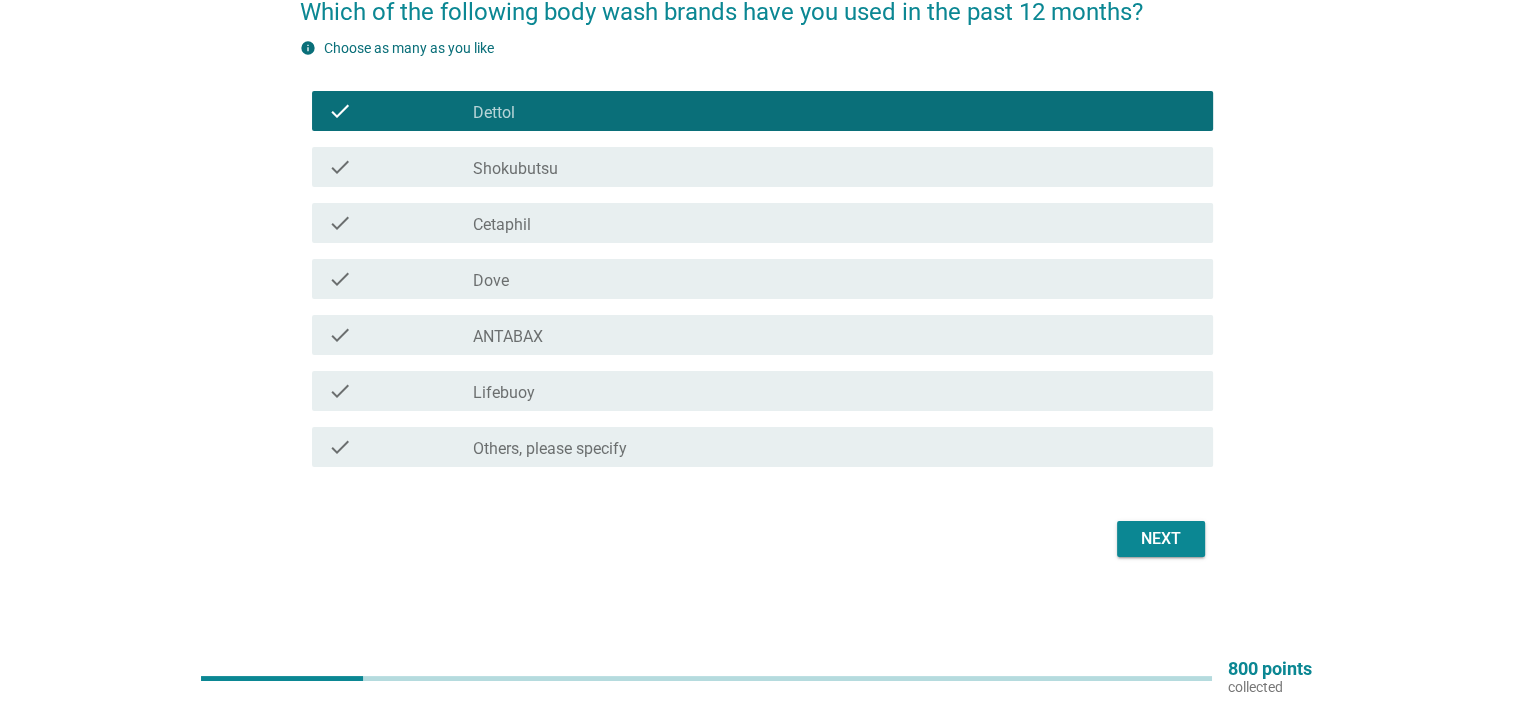 click on "Next" at bounding box center (756, 539) 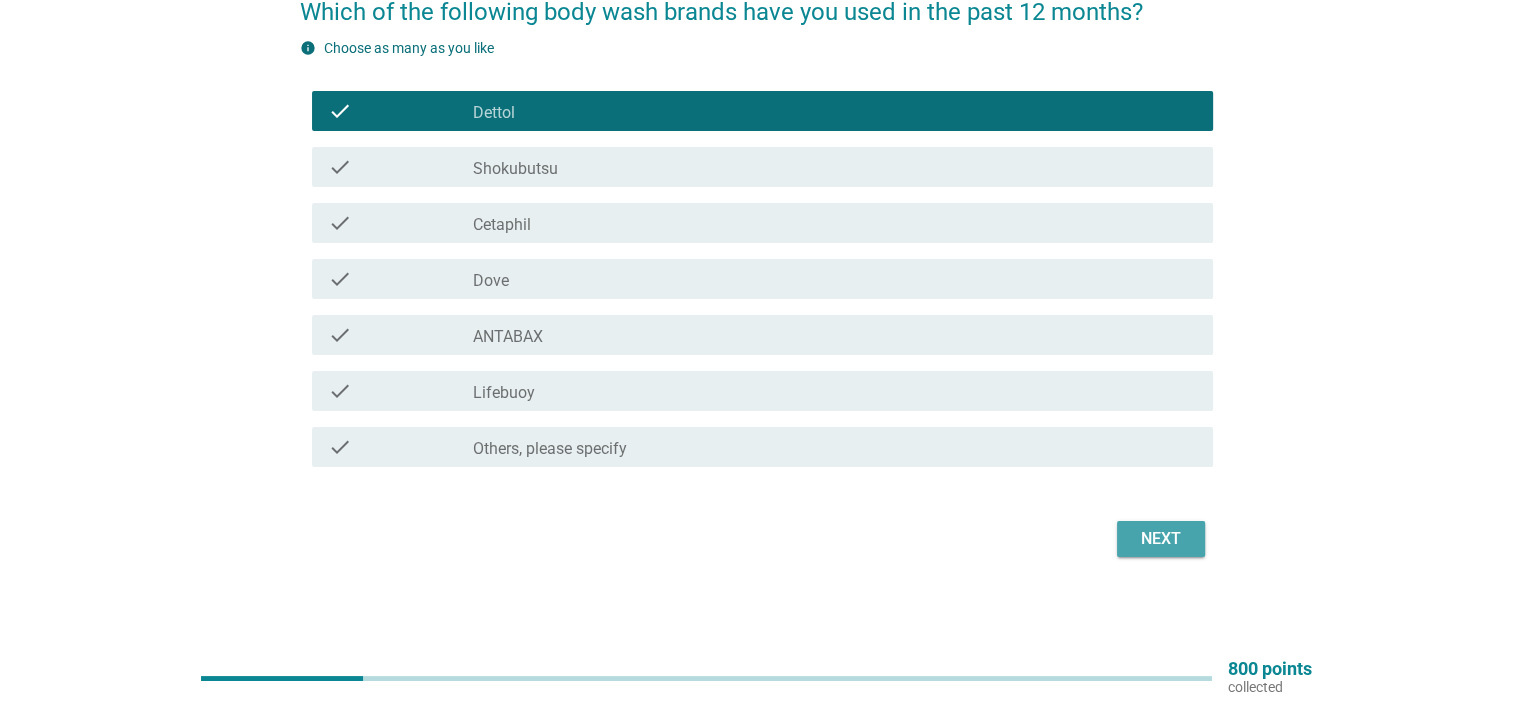 click on "Next" at bounding box center [1161, 539] 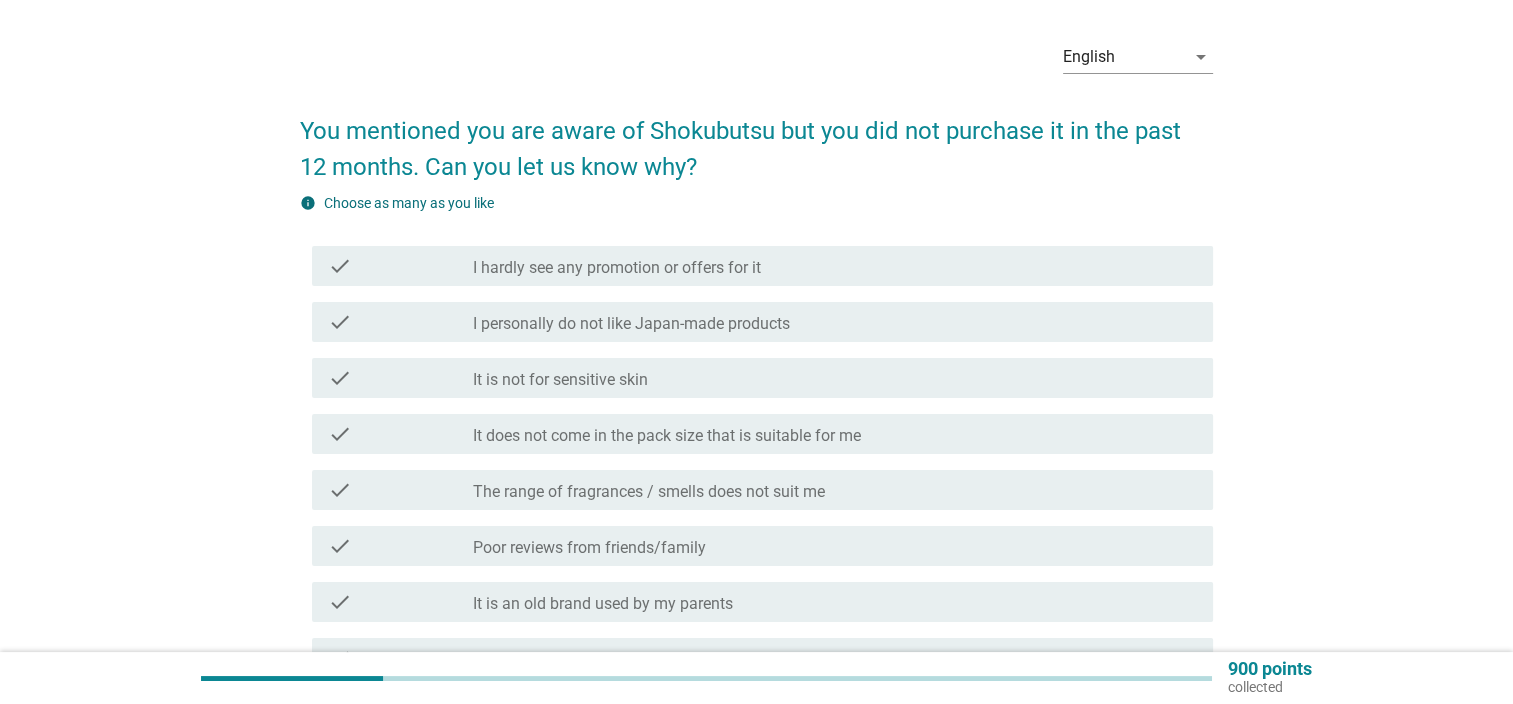 scroll, scrollTop: 100, scrollLeft: 0, axis: vertical 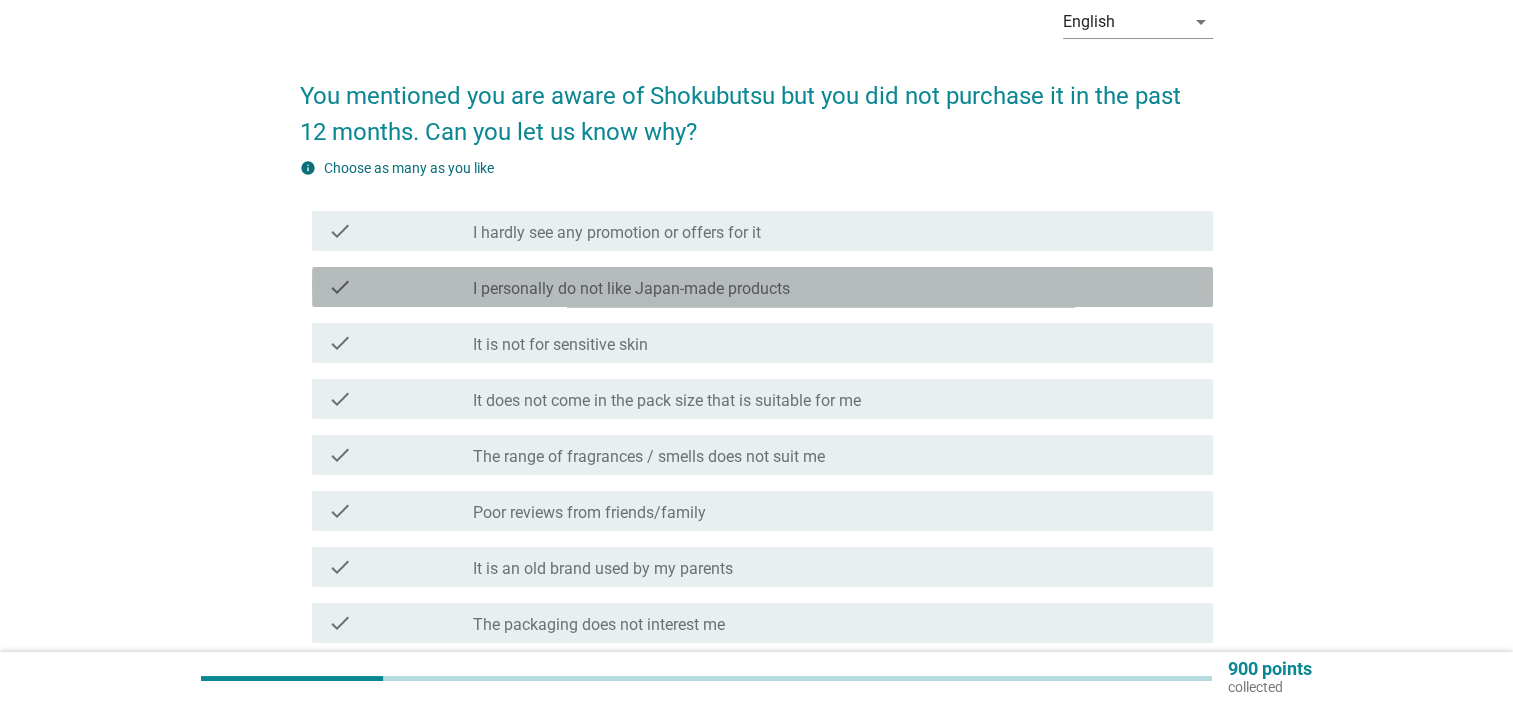 click on "I personally do not like Japan-made products" at bounding box center (631, 289) 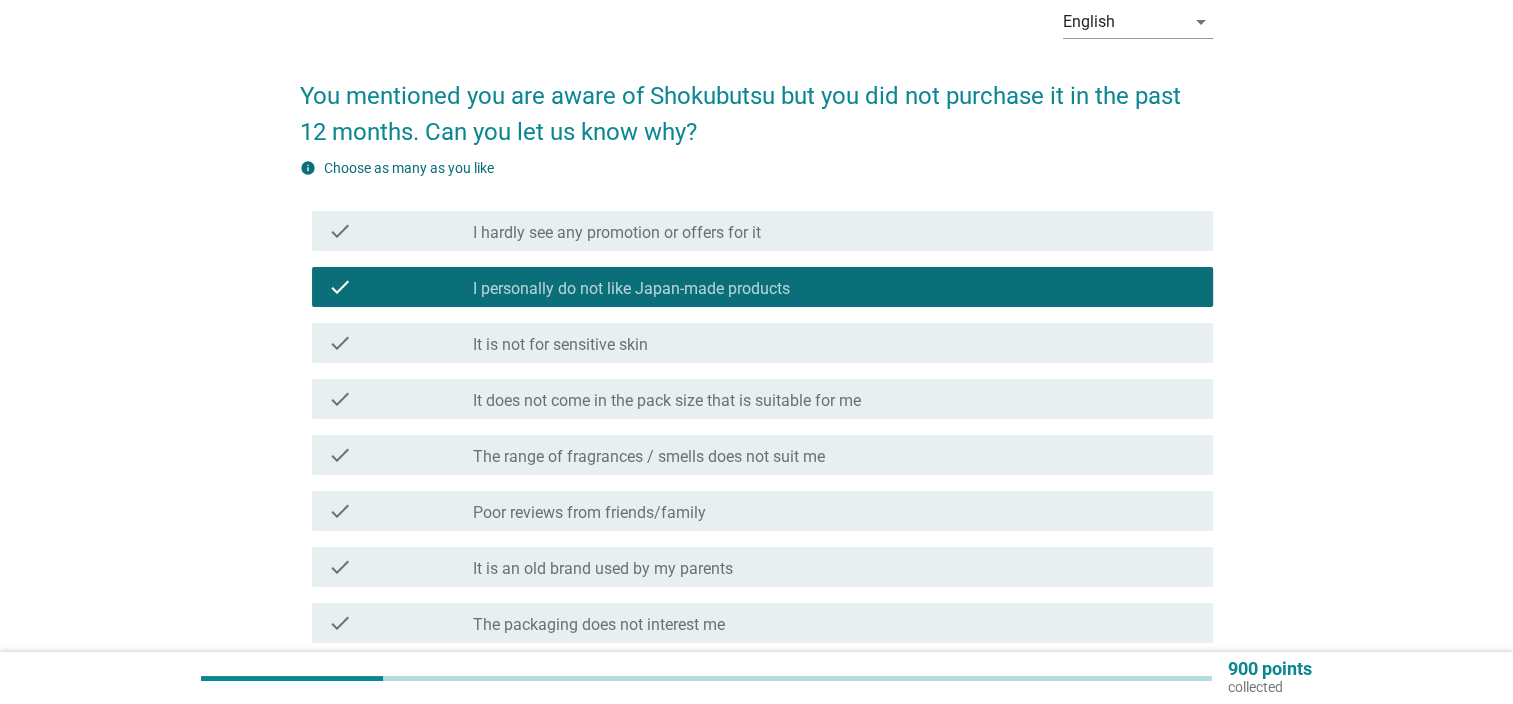 click on "I personally do not like Japan-made products" at bounding box center (631, 289) 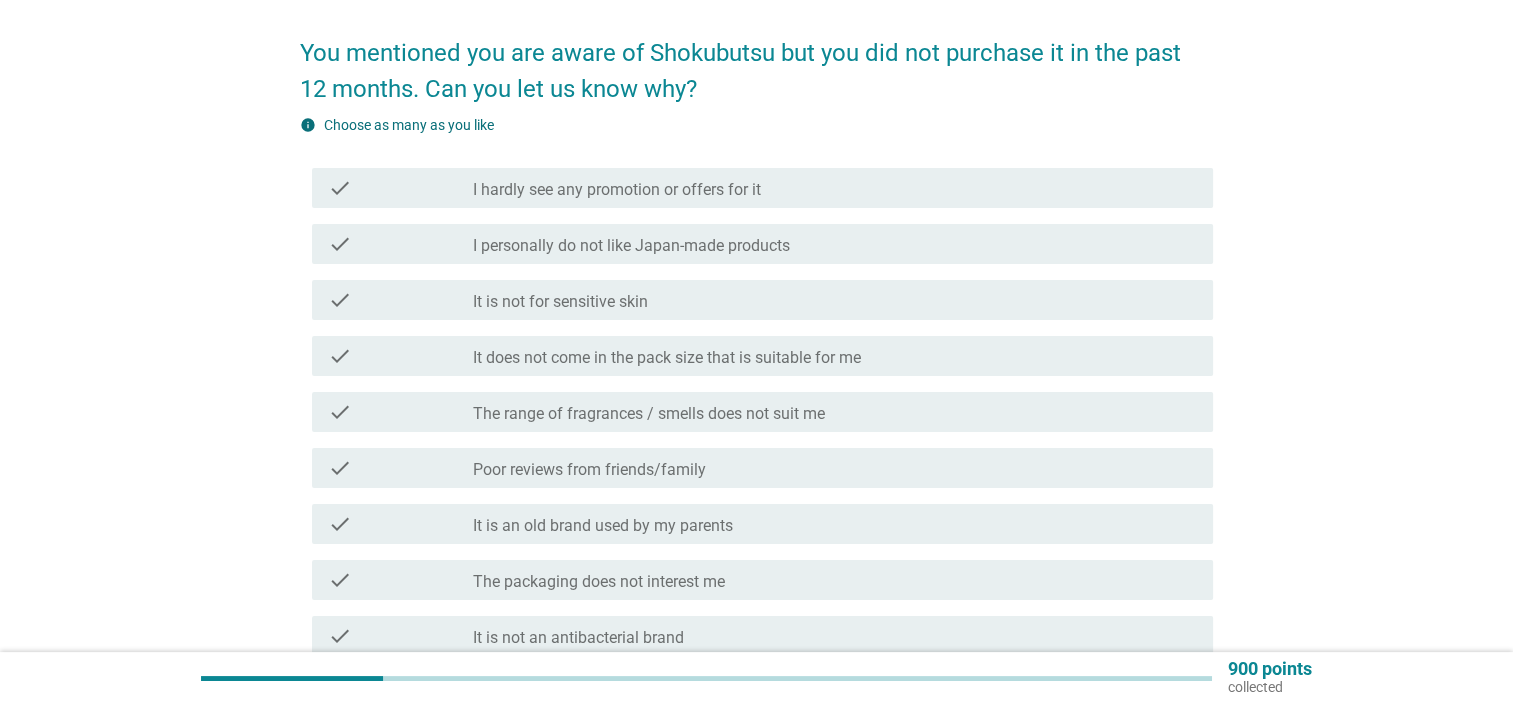 scroll, scrollTop: 100, scrollLeft: 0, axis: vertical 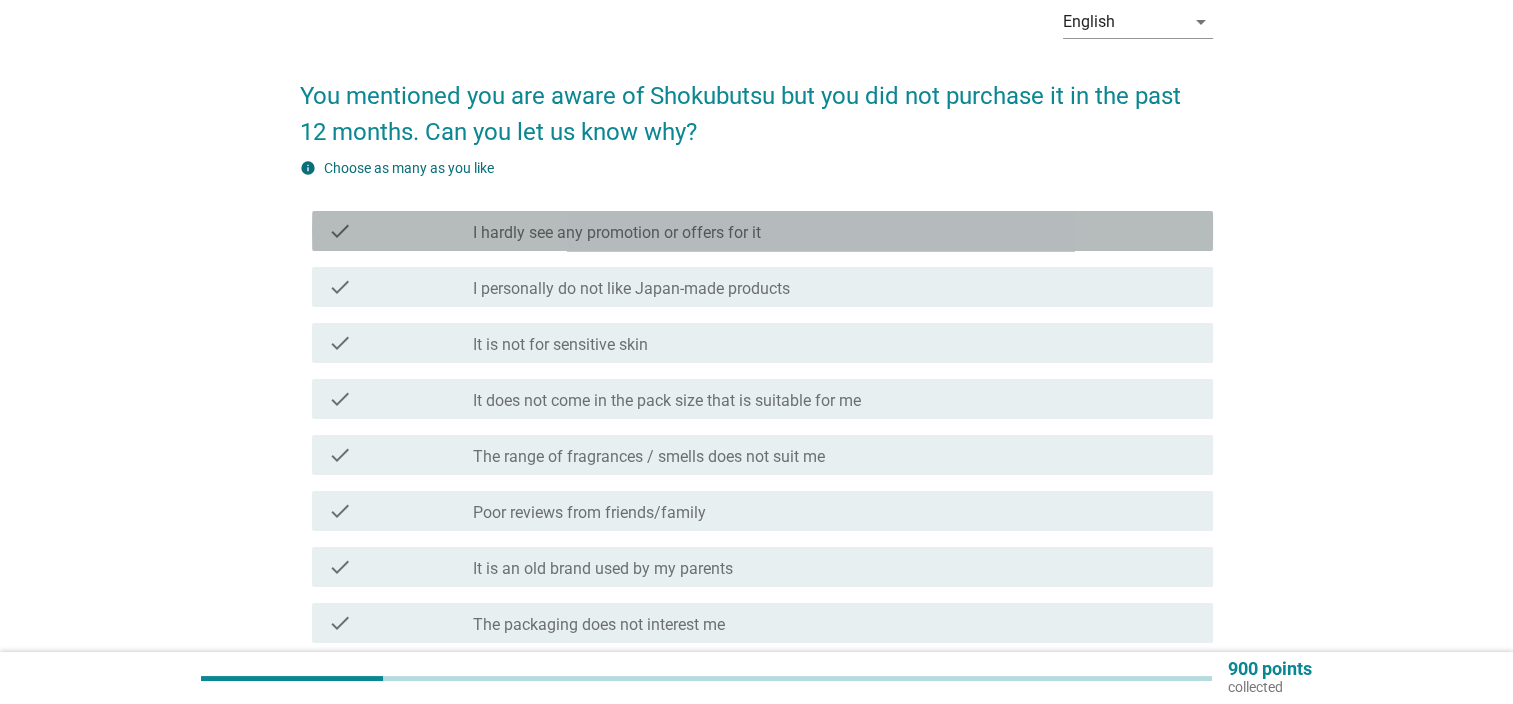 click on "check     check_box_outline_blank I hardly see any promotion or offers for it" at bounding box center (762, 231) 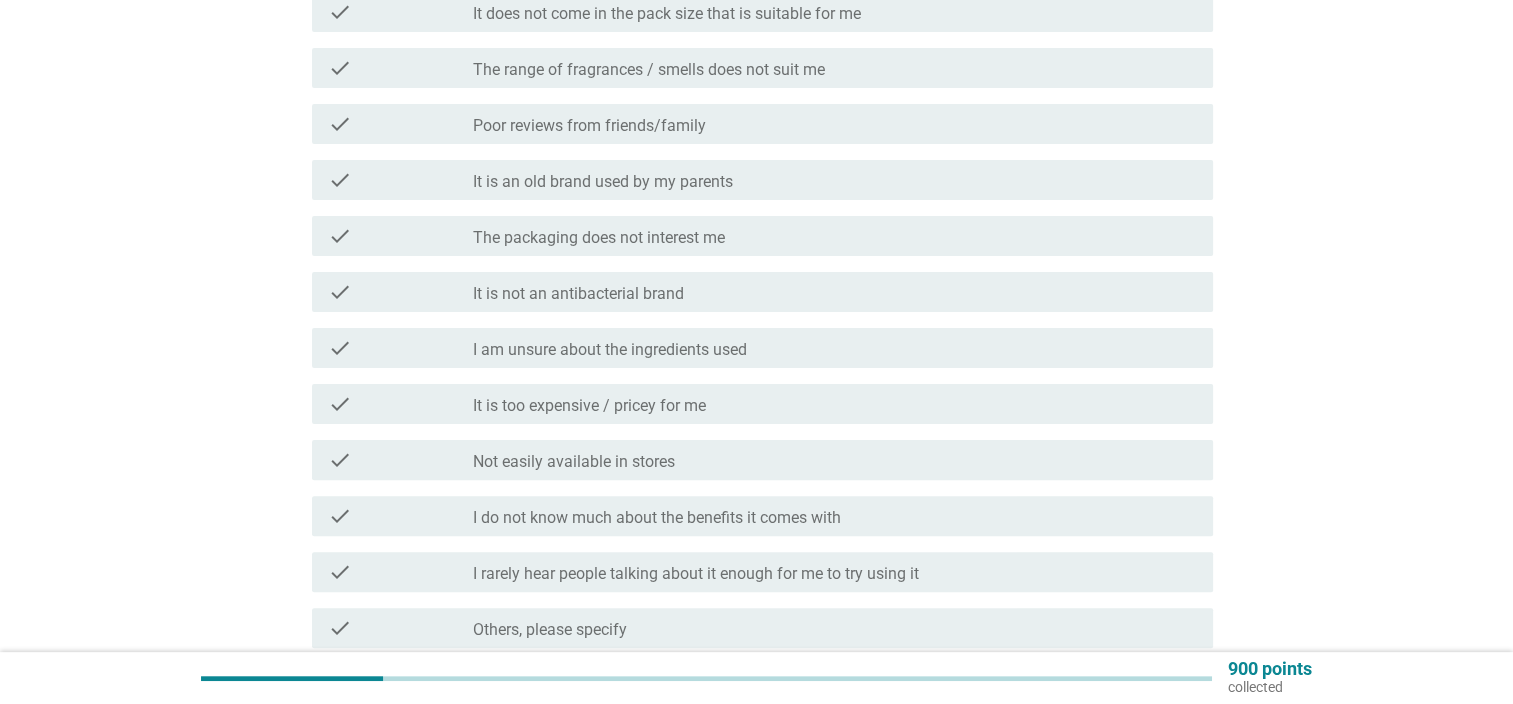 scroll, scrollTop: 500, scrollLeft: 0, axis: vertical 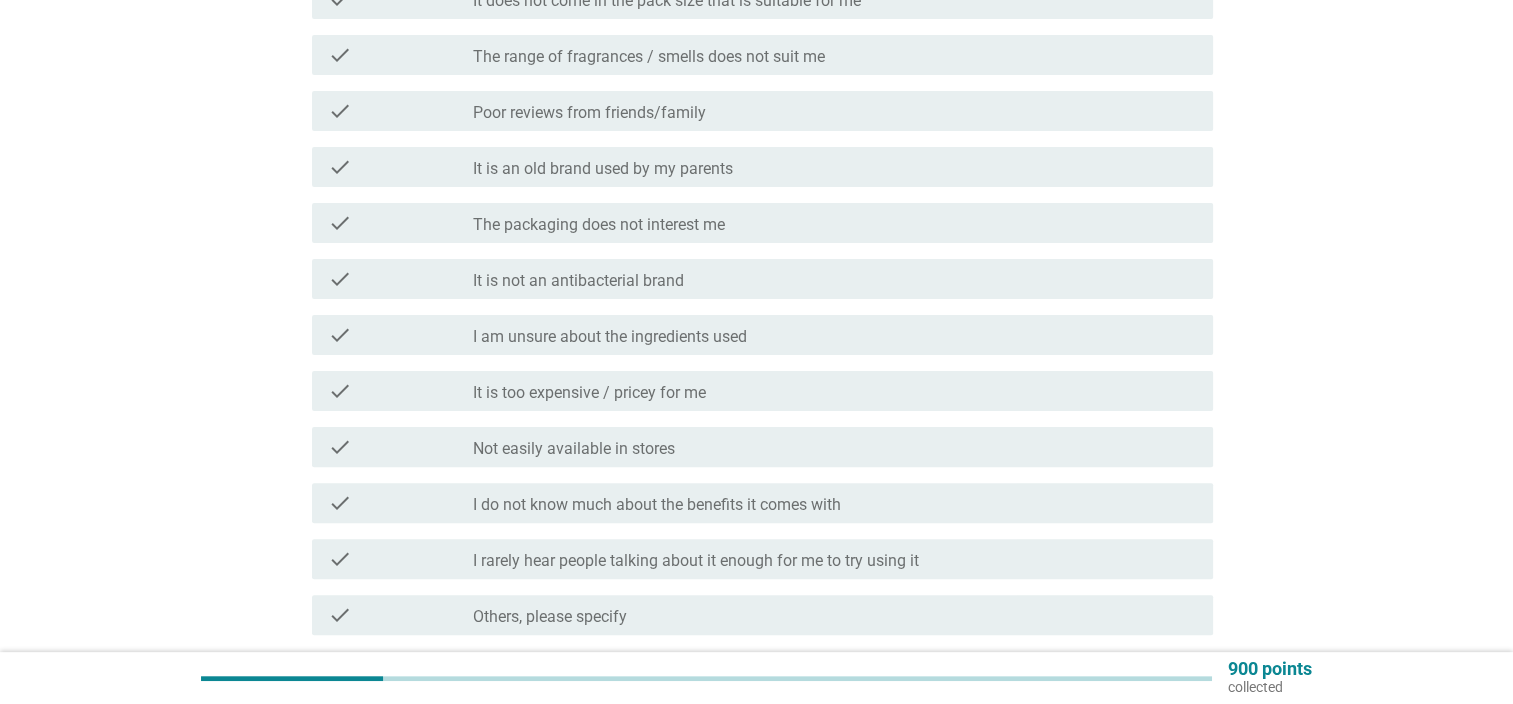 click on "check_box_outline_blank I do not know much about the benefits it comes with" at bounding box center (835, 503) 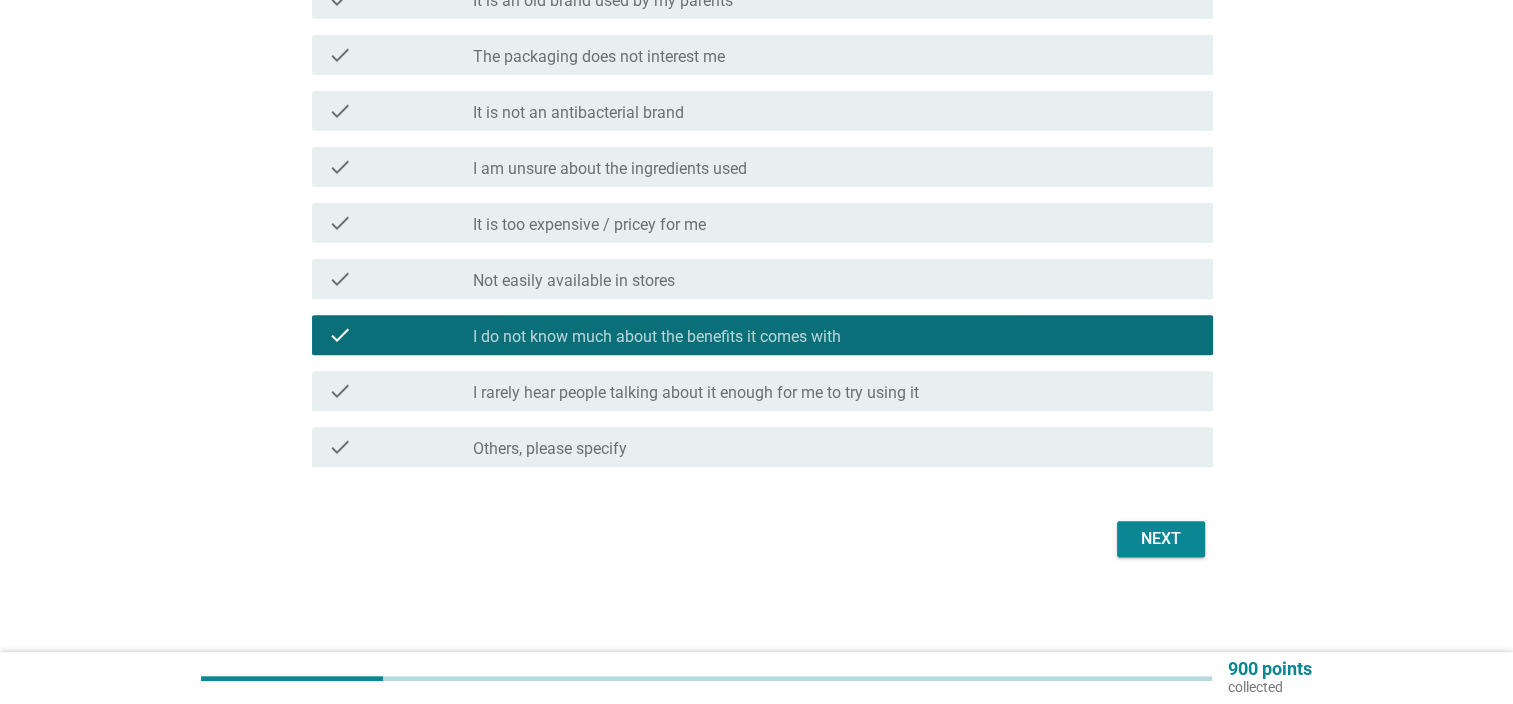 scroll, scrollTop: 668, scrollLeft: 0, axis: vertical 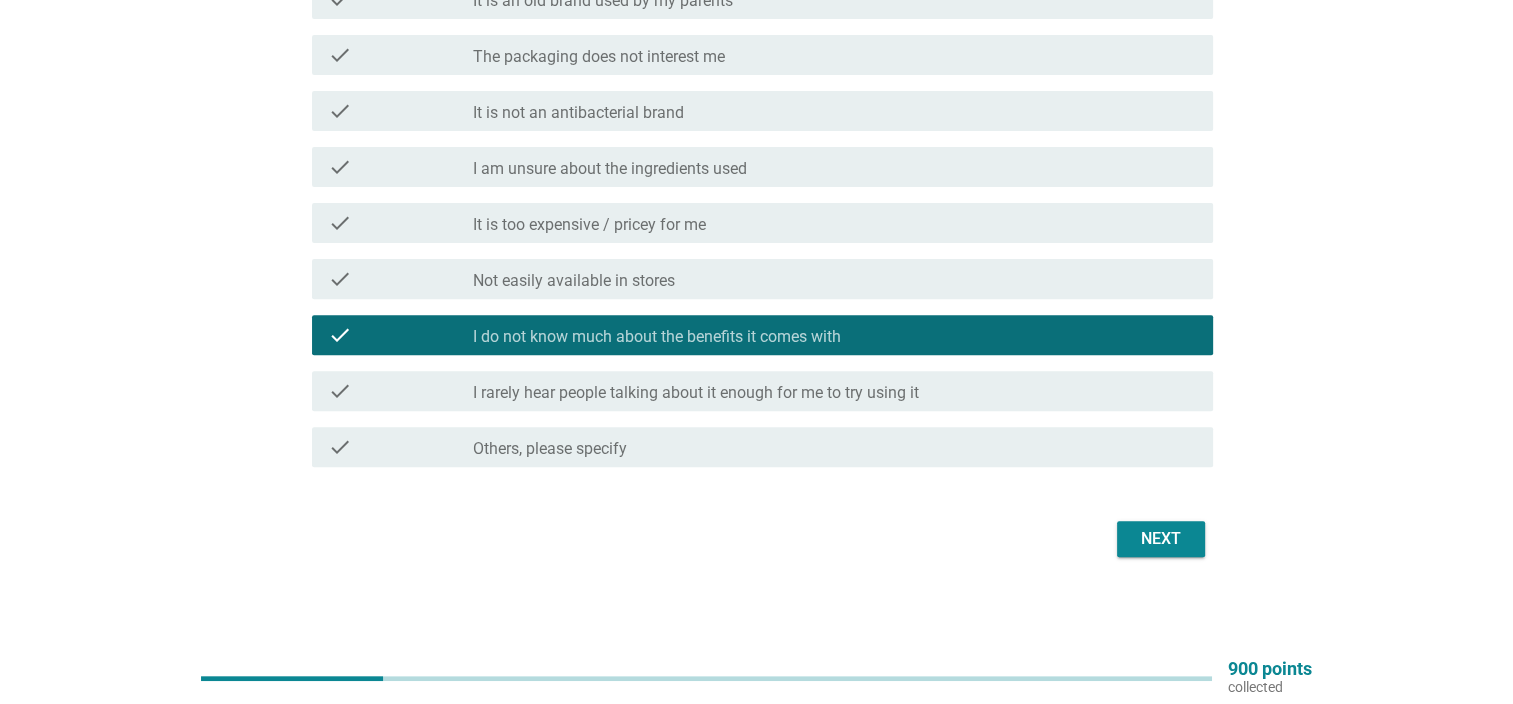 click on "Next" at bounding box center [1161, 539] 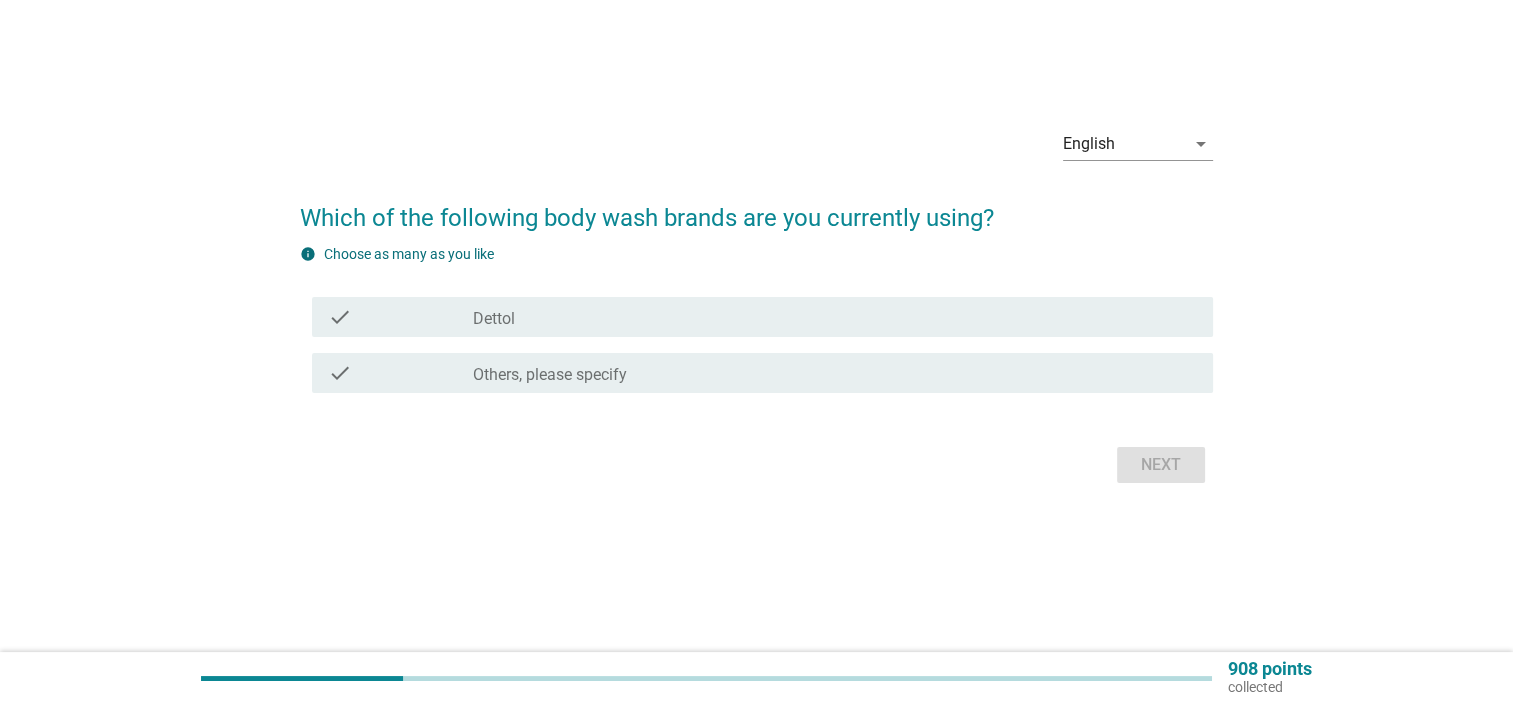 scroll, scrollTop: 0, scrollLeft: 0, axis: both 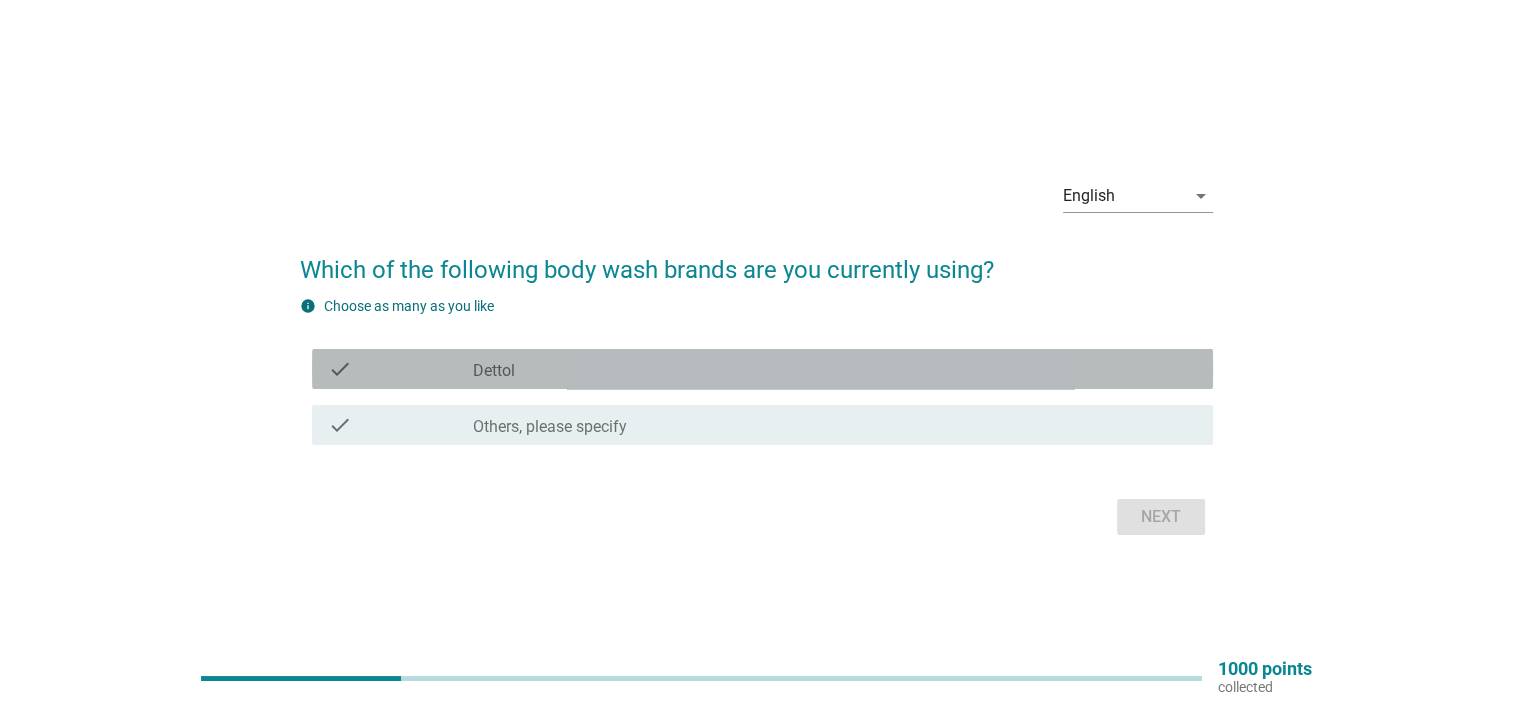 click on "check_box_outline_blank Dettol" at bounding box center (835, 369) 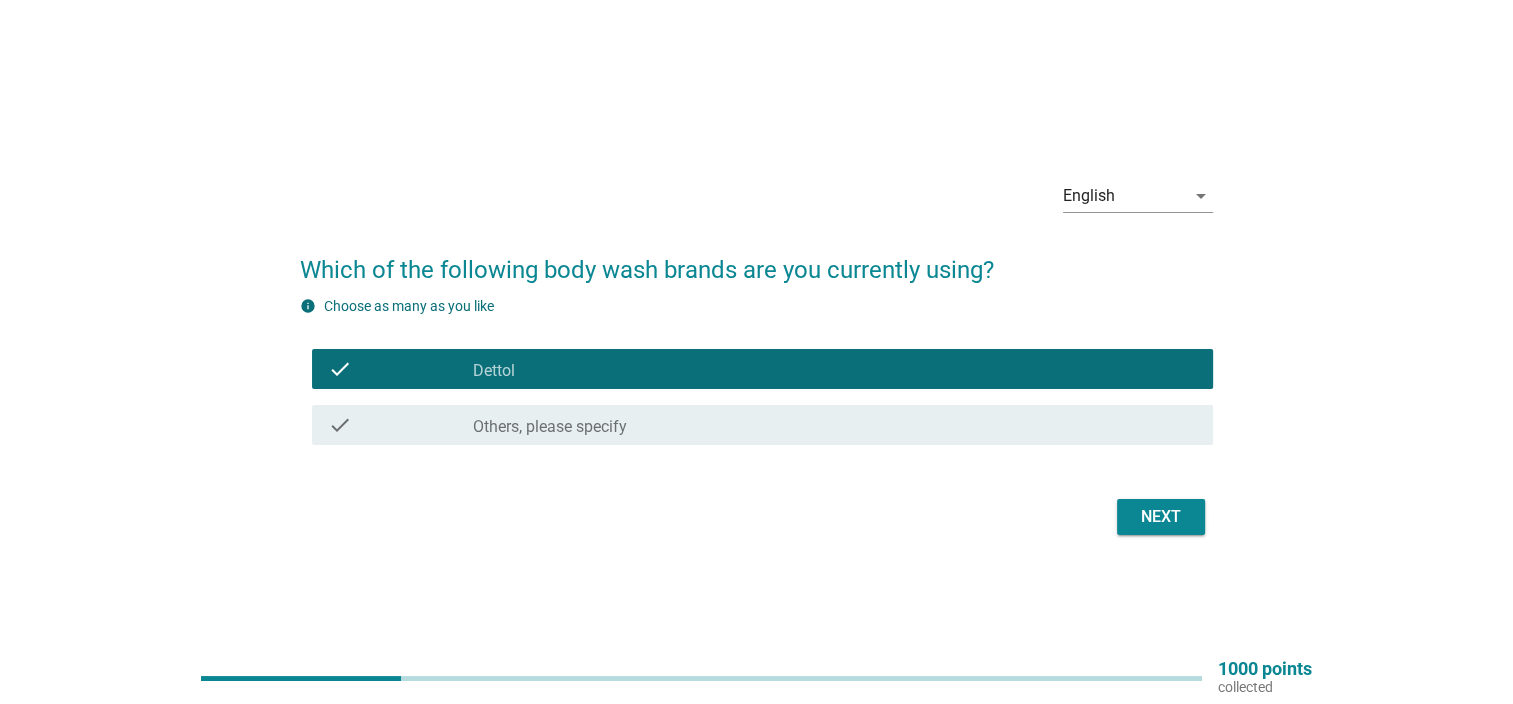 click on "Next" at bounding box center [1161, 517] 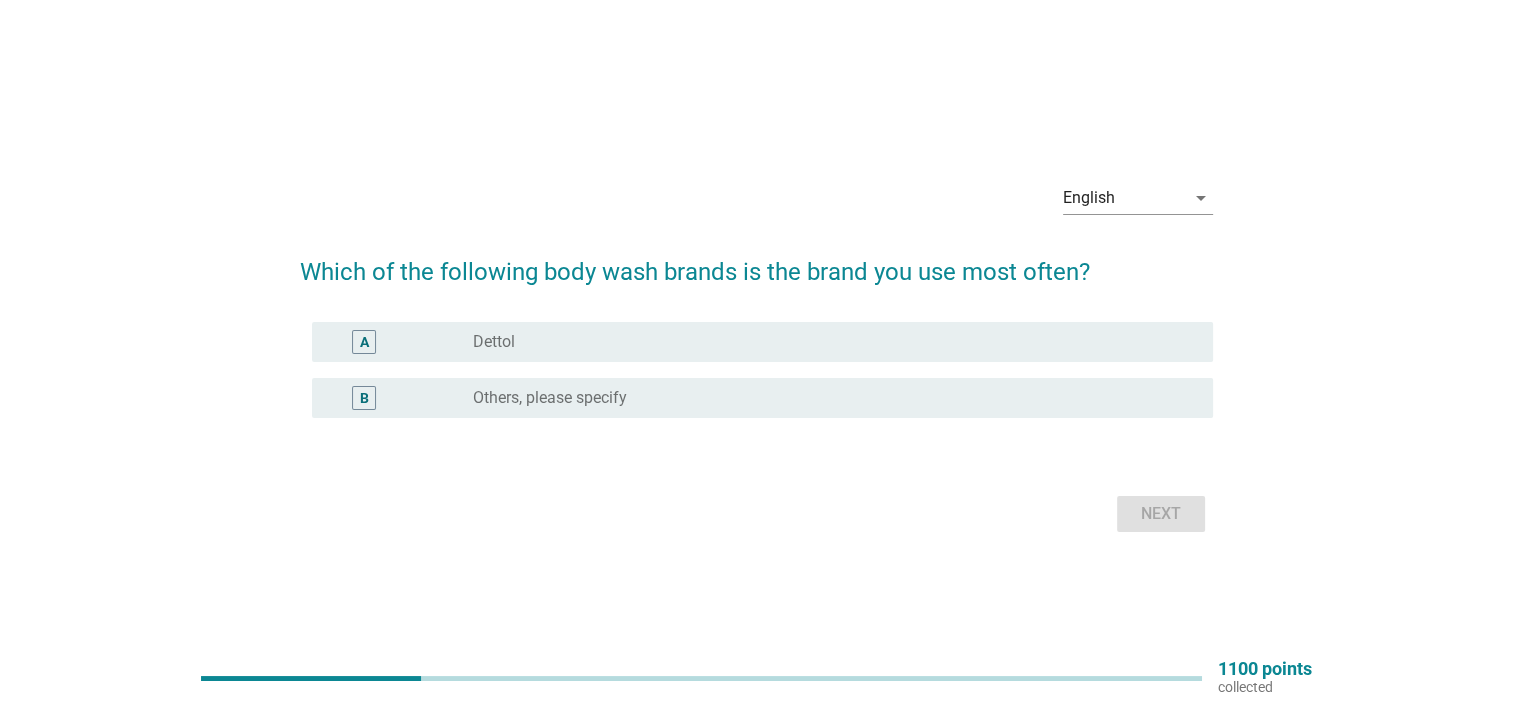 drag, startPoint x: 668, startPoint y: 338, endPoint x: 741, endPoint y: 340, distance: 73.02739 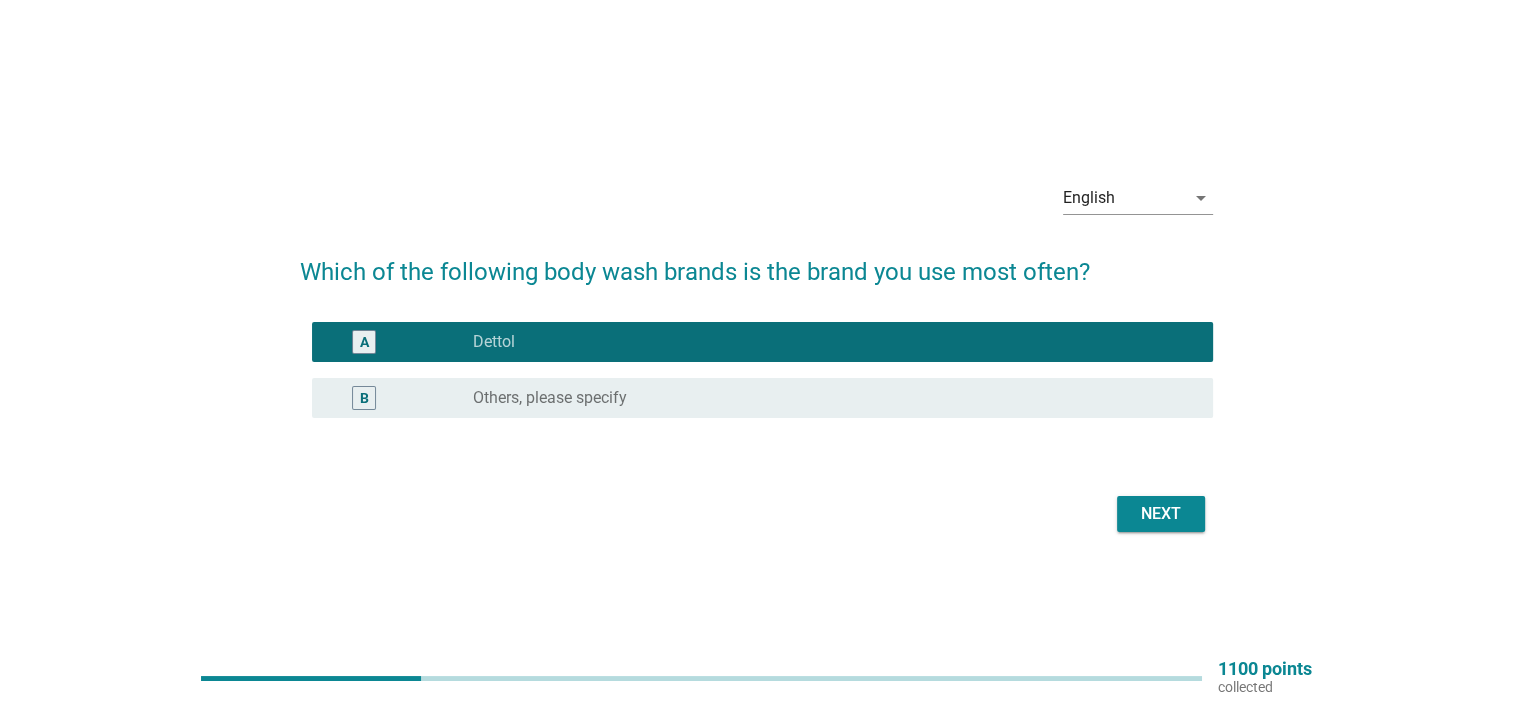 click on "Next" at bounding box center [1161, 514] 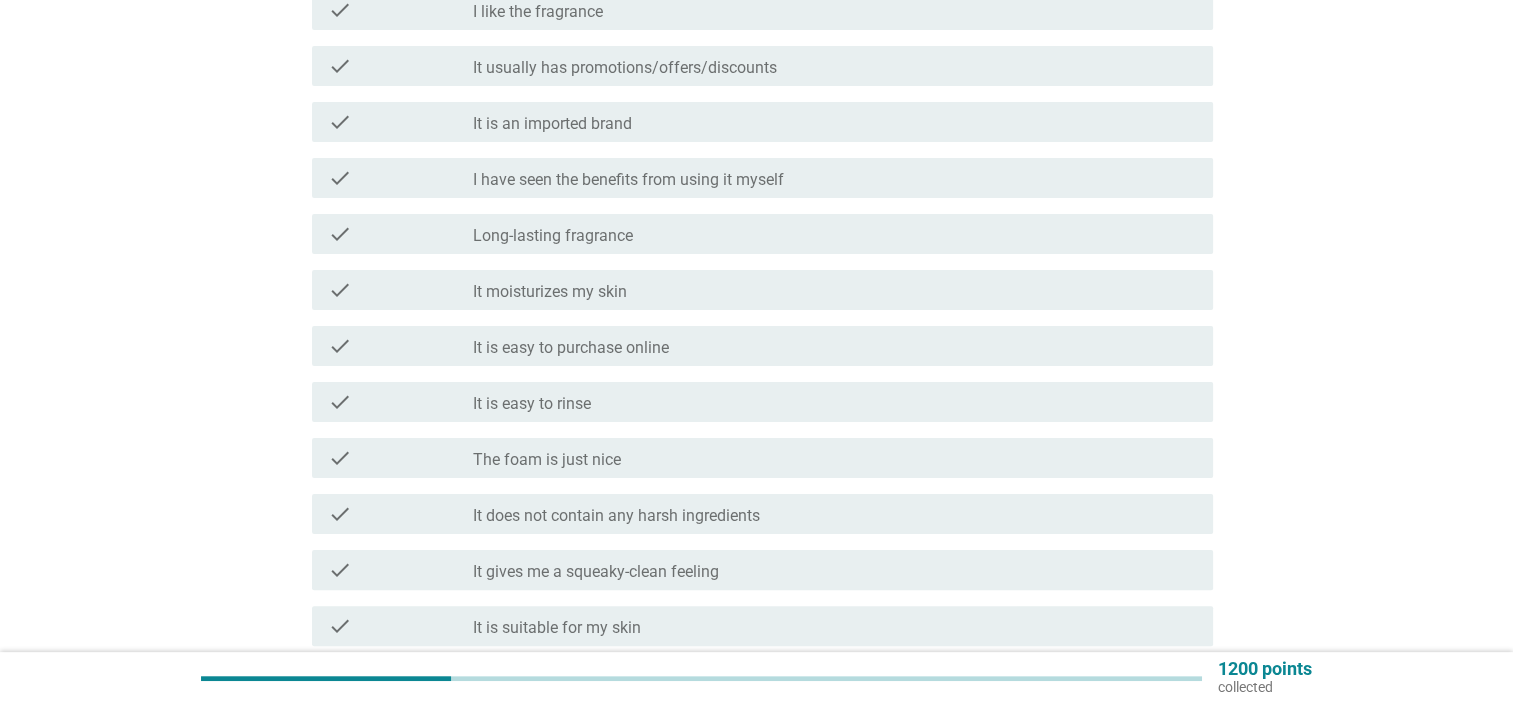scroll, scrollTop: 500, scrollLeft: 0, axis: vertical 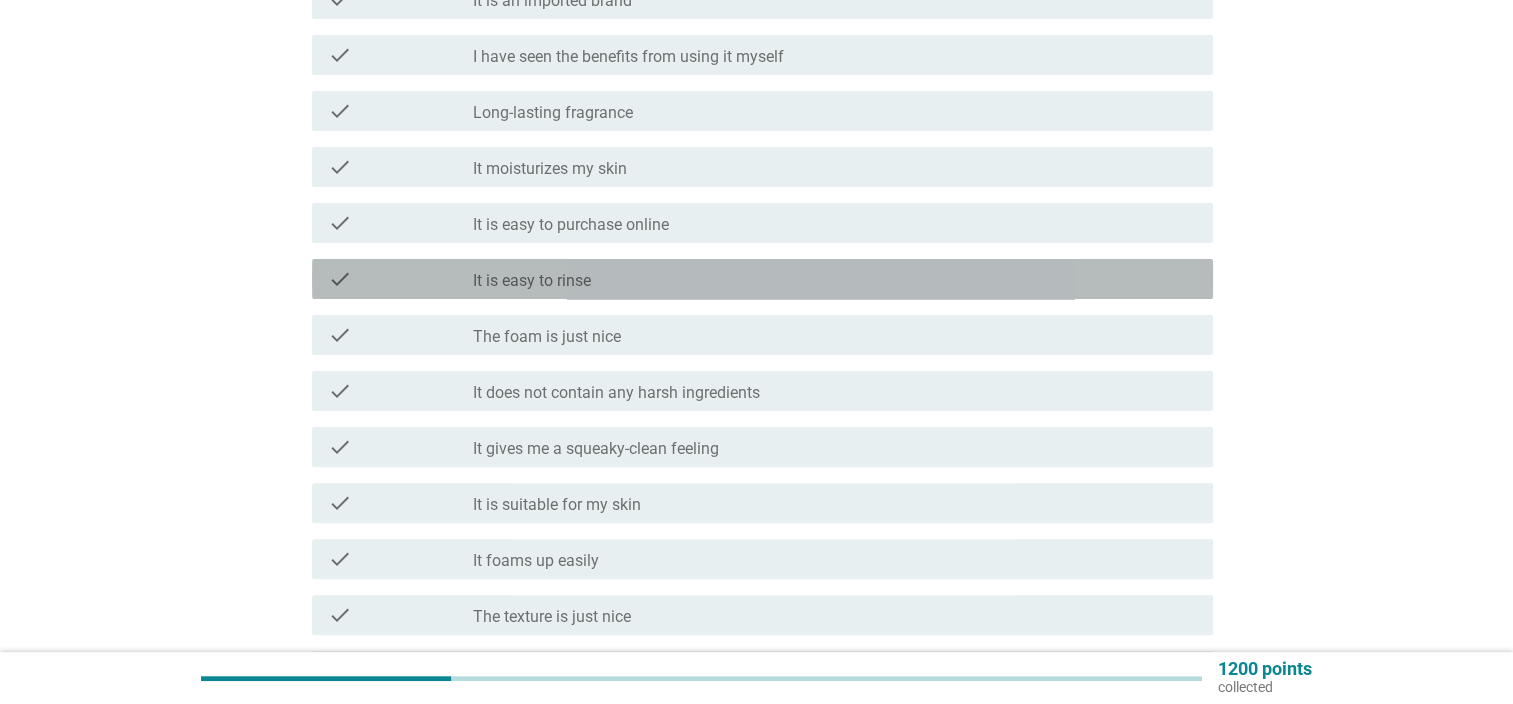 click on "check_box_outline_blank It is easy to rinse" at bounding box center (835, 279) 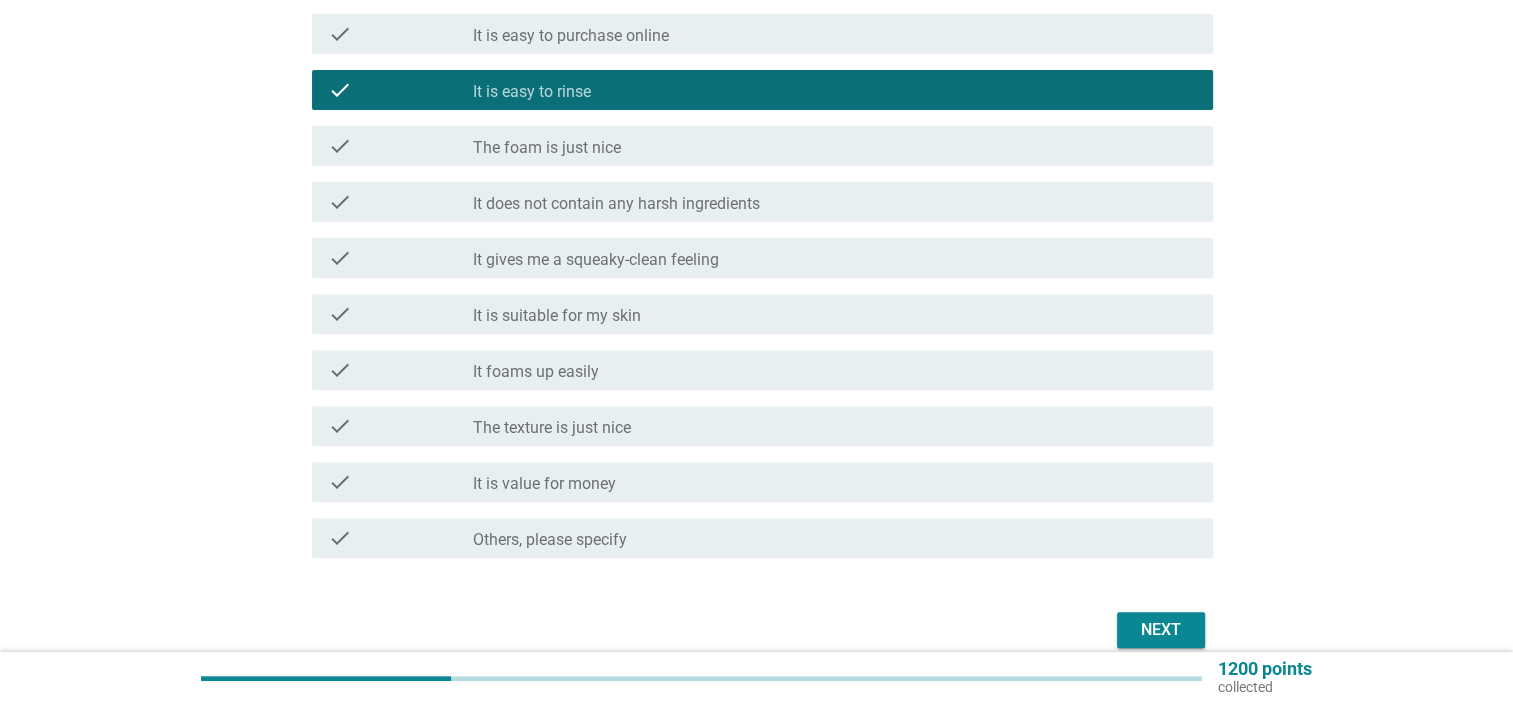 scroll, scrollTop: 700, scrollLeft: 0, axis: vertical 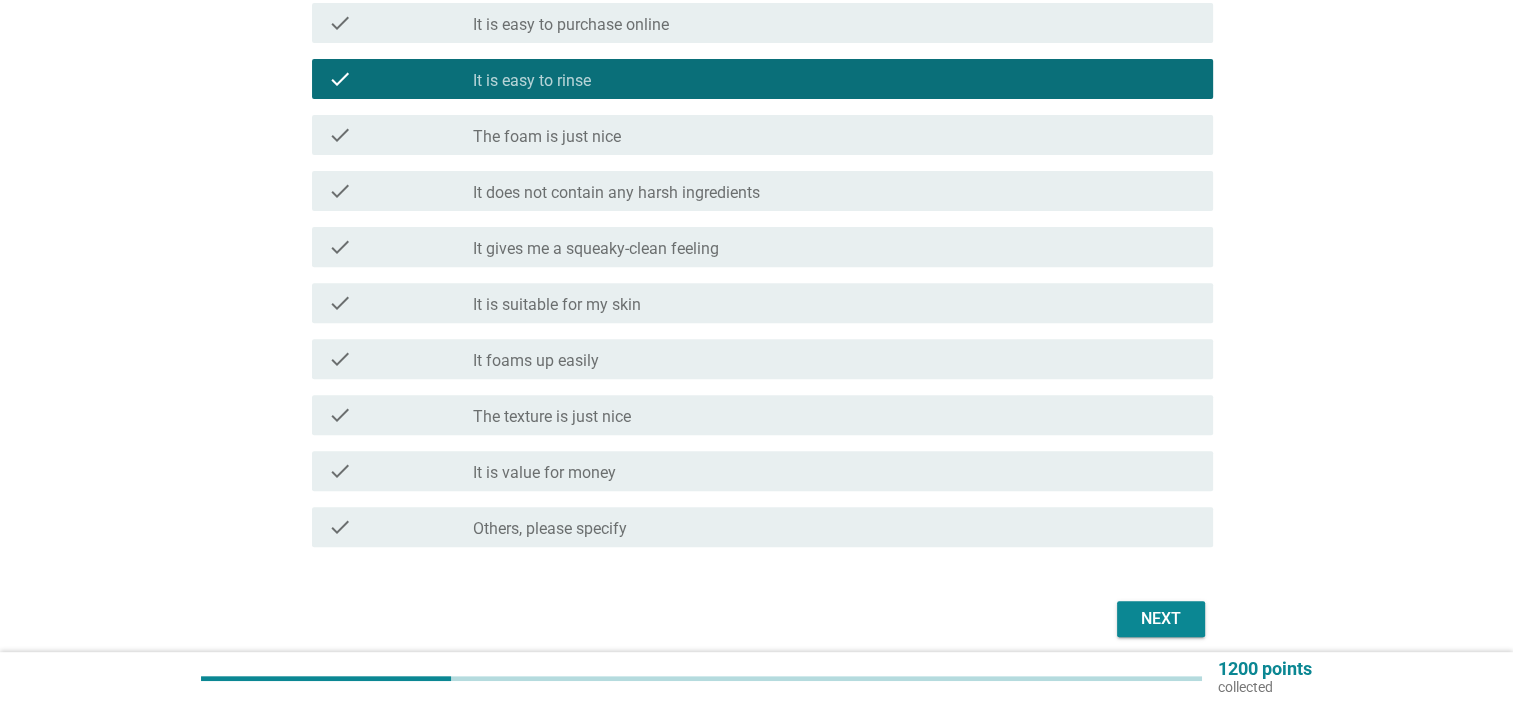 click on "check_box_outline_blank It is value for money" at bounding box center (835, 471) 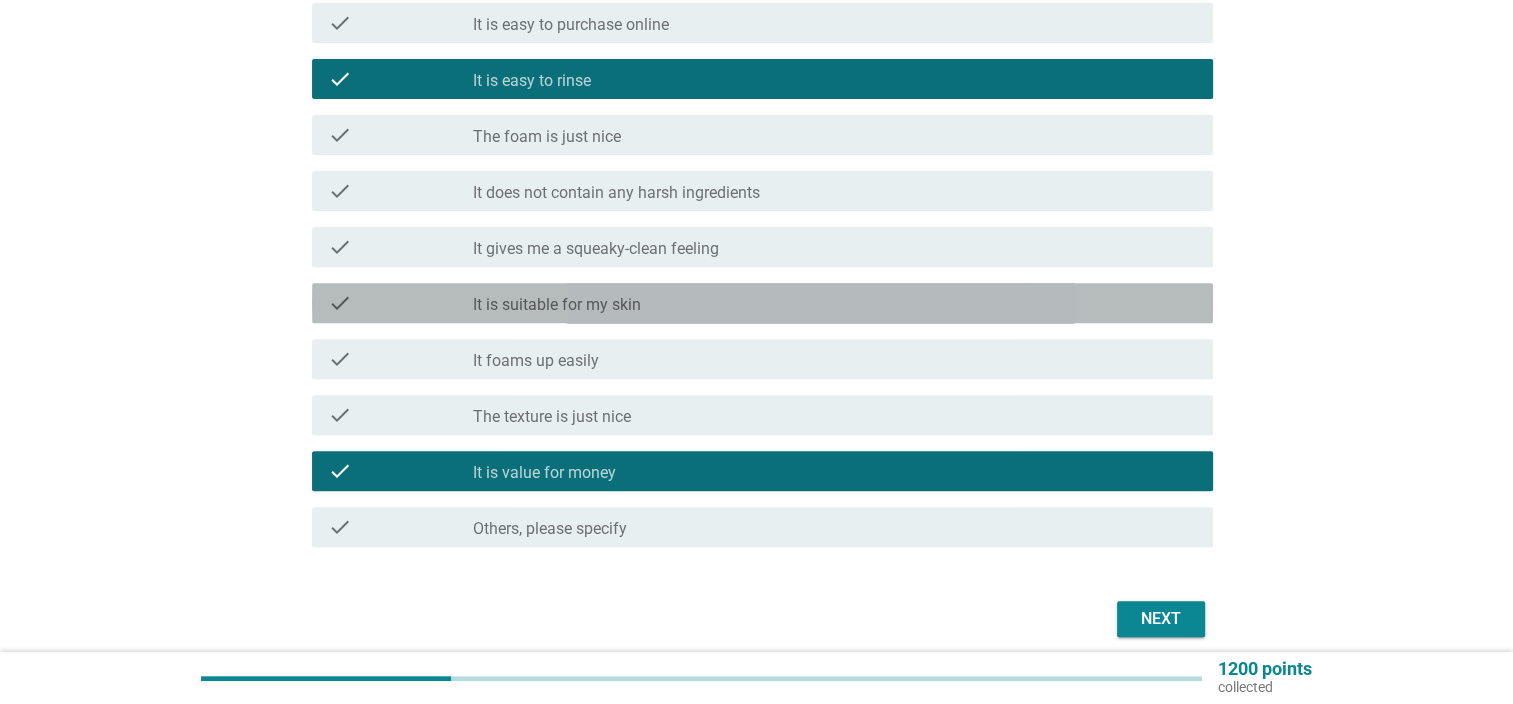 click on "It is suitable for my skin" at bounding box center (557, 305) 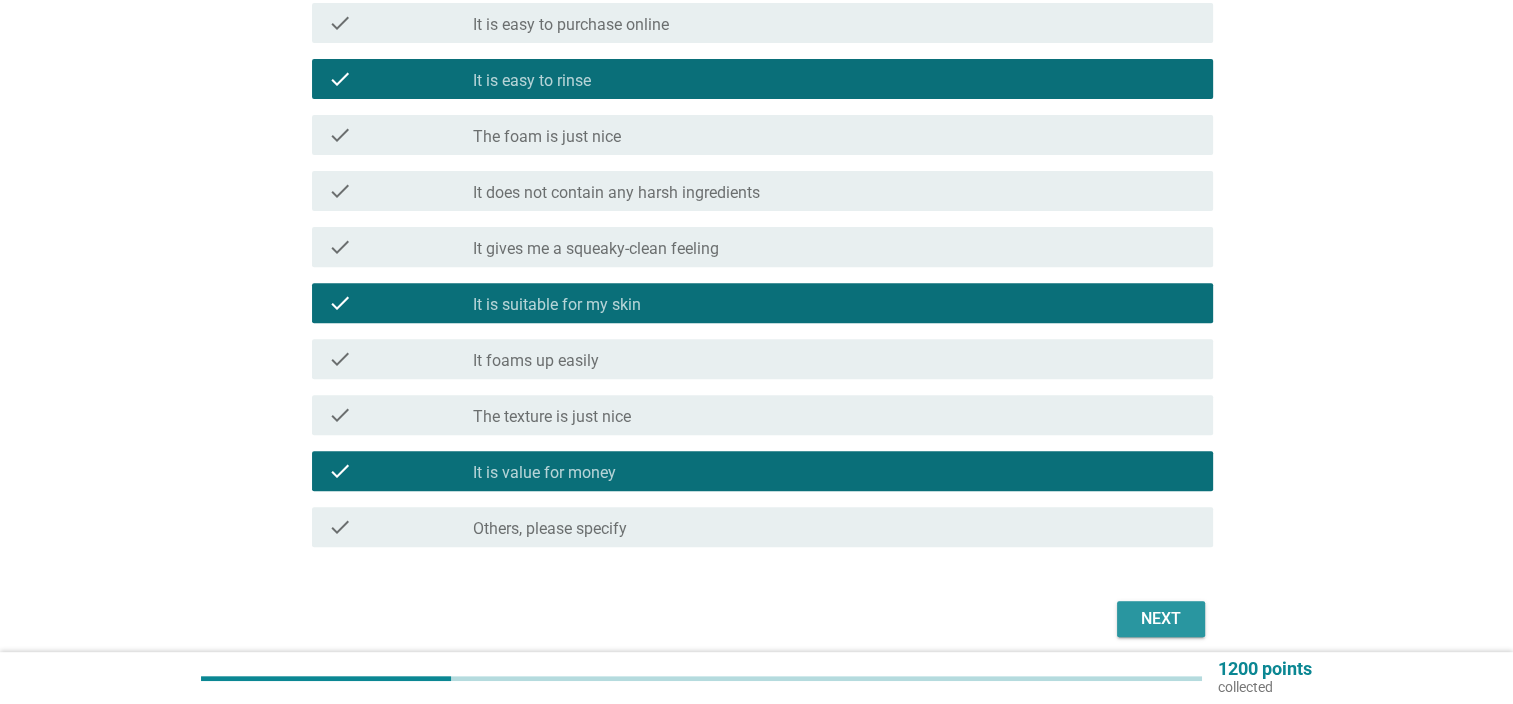 click on "Next" at bounding box center (1161, 619) 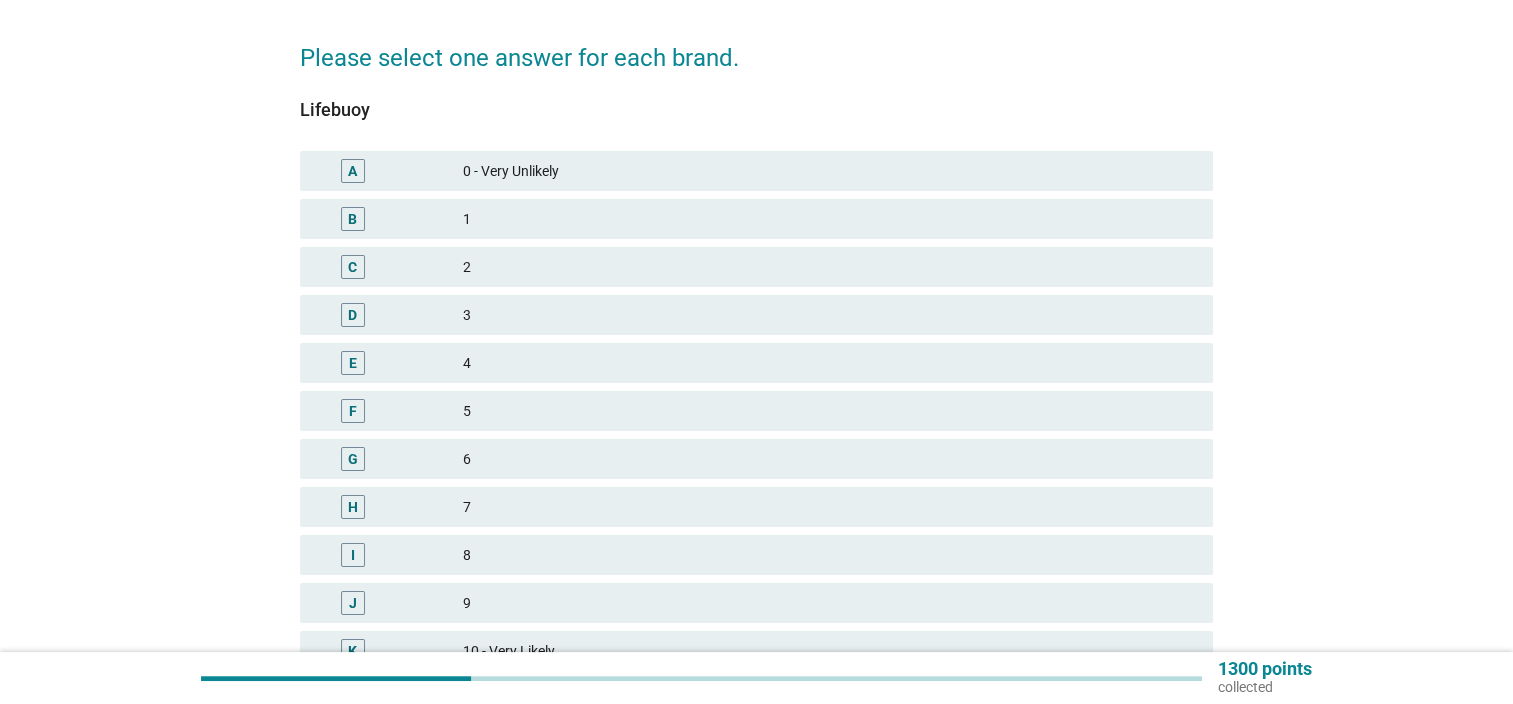 scroll, scrollTop: 300, scrollLeft: 0, axis: vertical 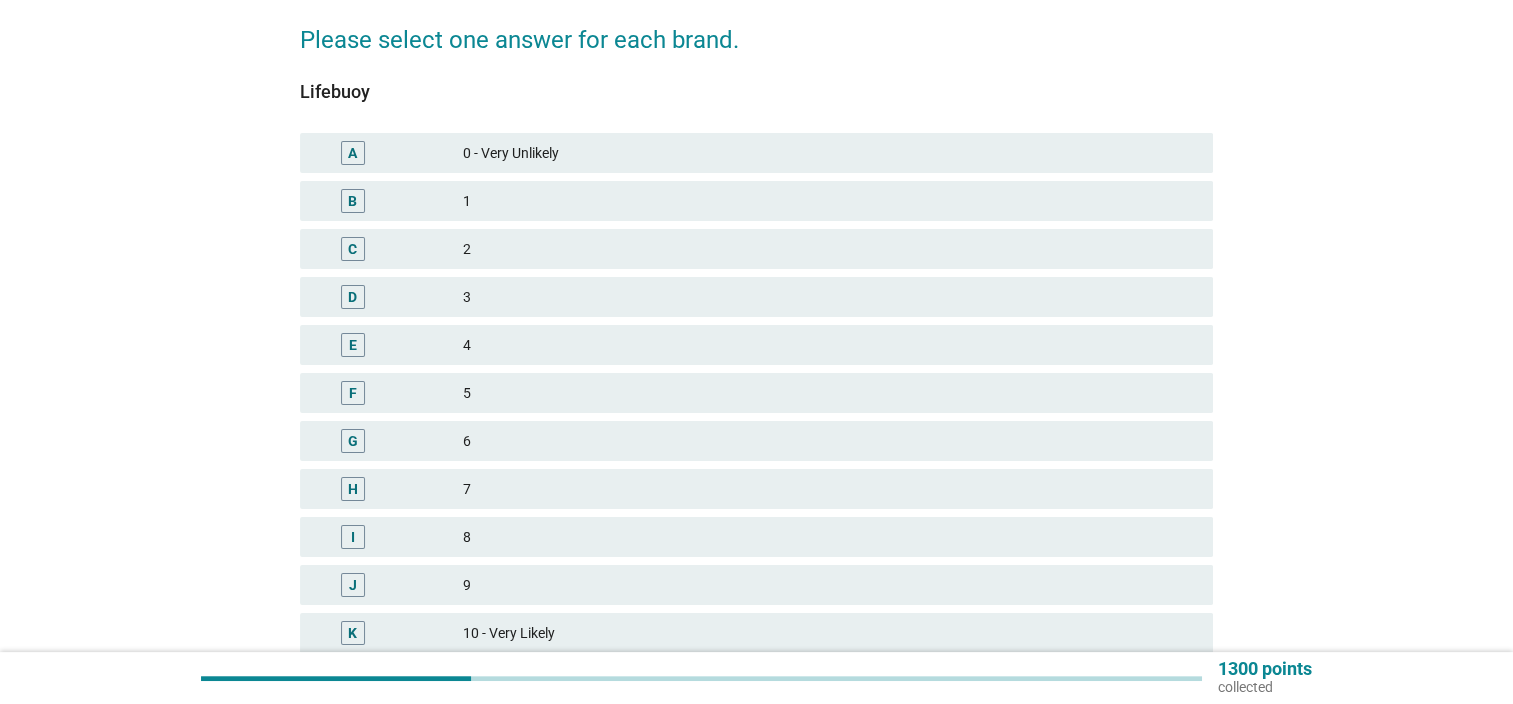 click on "3" at bounding box center (830, 297) 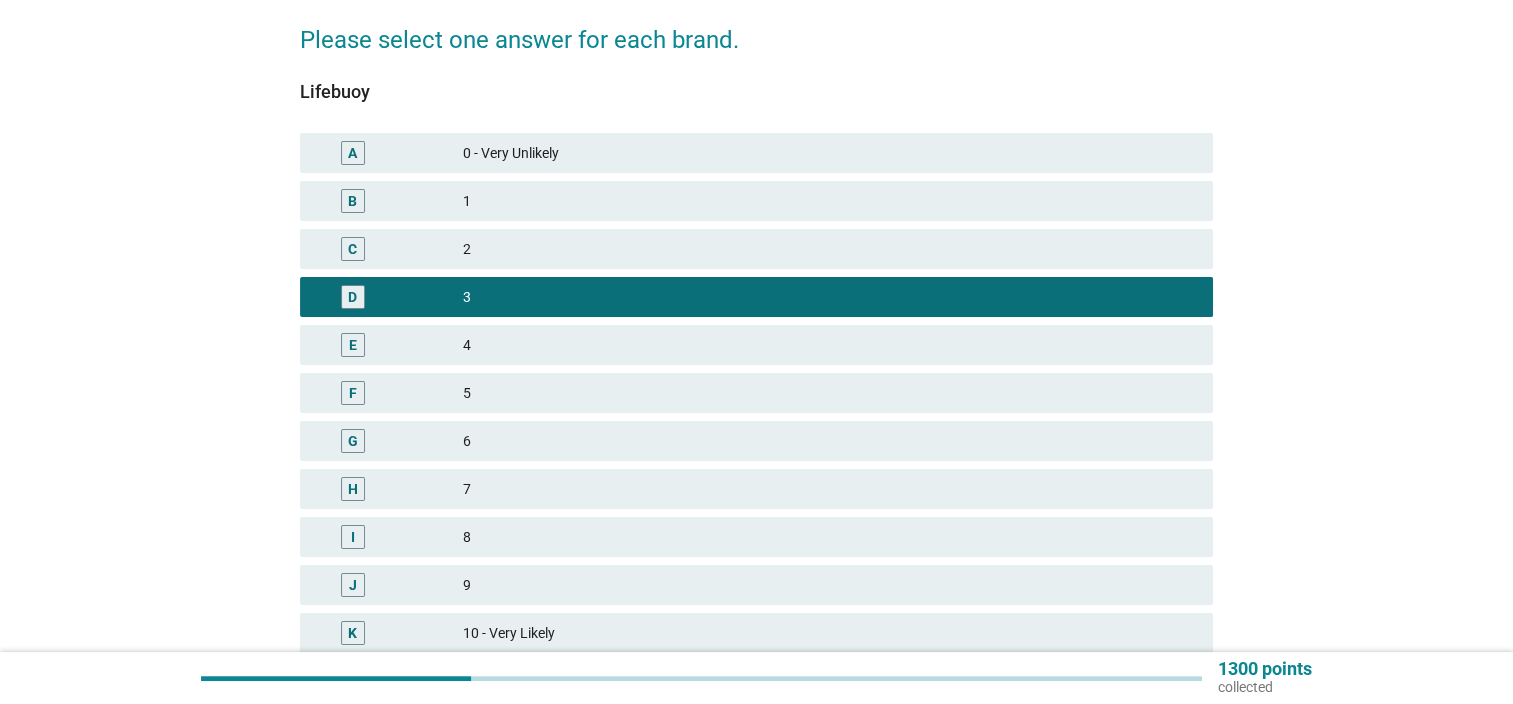 scroll, scrollTop: 471, scrollLeft: 0, axis: vertical 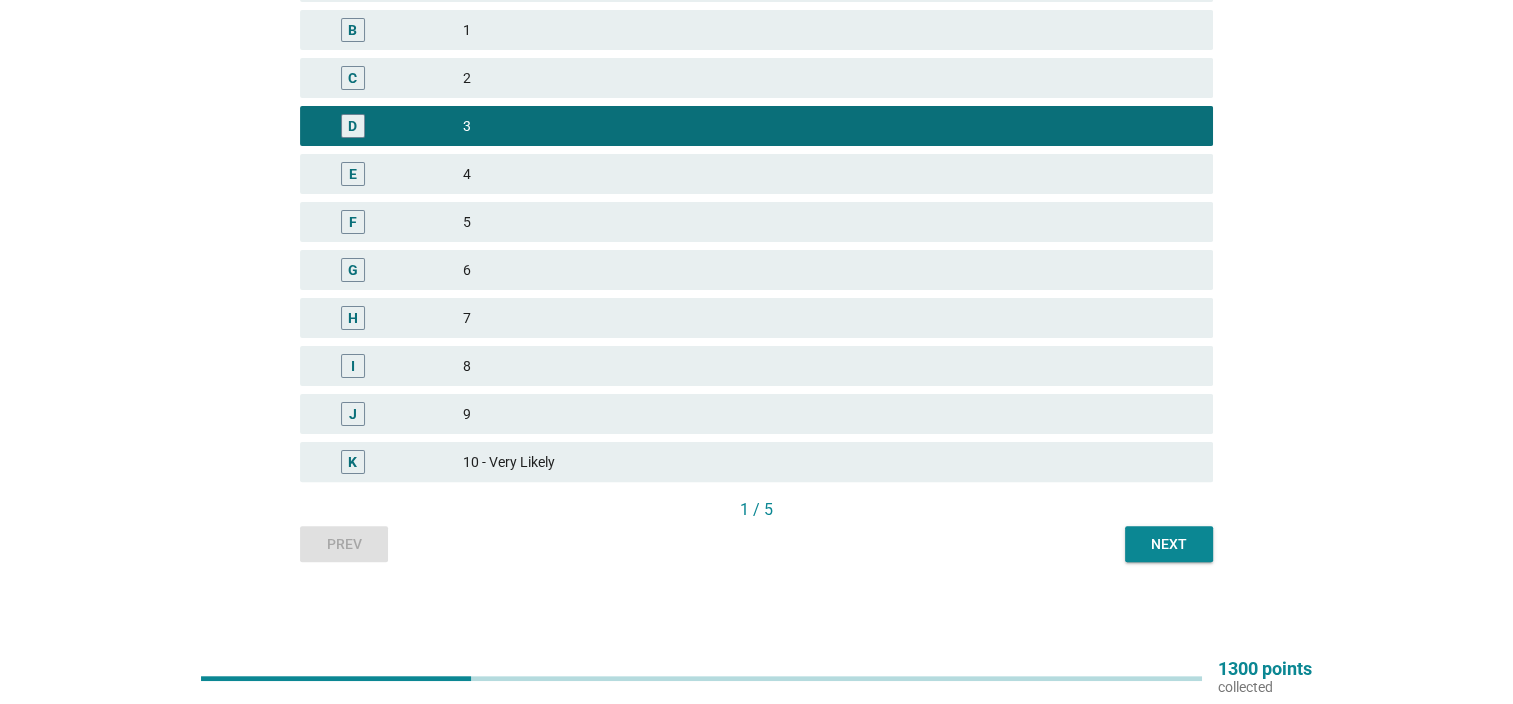 click on "Next" at bounding box center (1169, 544) 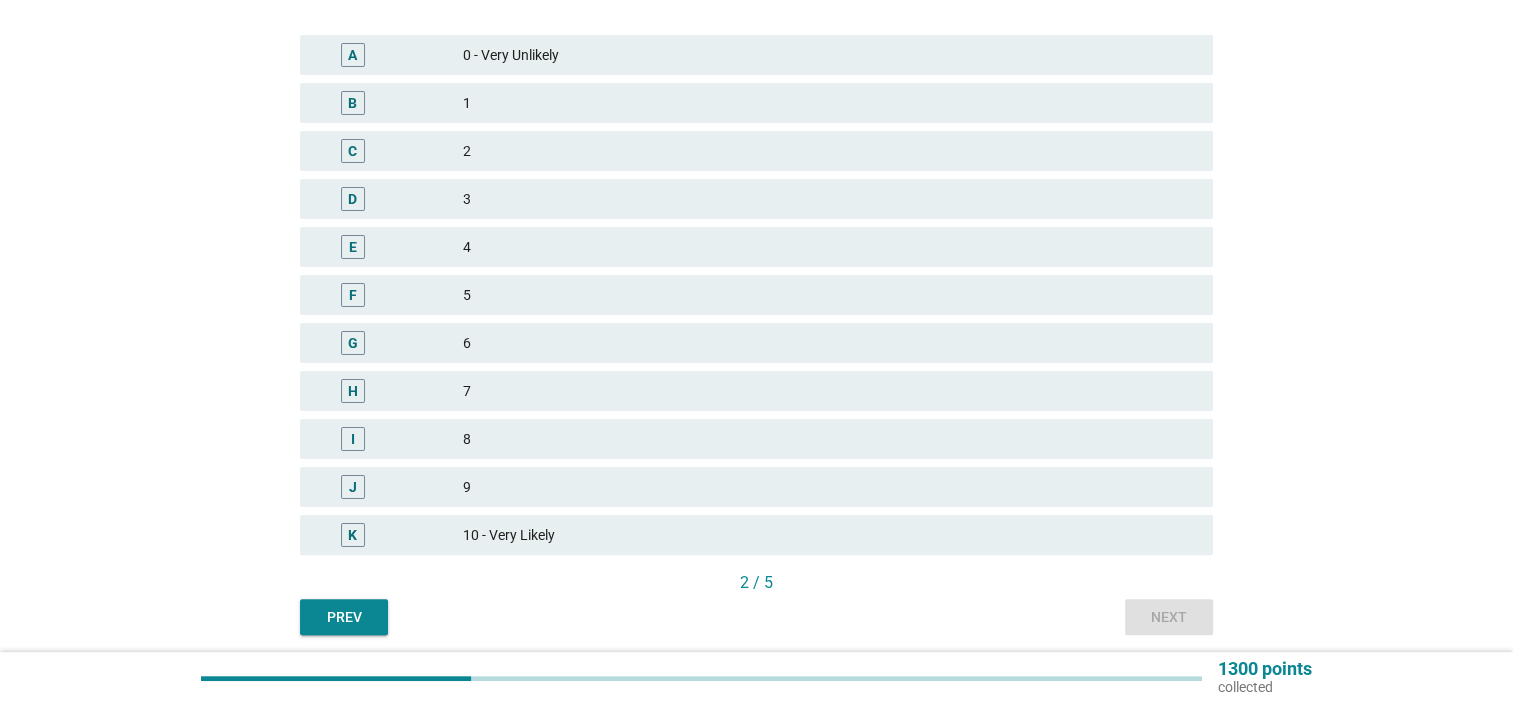 scroll, scrollTop: 400, scrollLeft: 0, axis: vertical 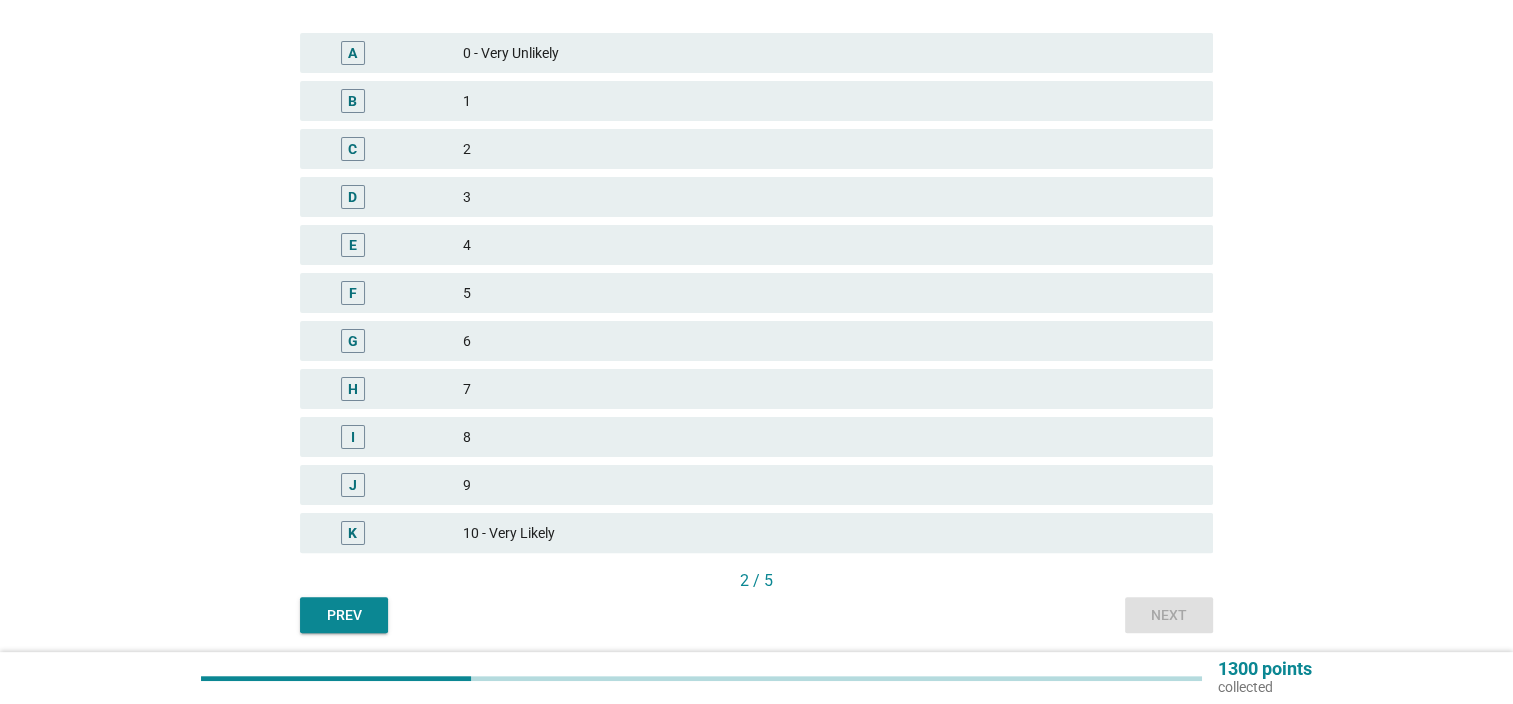 click on "F   5" at bounding box center [756, 293] 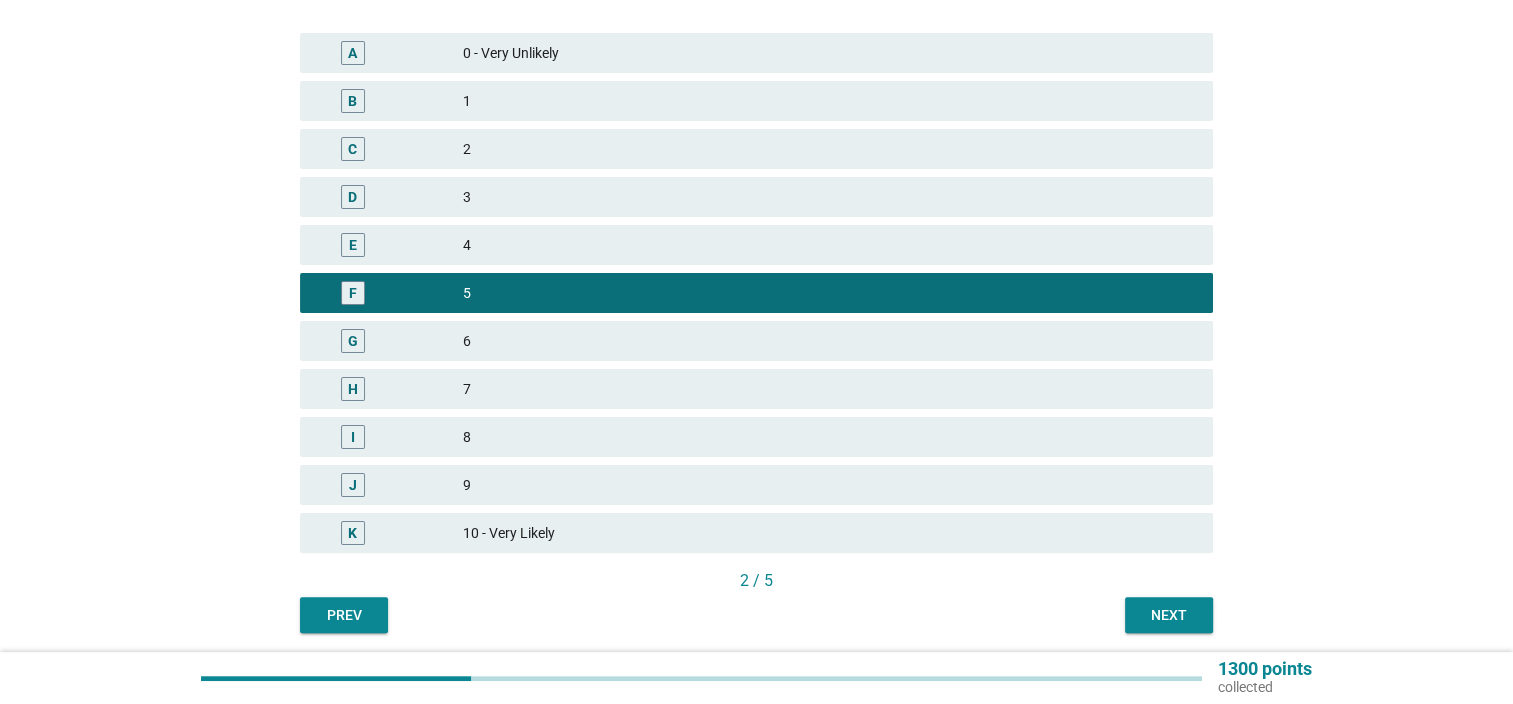 click on "Prev   Next" at bounding box center [756, 615] 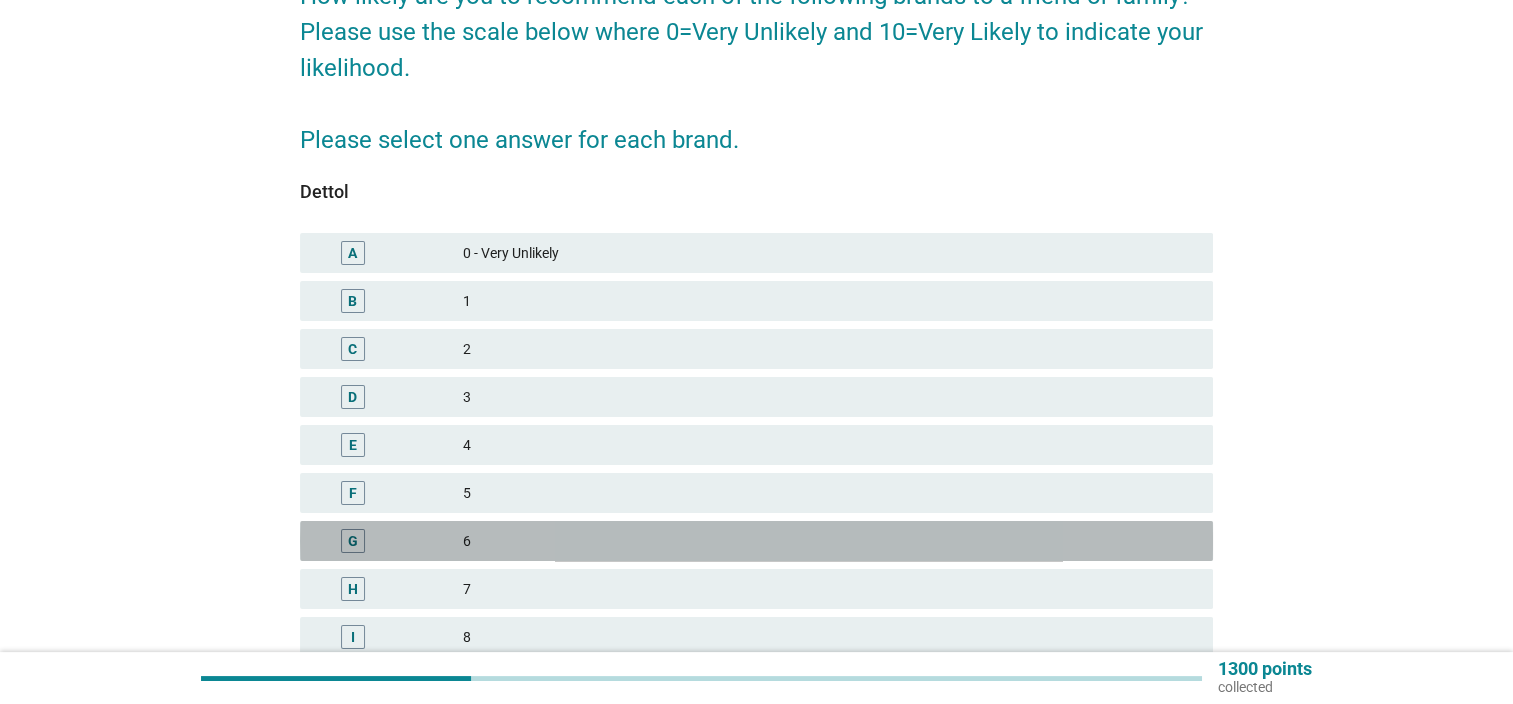 click on "G   6" at bounding box center (756, 541) 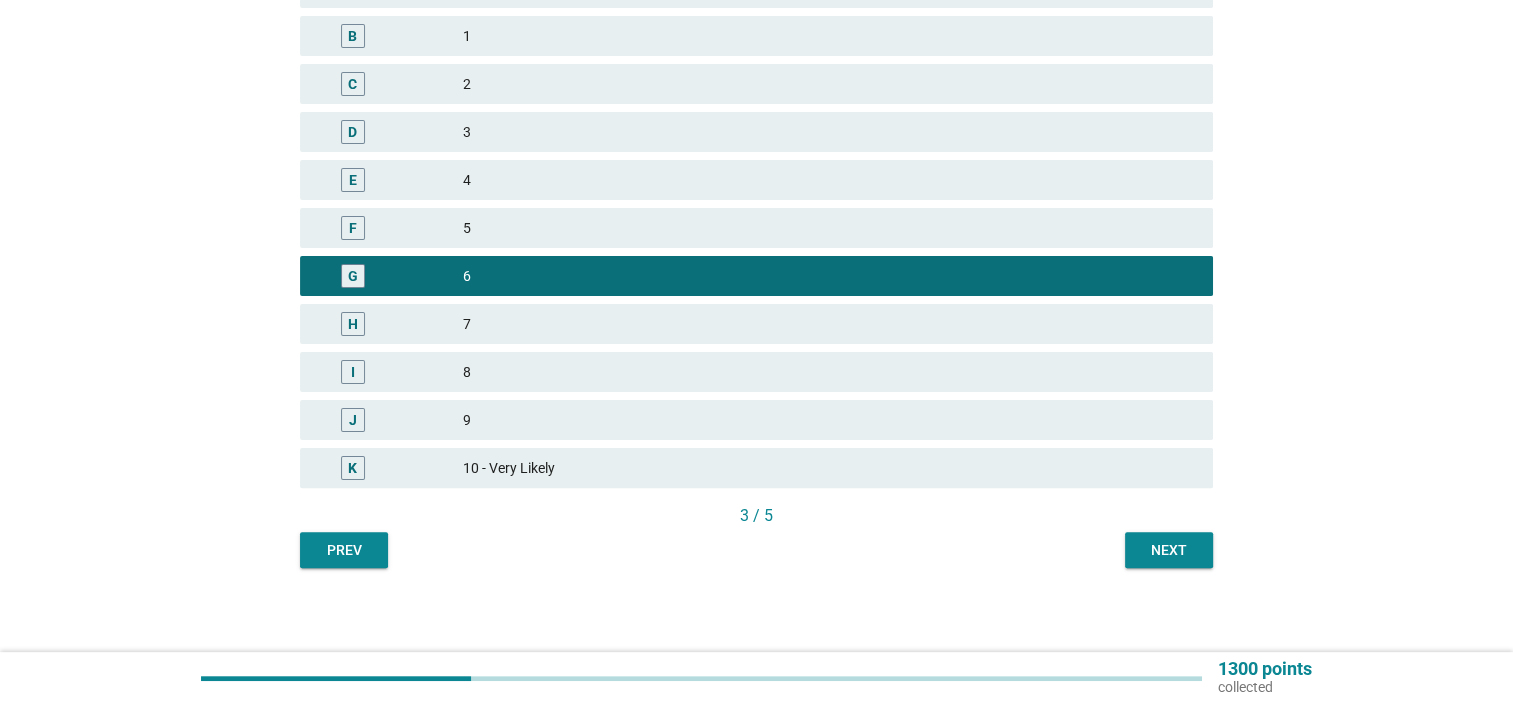 scroll, scrollTop: 471, scrollLeft: 0, axis: vertical 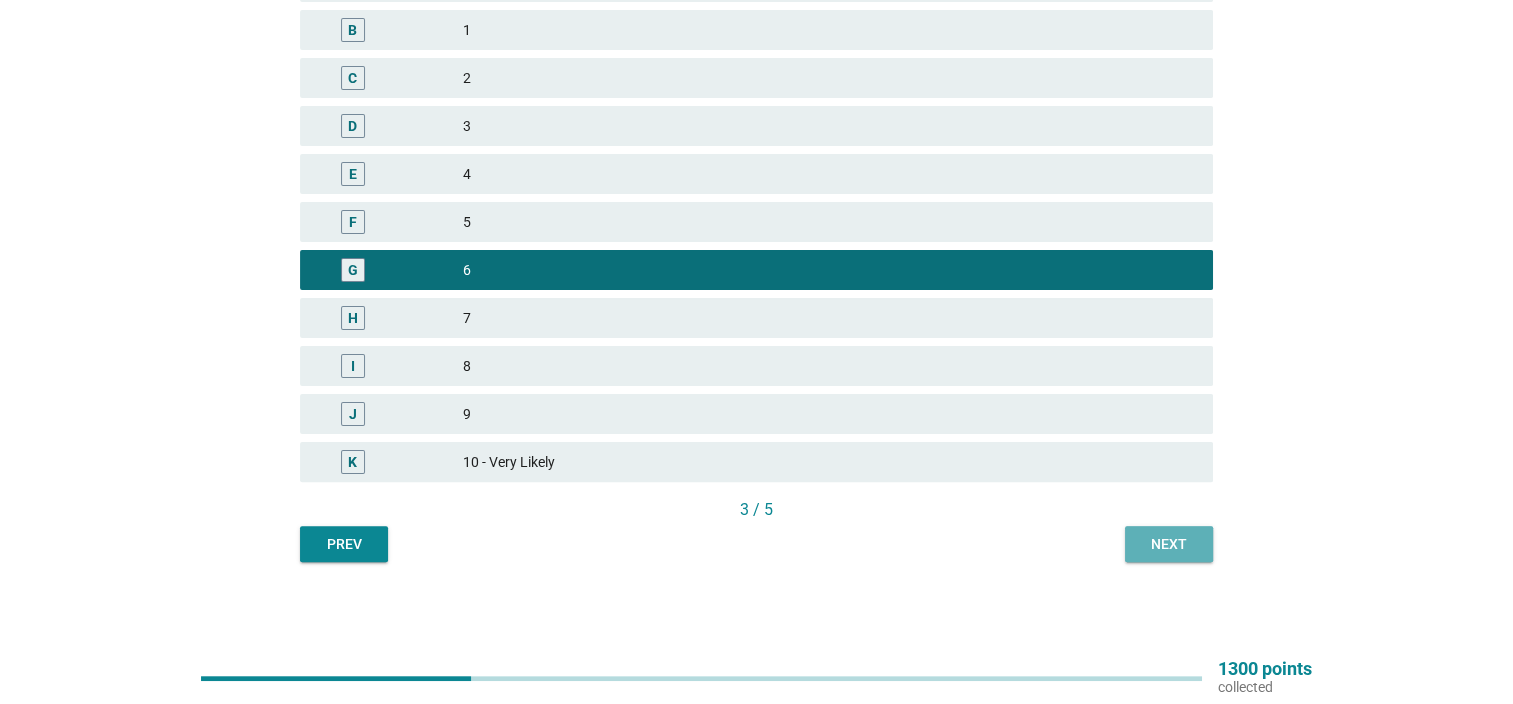click on "Next" at bounding box center [1169, 544] 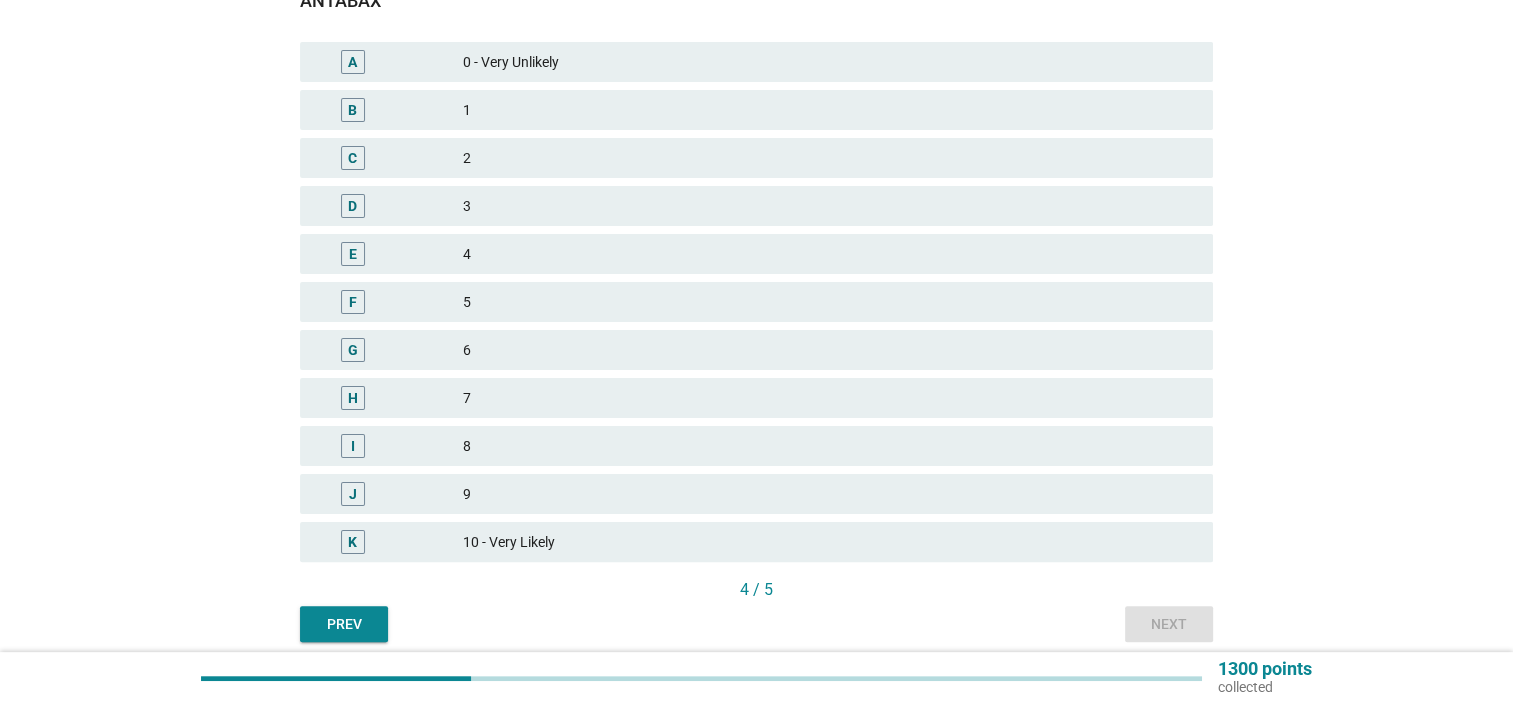 scroll, scrollTop: 400, scrollLeft: 0, axis: vertical 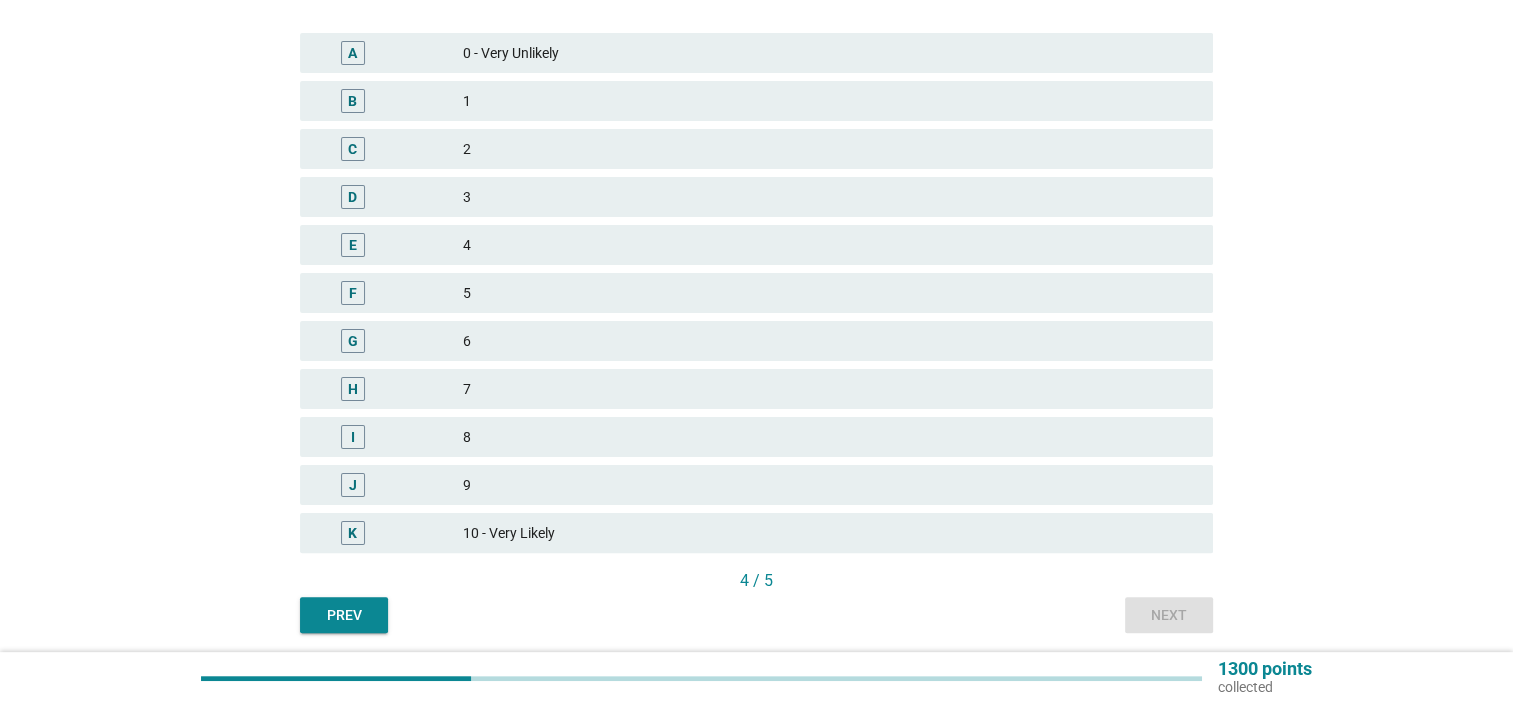 click on "3" at bounding box center [830, 197] 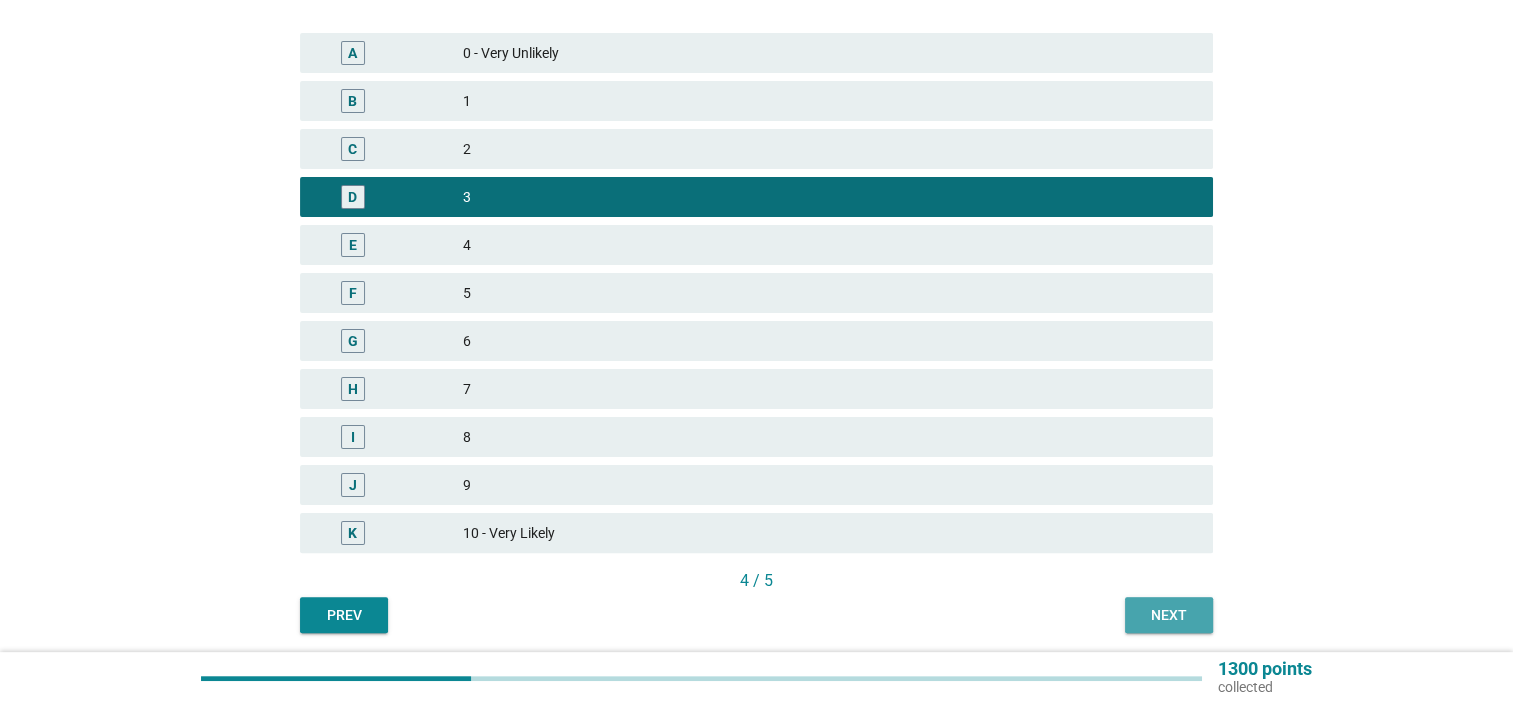 click on "Next" at bounding box center [1169, 615] 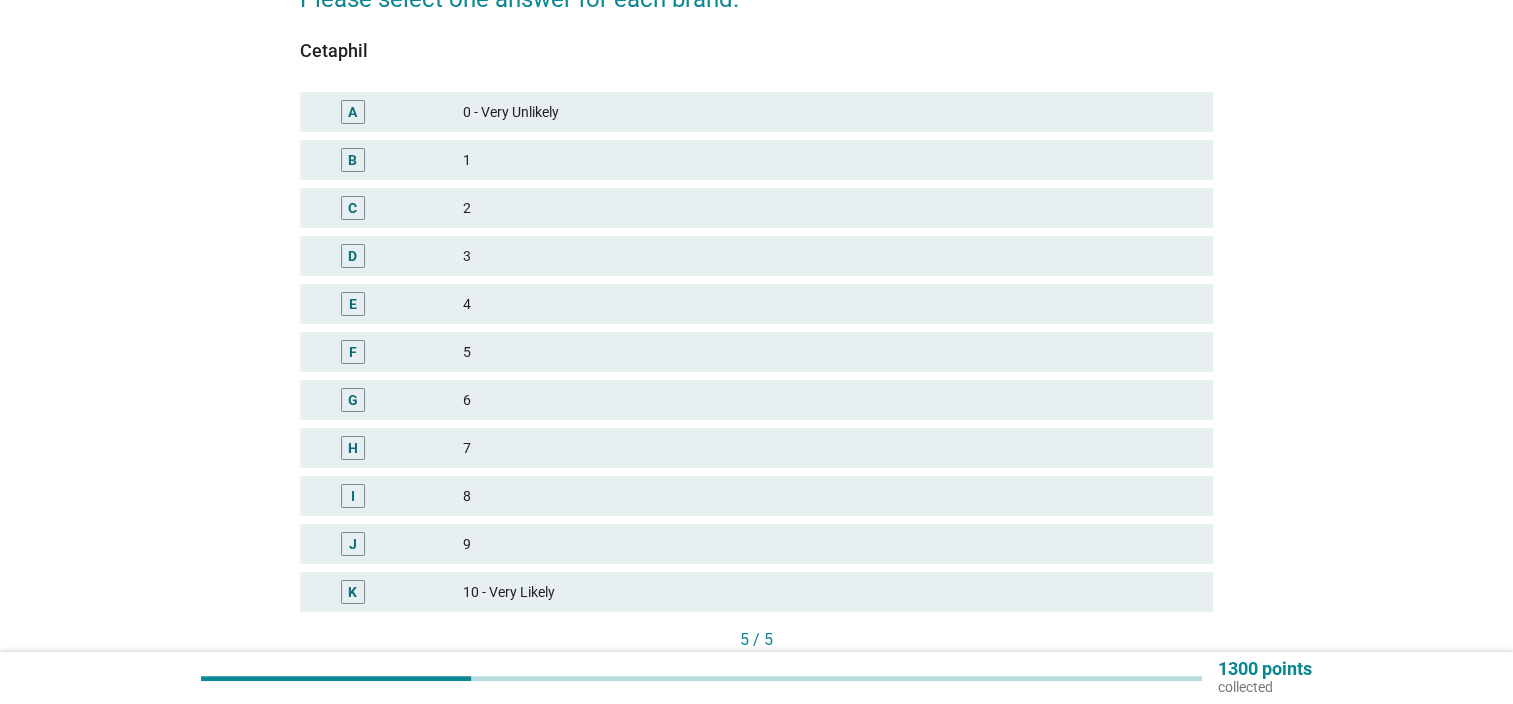 scroll, scrollTop: 400, scrollLeft: 0, axis: vertical 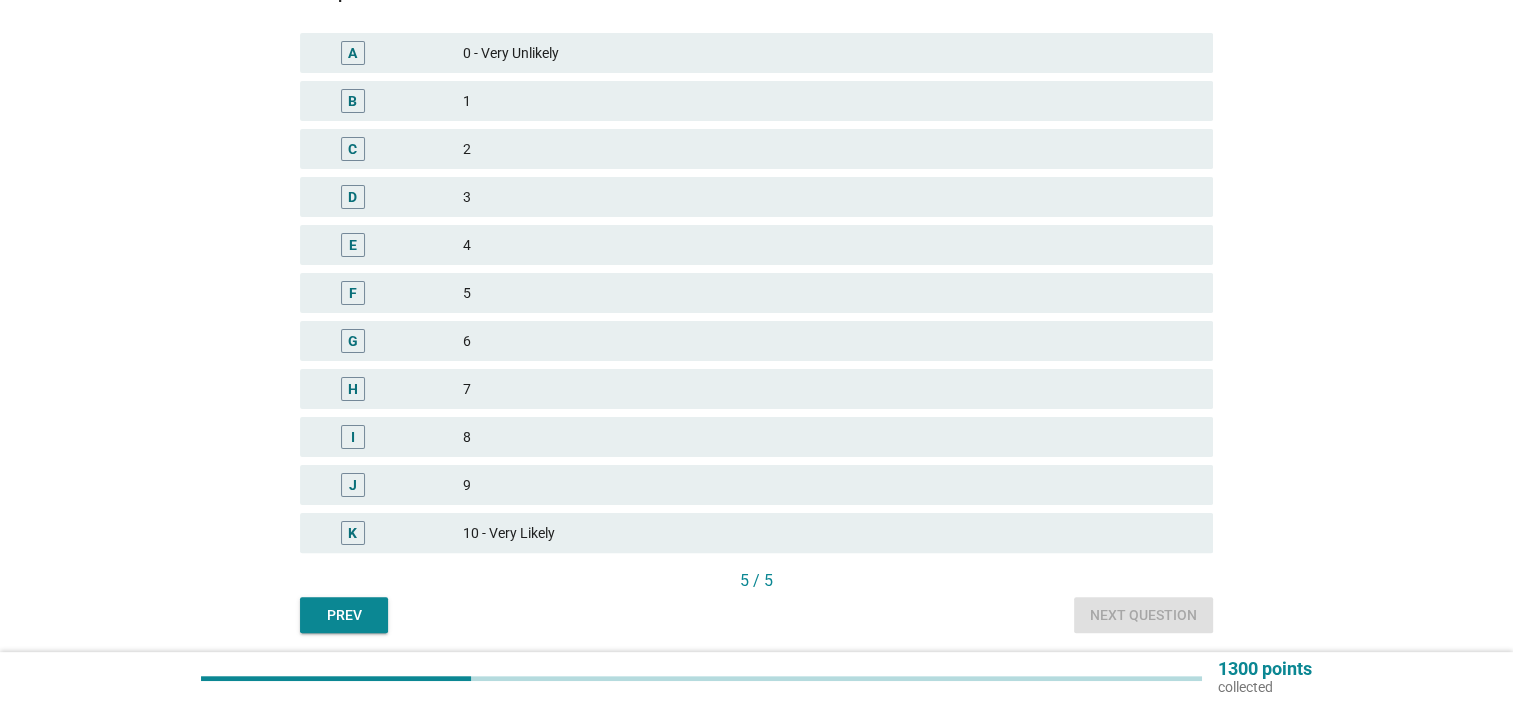 click on "5" at bounding box center [830, 293] 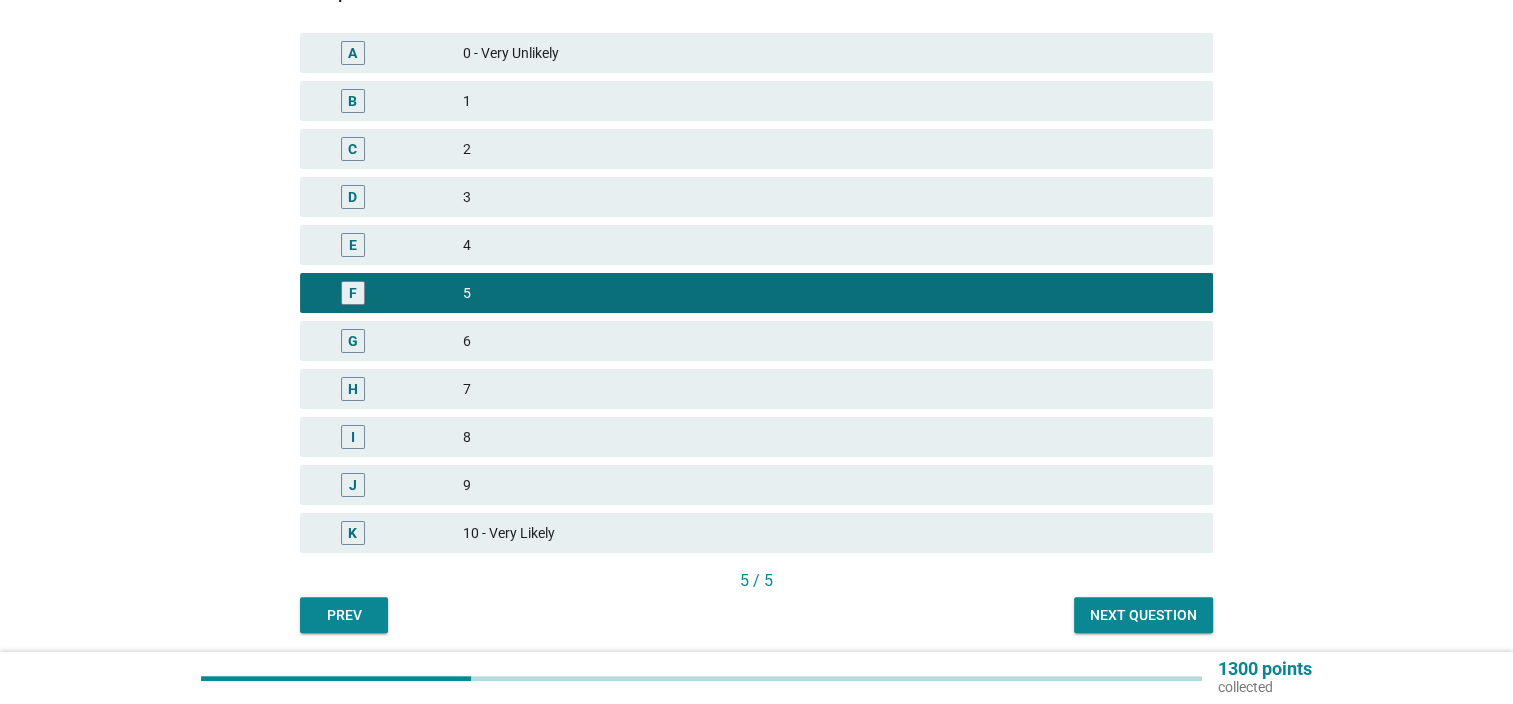 drag, startPoint x: 1124, startPoint y: 637, endPoint x: 1128, endPoint y: 614, distance: 23.345236 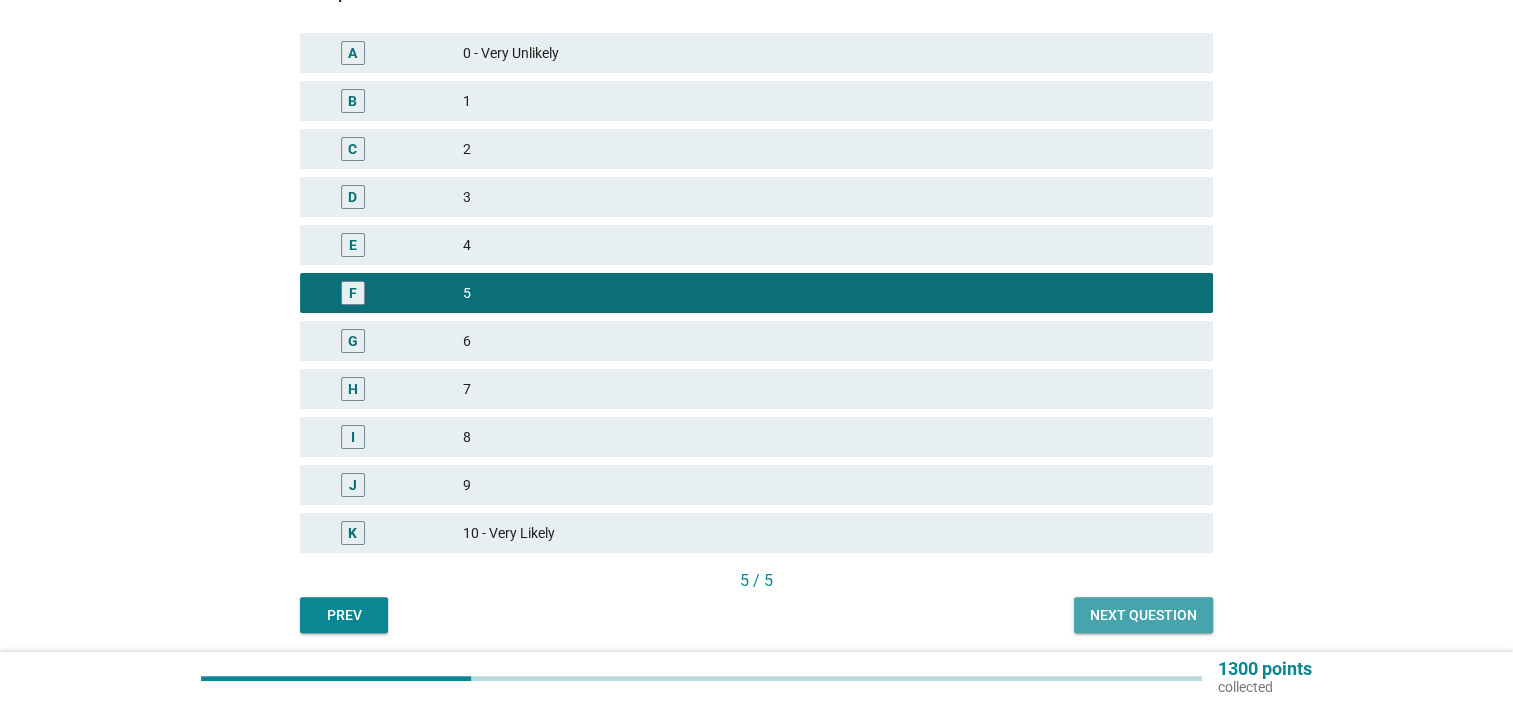 click on "Next question" at bounding box center [1143, 615] 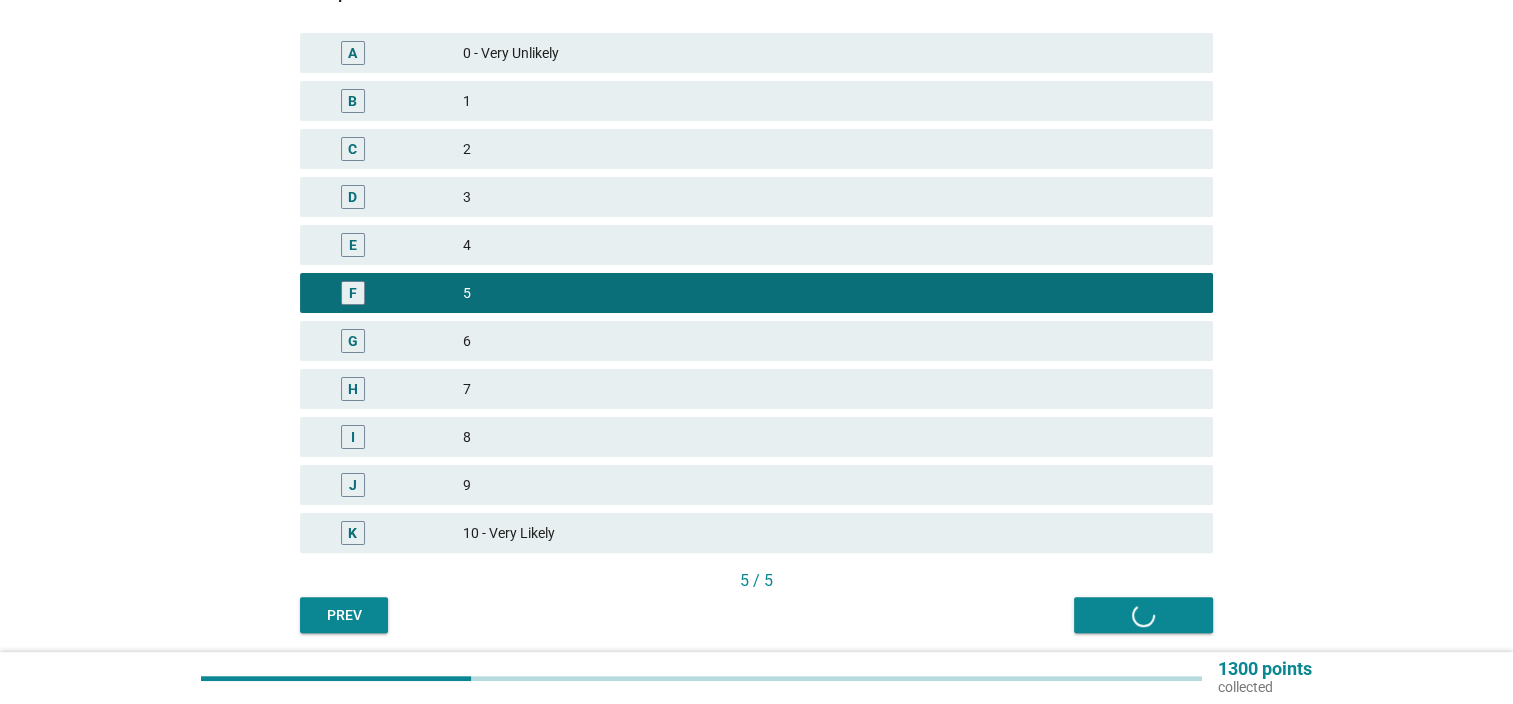 scroll, scrollTop: 0, scrollLeft: 0, axis: both 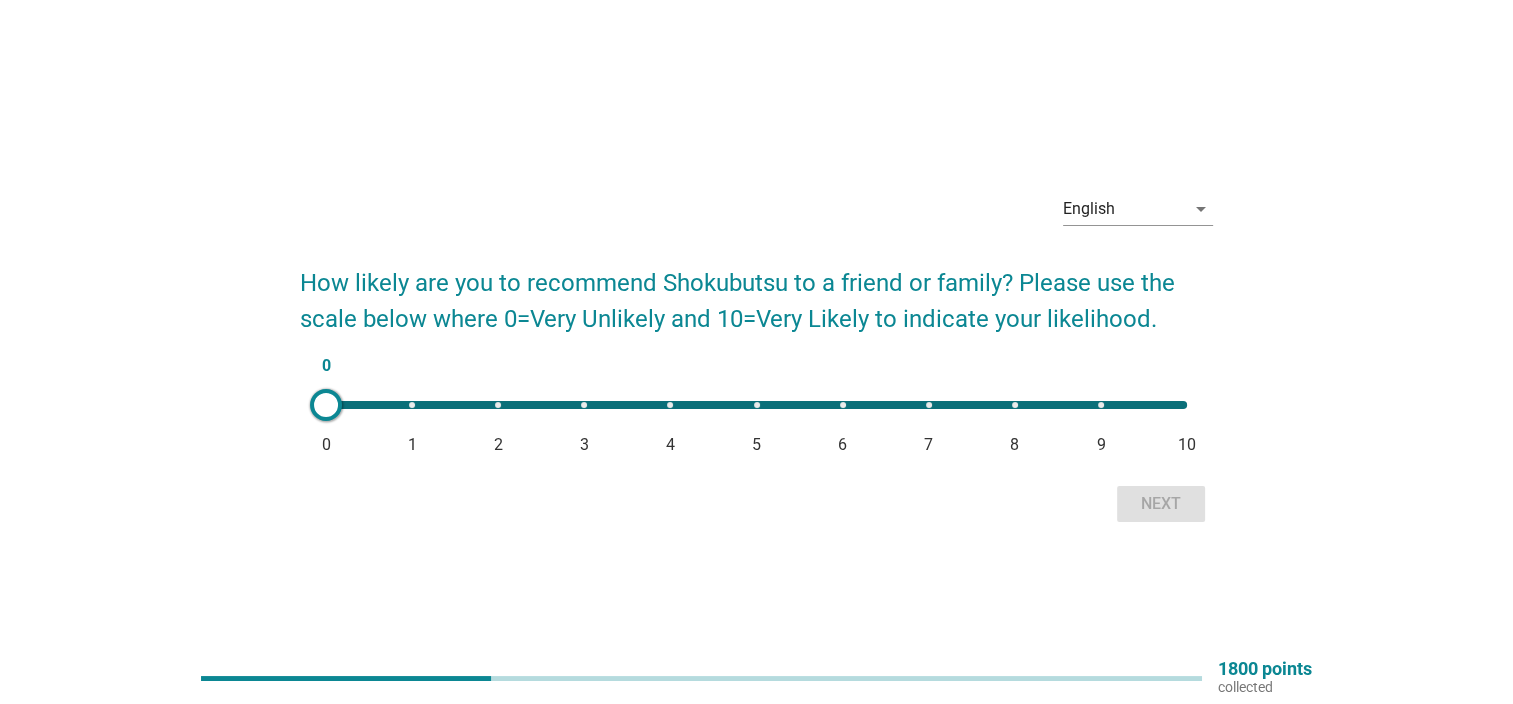 click on "0
0
1
2
3
4
5
6
7
8
9
10" at bounding box center (756, 405) 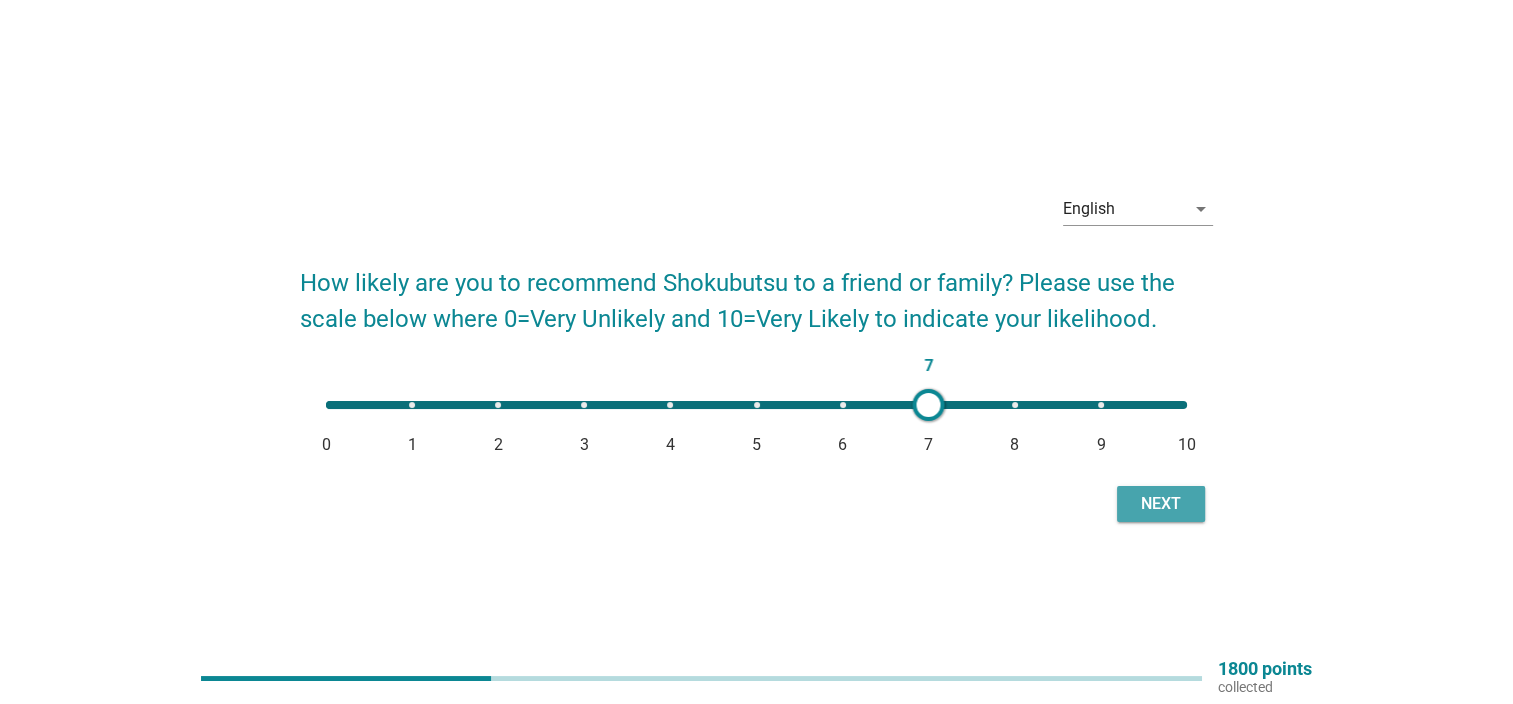 click on "Next" at bounding box center (1161, 504) 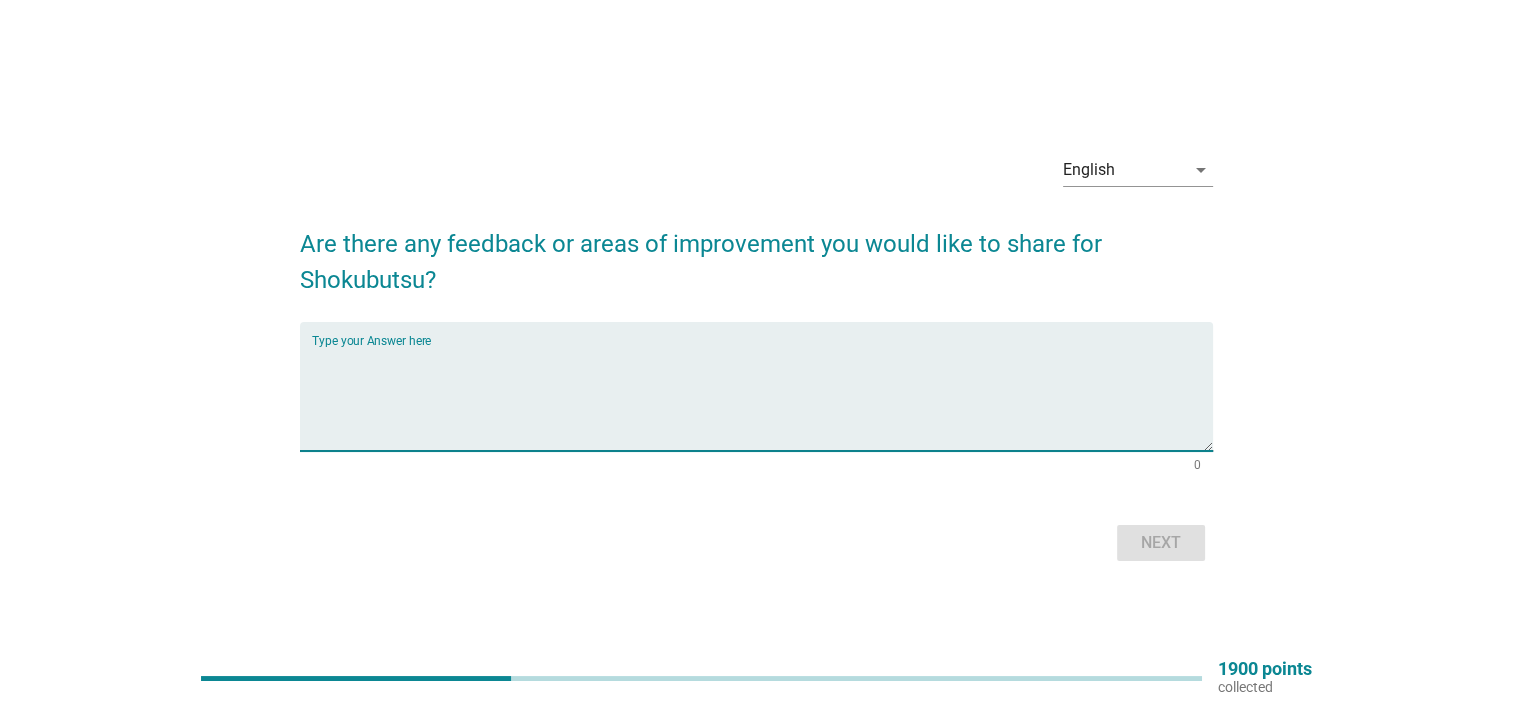 click at bounding box center [762, 398] 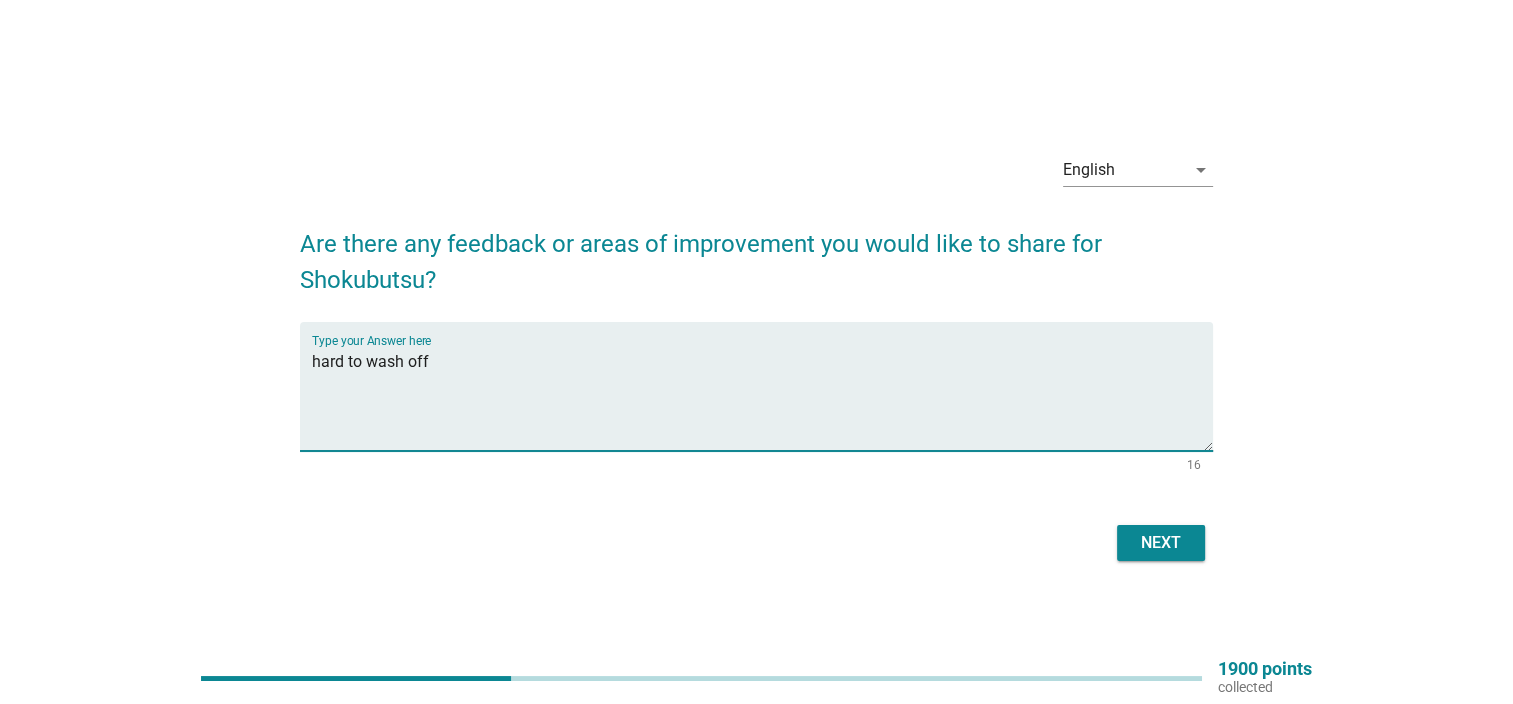 type on "hard to wash off" 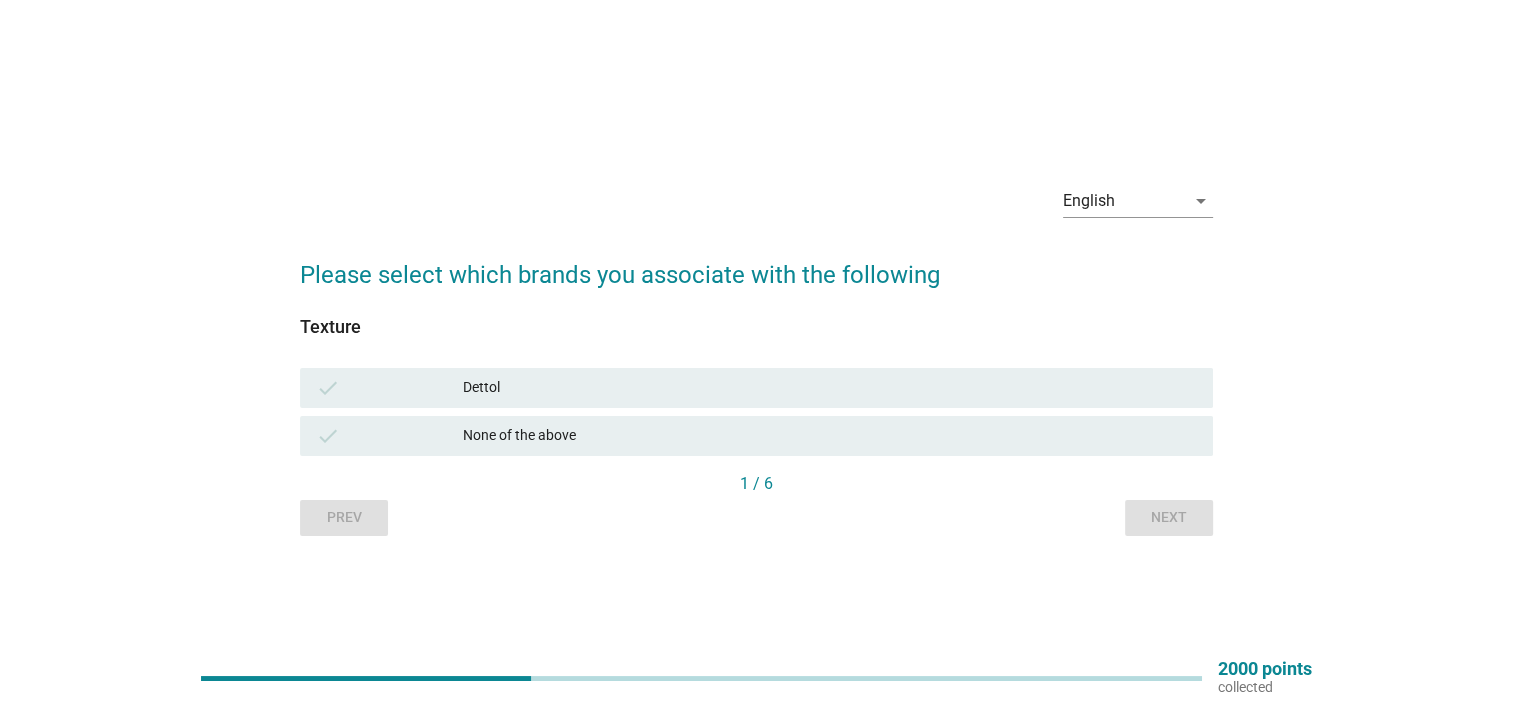 click on "Dettol" at bounding box center (830, 388) 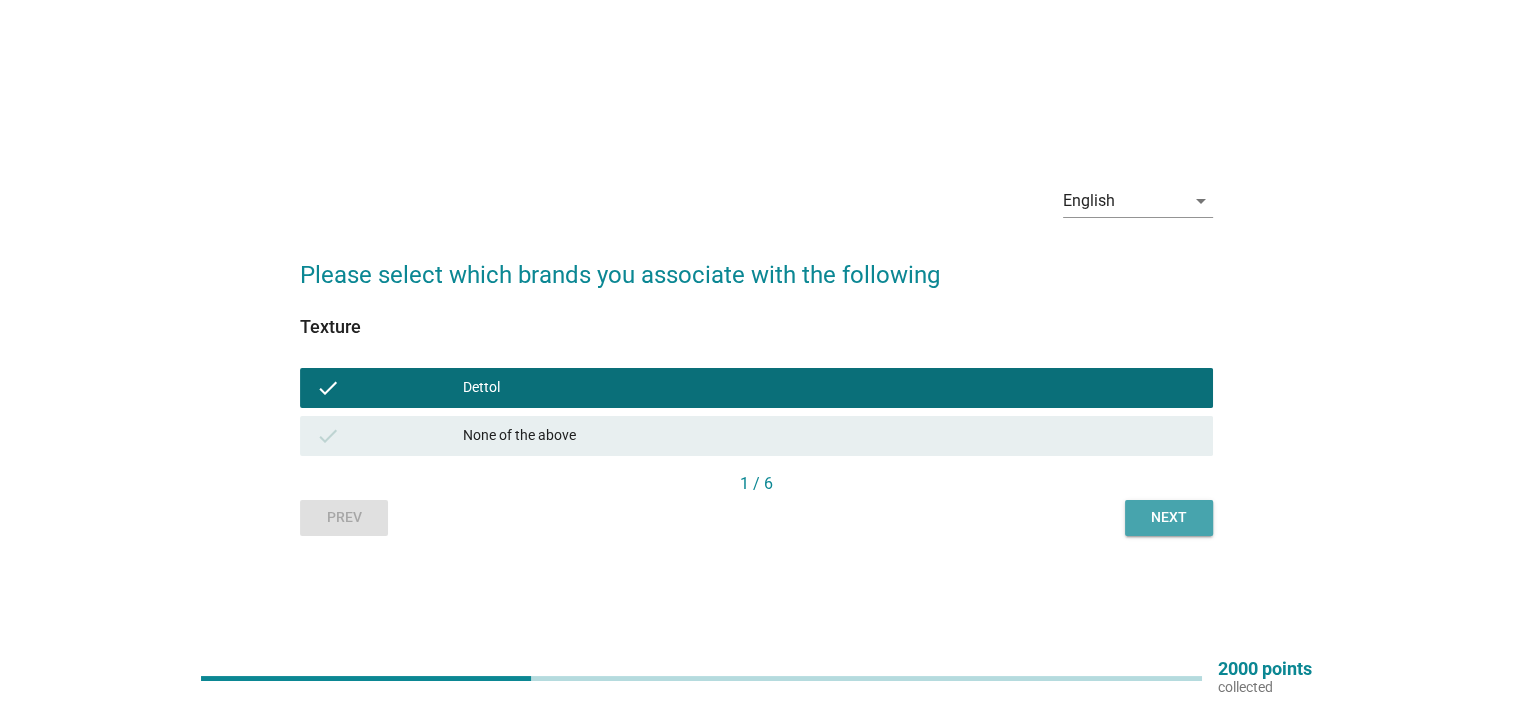 click on "Next" at bounding box center (1169, 517) 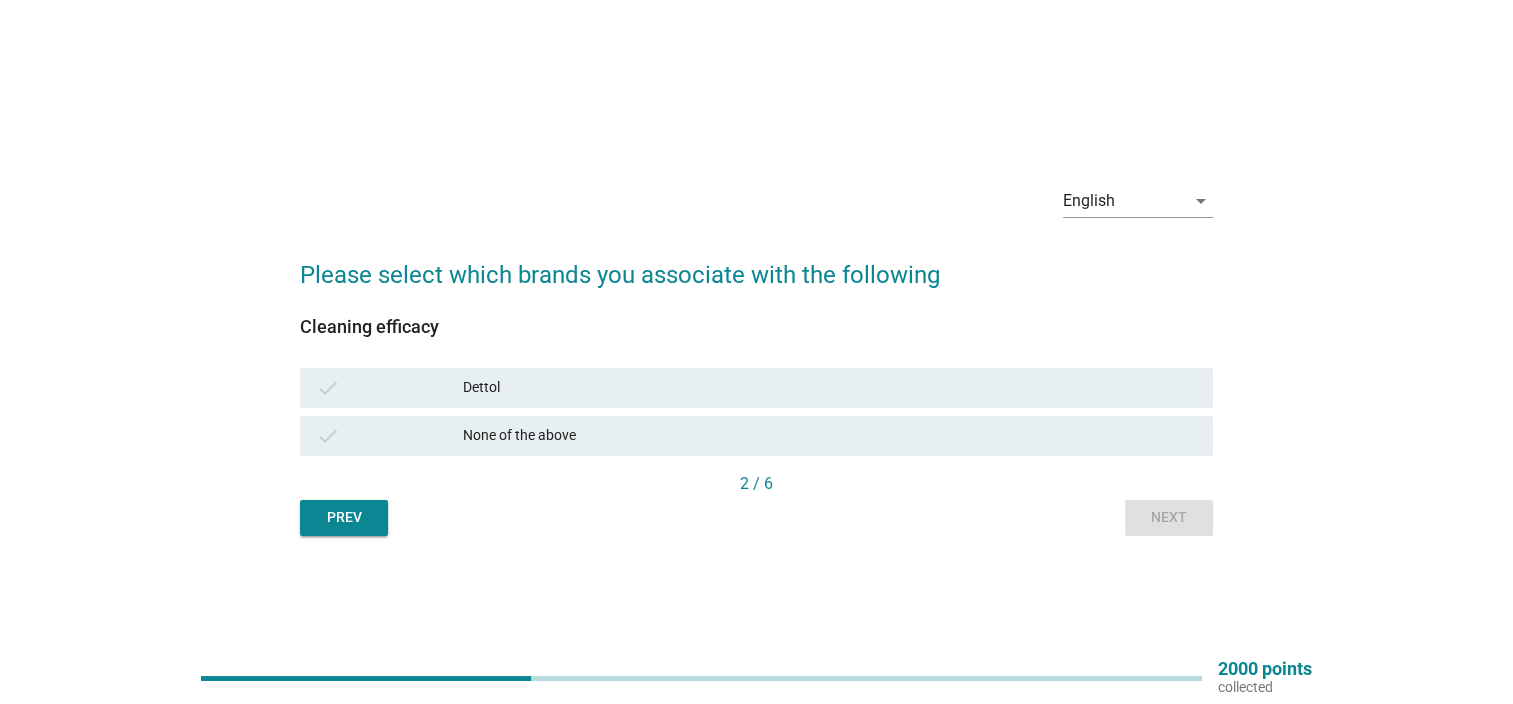 click on "check   Dettol" at bounding box center (756, 388) 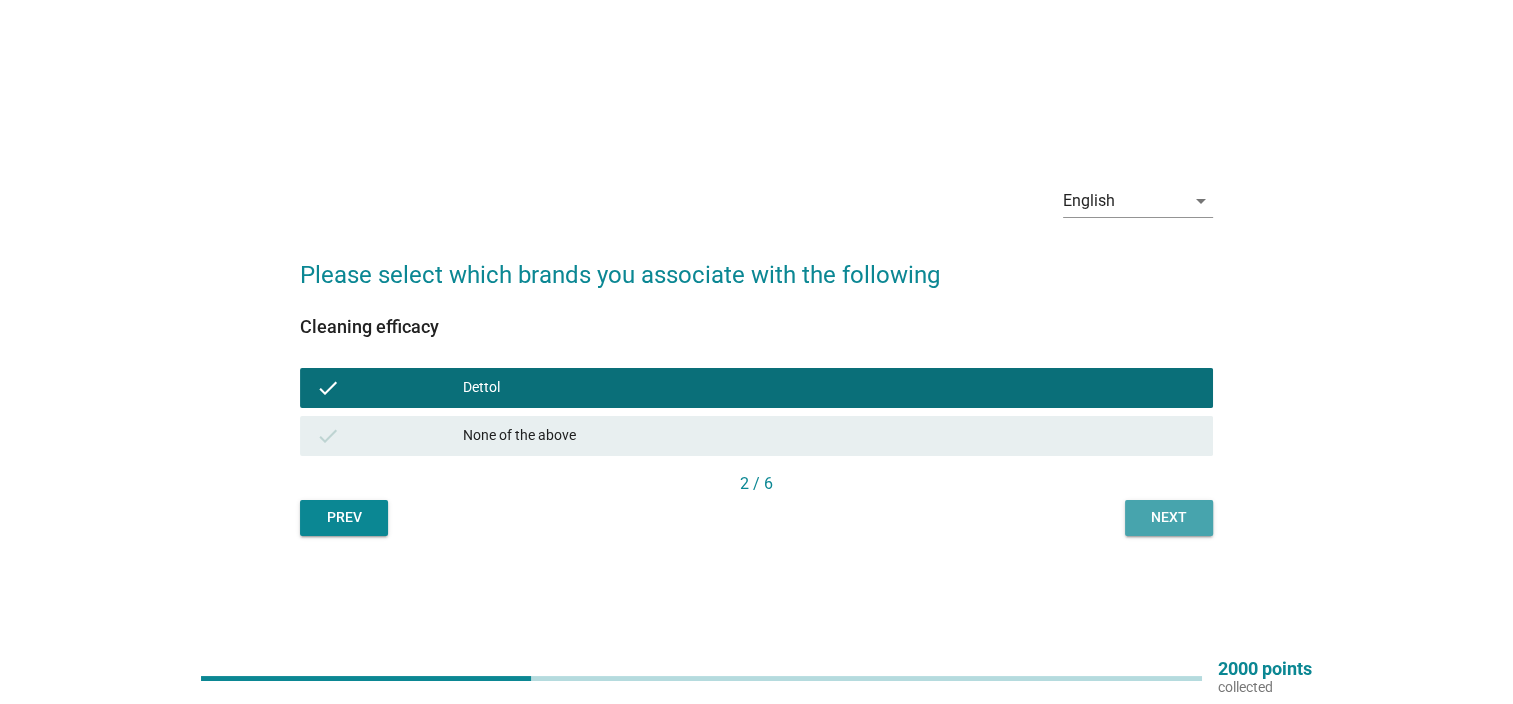 click on "Next" at bounding box center (1169, 517) 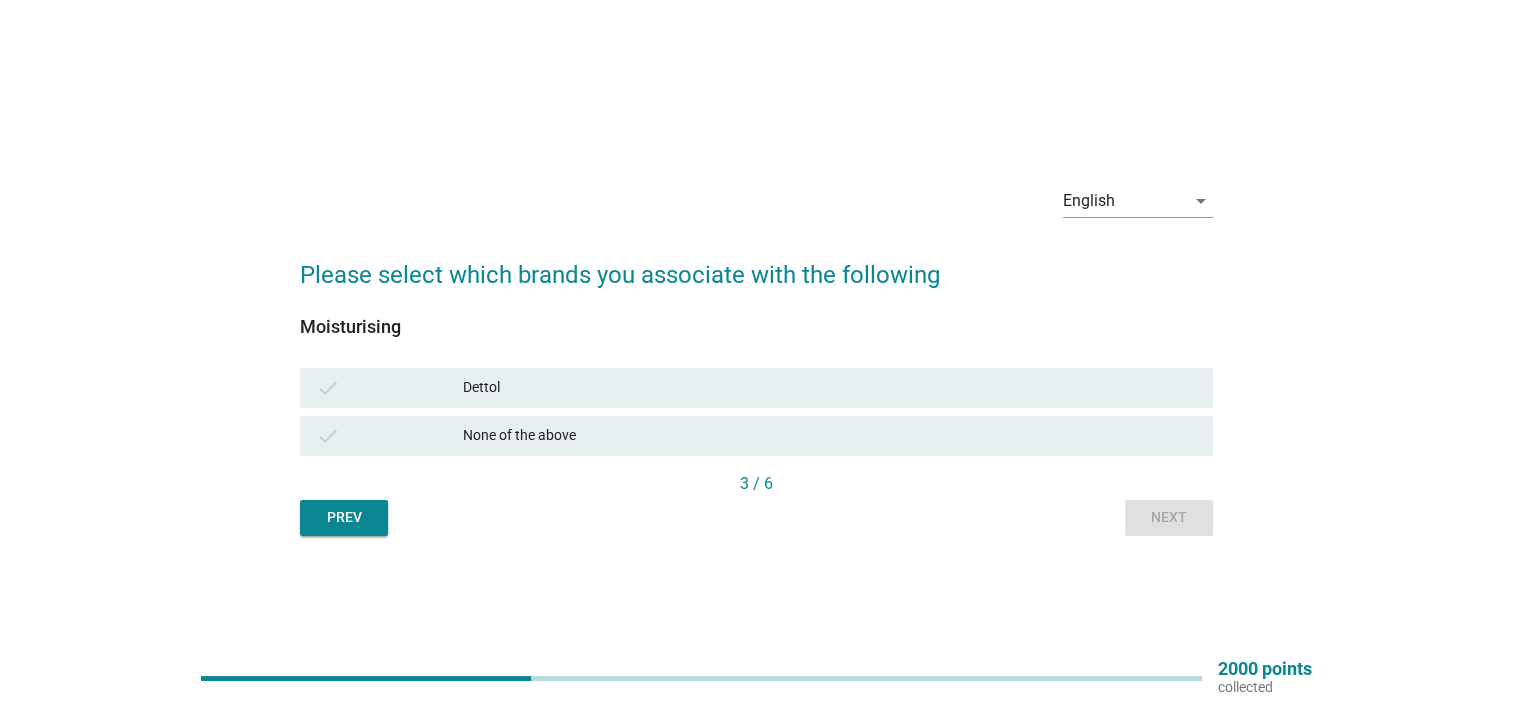 click on "check   Dettol" at bounding box center (756, 388) 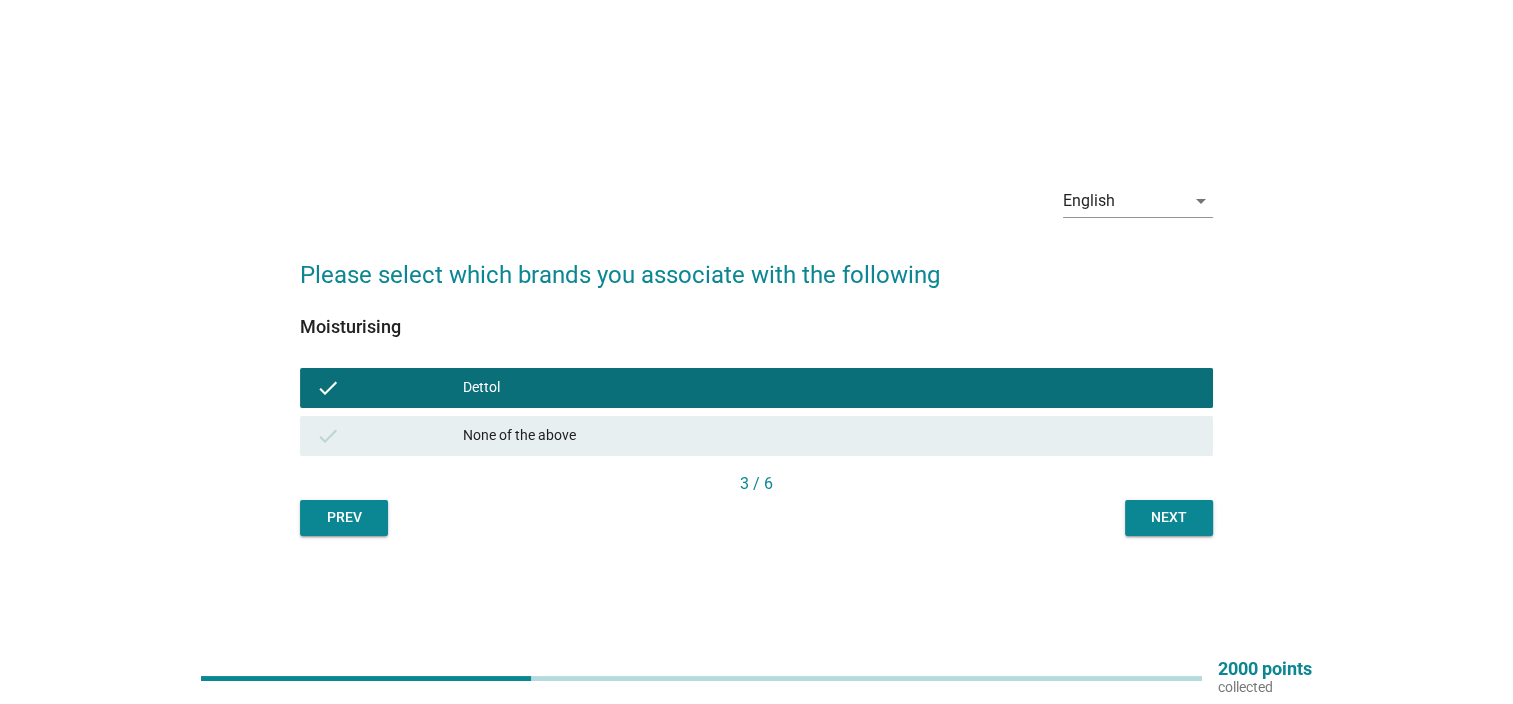 click on "Next" at bounding box center (1169, 517) 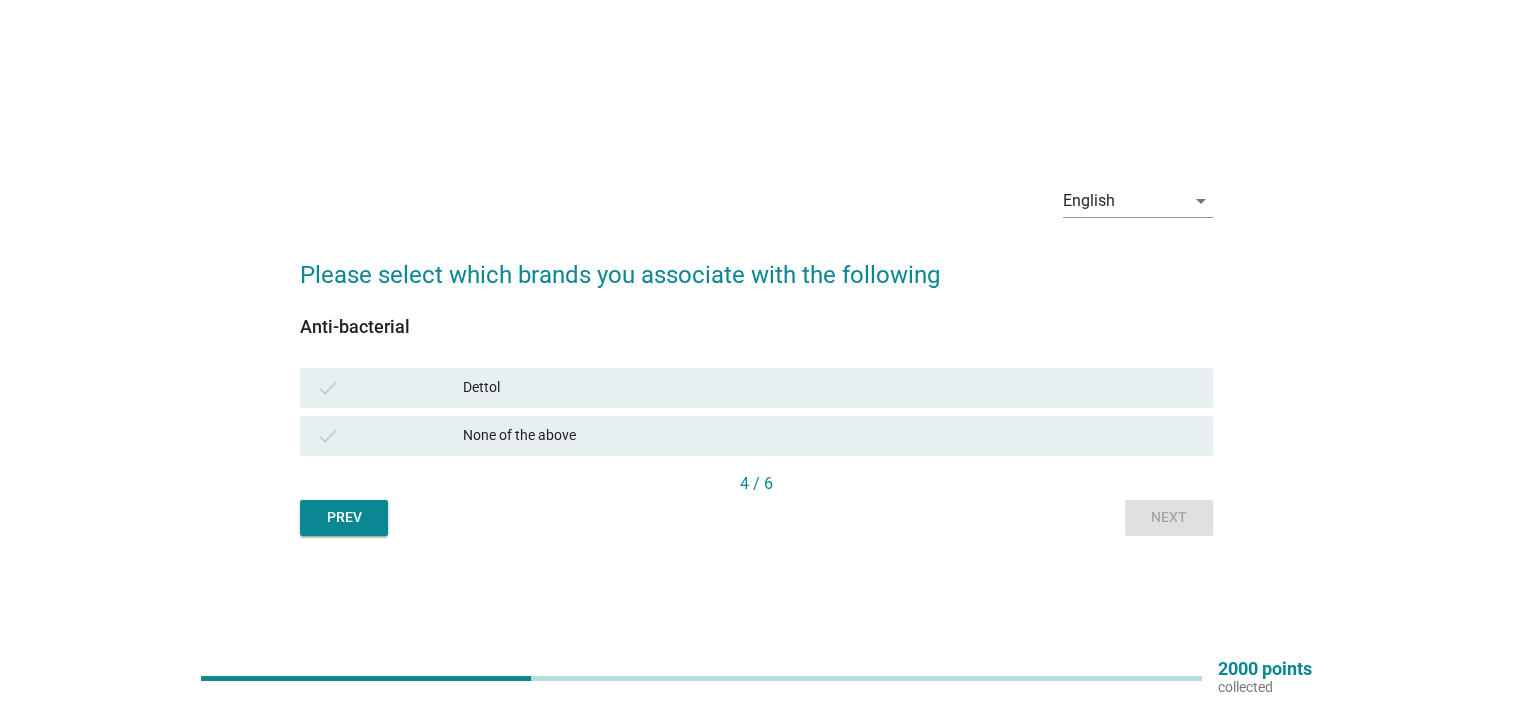 click on "check   Dettol" at bounding box center (756, 388) 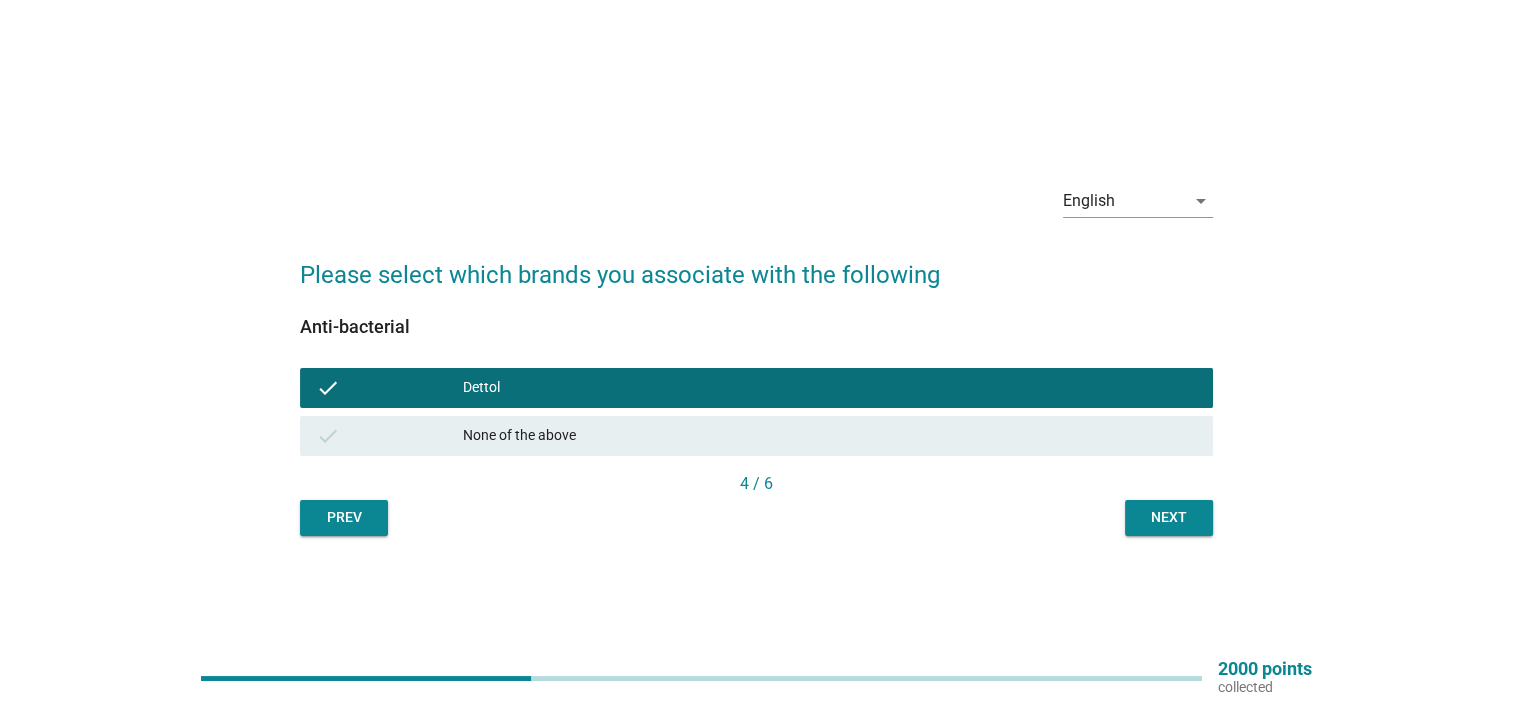 click on "Next" at bounding box center [1169, 518] 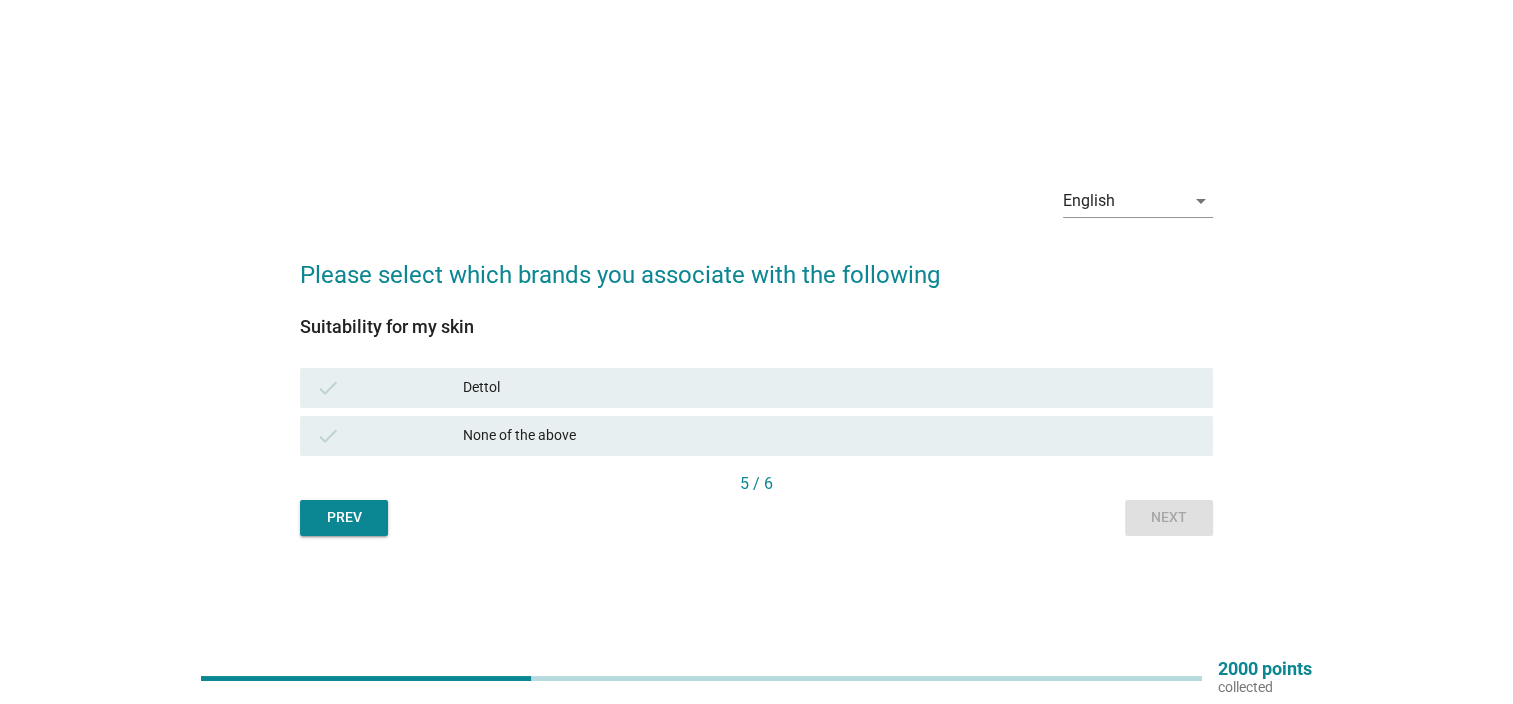 click on "Dettol" at bounding box center [830, 388] 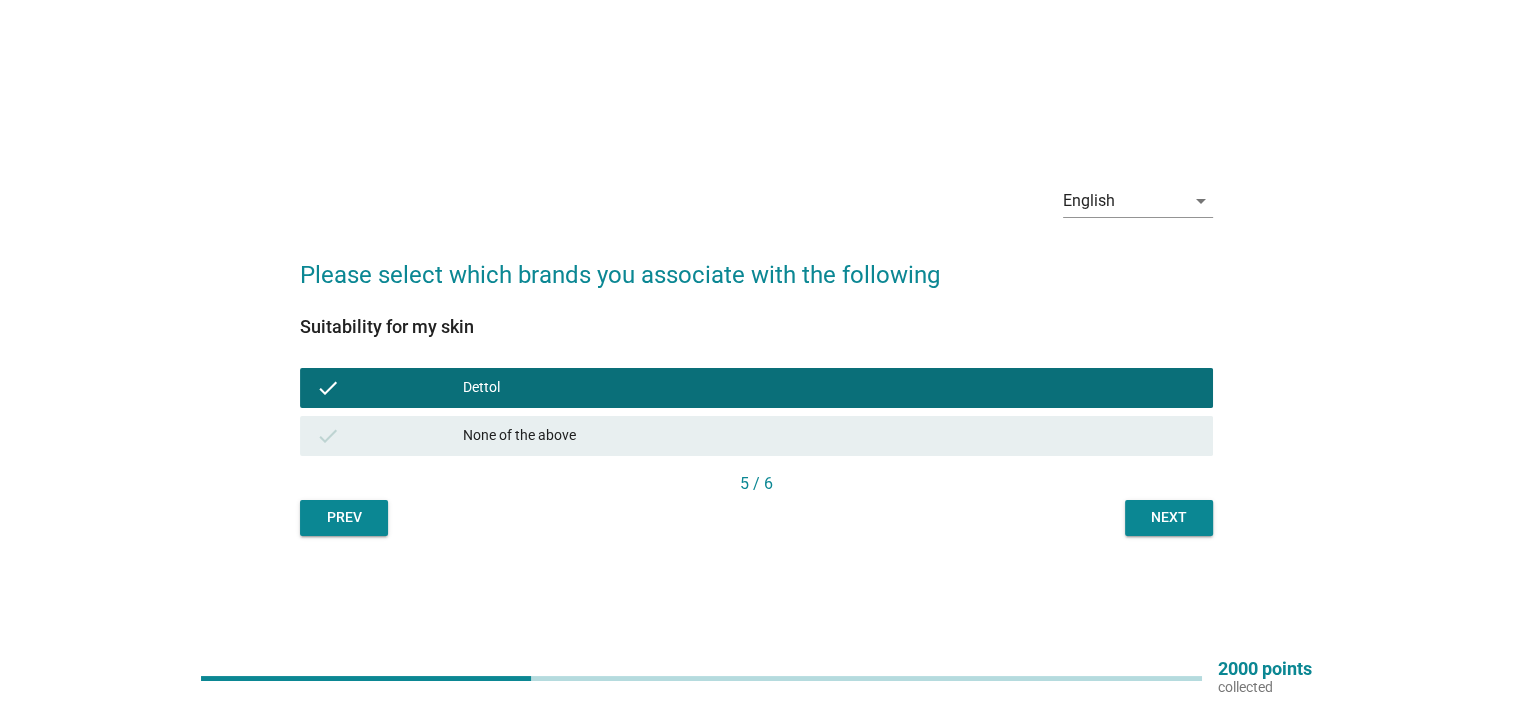 click on "Next" at bounding box center (1169, 518) 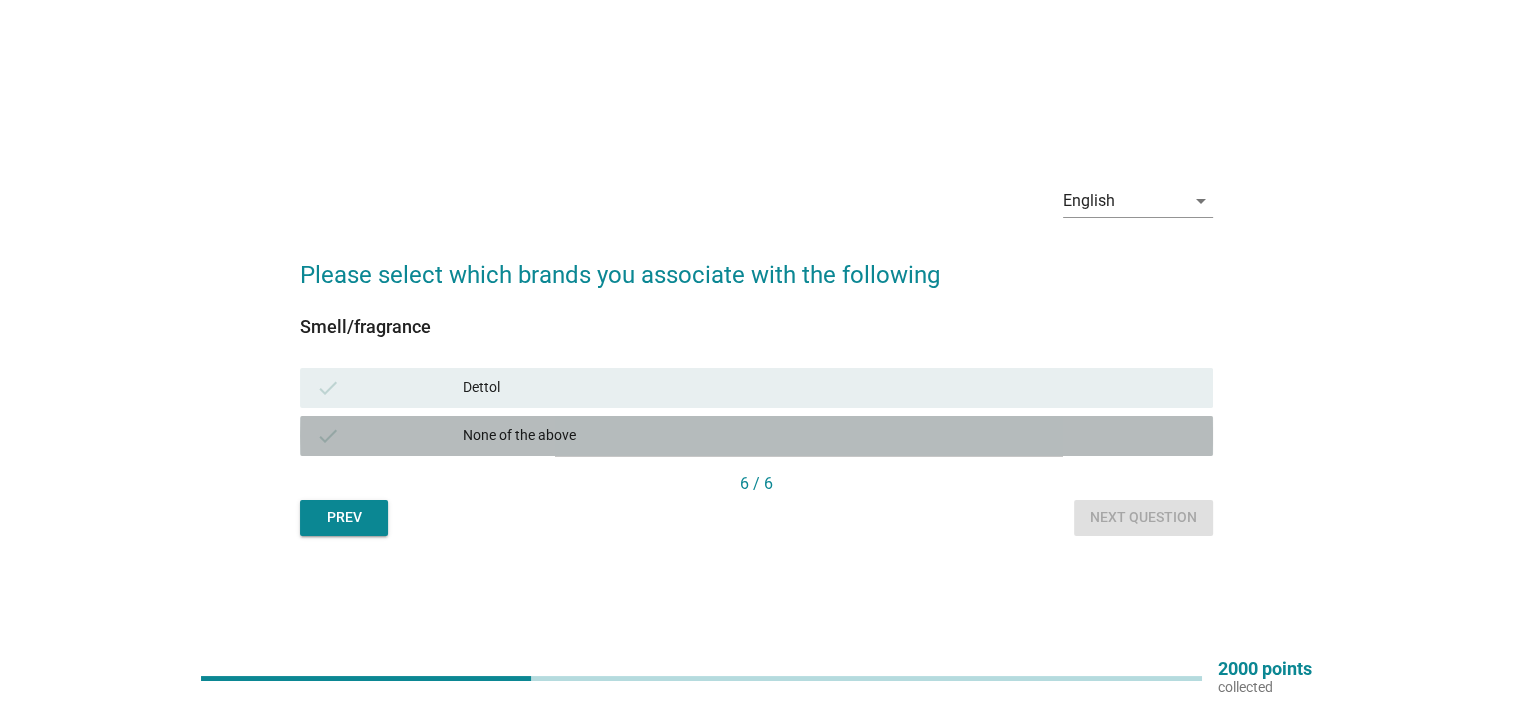 click on "None of the above" at bounding box center (830, 436) 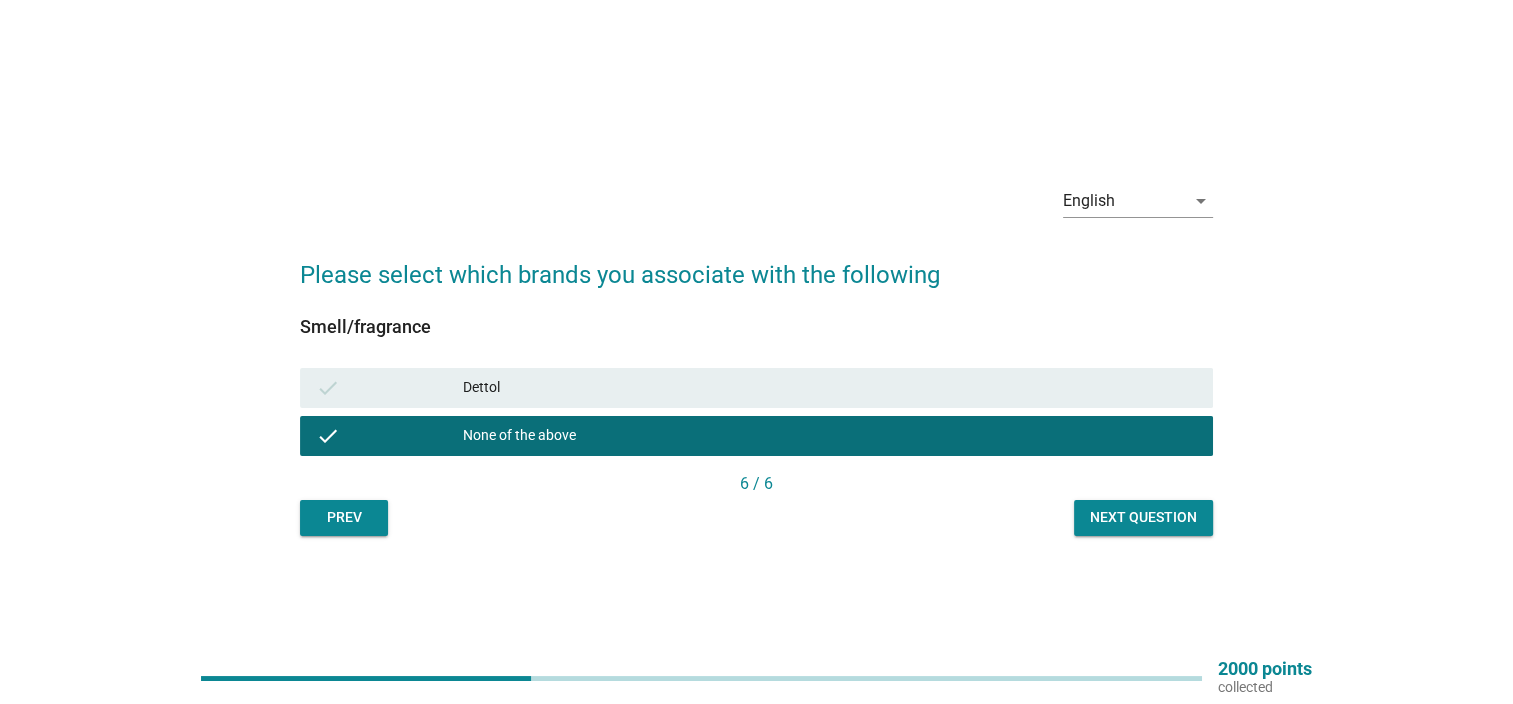 click on "Next question" at bounding box center [1143, 518] 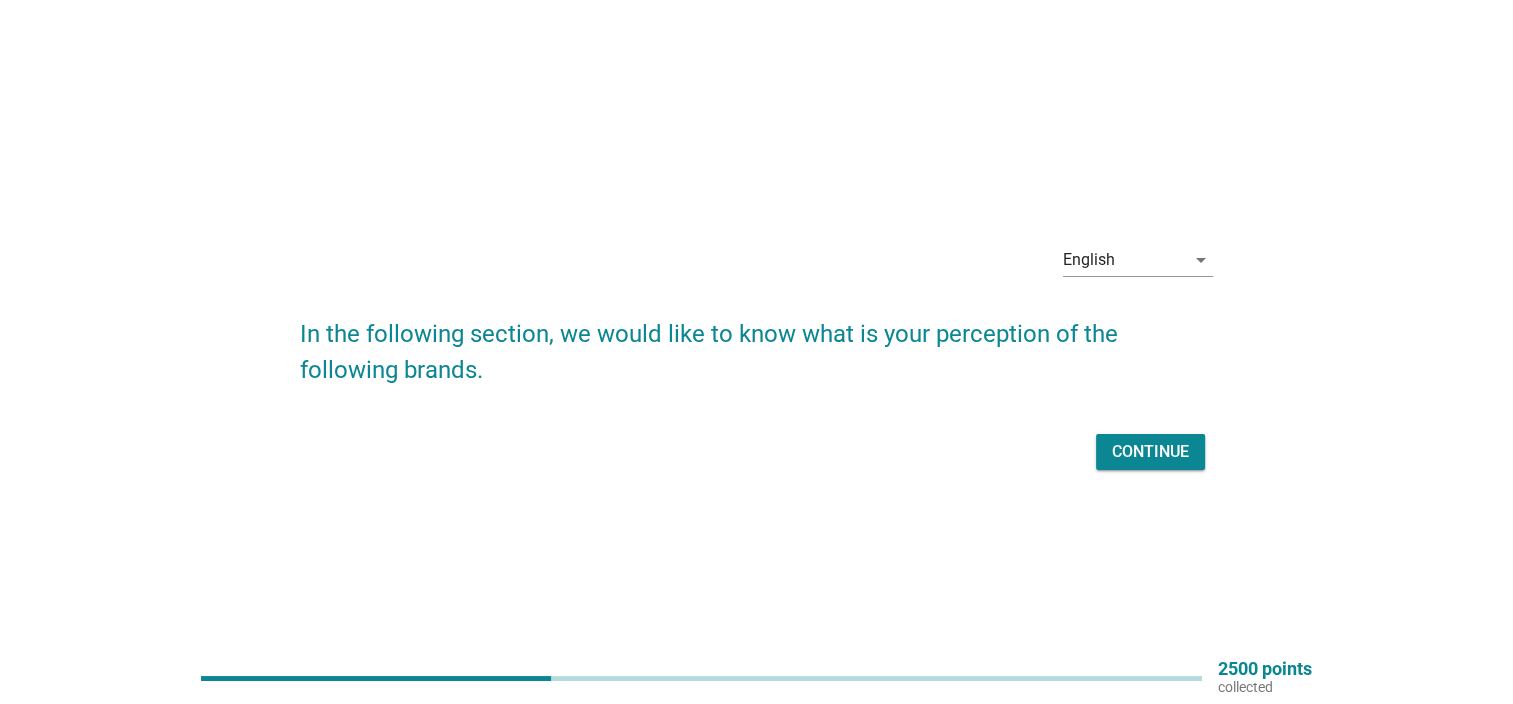 click on "Continue" at bounding box center [1150, 452] 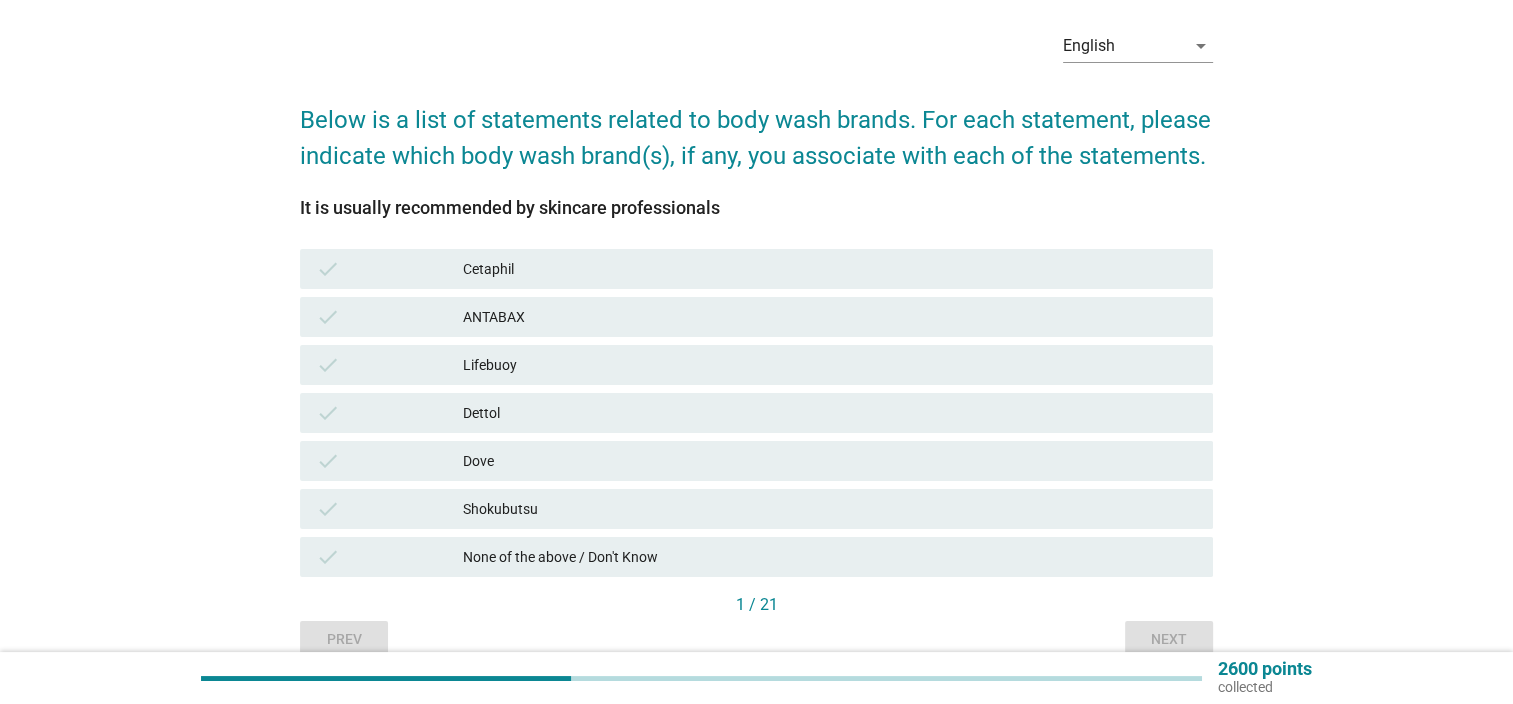 scroll, scrollTop: 171, scrollLeft: 0, axis: vertical 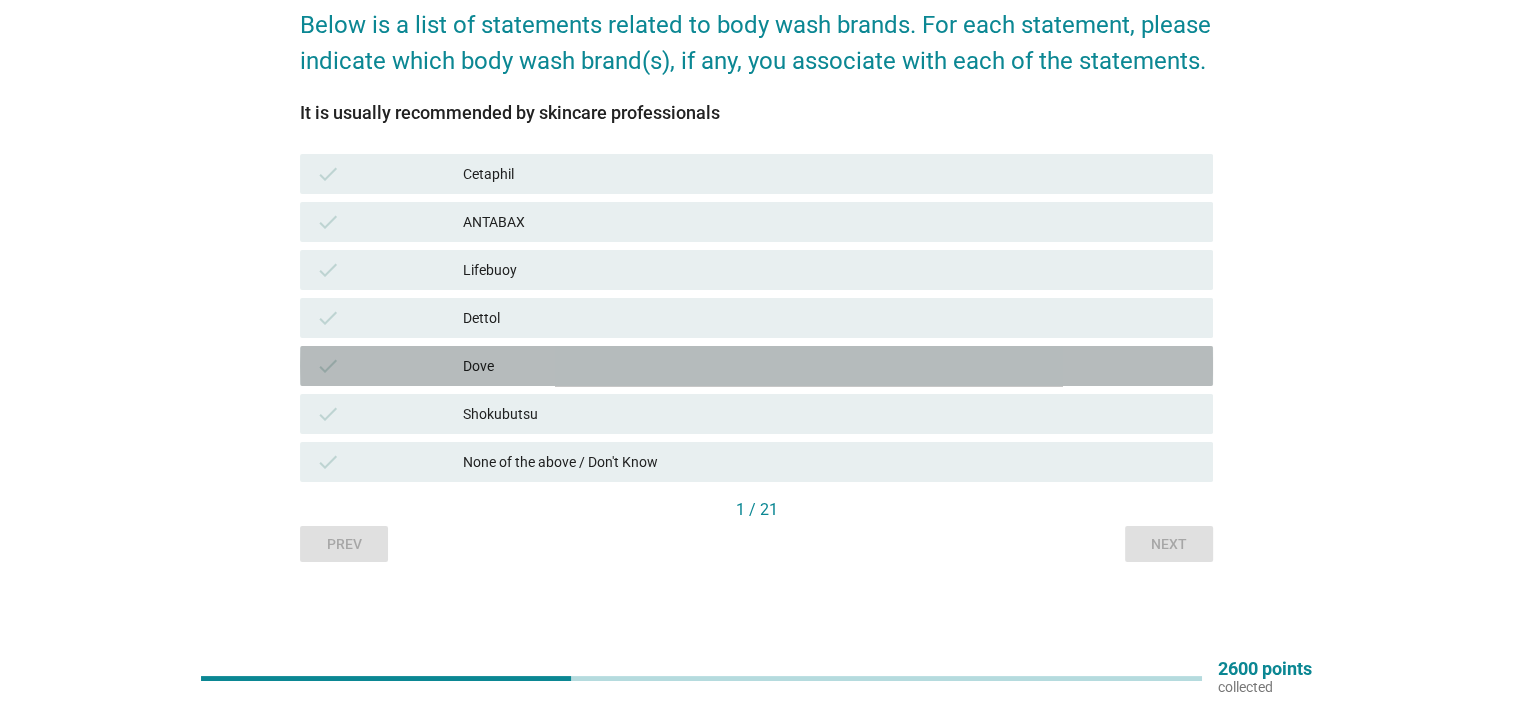 click on "Dove" at bounding box center (830, 366) 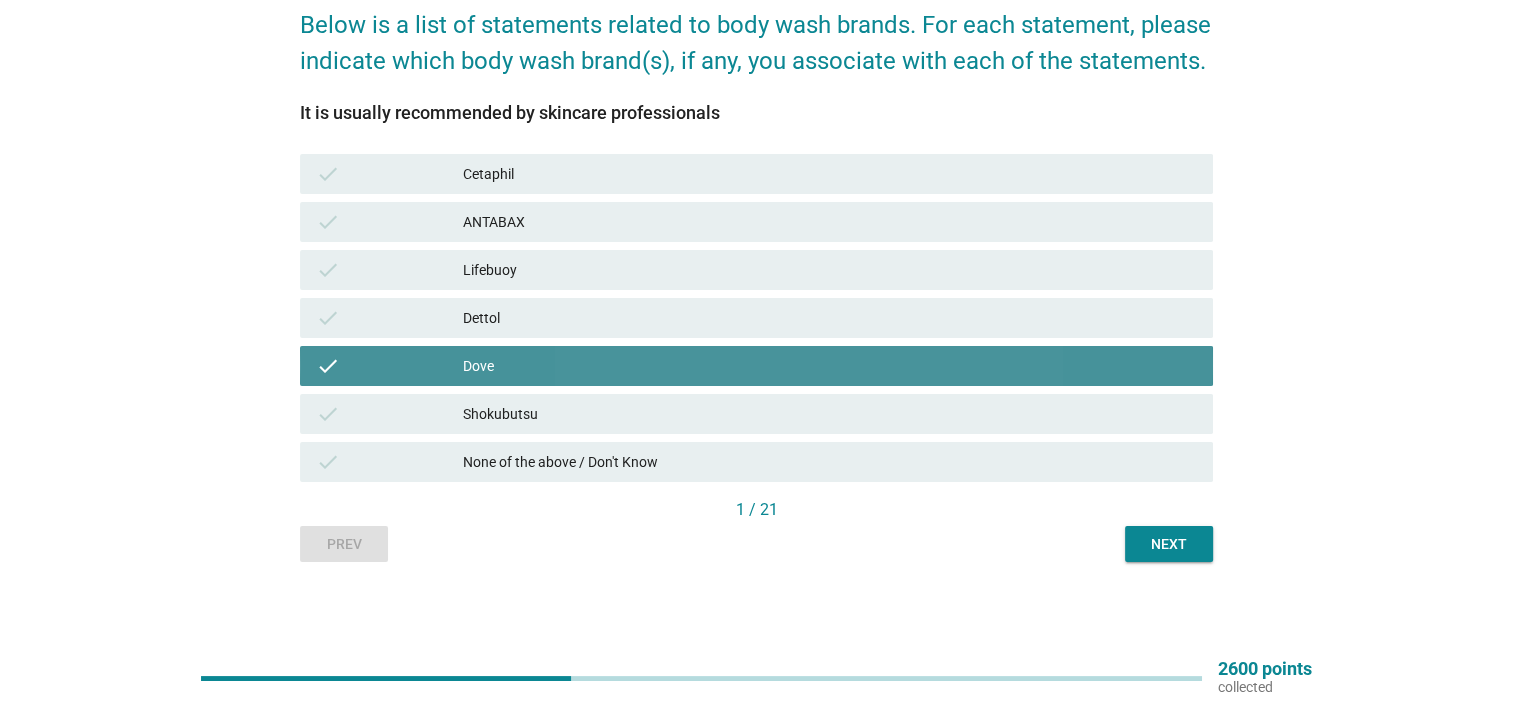 click on "Dove" at bounding box center (830, 366) 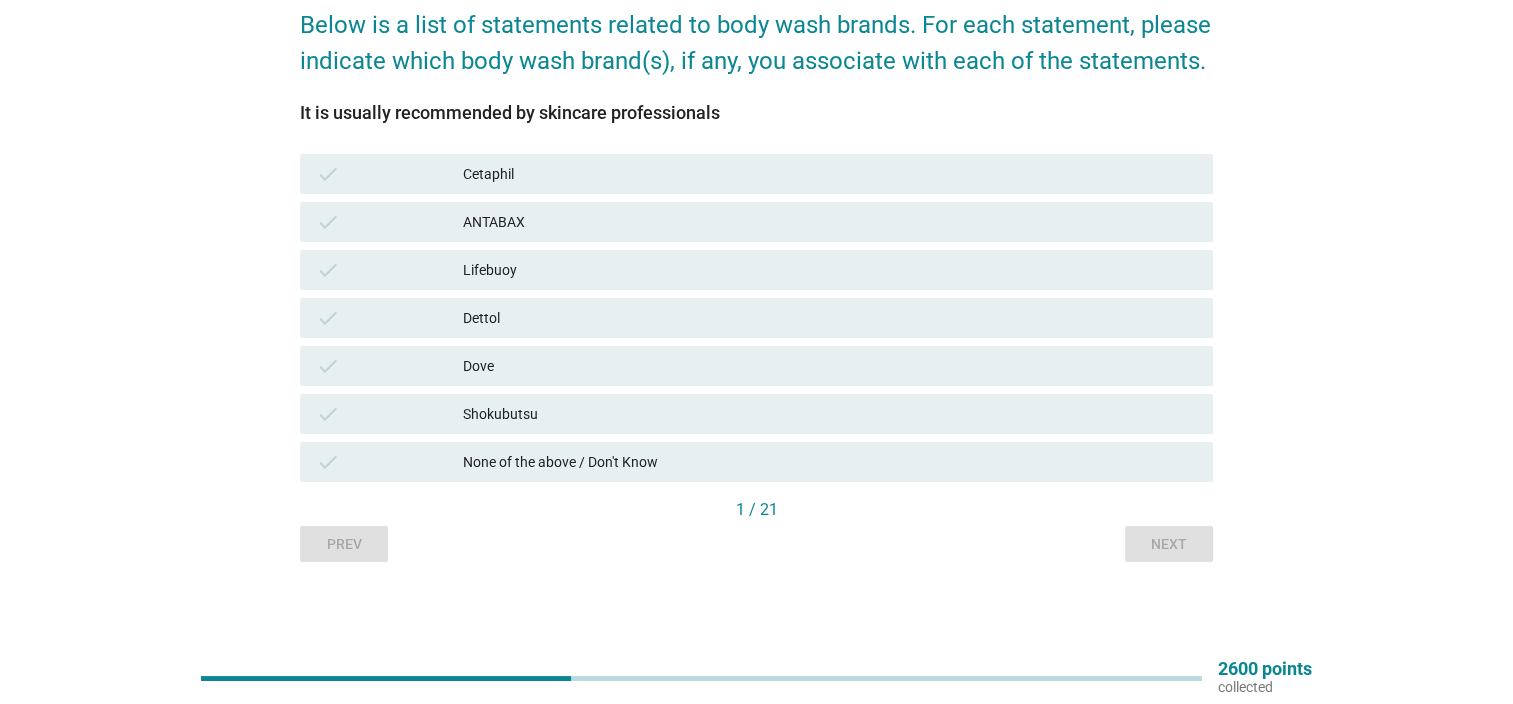 scroll, scrollTop: 71, scrollLeft: 0, axis: vertical 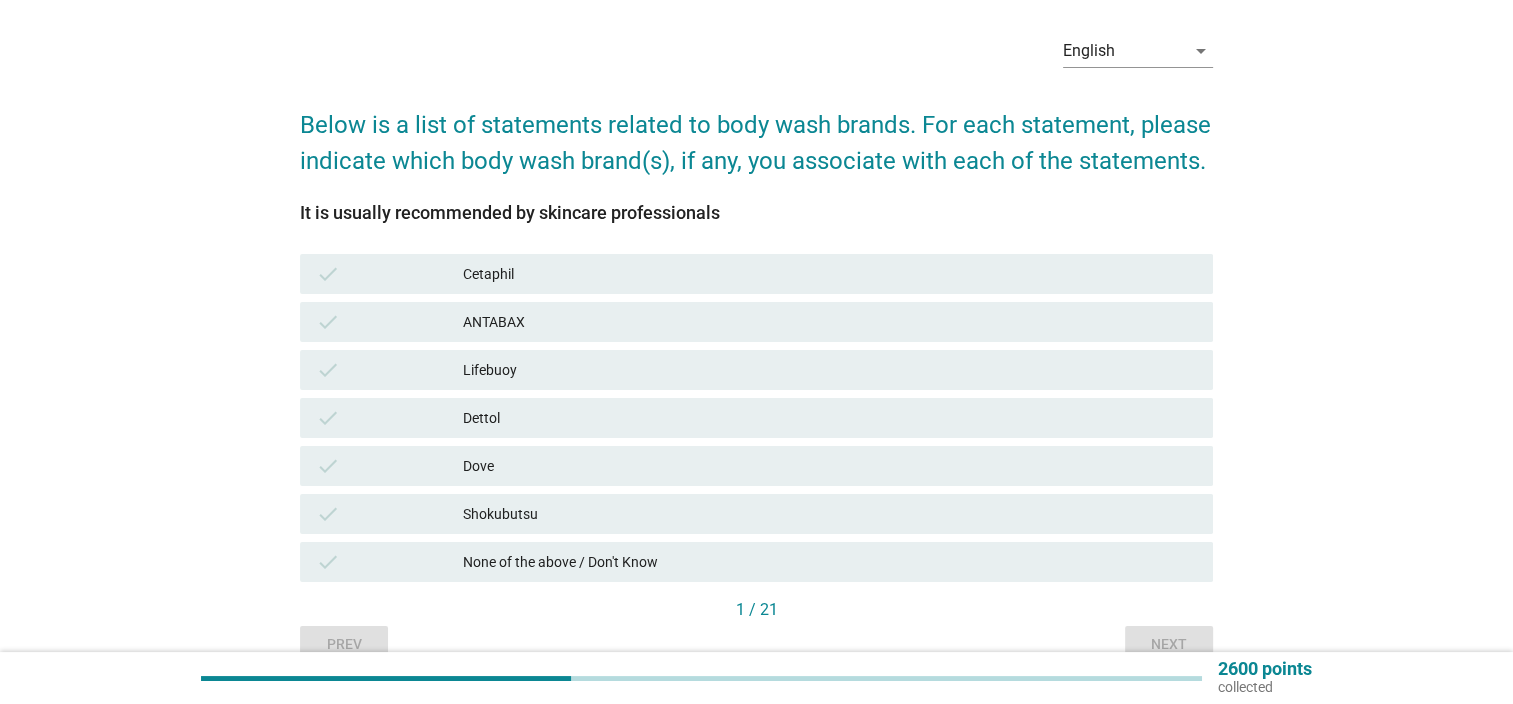 click on "check   Cetaphil" at bounding box center (756, 274) 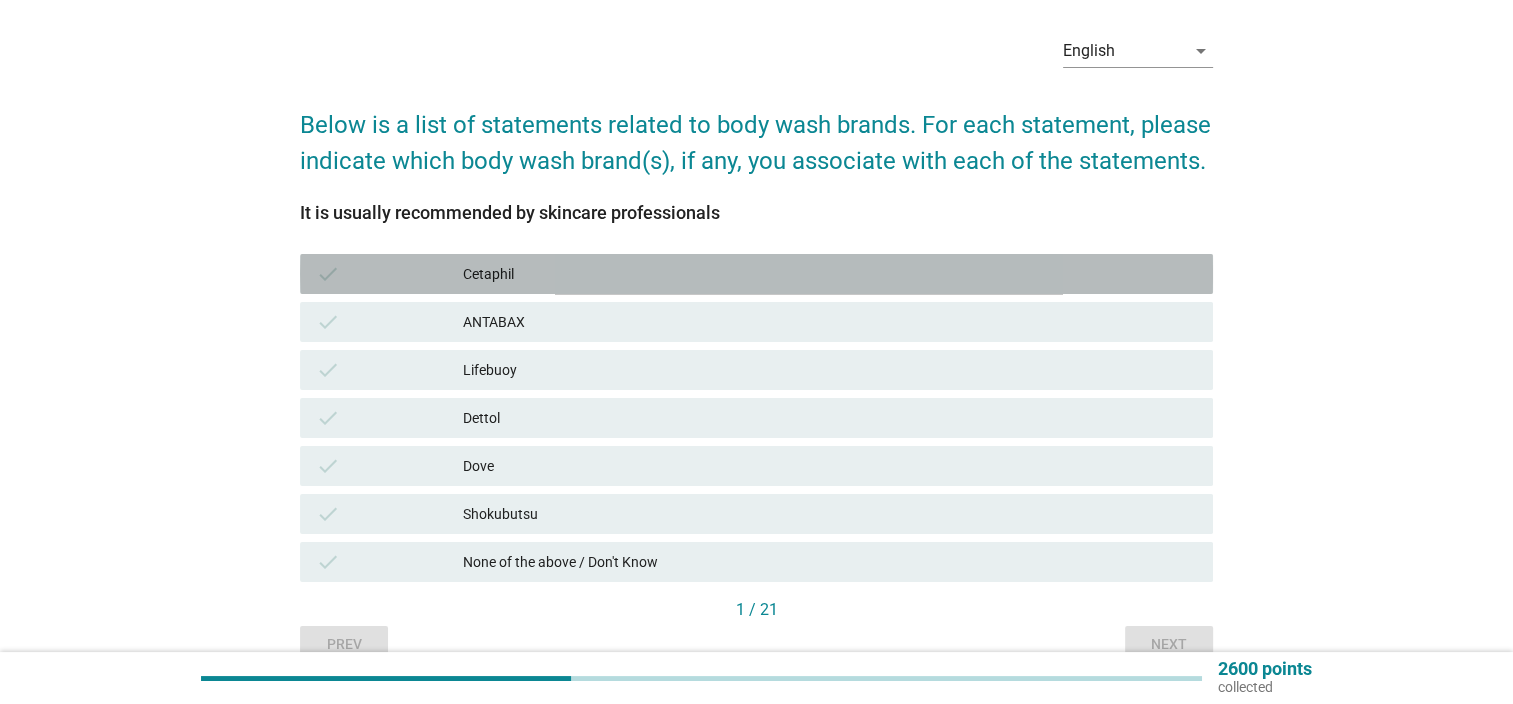 click on "Cetaphil" at bounding box center (830, 274) 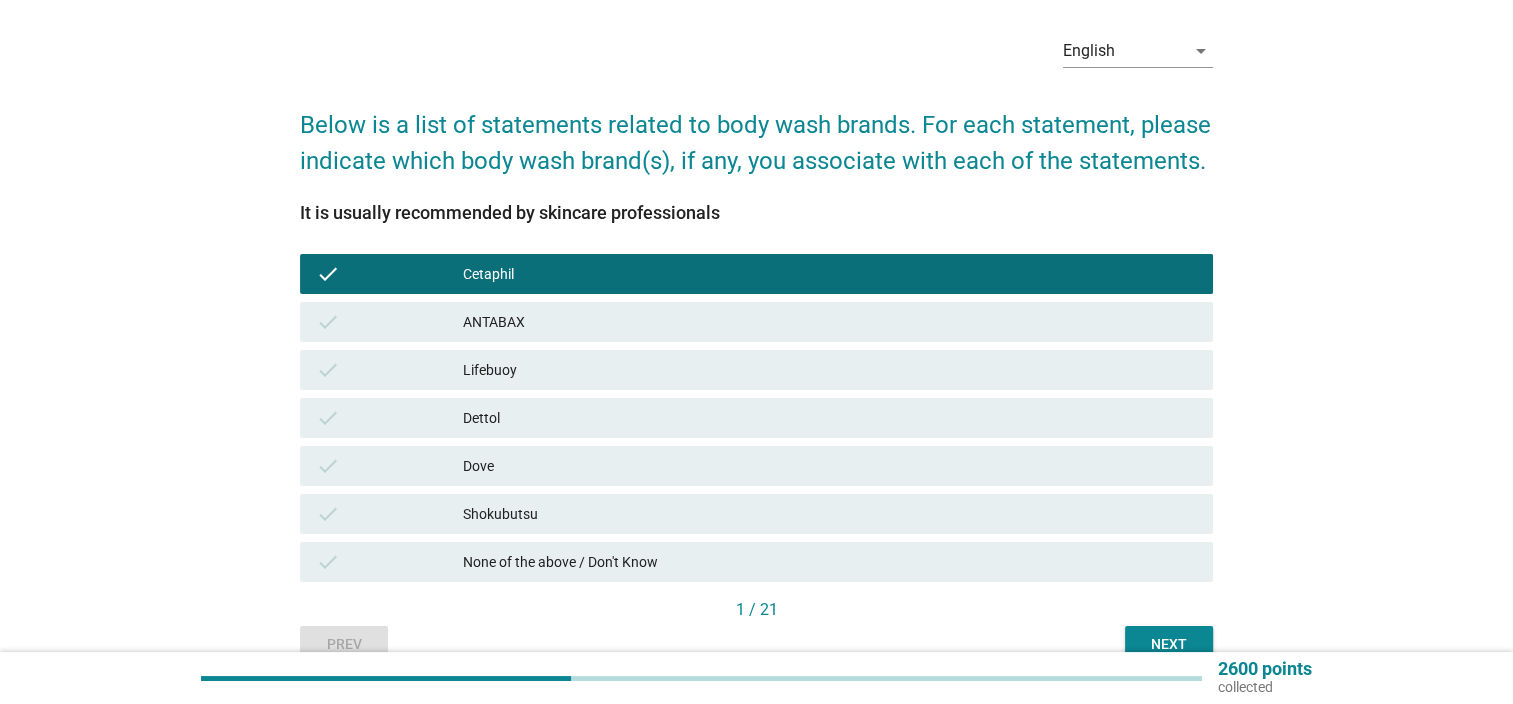 scroll, scrollTop: 171, scrollLeft: 0, axis: vertical 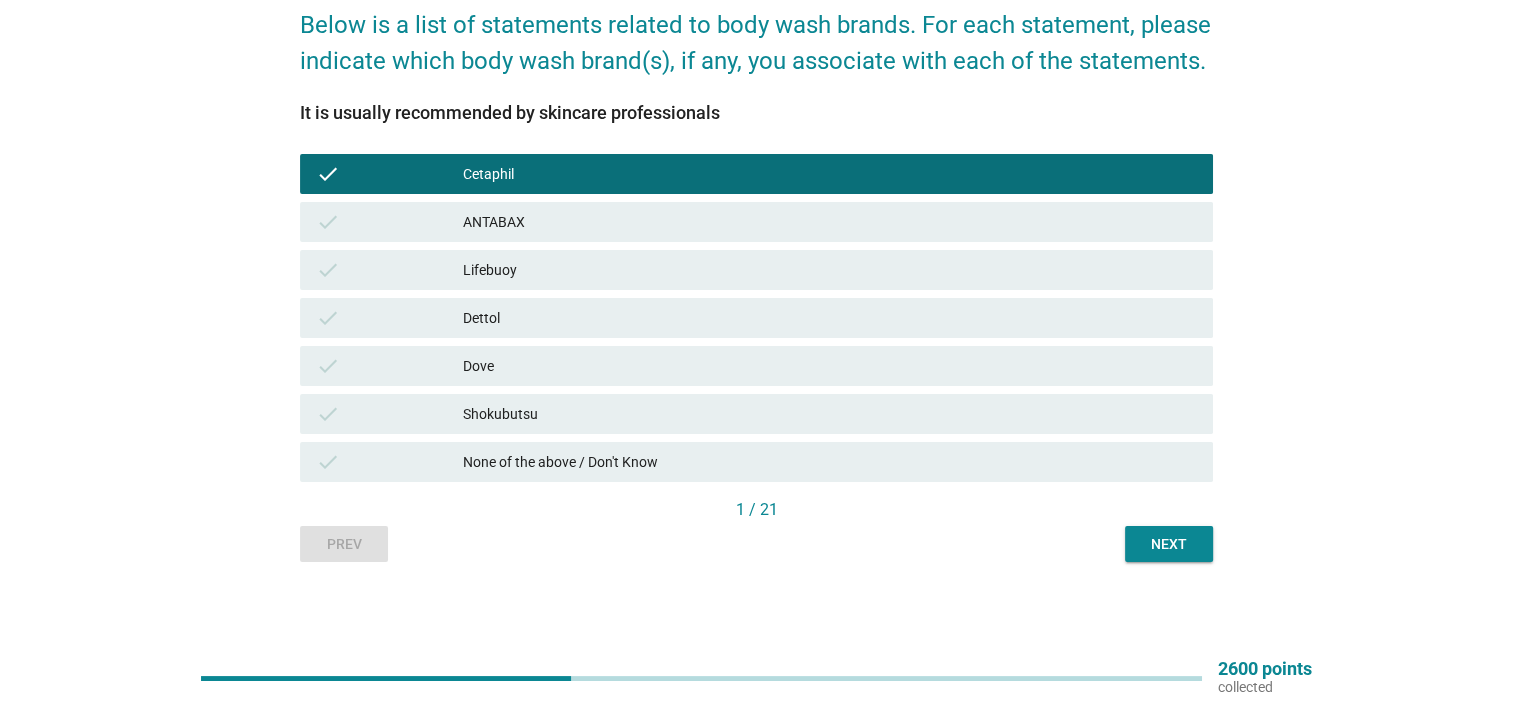 click on "Next" at bounding box center [1169, 544] 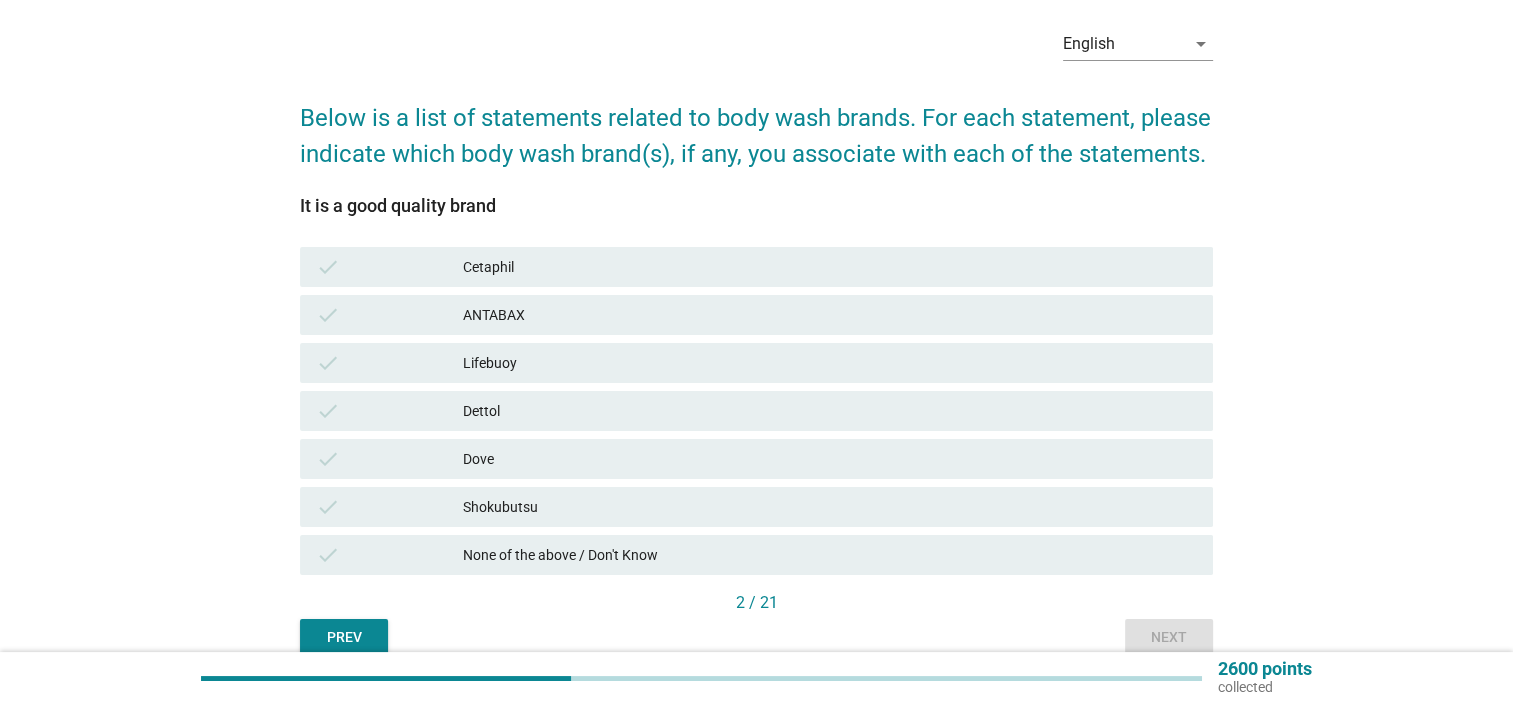 scroll, scrollTop: 171, scrollLeft: 0, axis: vertical 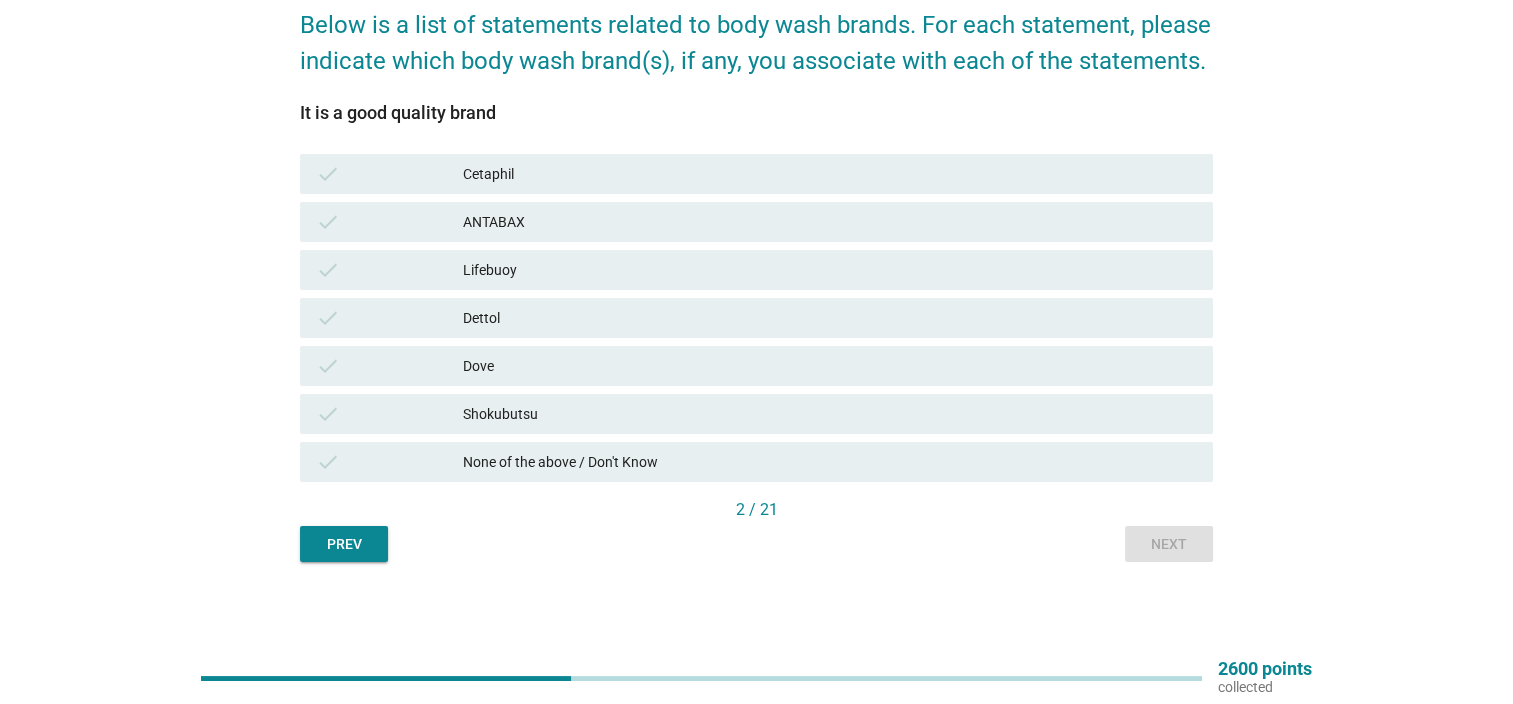 click on "Dettol" at bounding box center (830, 318) 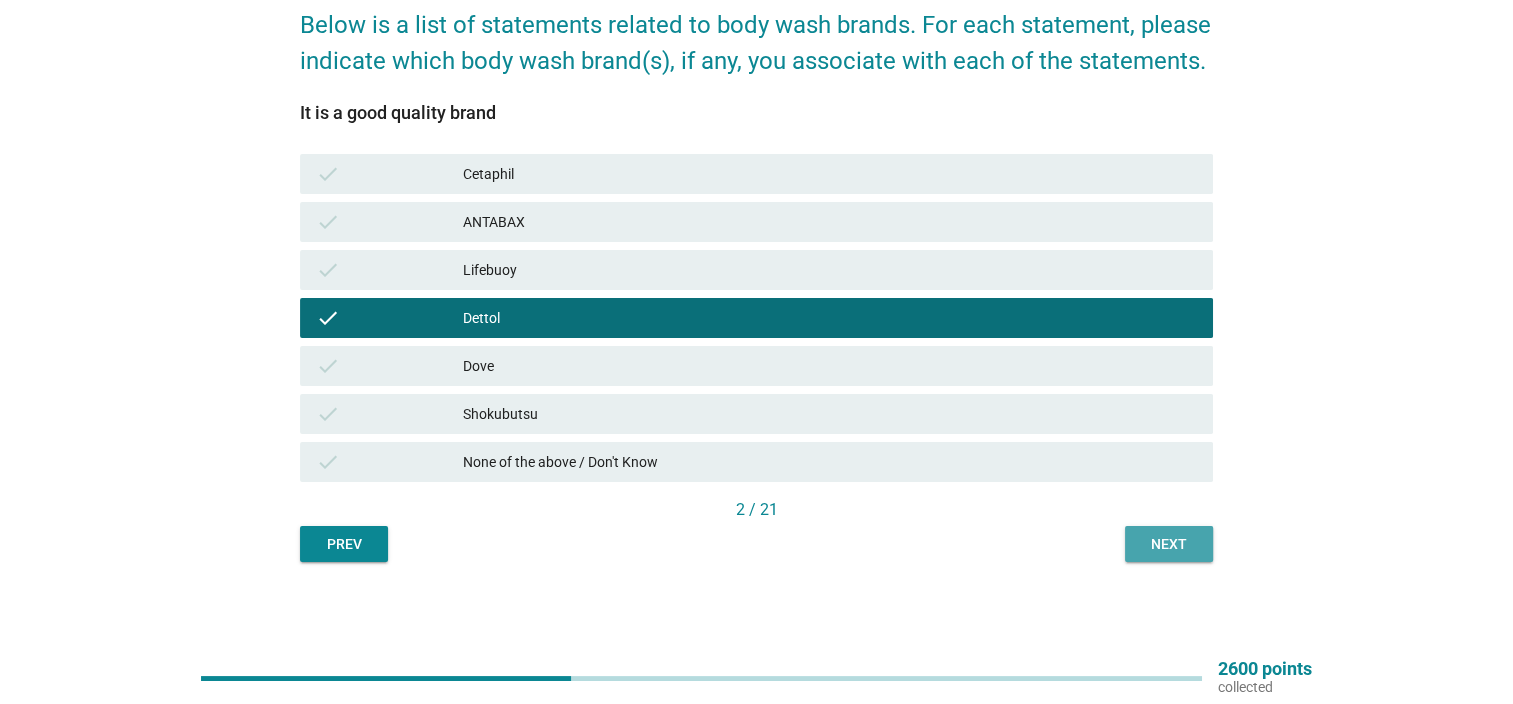 click on "Next" at bounding box center [1169, 544] 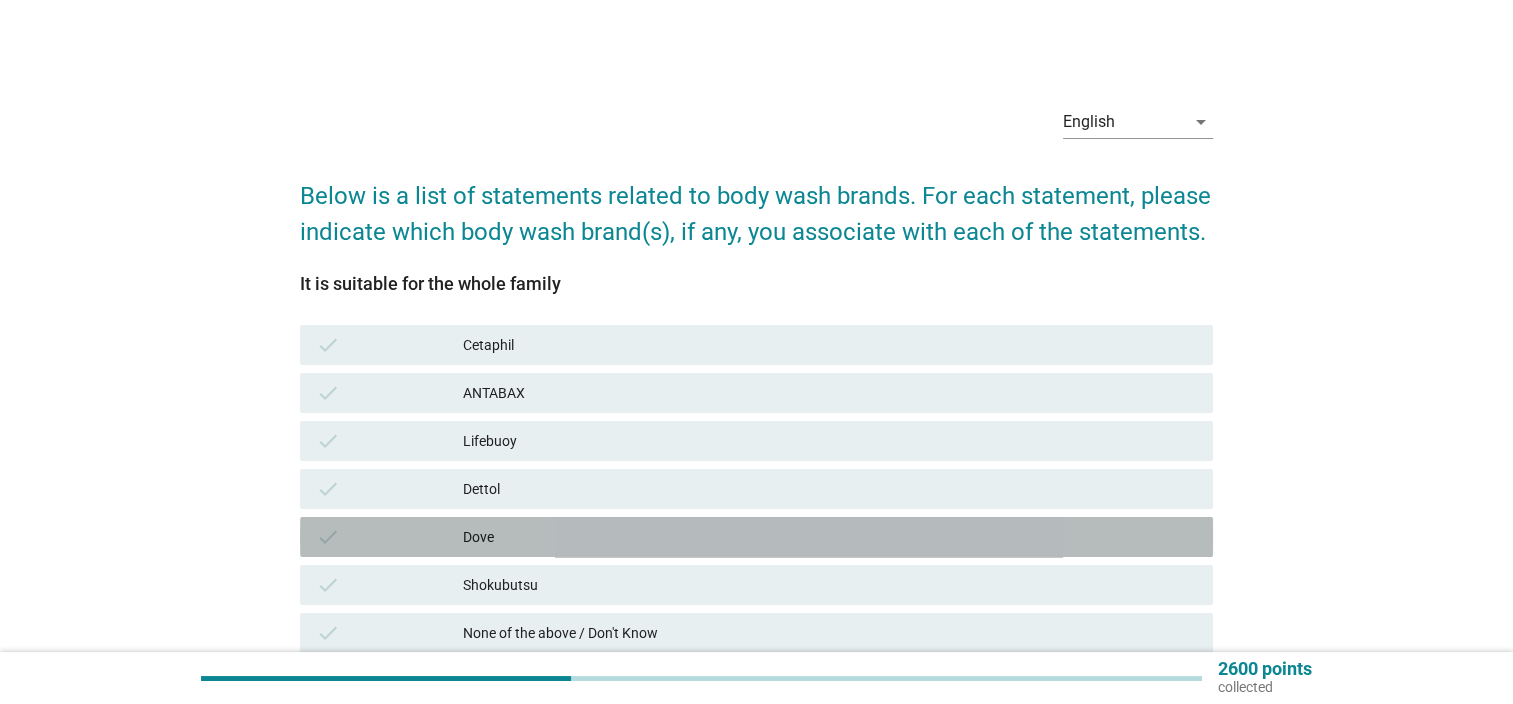 click on "check   Dove" at bounding box center (756, 537) 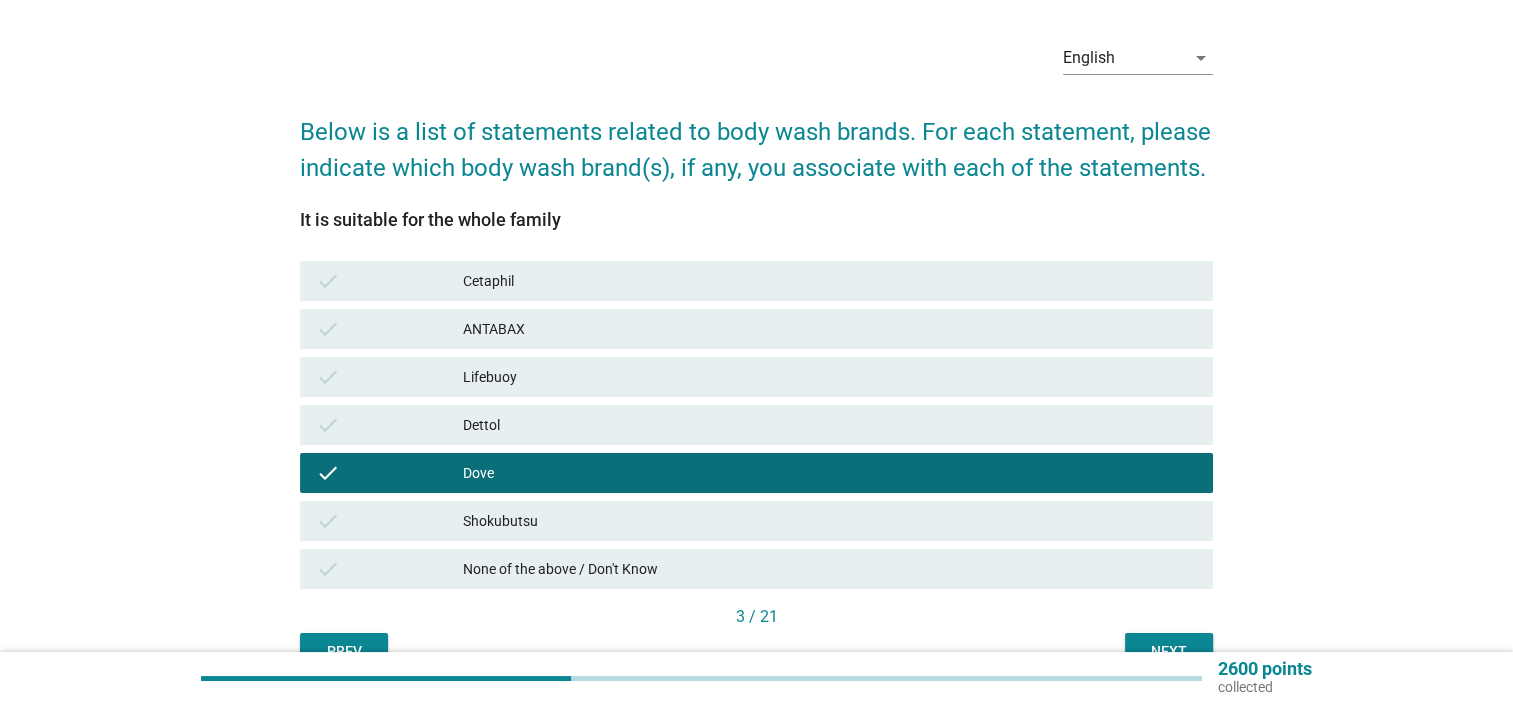 scroll, scrollTop: 100, scrollLeft: 0, axis: vertical 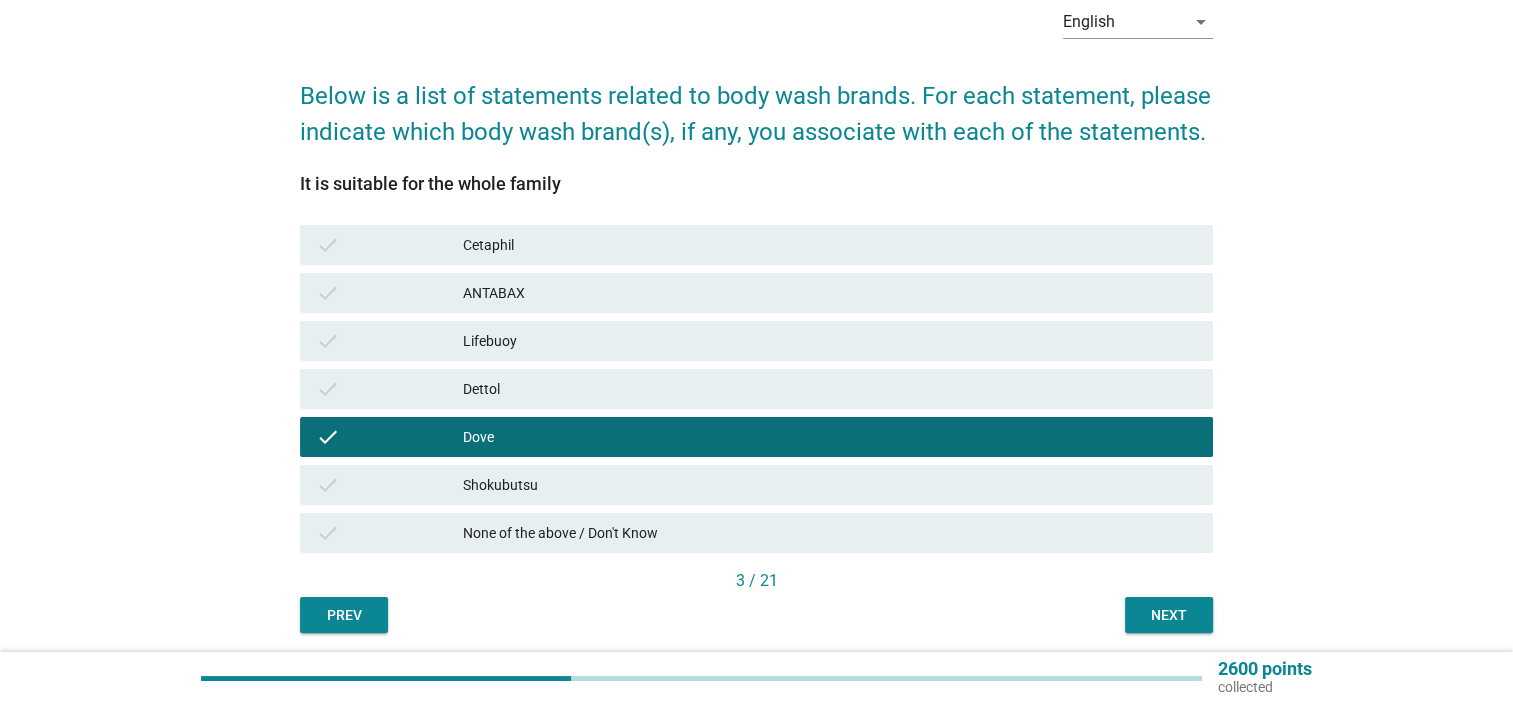 click on "Next" at bounding box center [1169, 615] 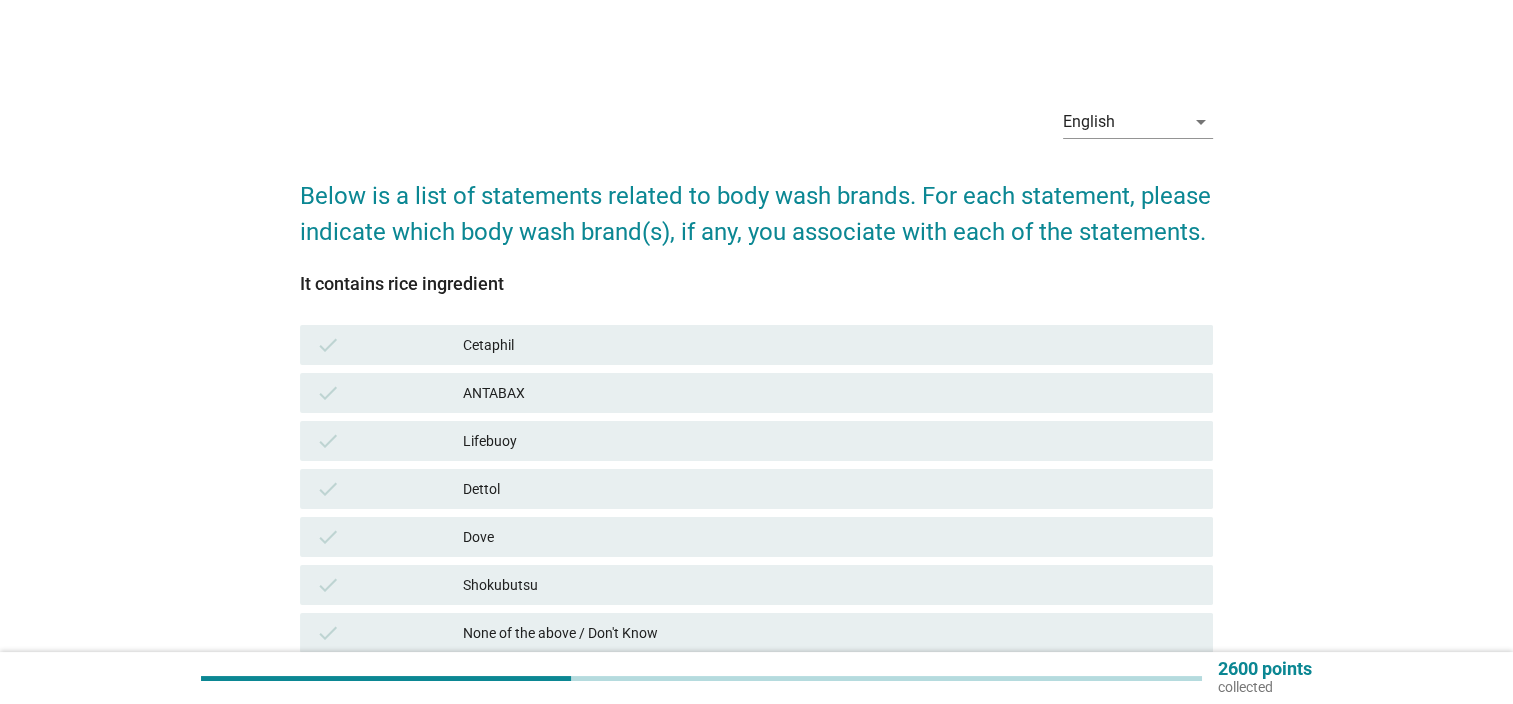 click on "Dettol" at bounding box center (830, 489) 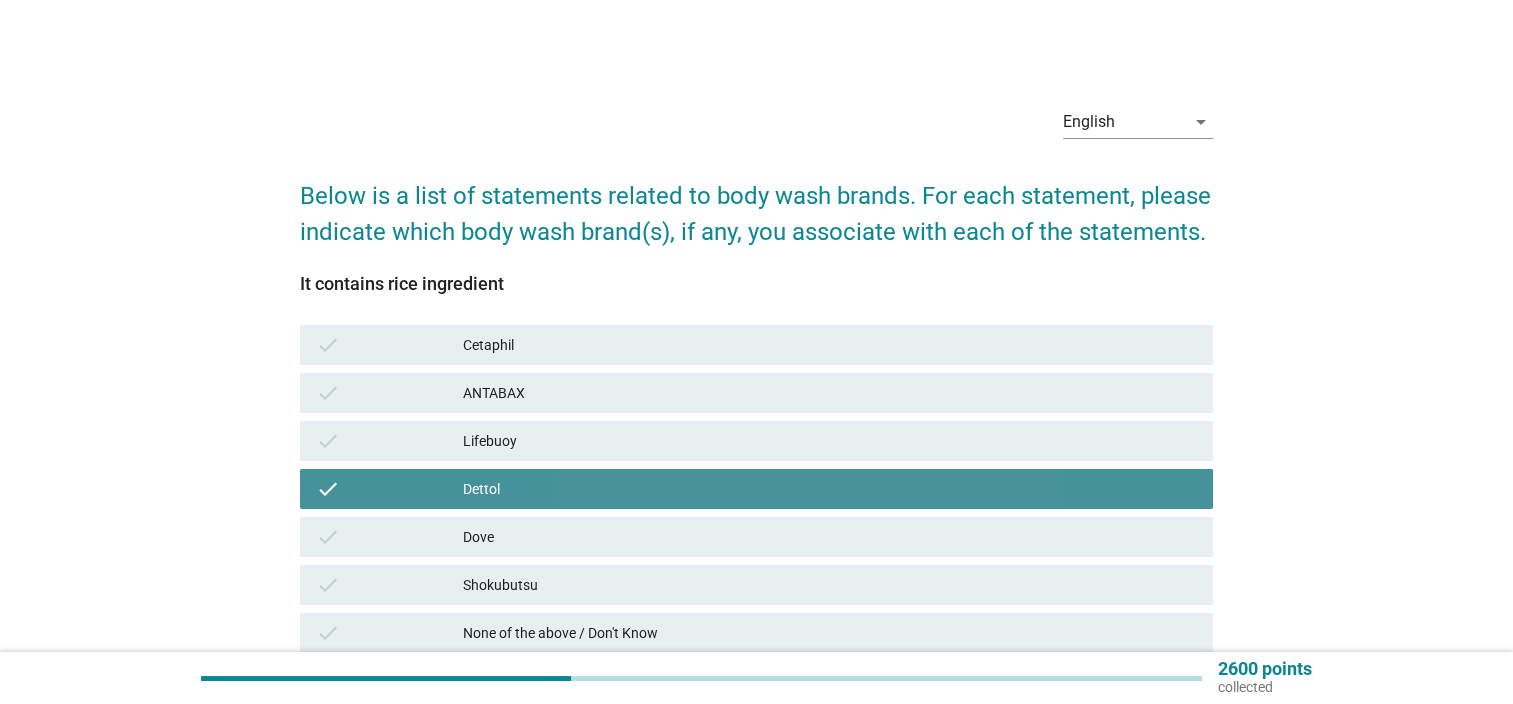 scroll, scrollTop: 171, scrollLeft: 0, axis: vertical 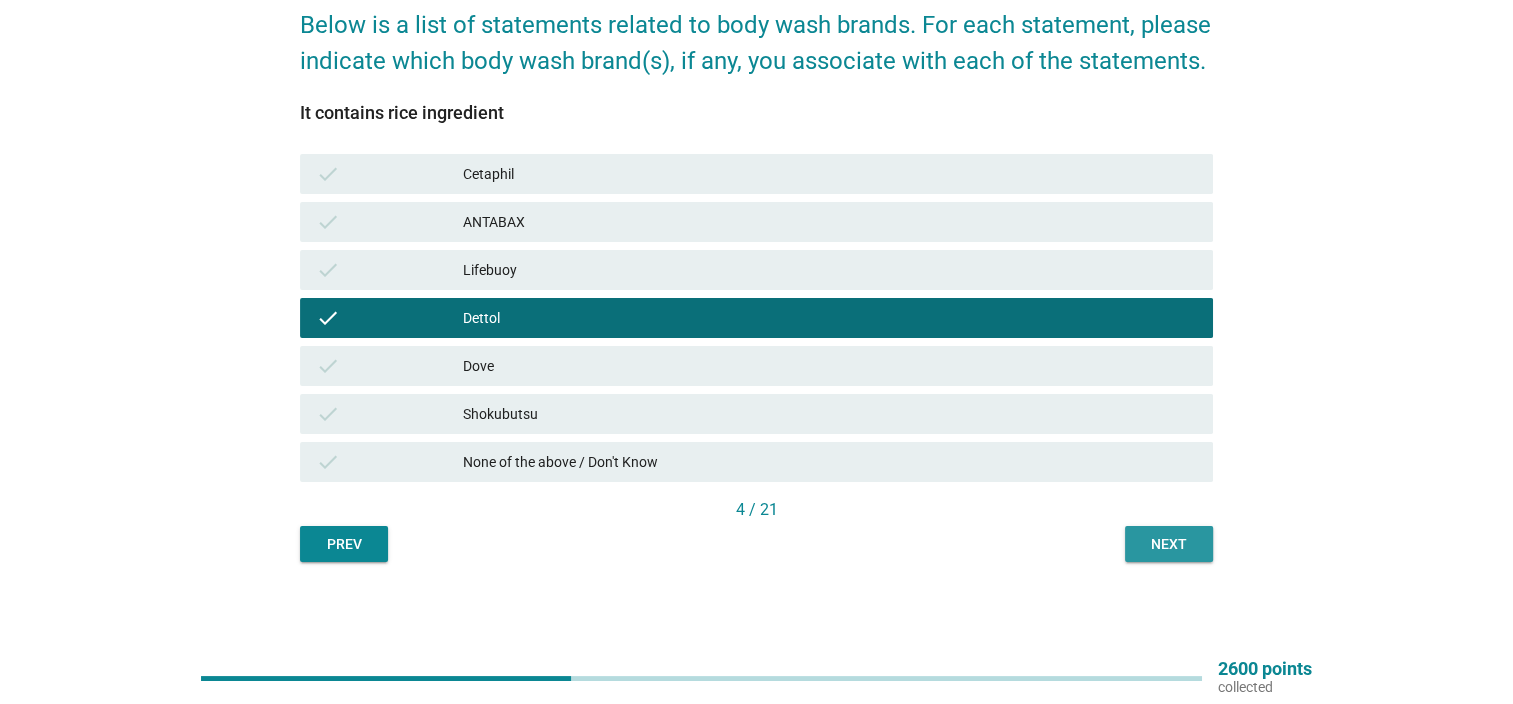 click on "Next" at bounding box center (1169, 544) 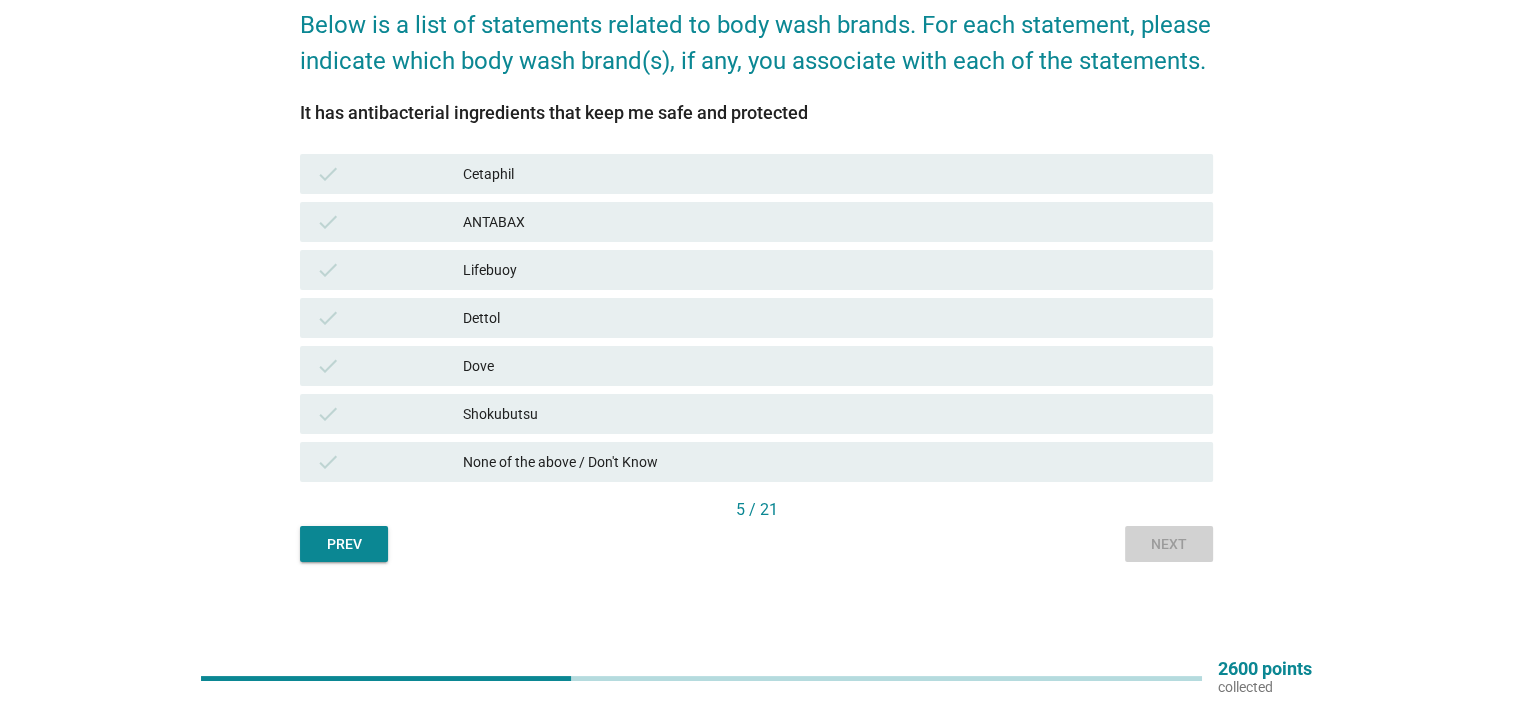 scroll, scrollTop: 0, scrollLeft: 0, axis: both 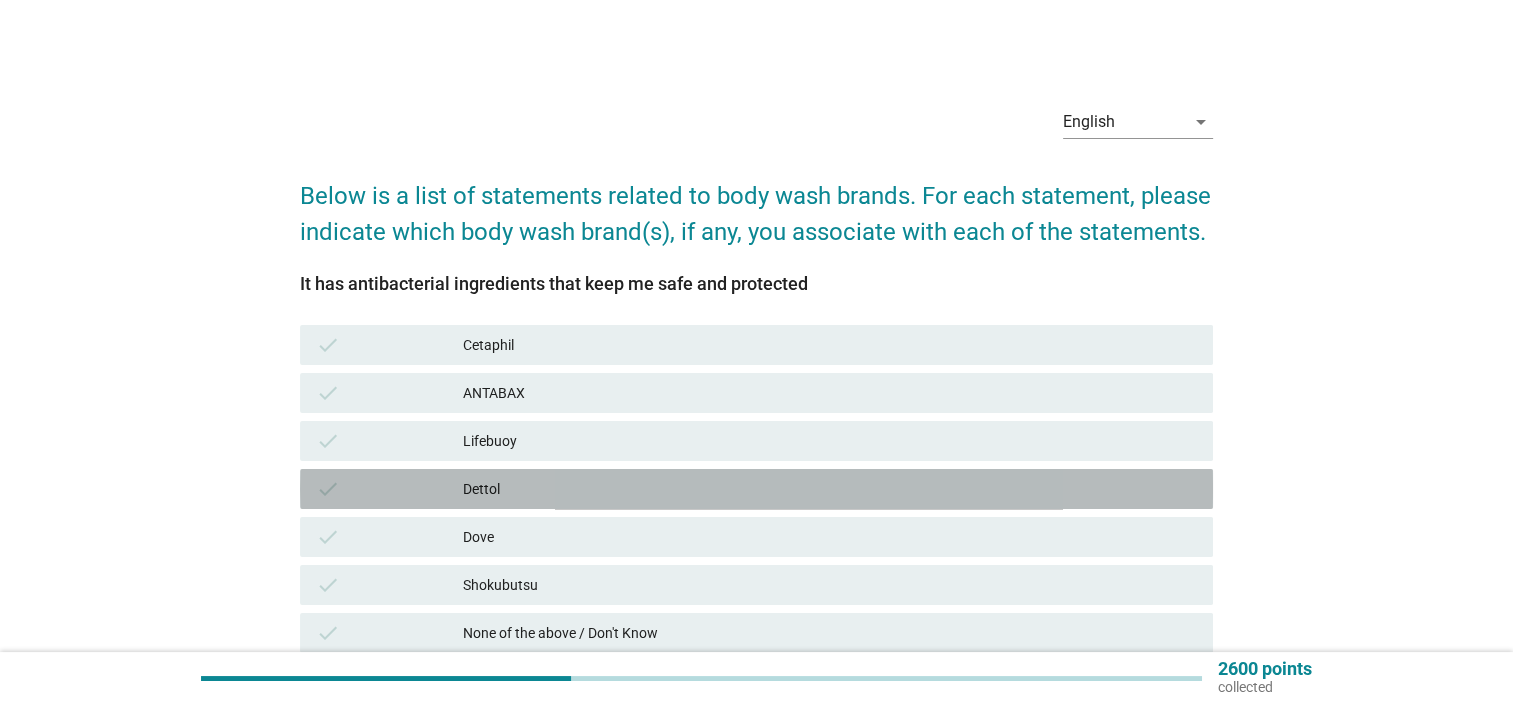 click on "Dettol" at bounding box center (830, 489) 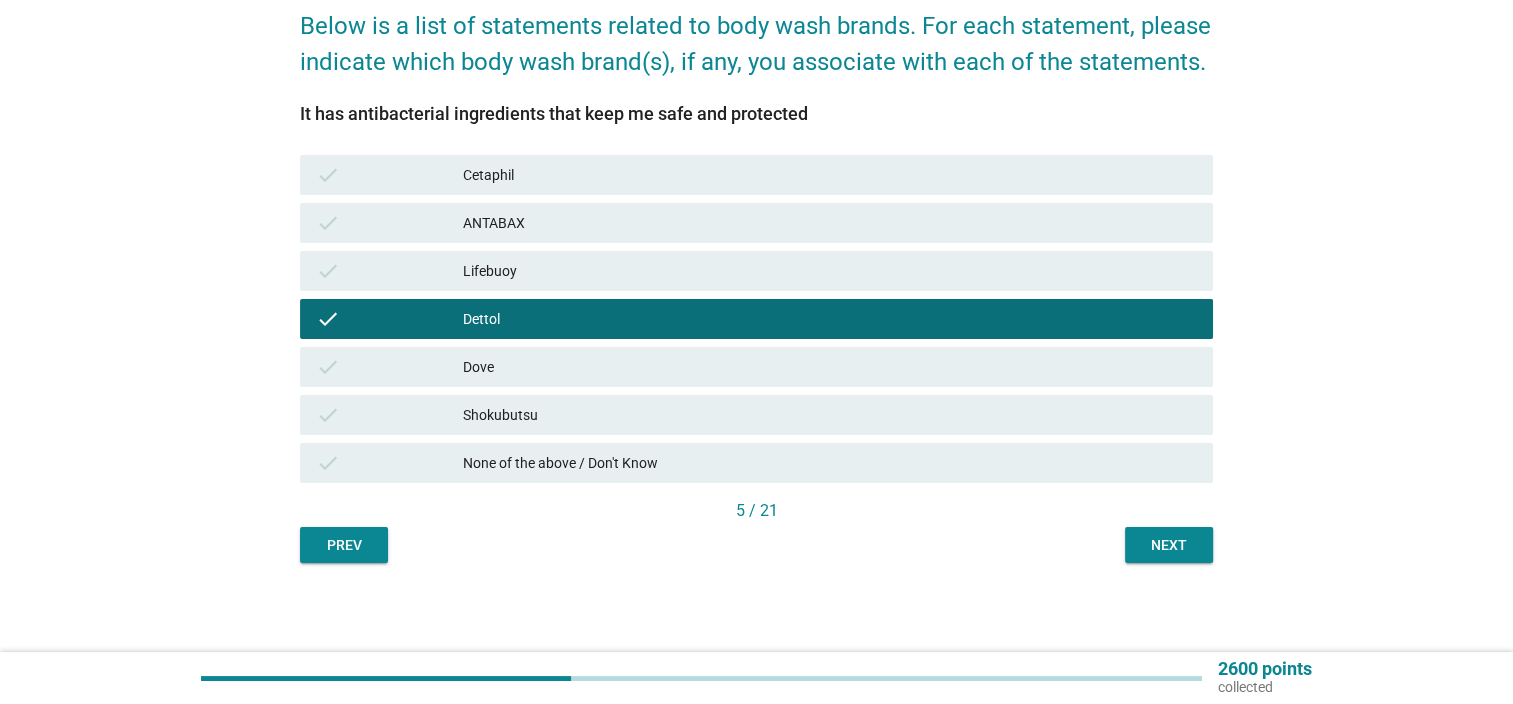 scroll, scrollTop: 171, scrollLeft: 0, axis: vertical 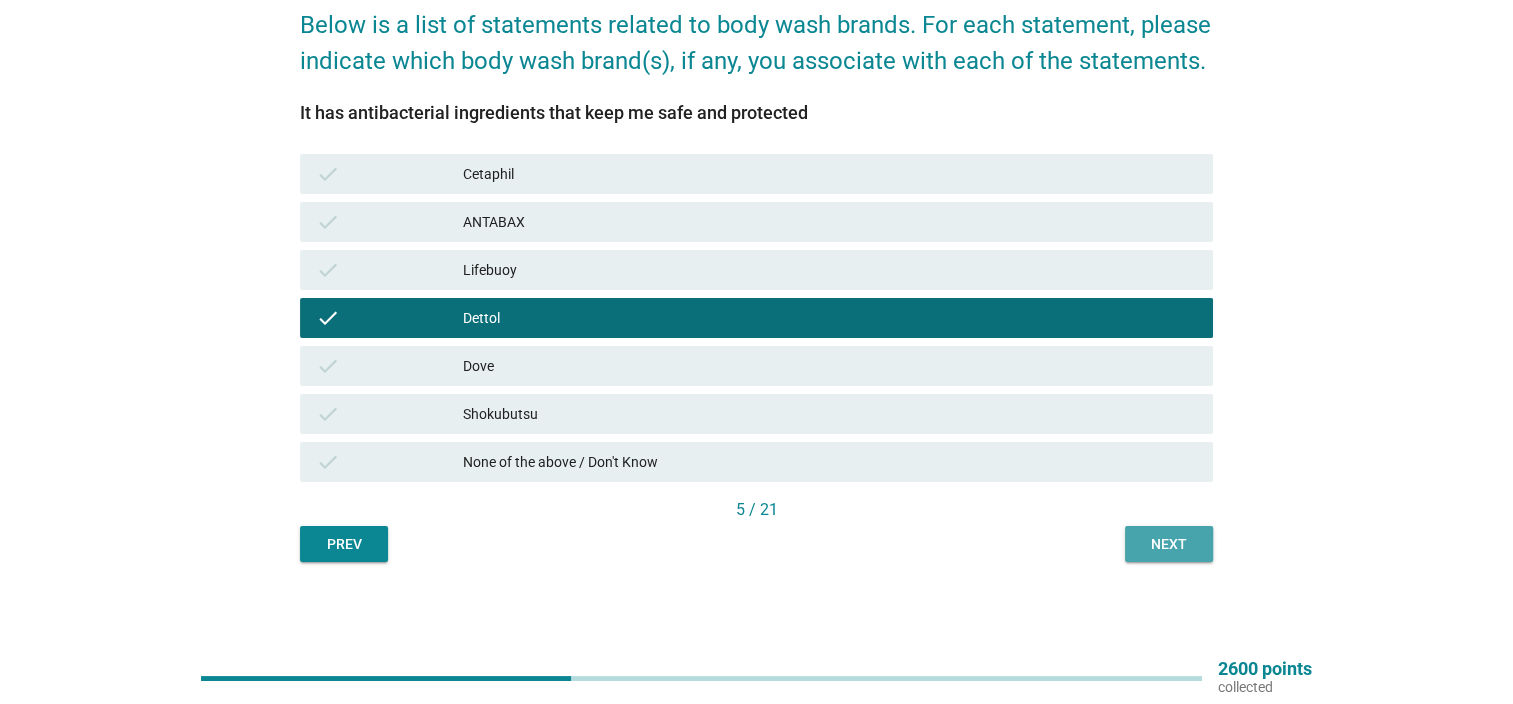 click on "Next" at bounding box center (1169, 544) 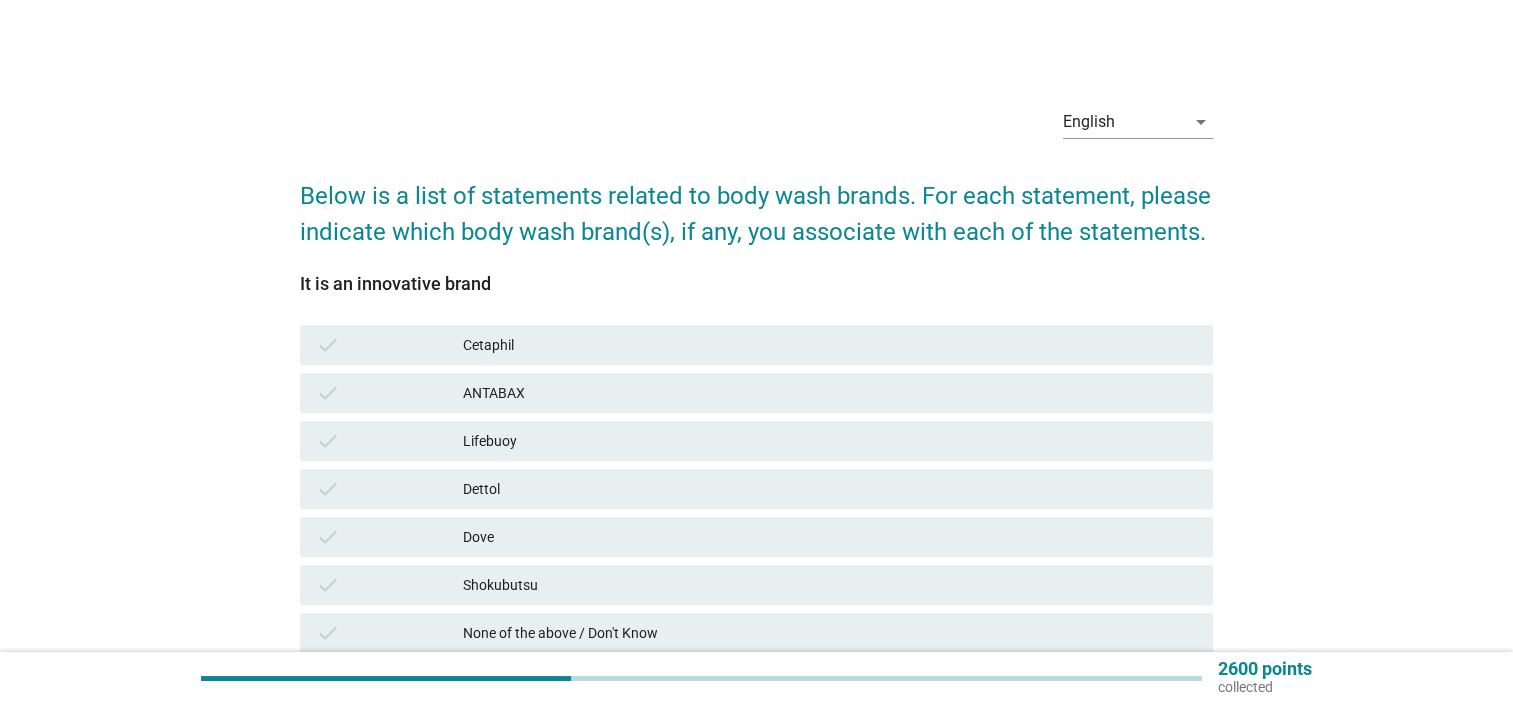 click on "Lifebuoy" at bounding box center (830, 441) 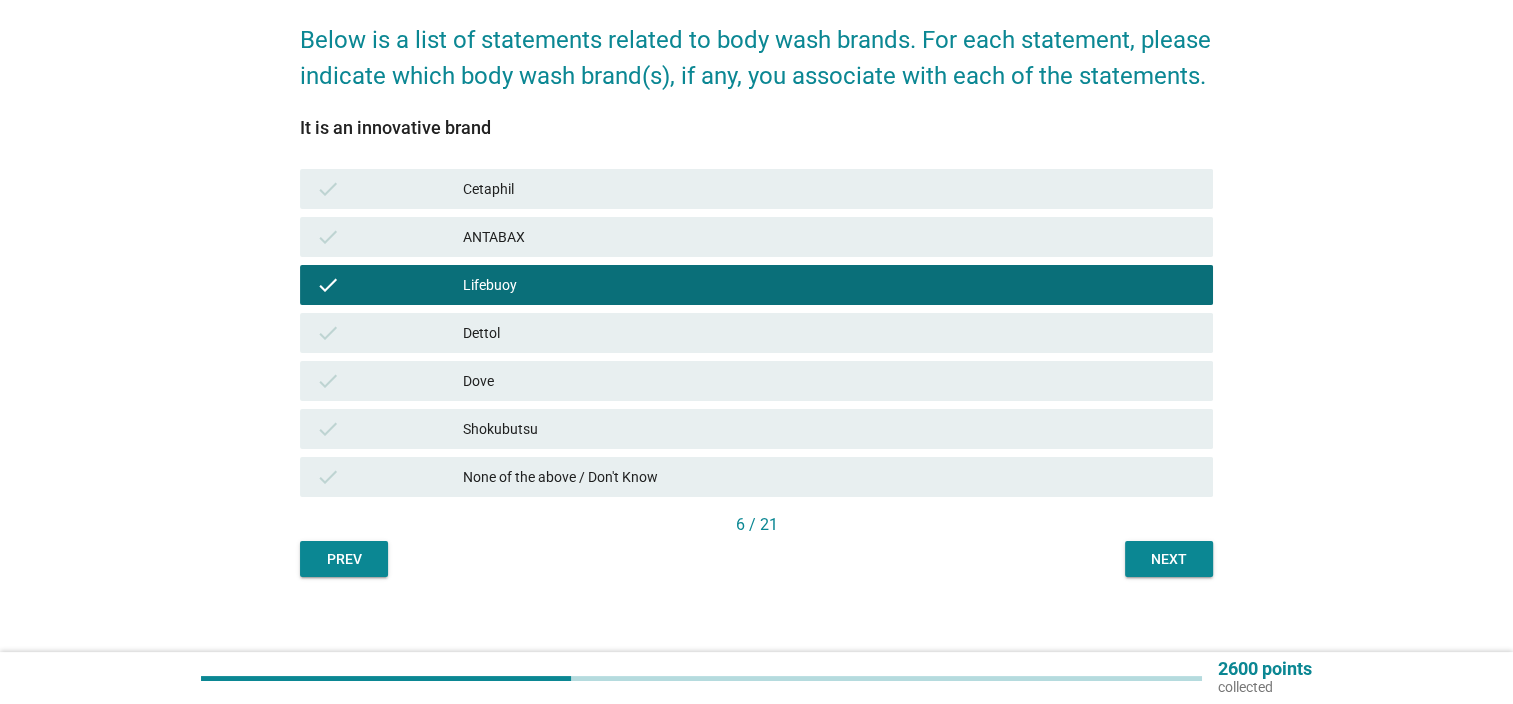 scroll, scrollTop: 171, scrollLeft: 0, axis: vertical 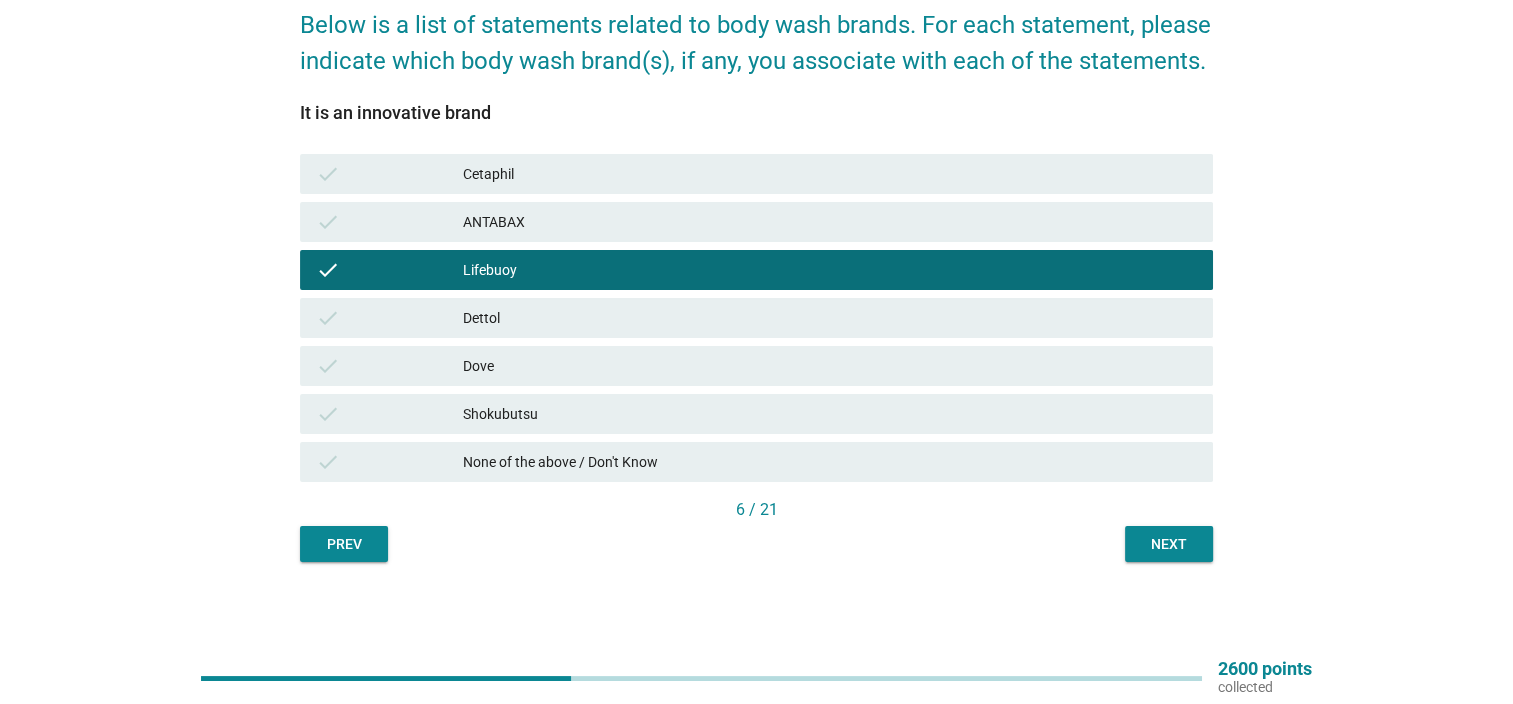 click on "Next" at bounding box center (1169, 544) 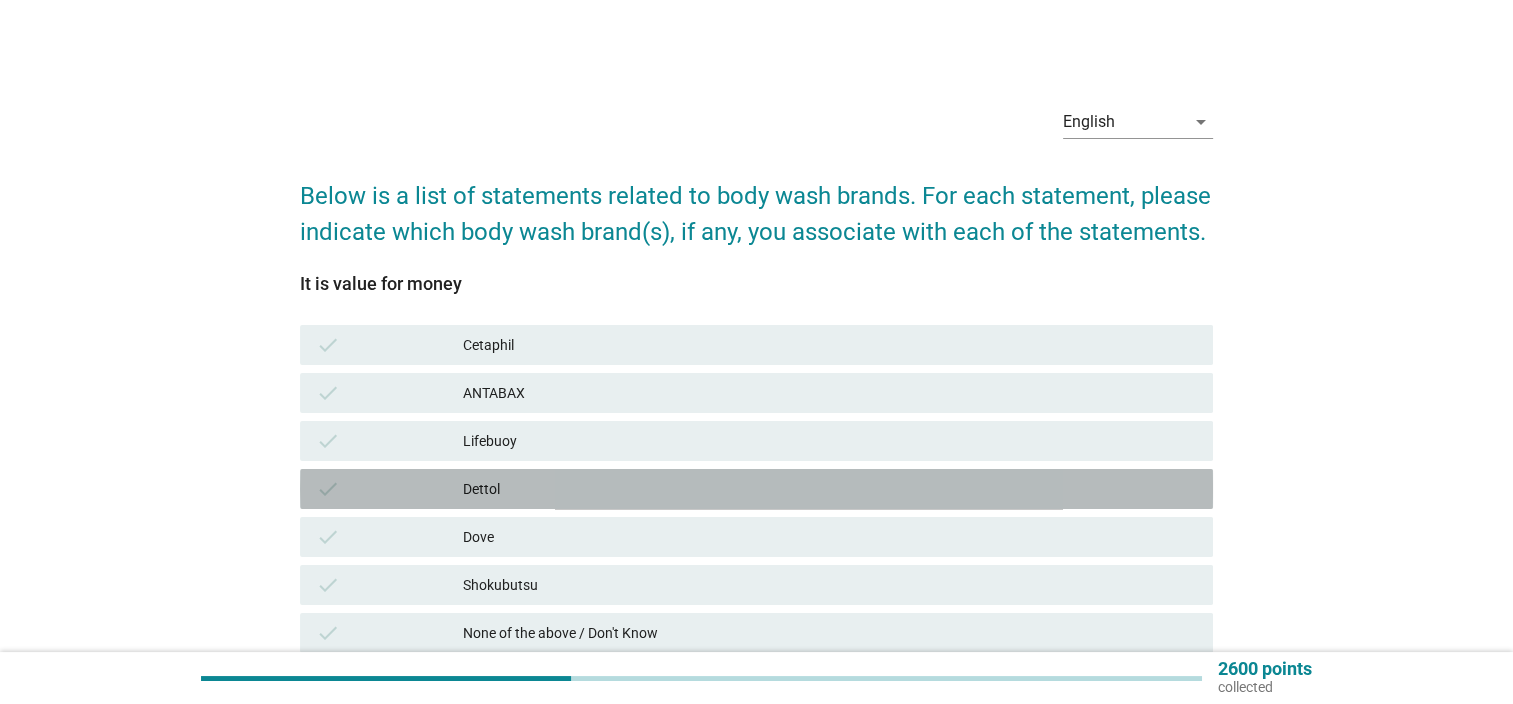 click on "Dettol" at bounding box center [830, 489] 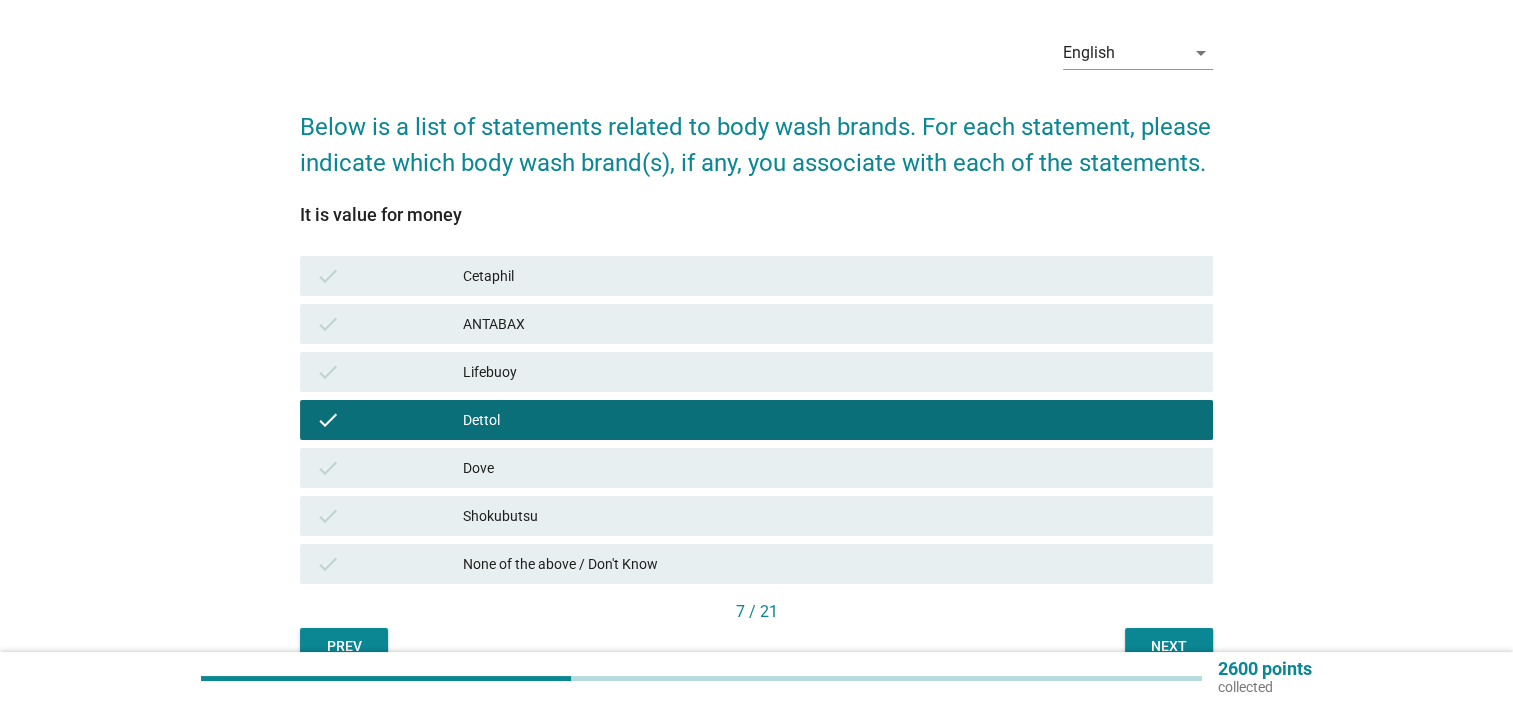 scroll, scrollTop: 171, scrollLeft: 0, axis: vertical 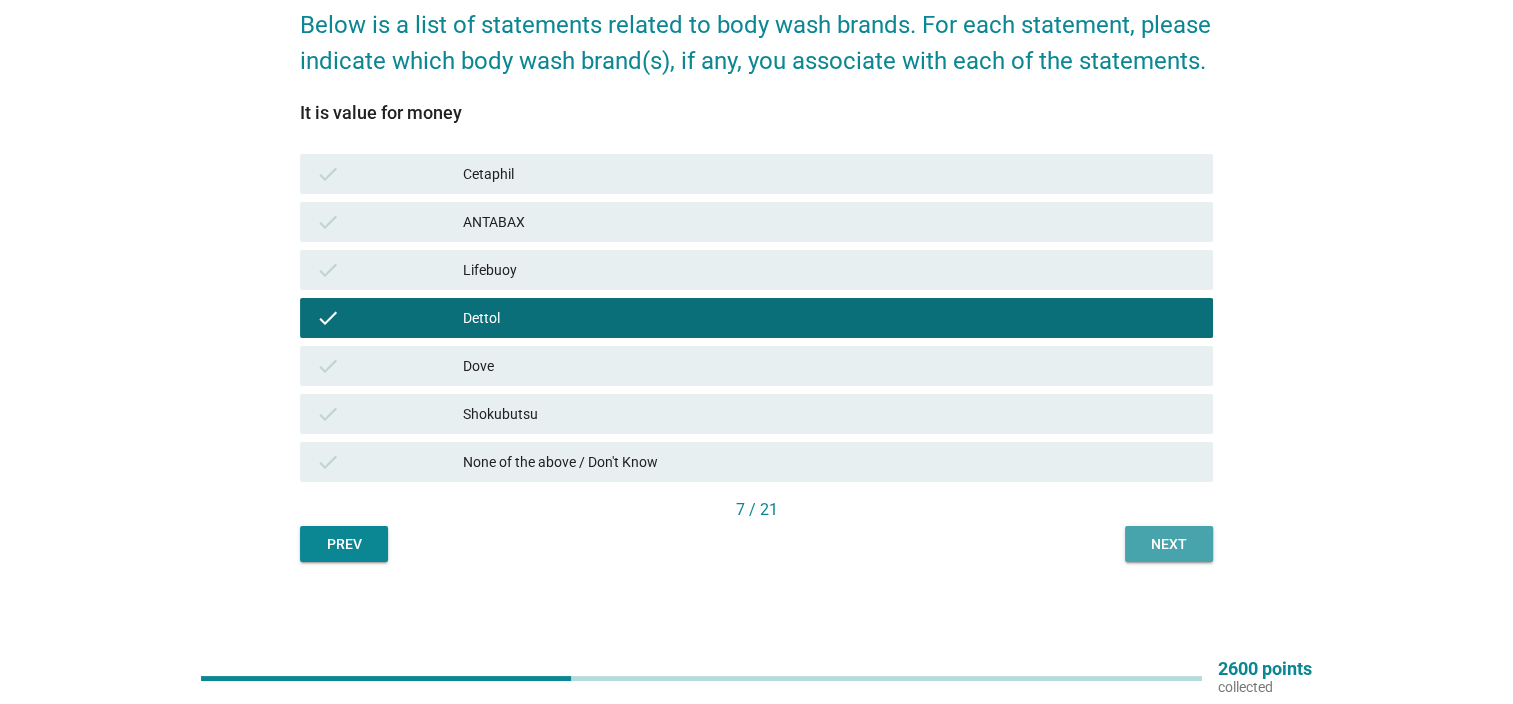 click on "Next" at bounding box center (1169, 544) 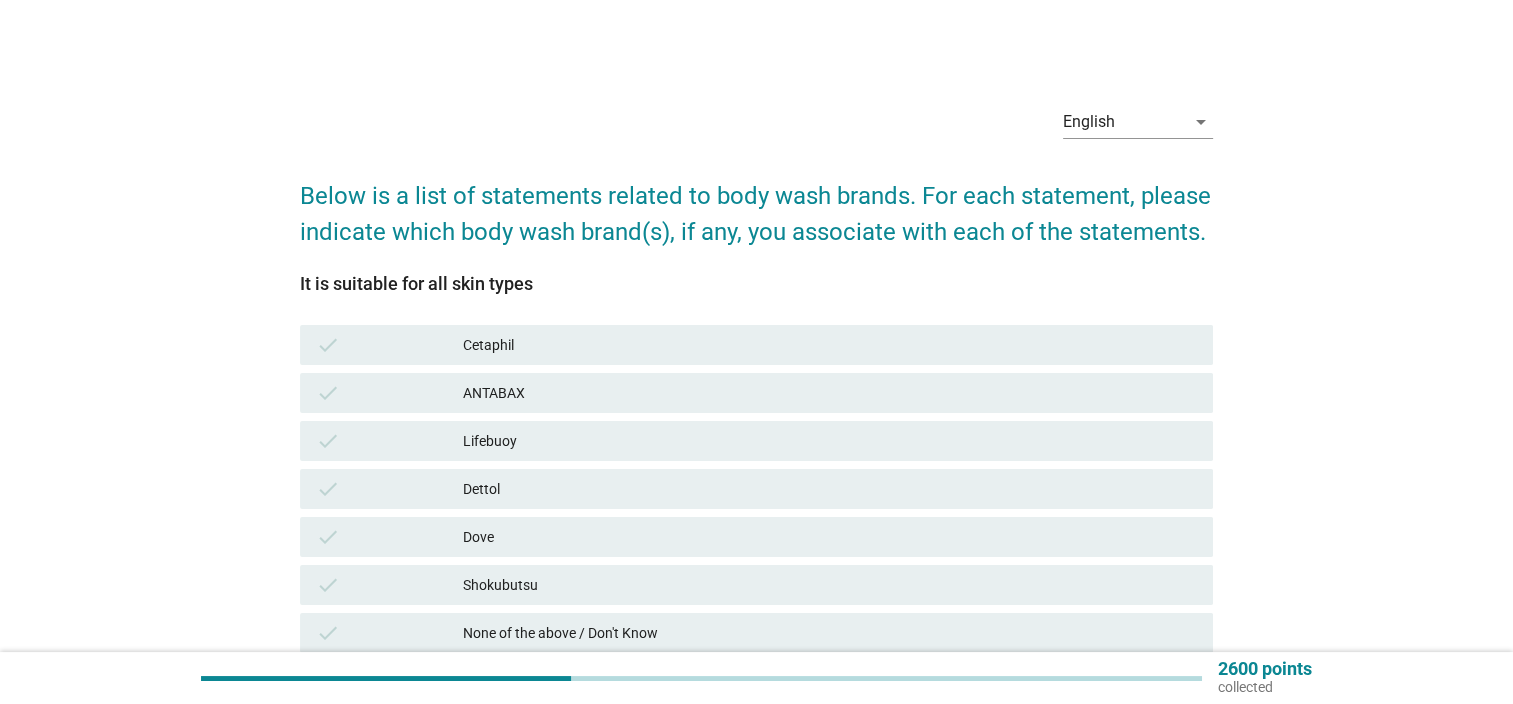 click on "ANTABAX" at bounding box center (830, 393) 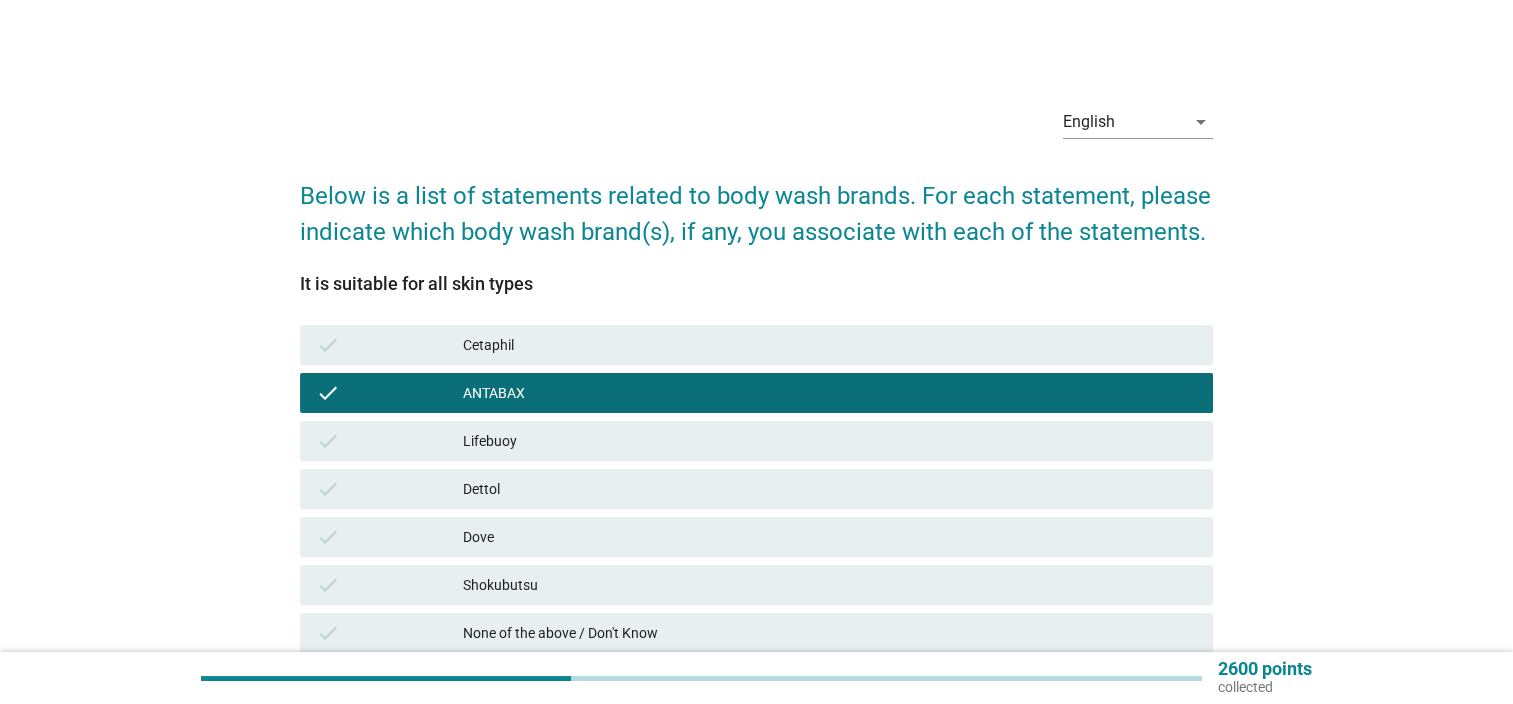 scroll, scrollTop: 171, scrollLeft: 0, axis: vertical 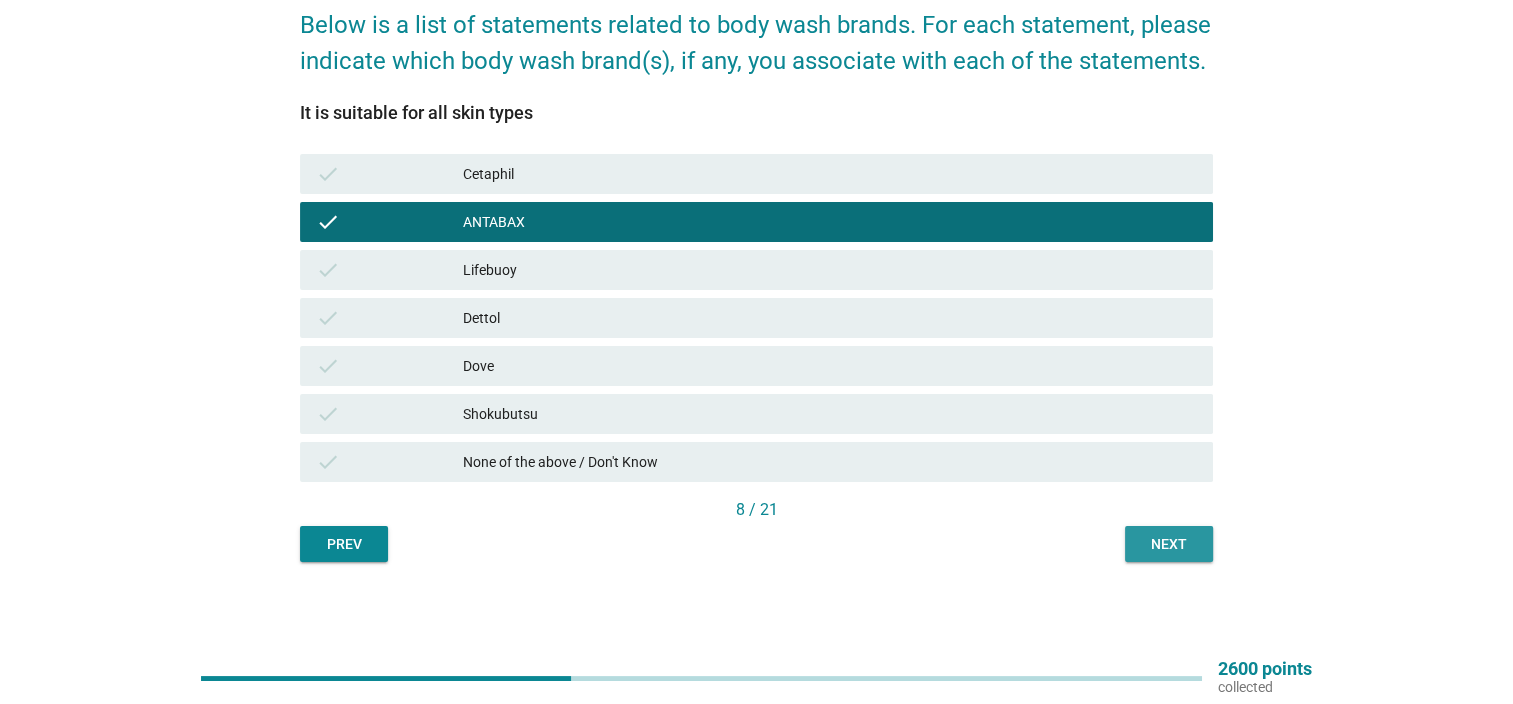 click on "Next" at bounding box center (1169, 544) 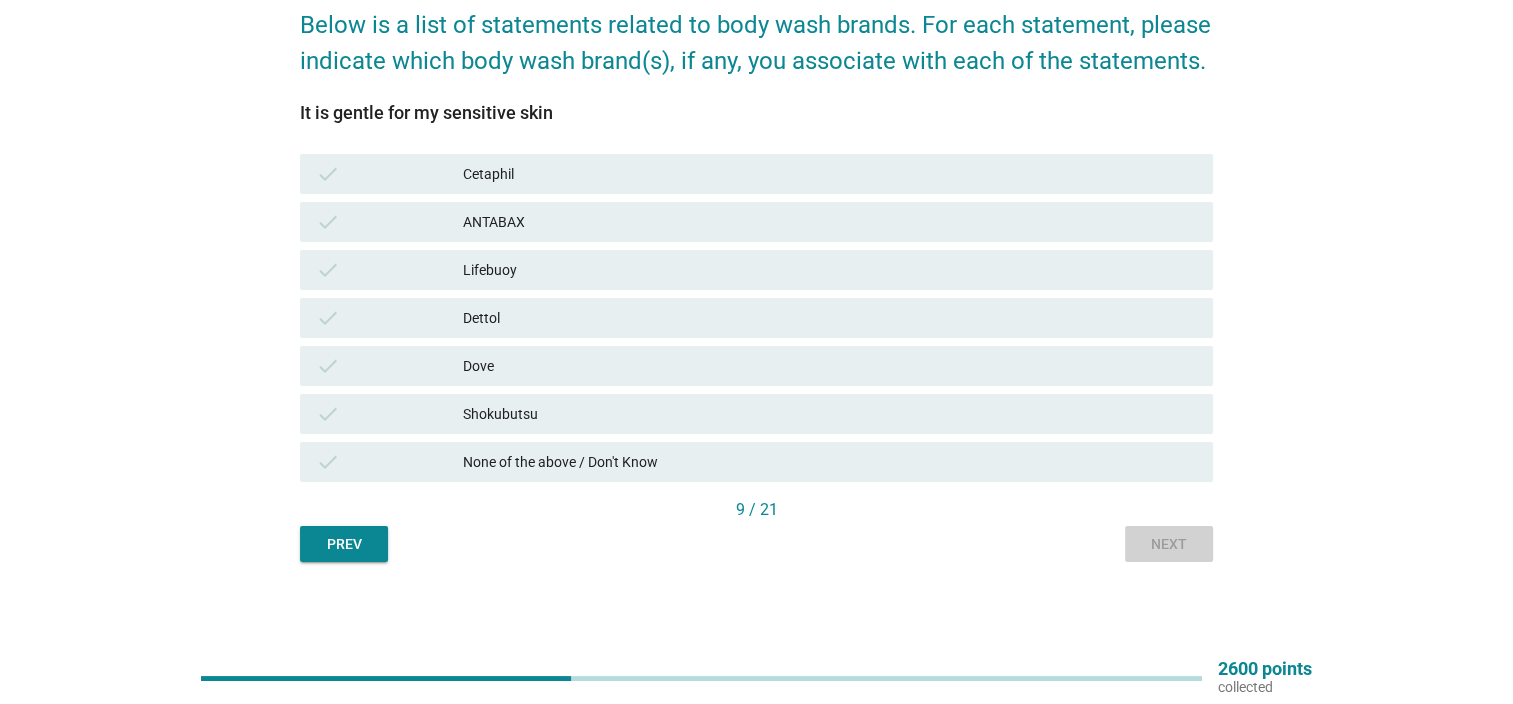scroll, scrollTop: 0, scrollLeft: 0, axis: both 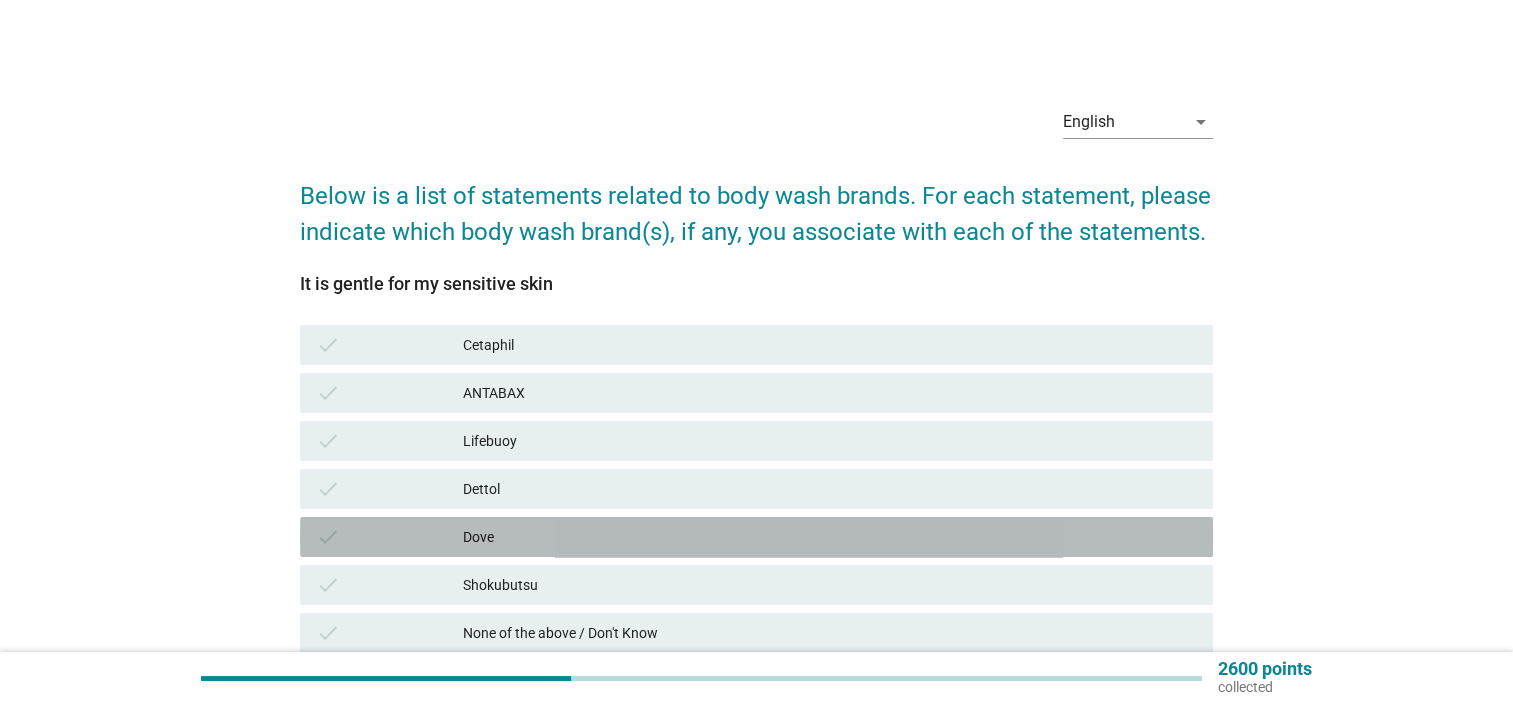 drag, startPoint x: 620, startPoint y: 533, endPoint x: 708, endPoint y: 548, distance: 89.26926 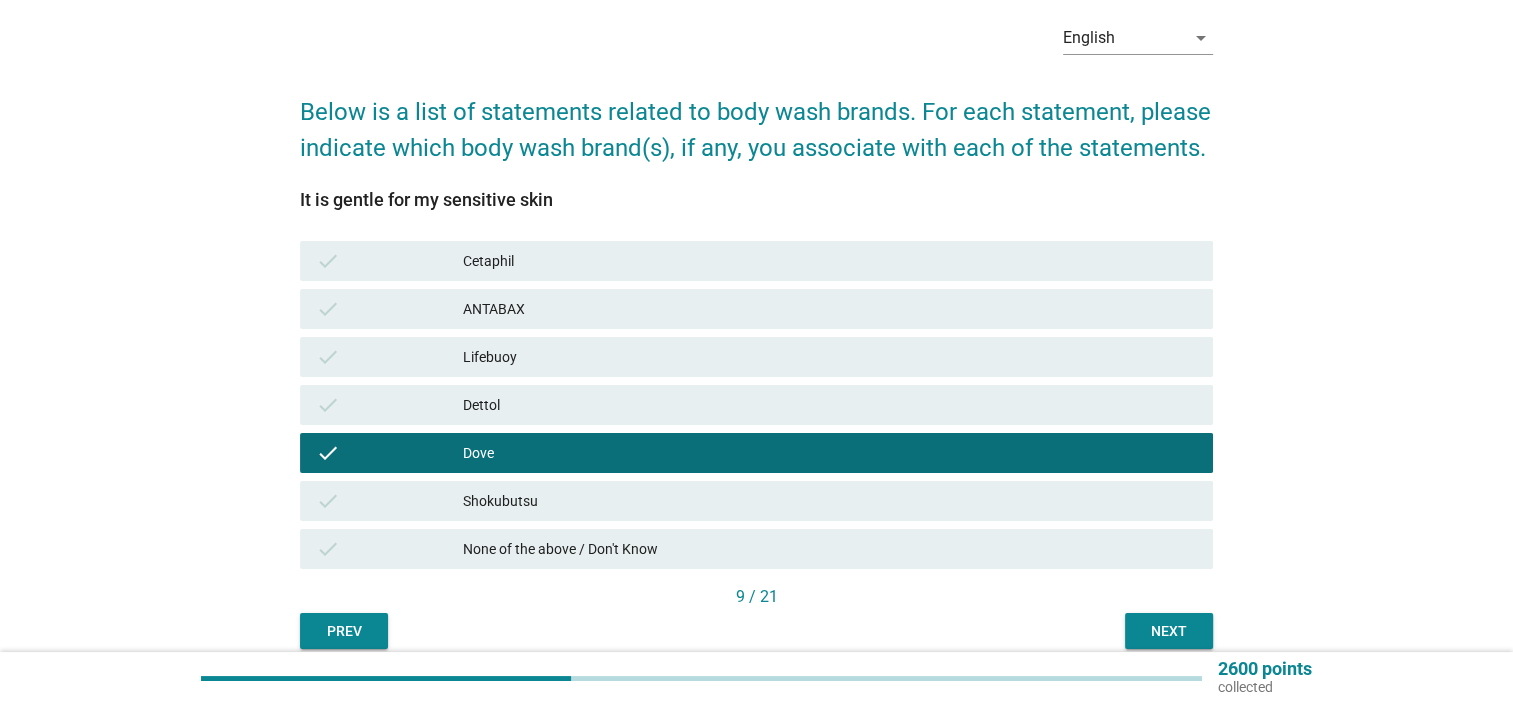 scroll, scrollTop: 171, scrollLeft: 0, axis: vertical 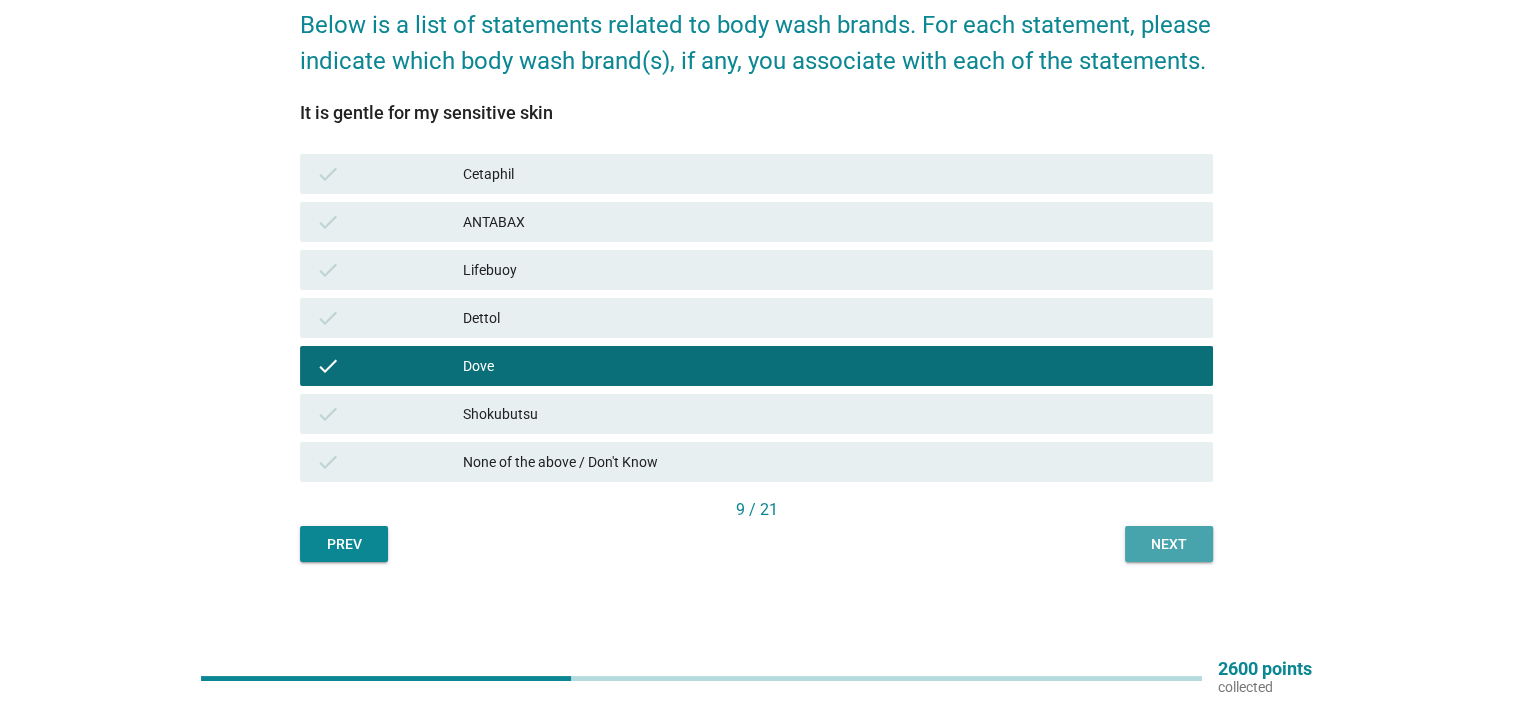 click on "Next" at bounding box center [1169, 544] 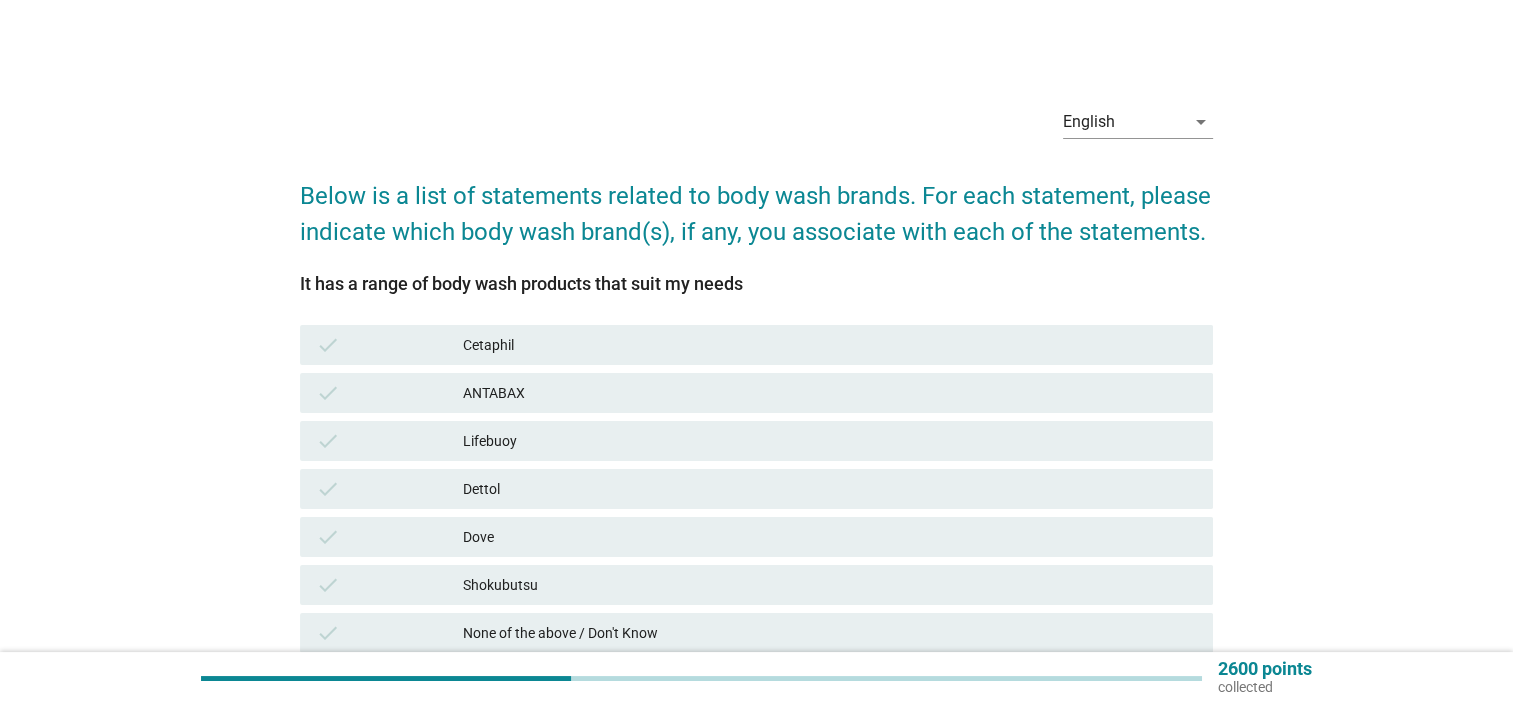 click on "Dettol" at bounding box center (830, 489) 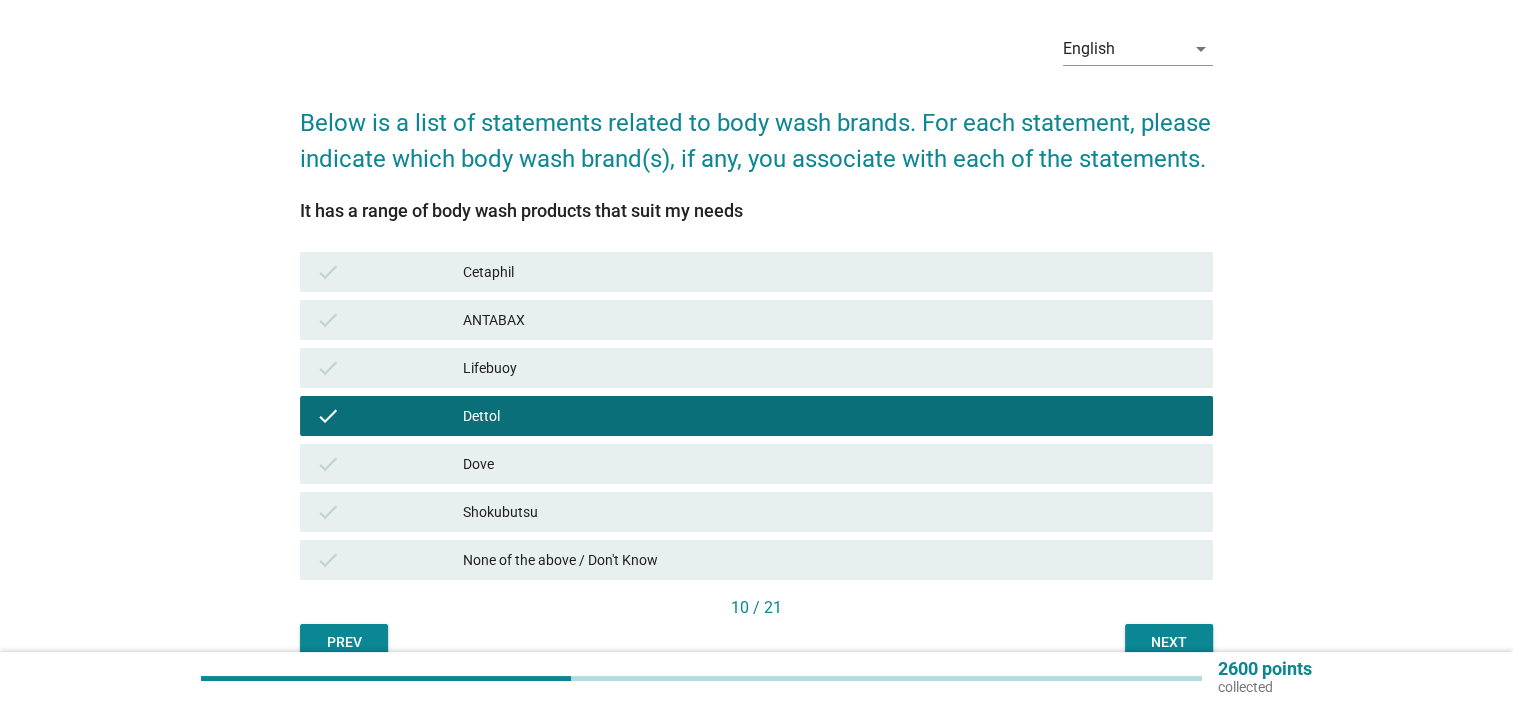 scroll, scrollTop: 171, scrollLeft: 0, axis: vertical 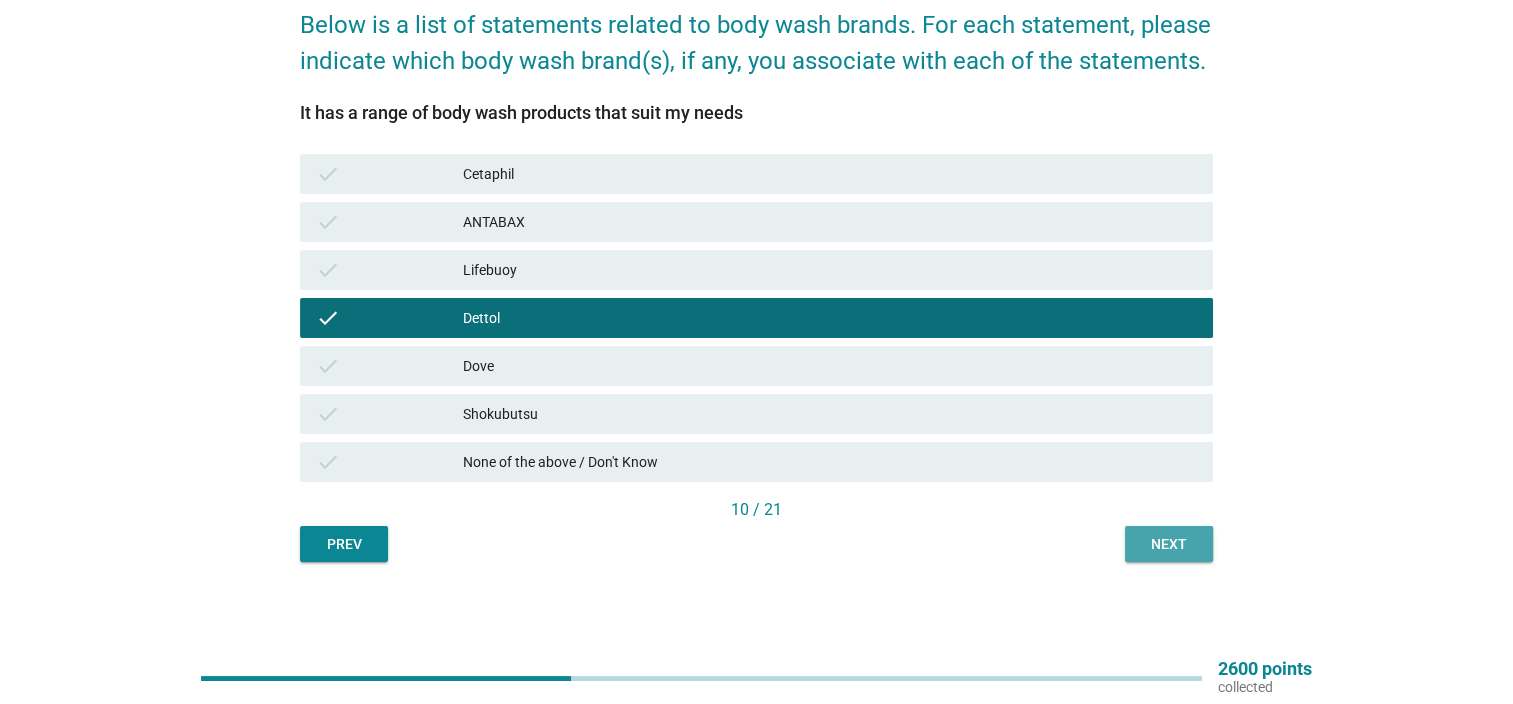 click on "Next" at bounding box center [1169, 544] 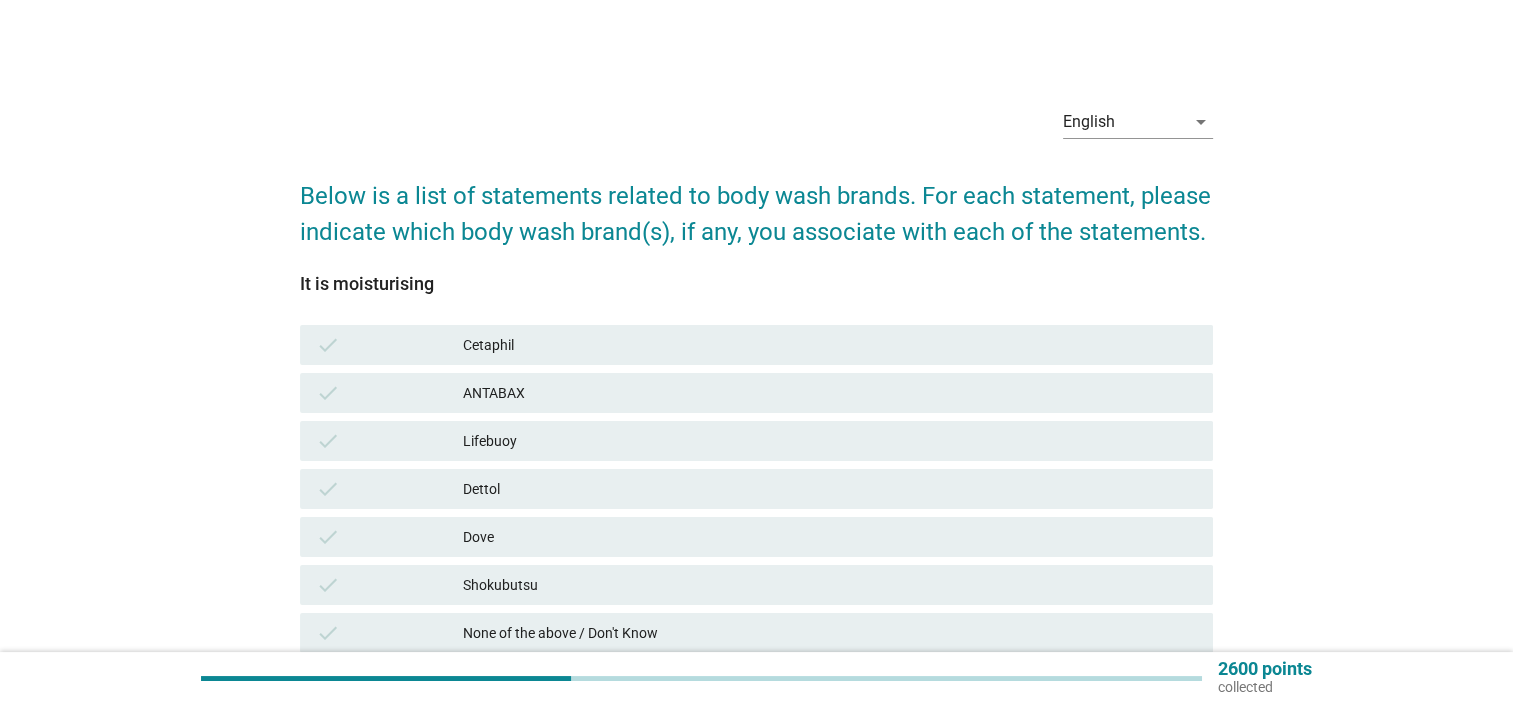 click on "Dettol" at bounding box center (830, 489) 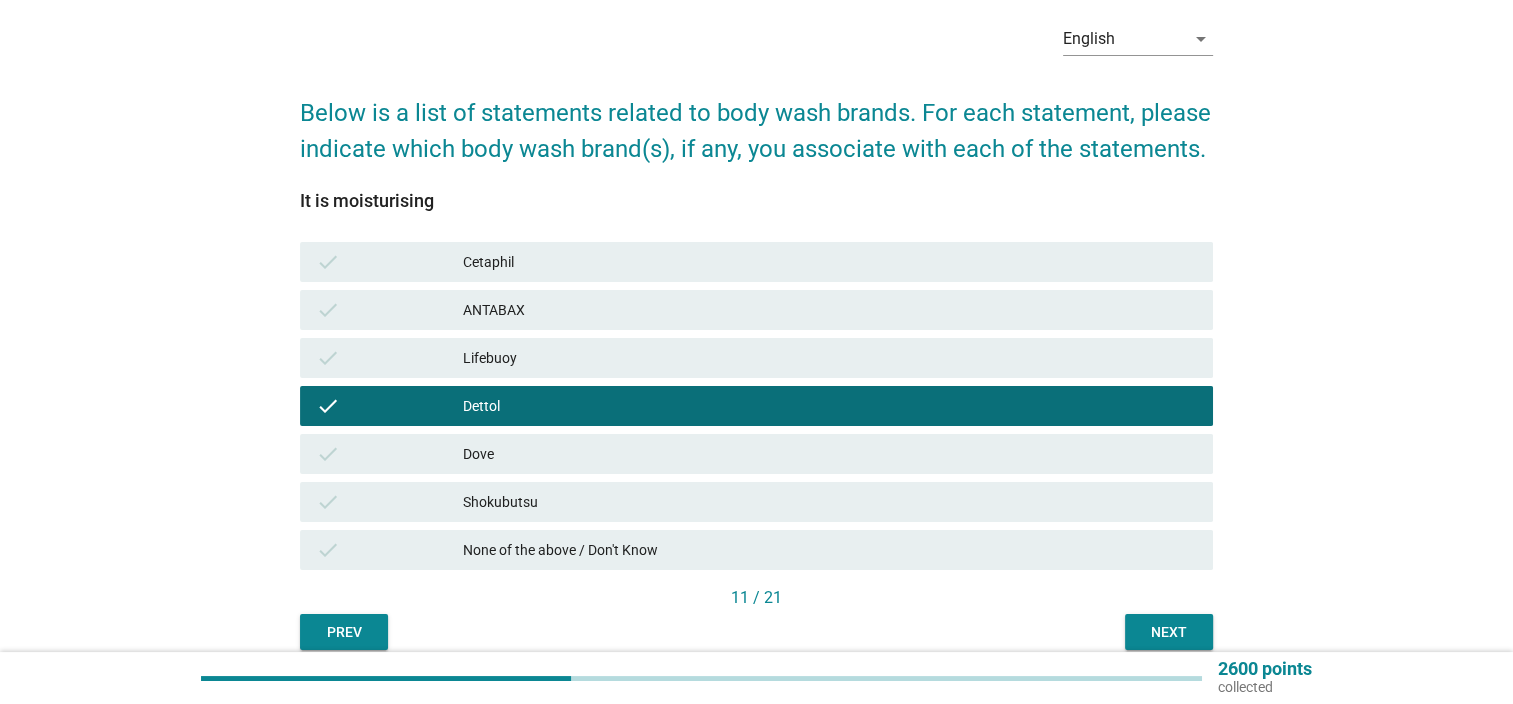 scroll, scrollTop: 171, scrollLeft: 0, axis: vertical 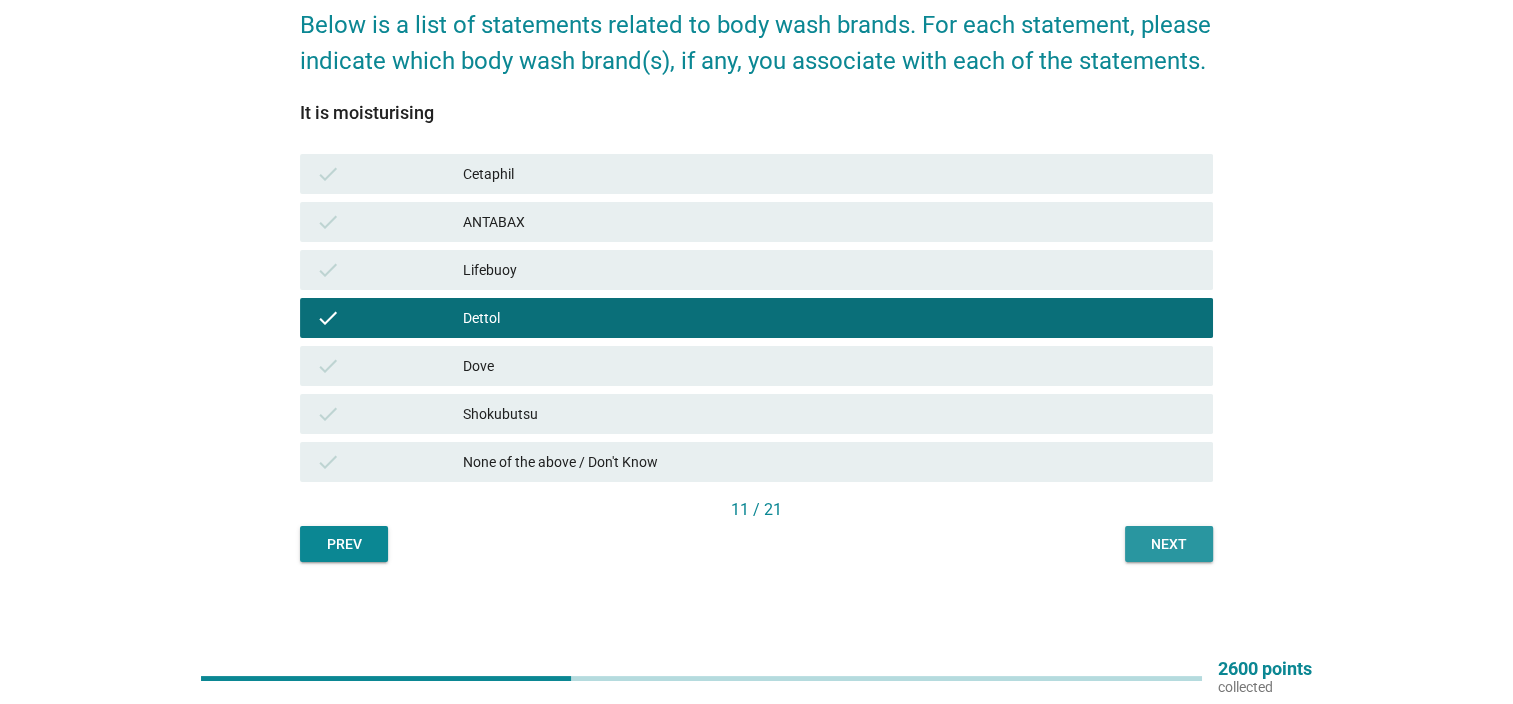click on "Next" at bounding box center [1169, 544] 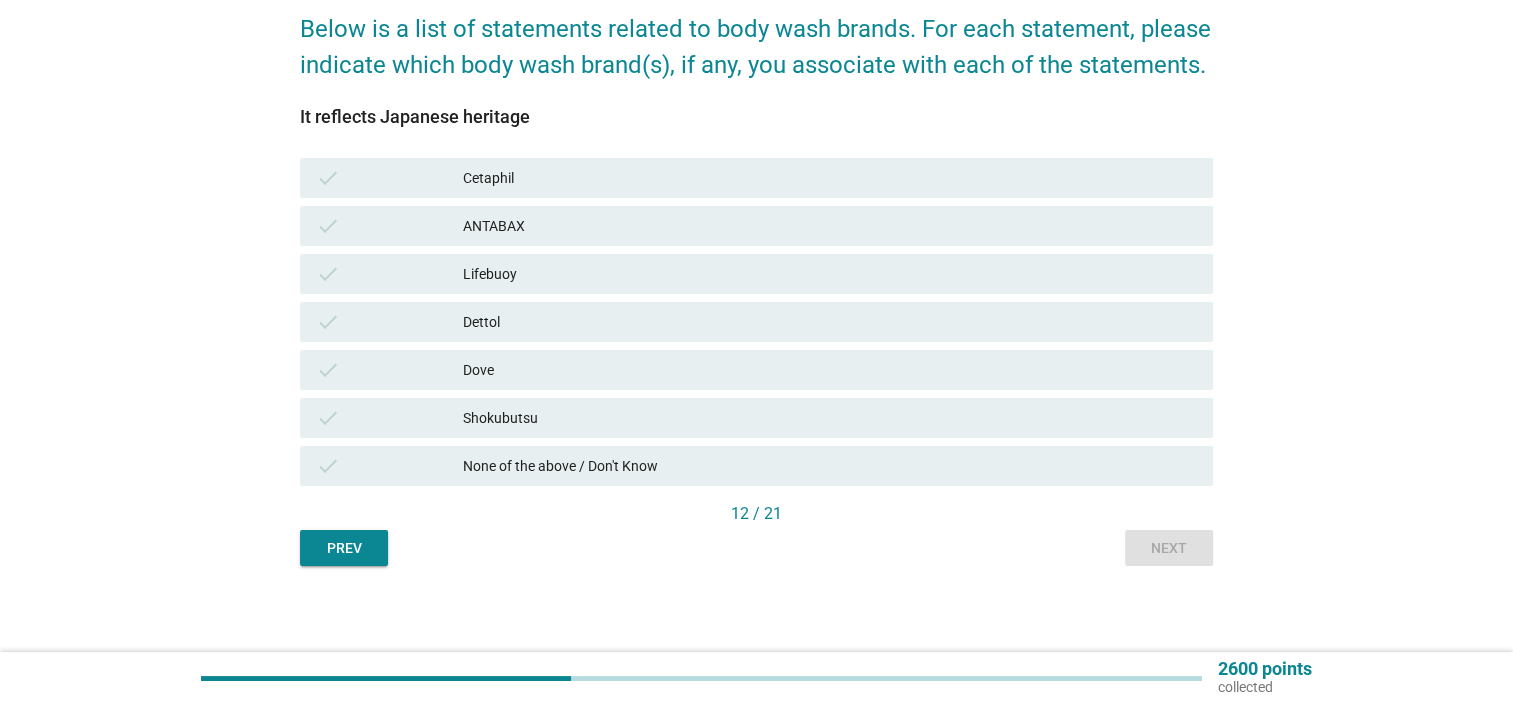 scroll, scrollTop: 171, scrollLeft: 0, axis: vertical 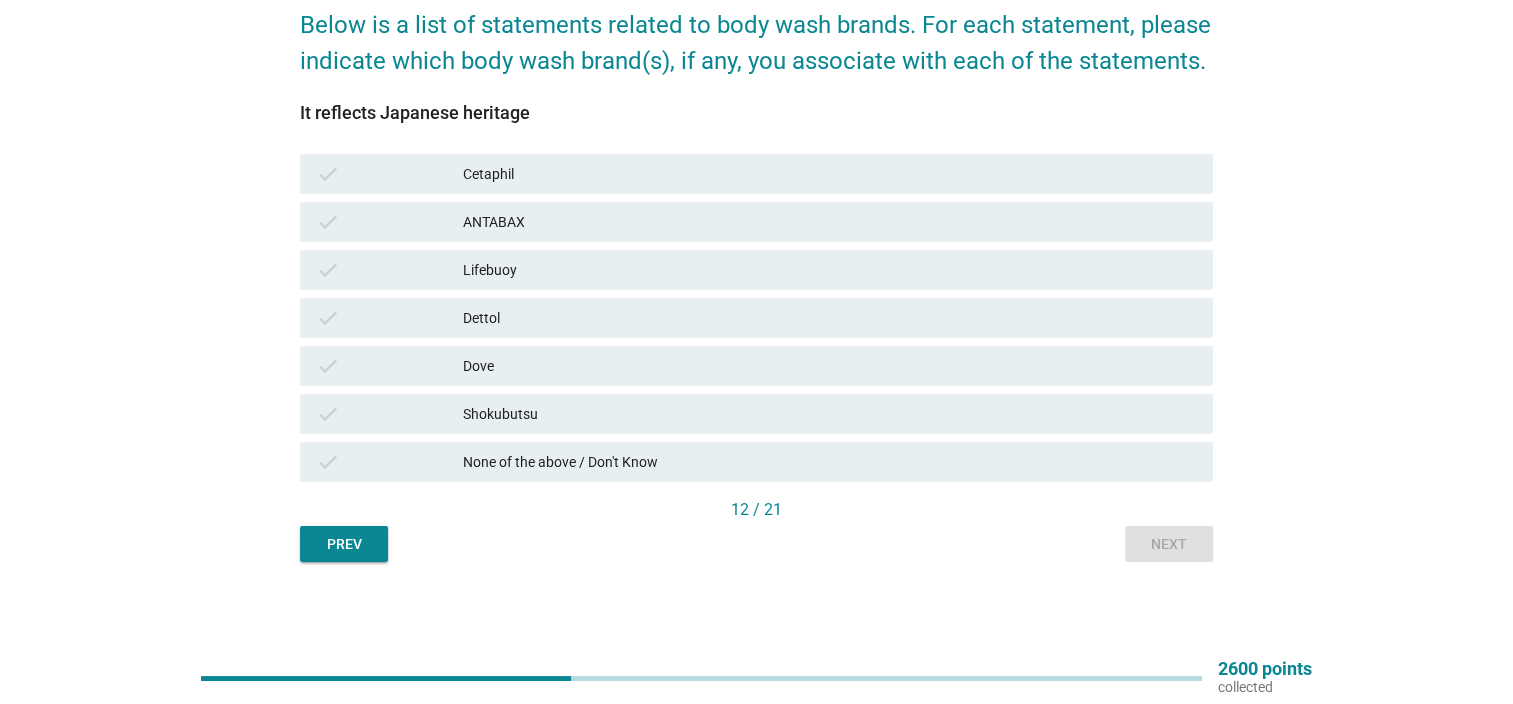 click on "Shokubutsu" at bounding box center (830, 414) 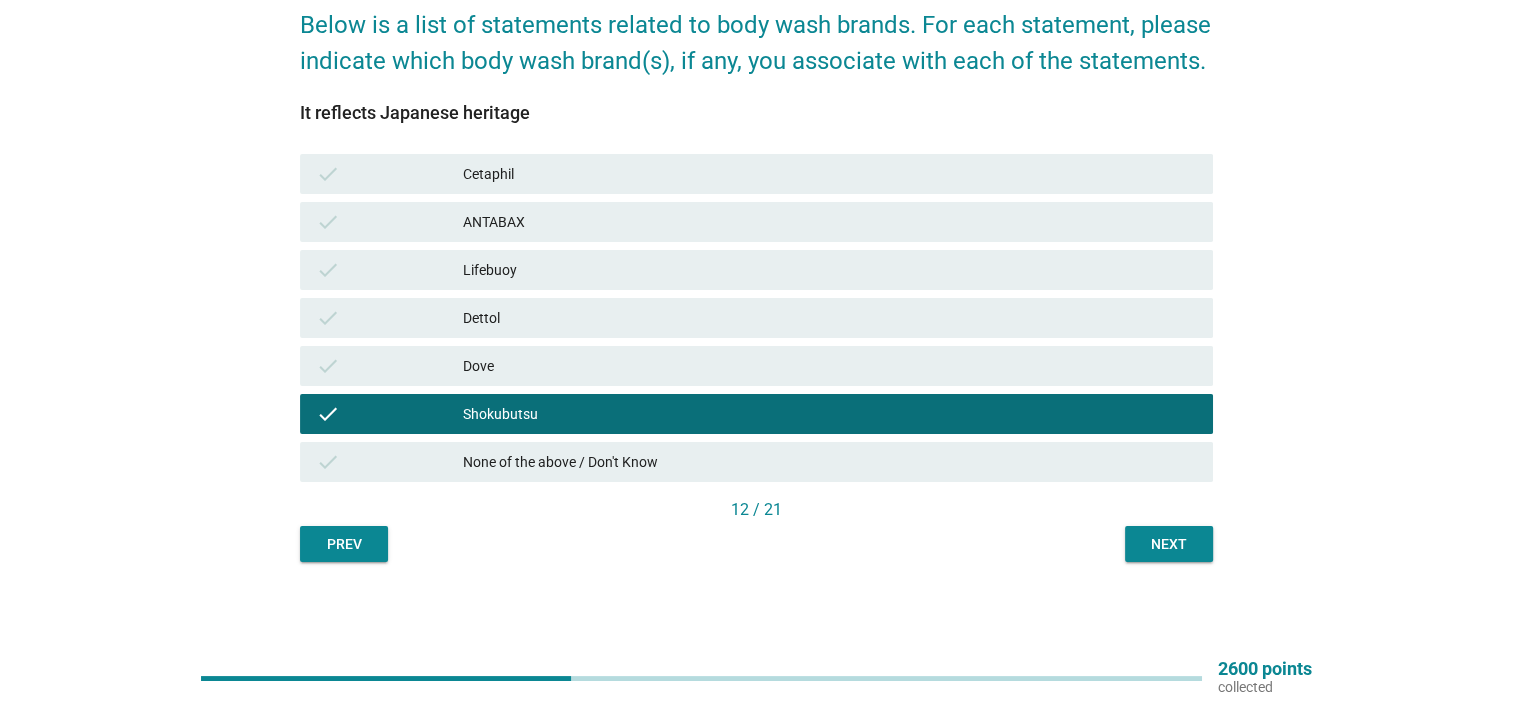 click on "Next" at bounding box center (1169, 544) 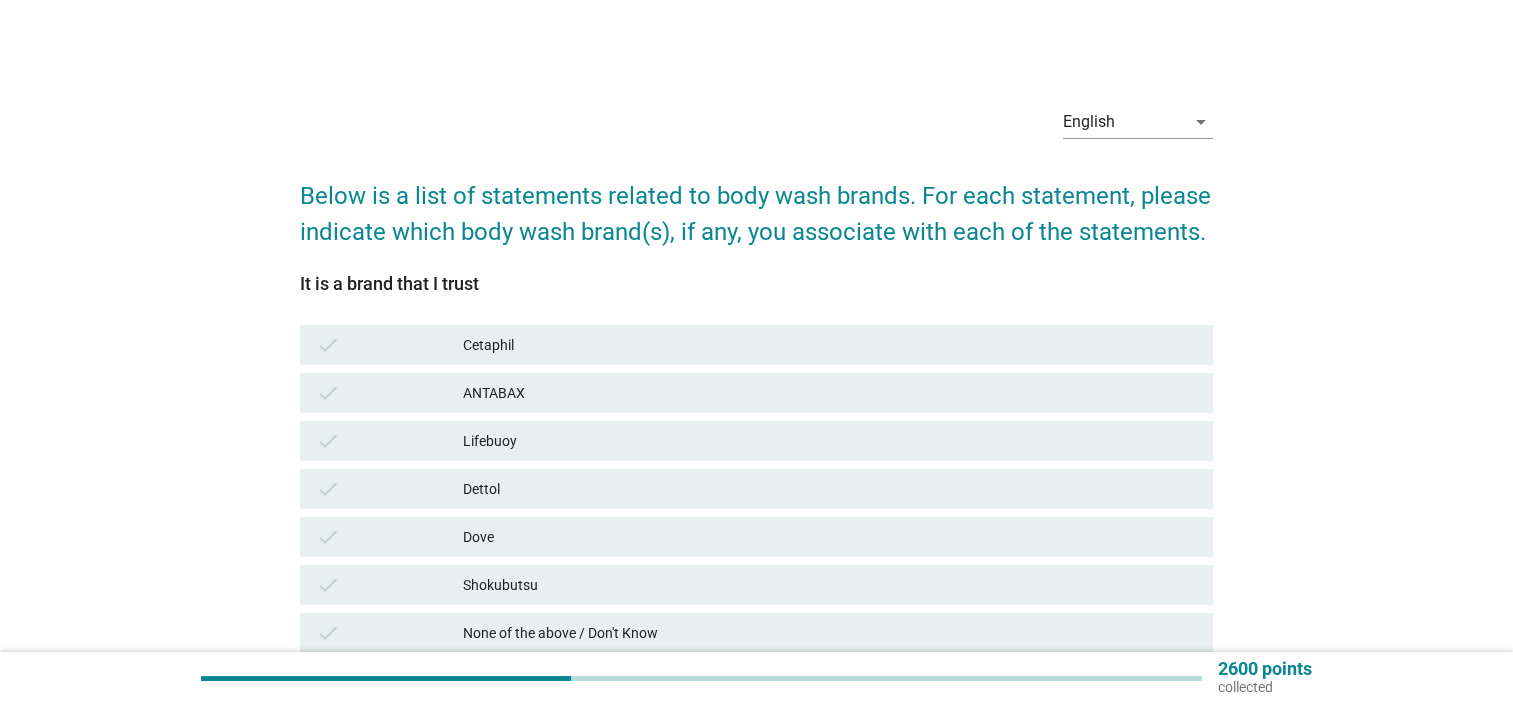 scroll, scrollTop: 100, scrollLeft: 0, axis: vertical 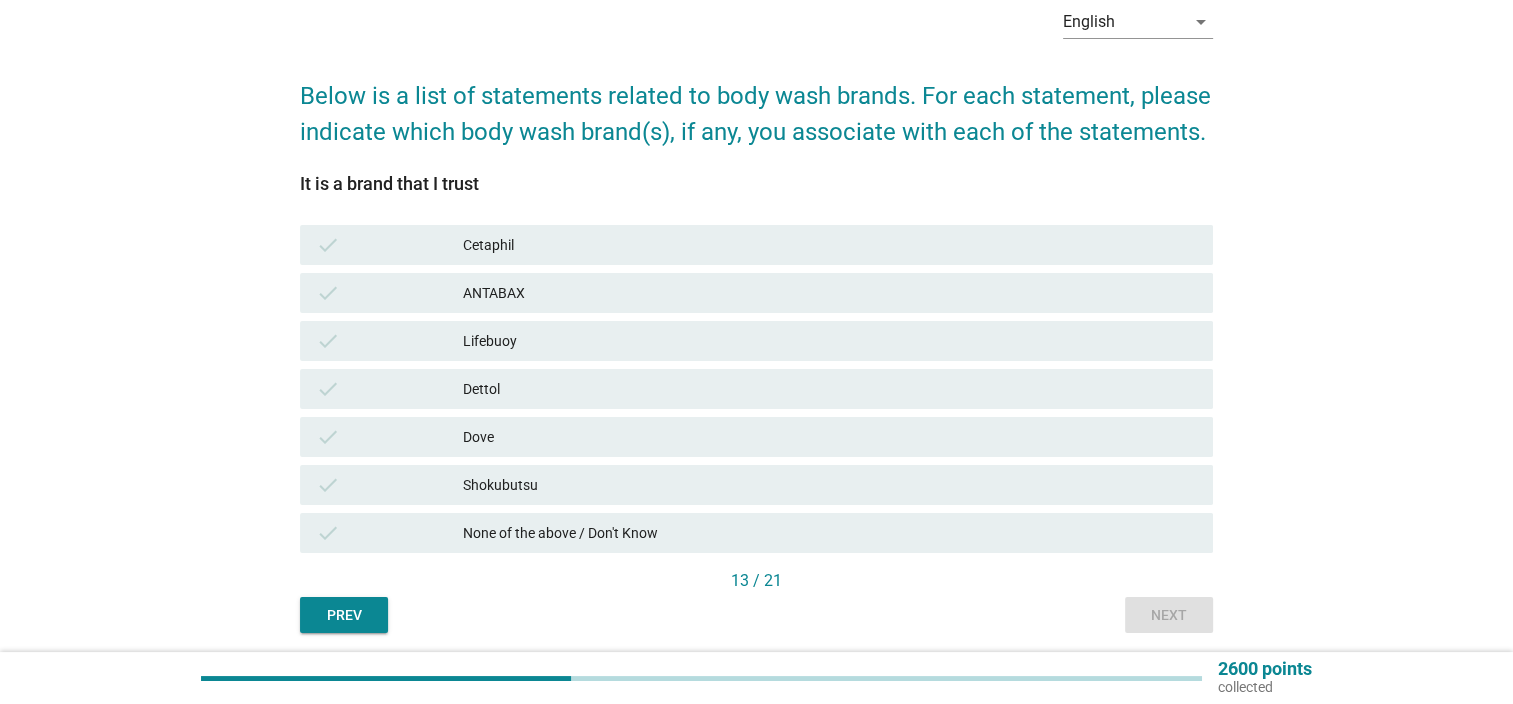 click on "Dettol" at bounding box center (830, 389) 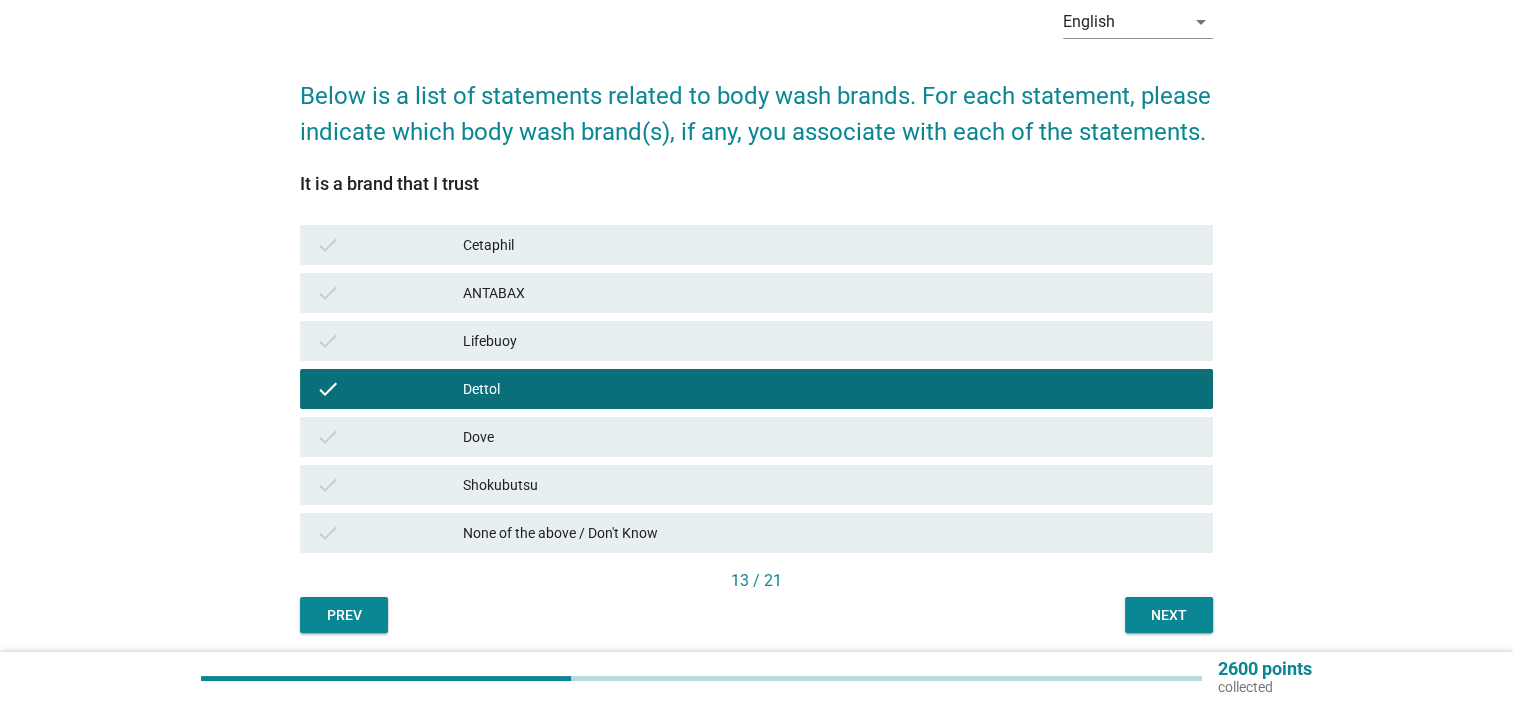 drag, startPoint x: 1180, startPoint y: 631, endPoint x: 1176, endPoint y: 620, distance: 11.7046995 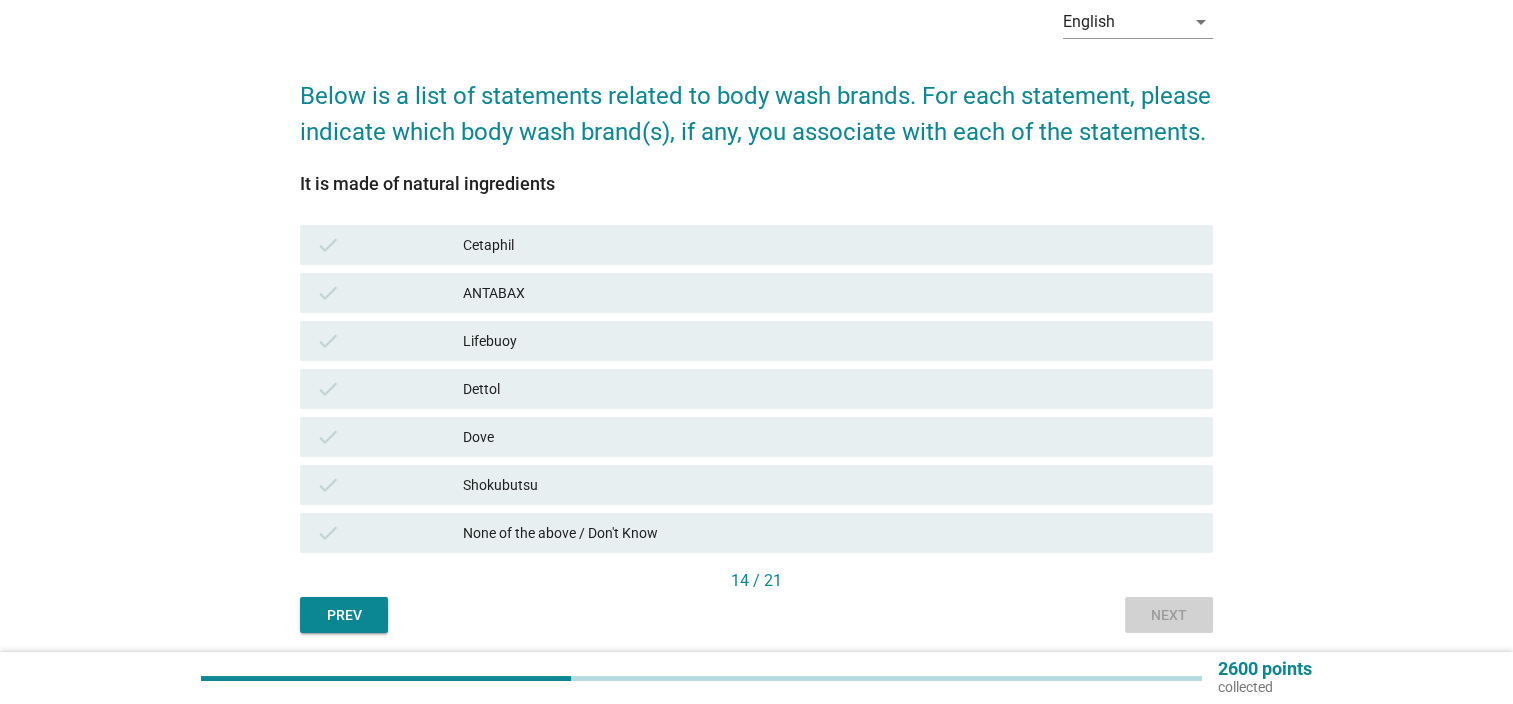 scroll, scrollTop: 0, scrollLeft: 0, axis: both 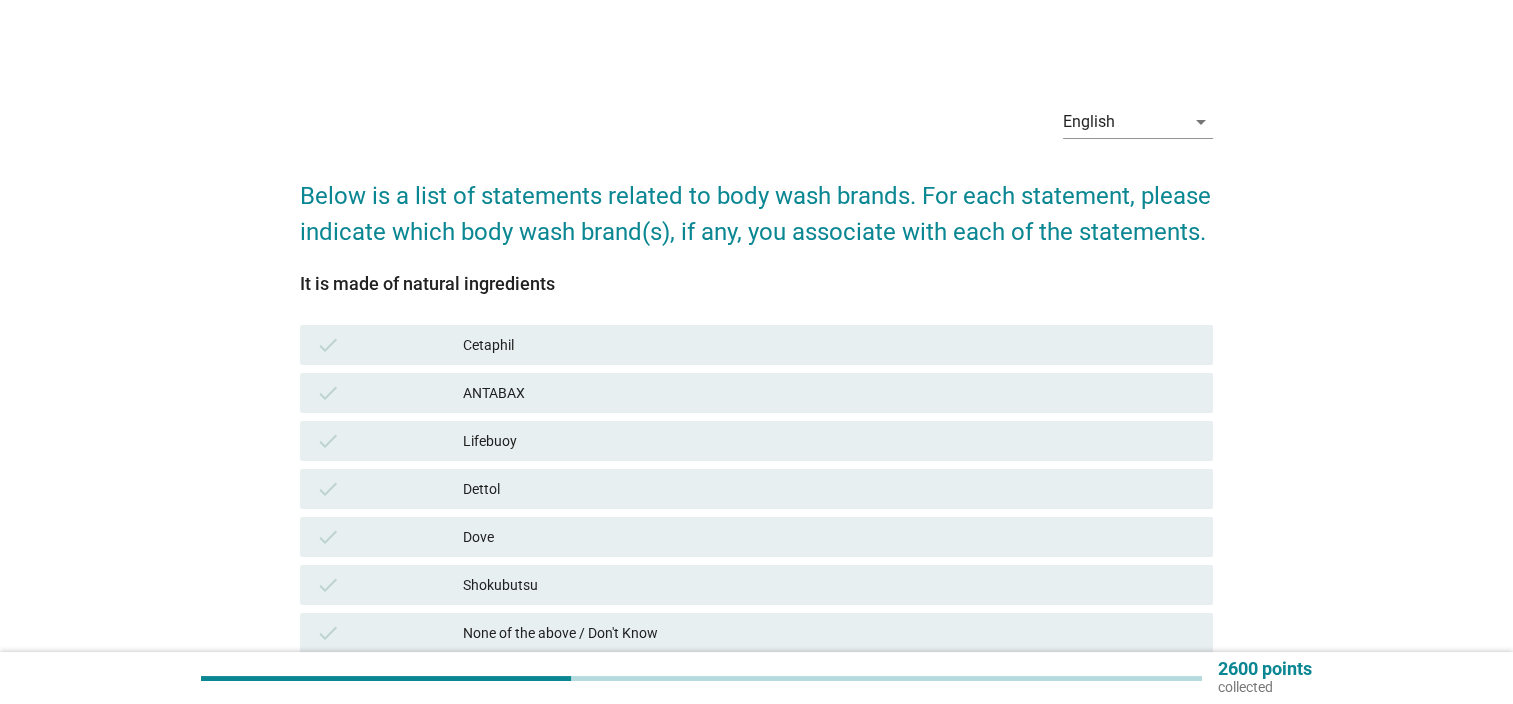 click on "Dettol" at bounding box center (830, 489) 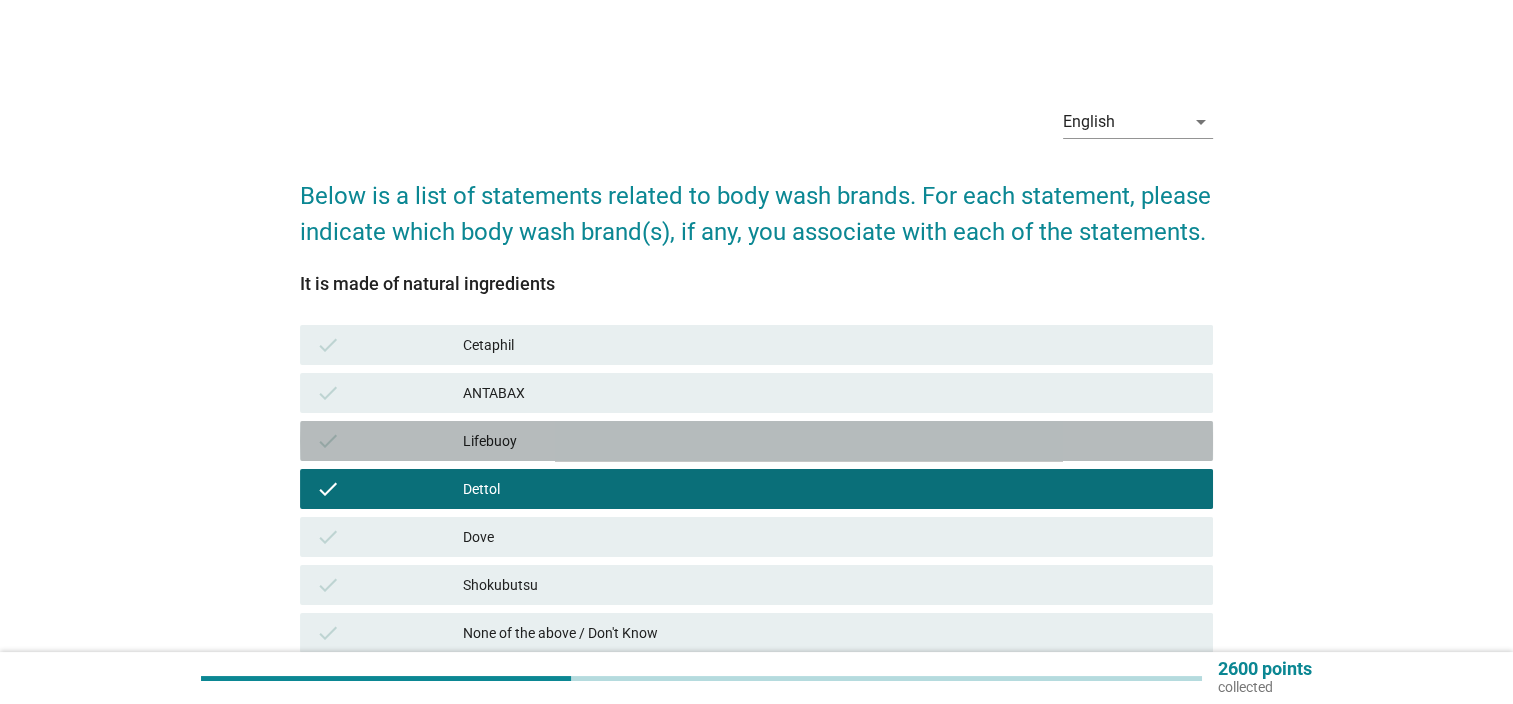 click on "check   Lifebuoy" at bounding box center [756, 441] 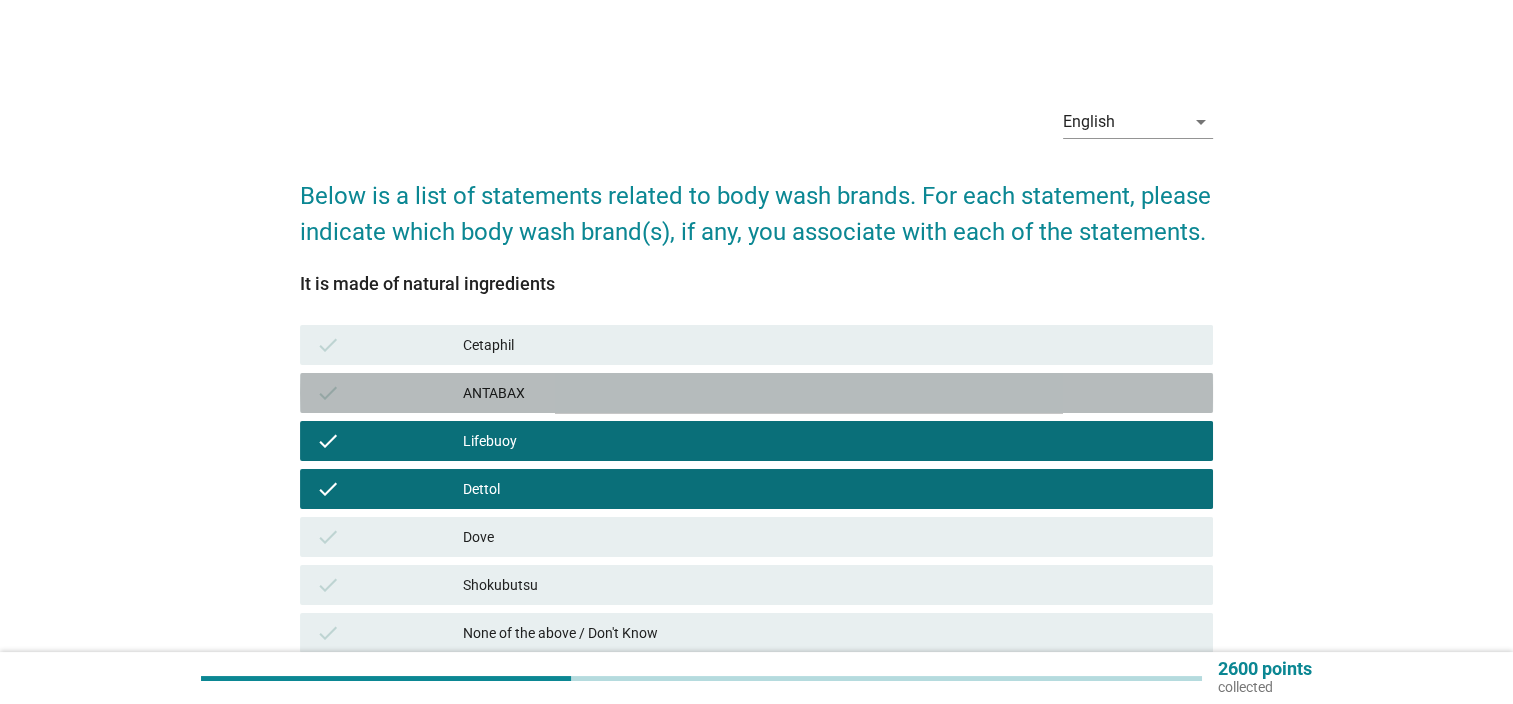 click on "ANTABAX" at bounding box center [830, 393] 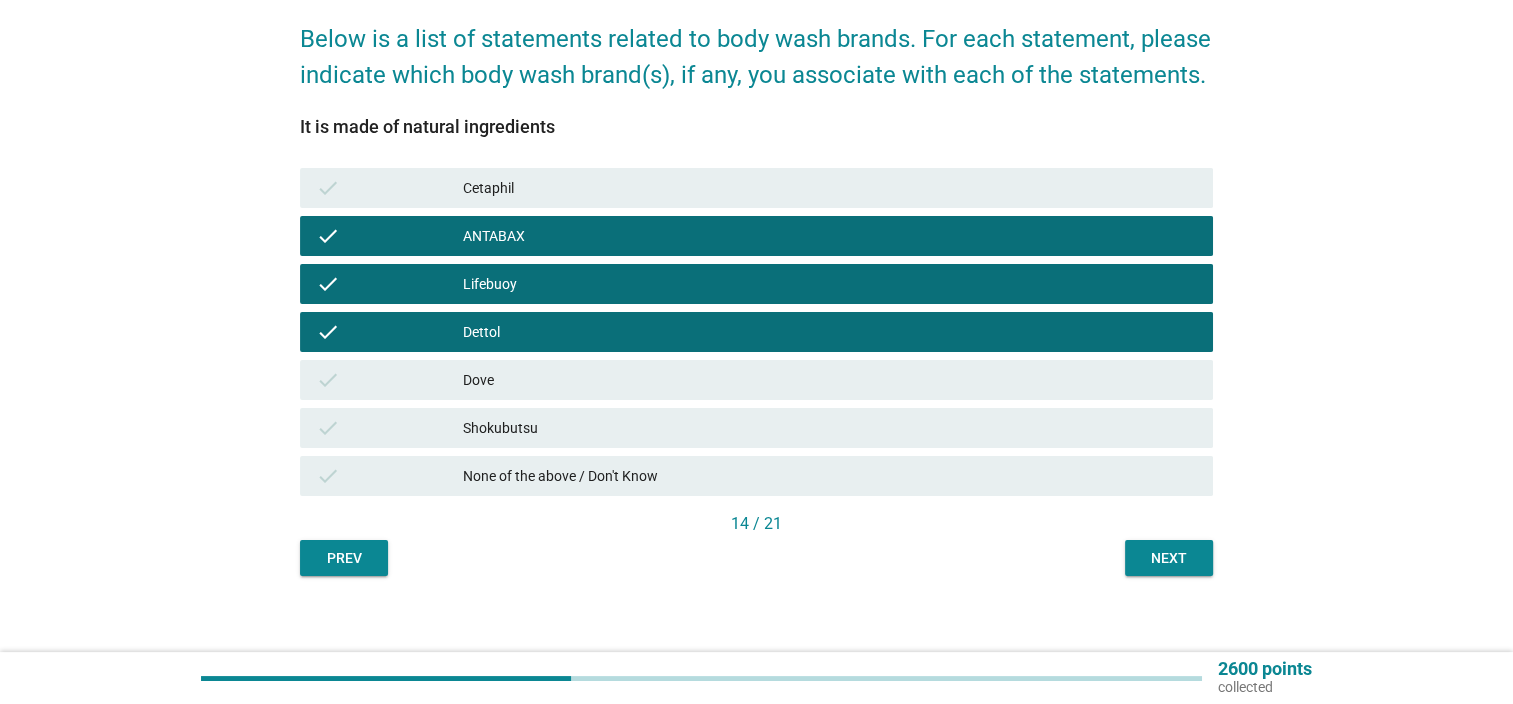 scroll, scrollTop: 171, scrollLeft: 0, axis: vertical 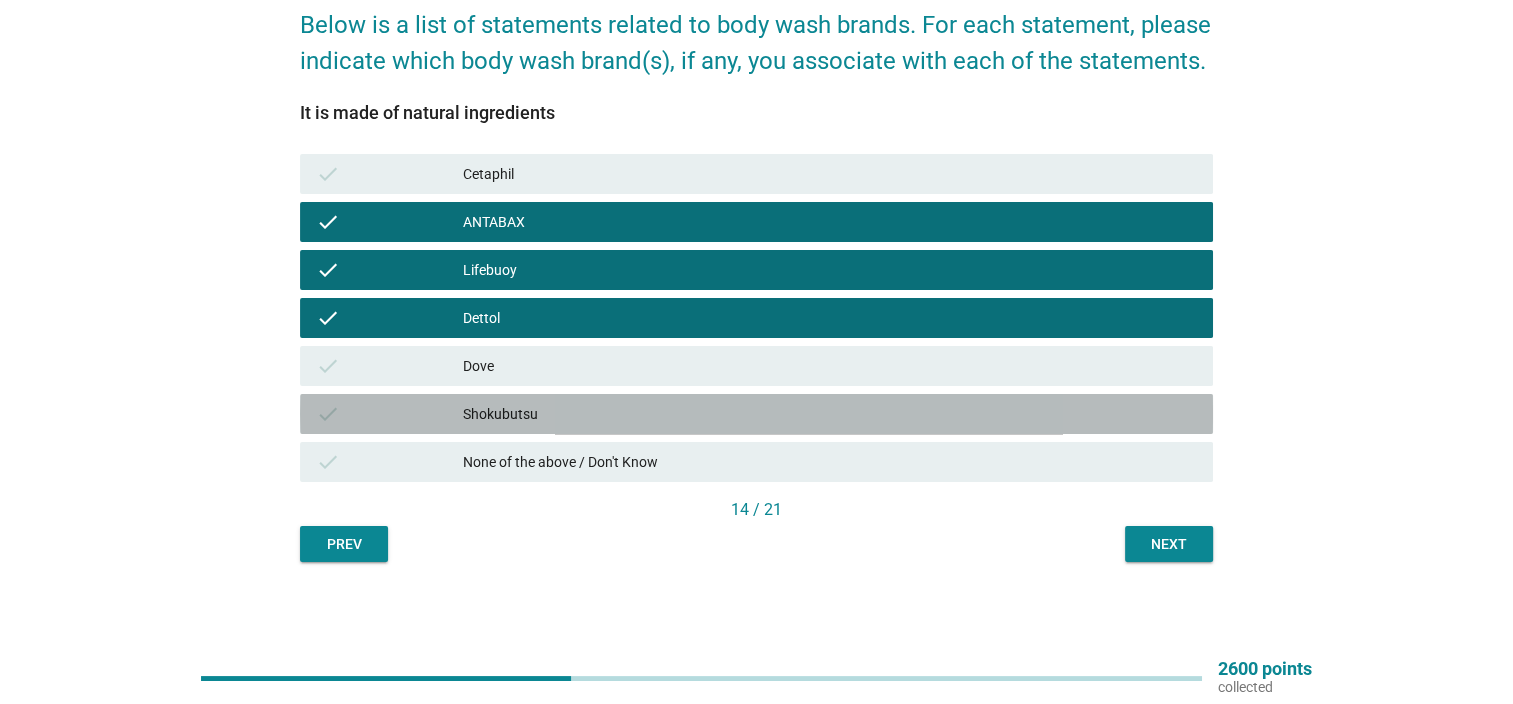 click on "check   Shokubutsu" at bounding box center (756, 414) 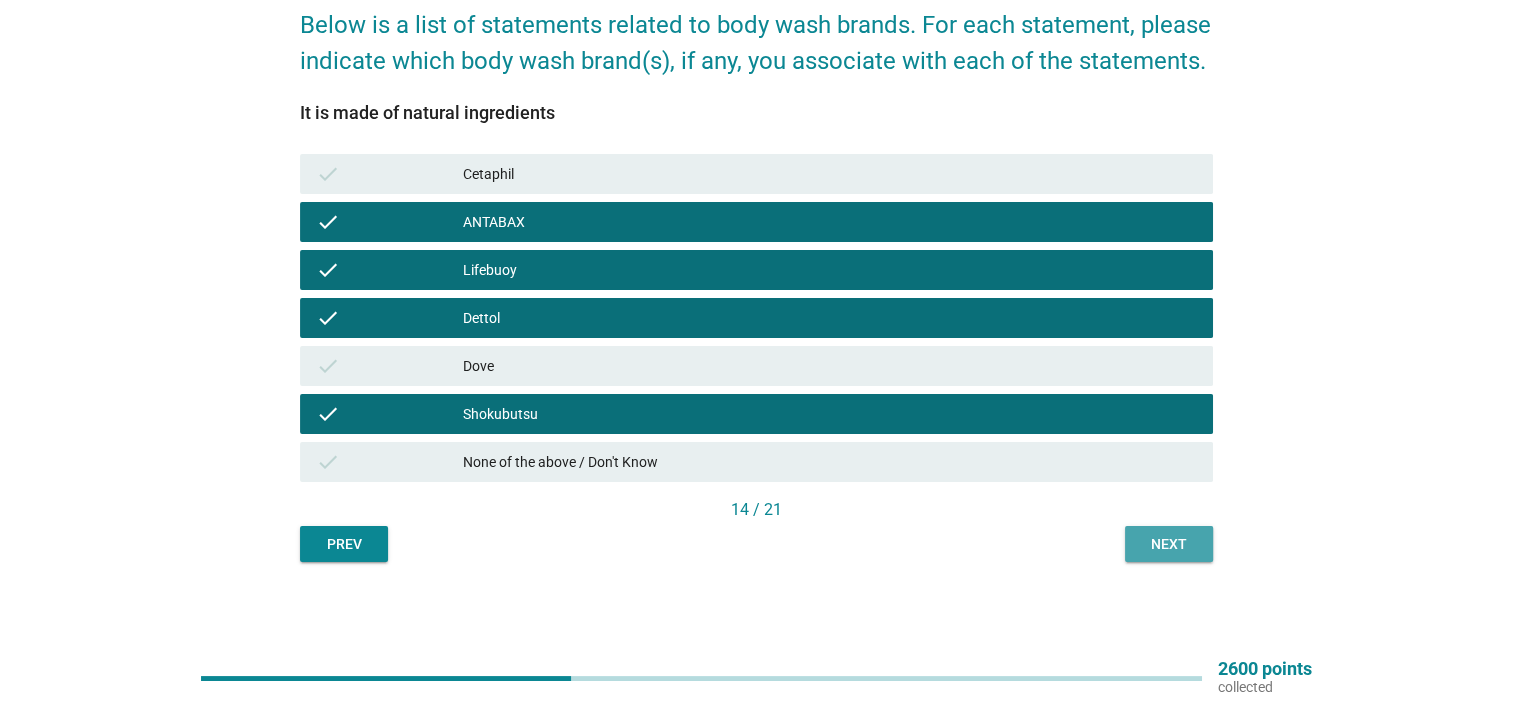 click on "Next" at bounding box center (1169, 544) 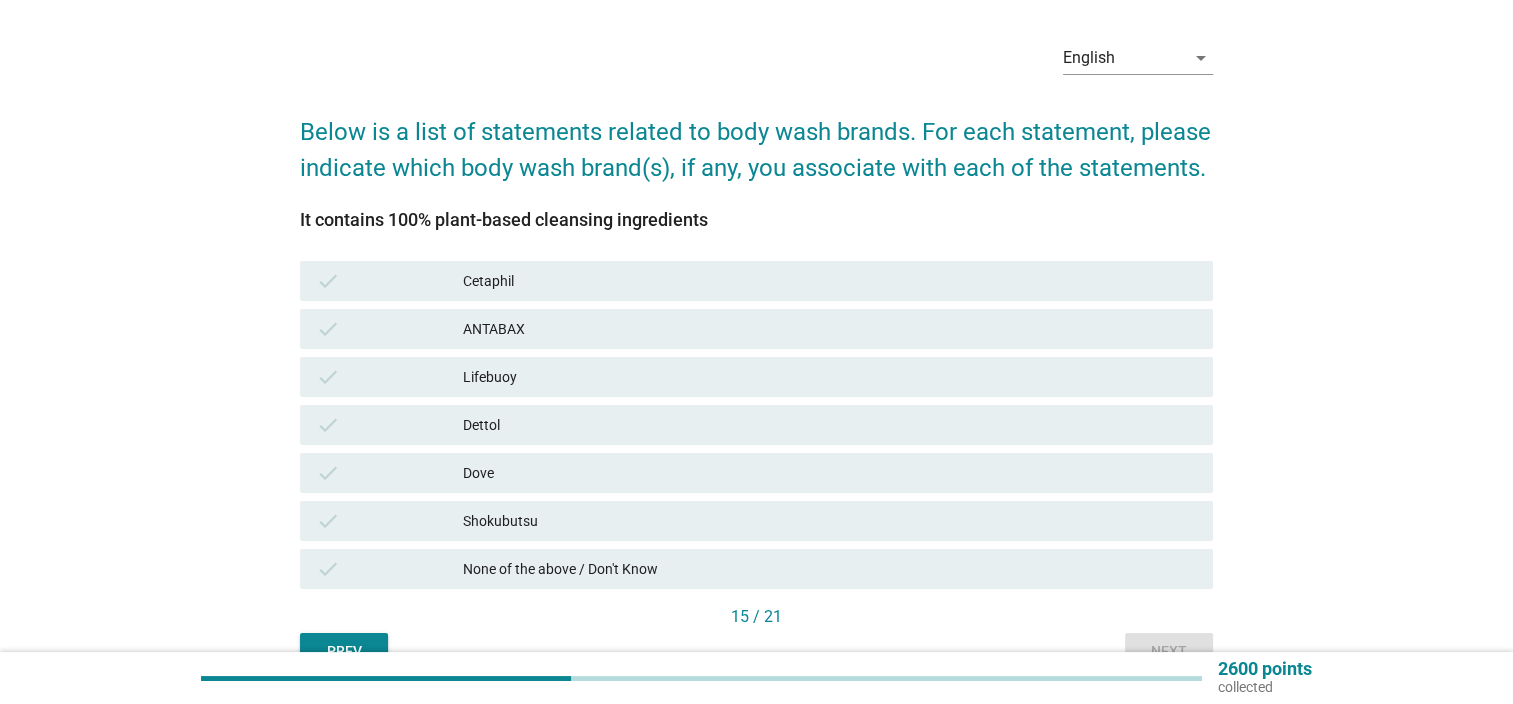 scroll 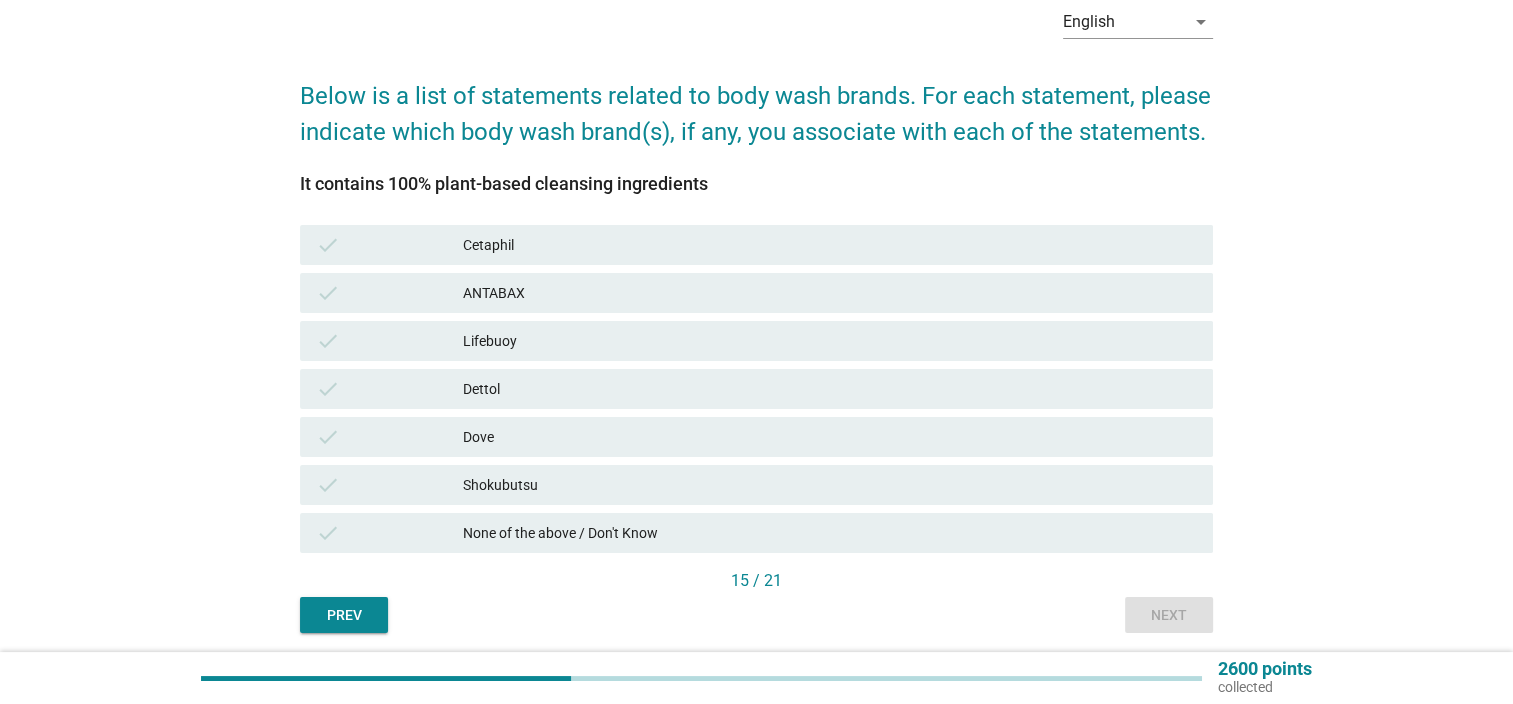 click on "None of the above / Don't Know" at bounding box center (830, 533) 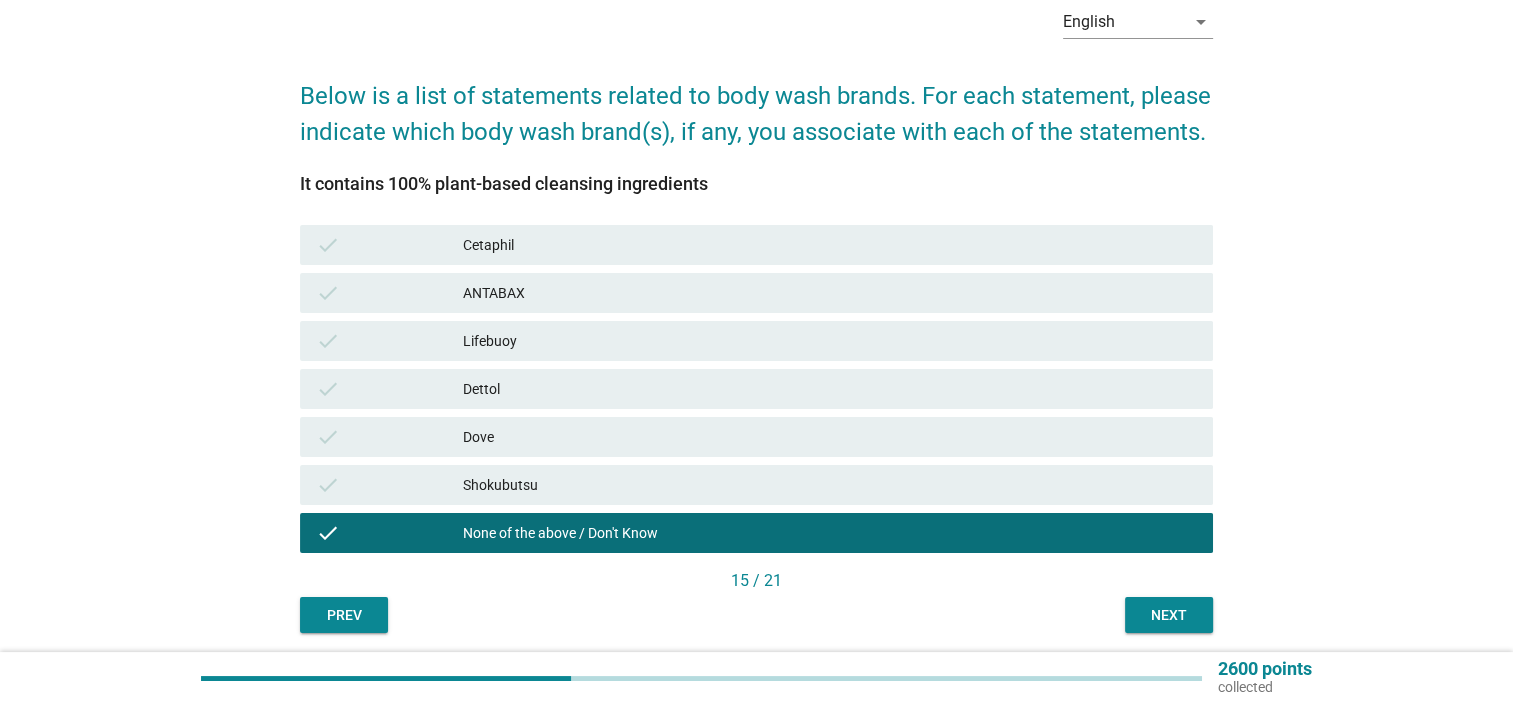 click on "Next" at bounding box center (1169, 615) 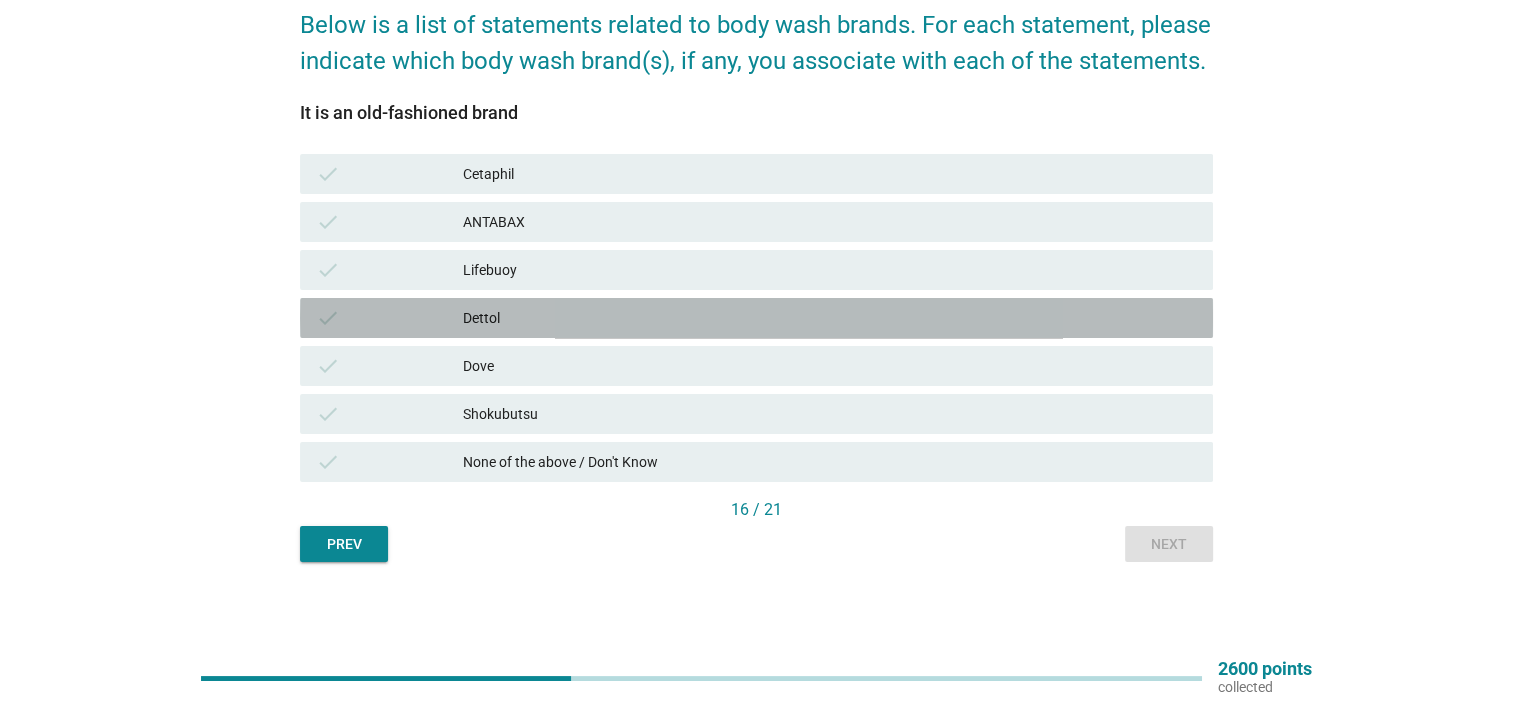 click on "Dettol" at bounding box center (830, 318) 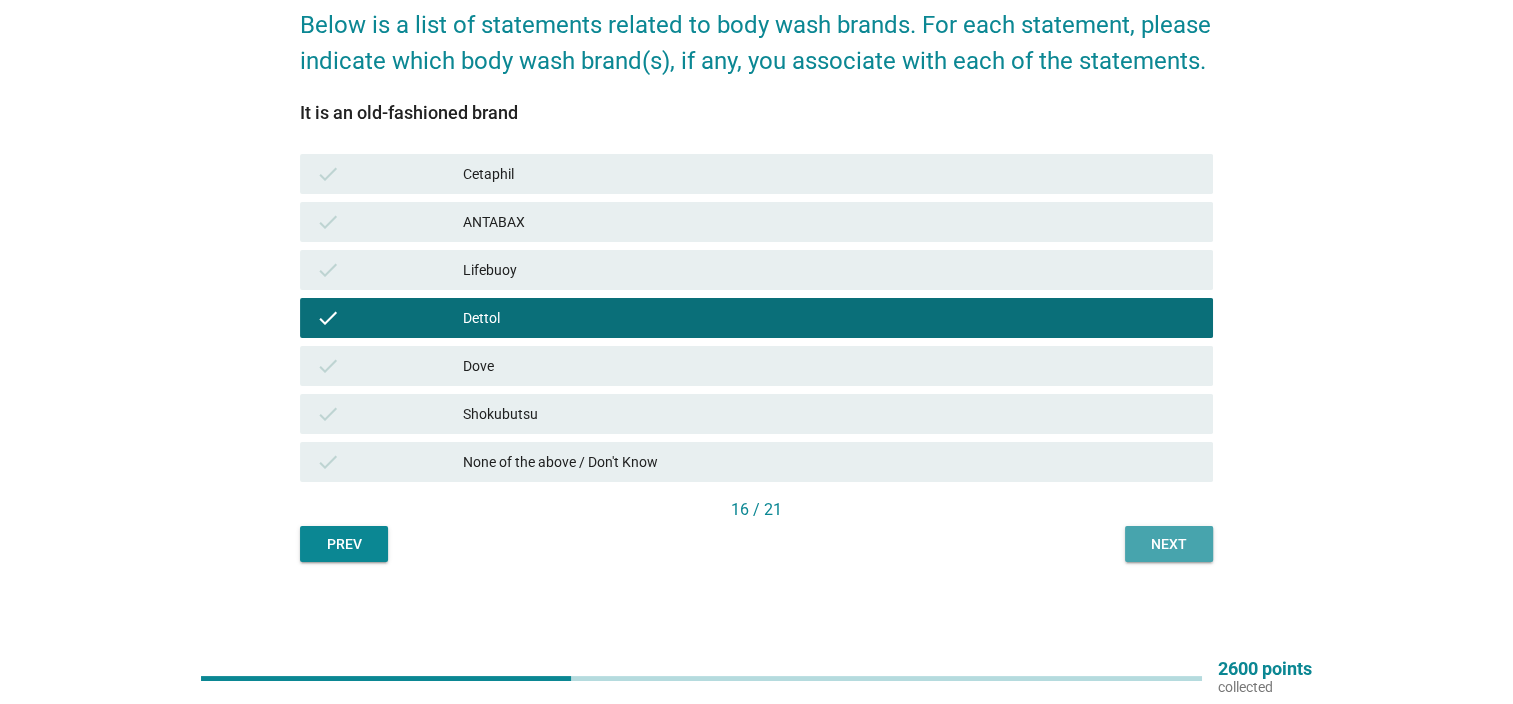 click on "Next" at bounding box center (1169, 544) 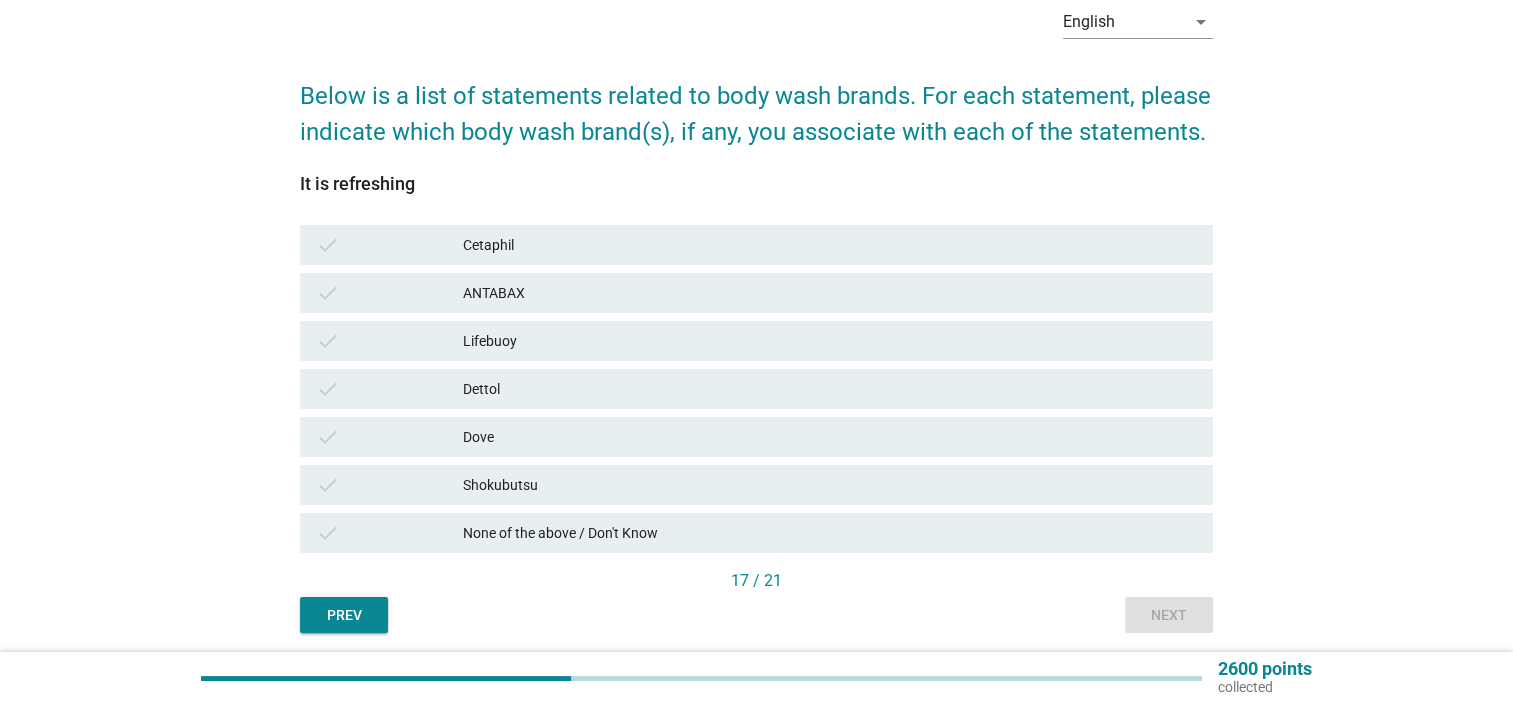 click on "Dettol" at bounding box center (830, 389) 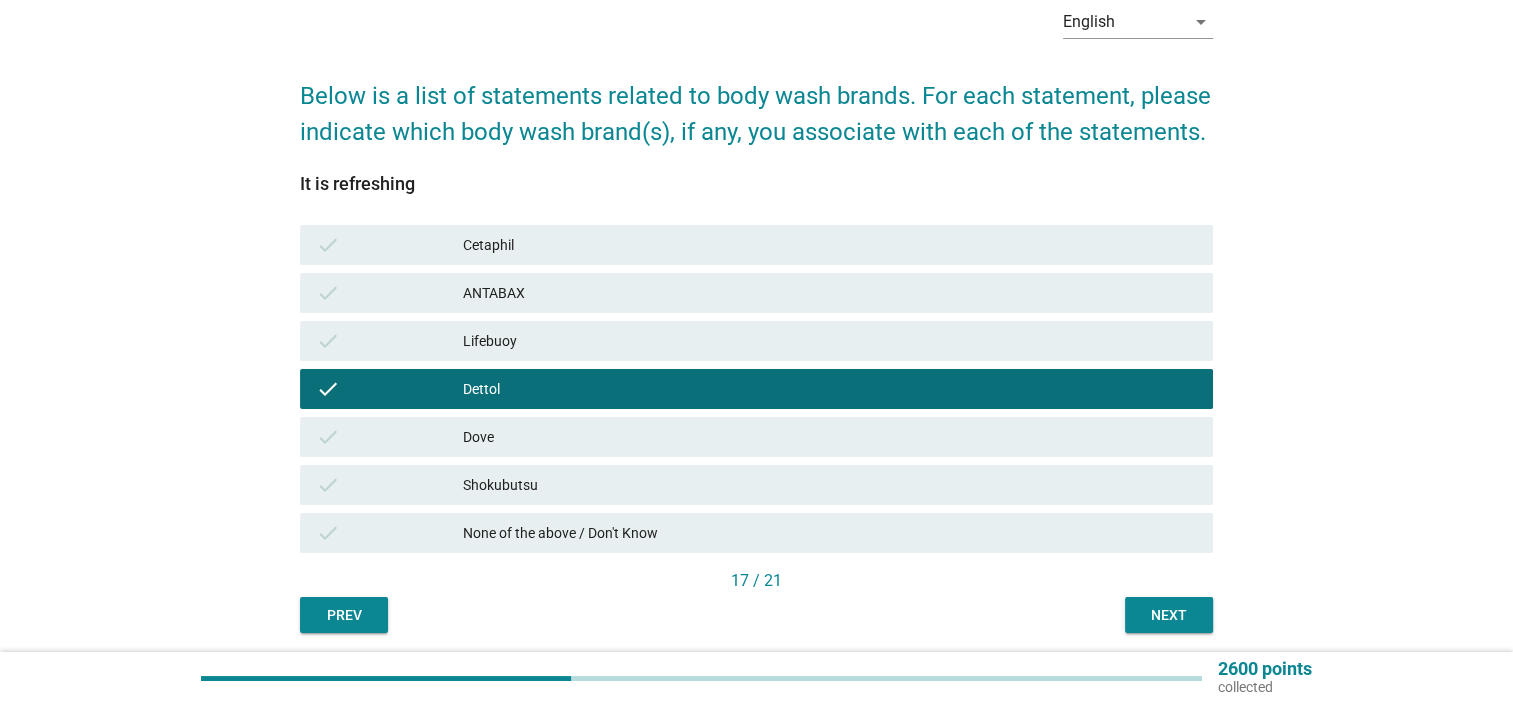 click on "check   Shokubutsu" at bounding box center (756, 485) 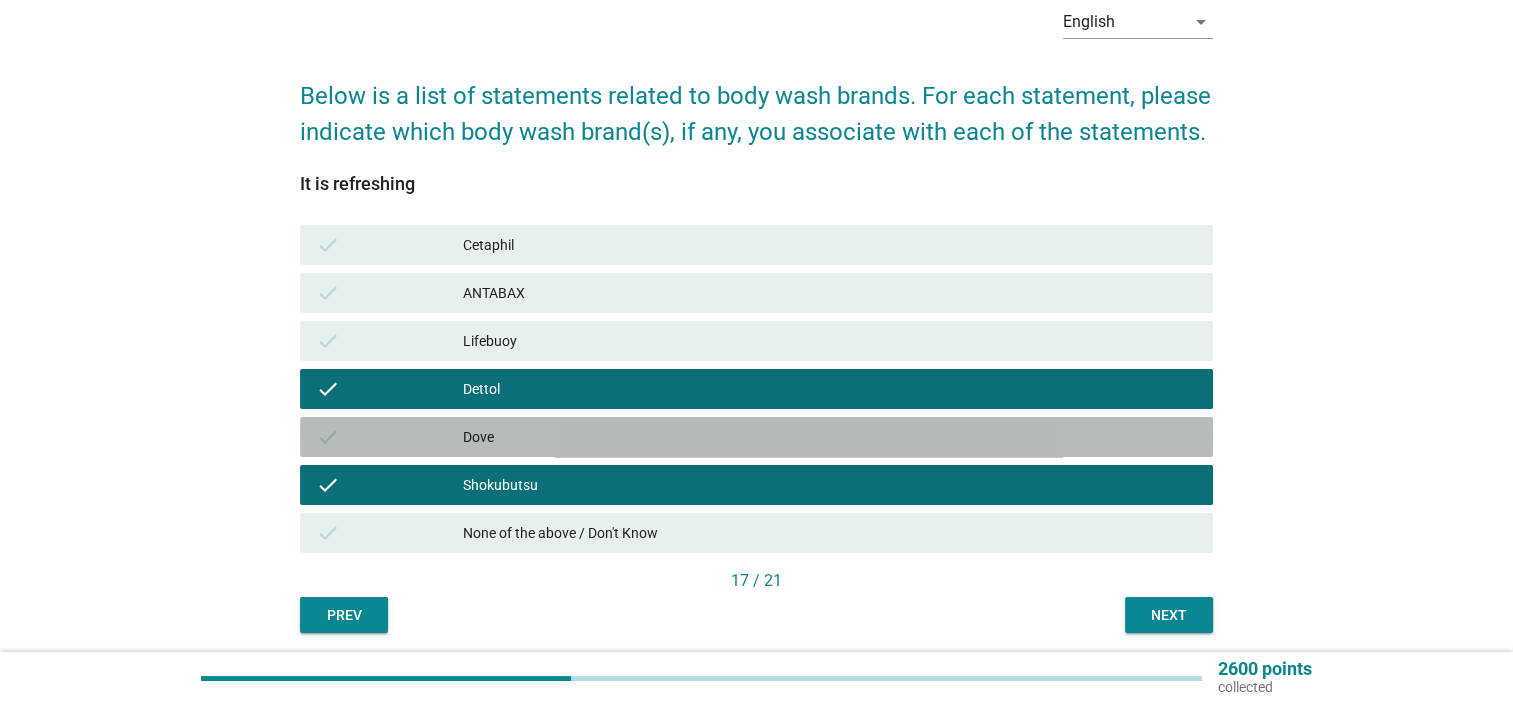 click on "Dove" at bounding box center (830, 437) 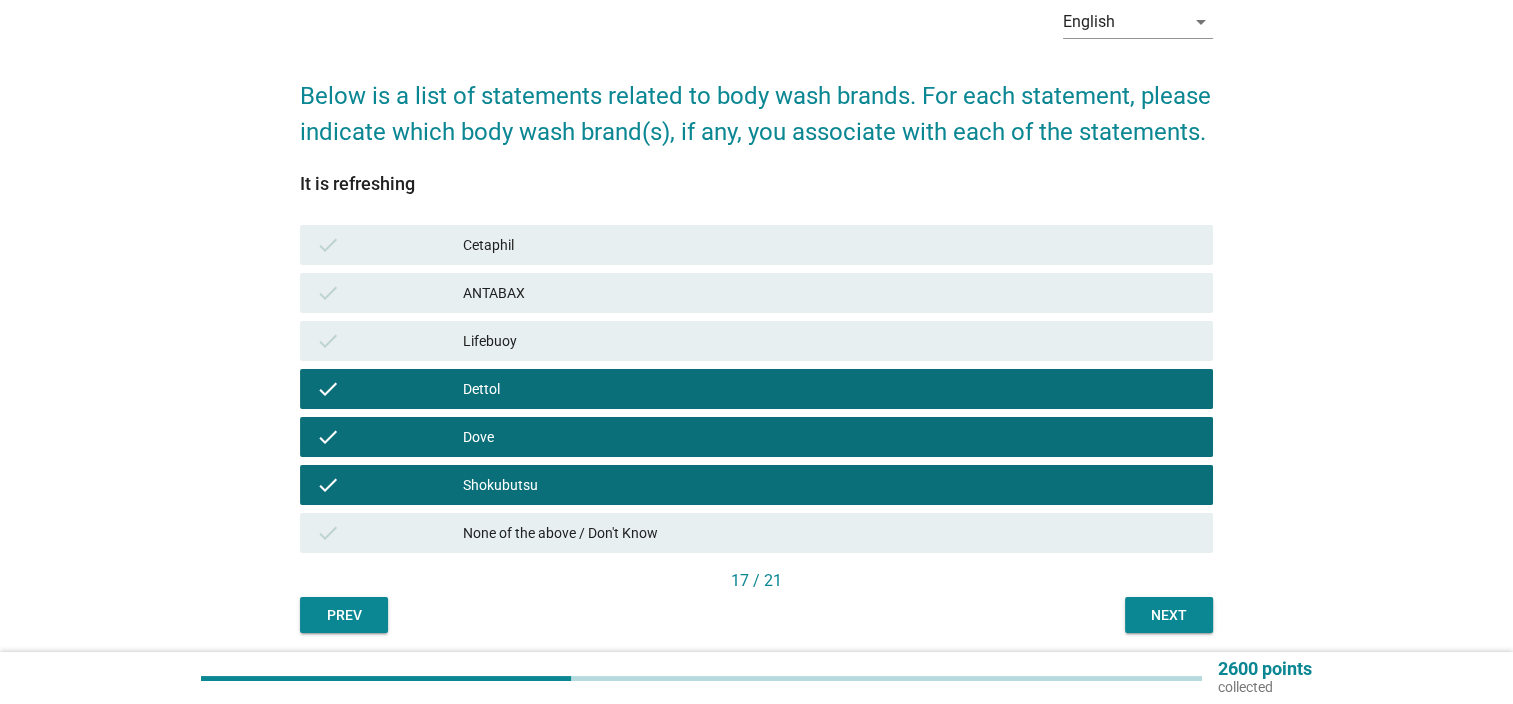click on "Next" at bounding box center (1169, 615) 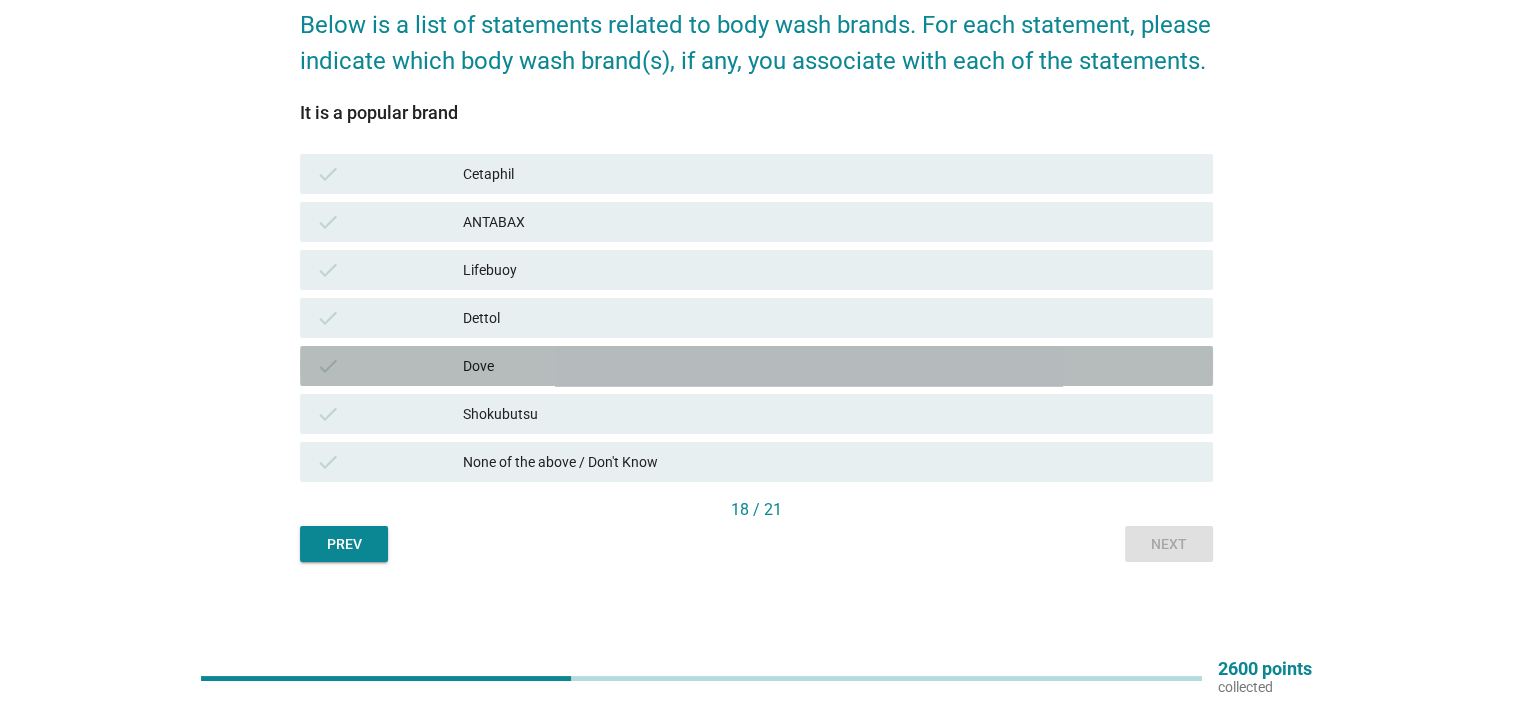 click on "Dove" at bounding box center [830, 366] 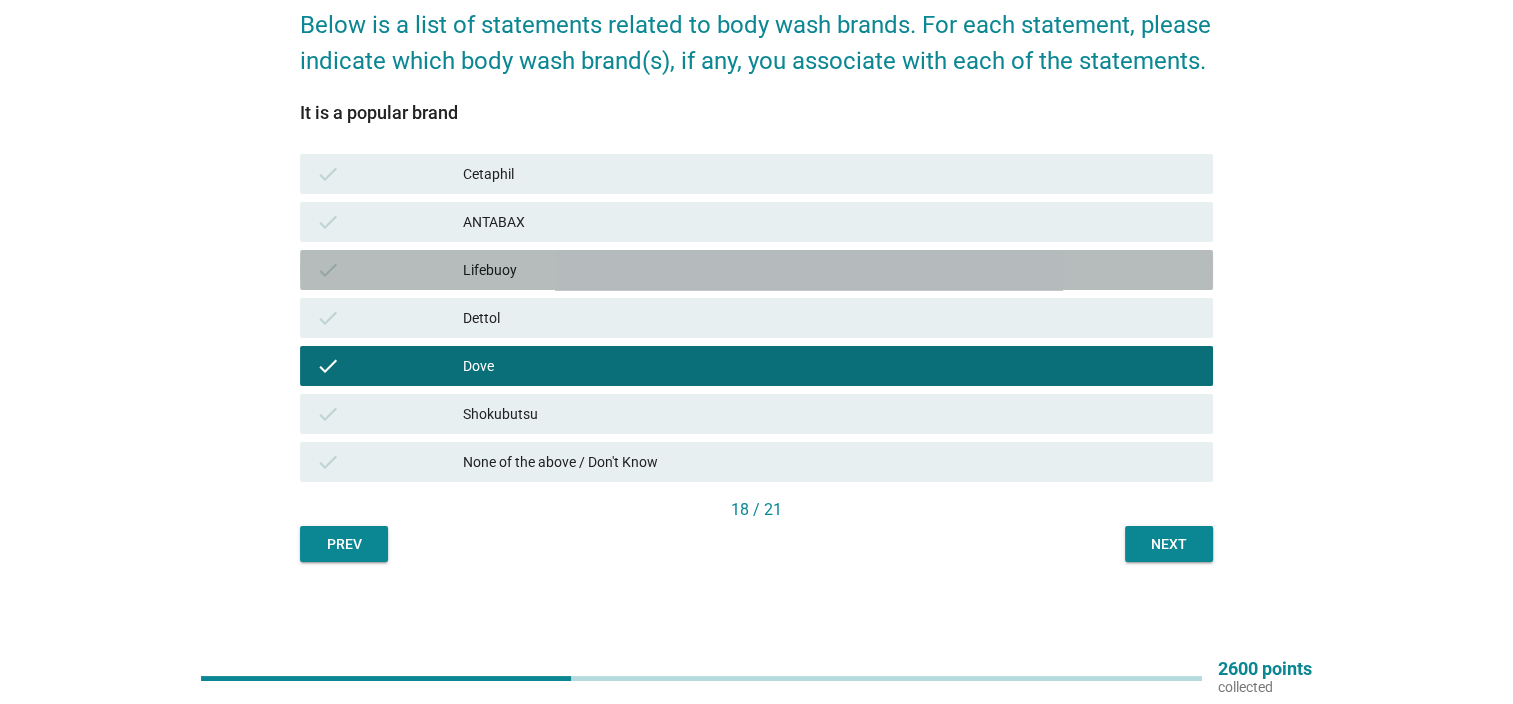 click on "check   Lifebuoy" at bounding box center (756, 270) 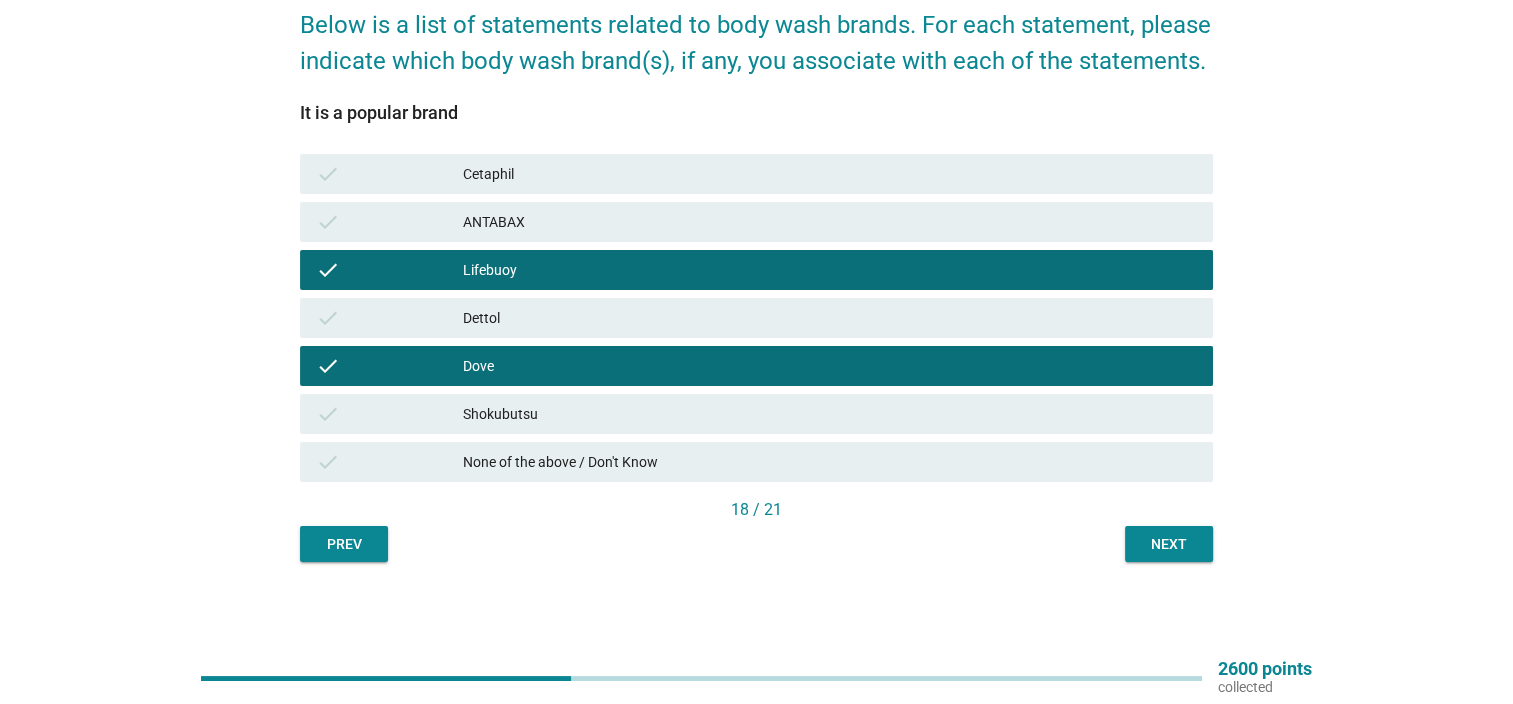 drag, startPoint x: 720, startPoint y: 327, endPoint x: 907, endPoint y: 384, distance: 195.49425 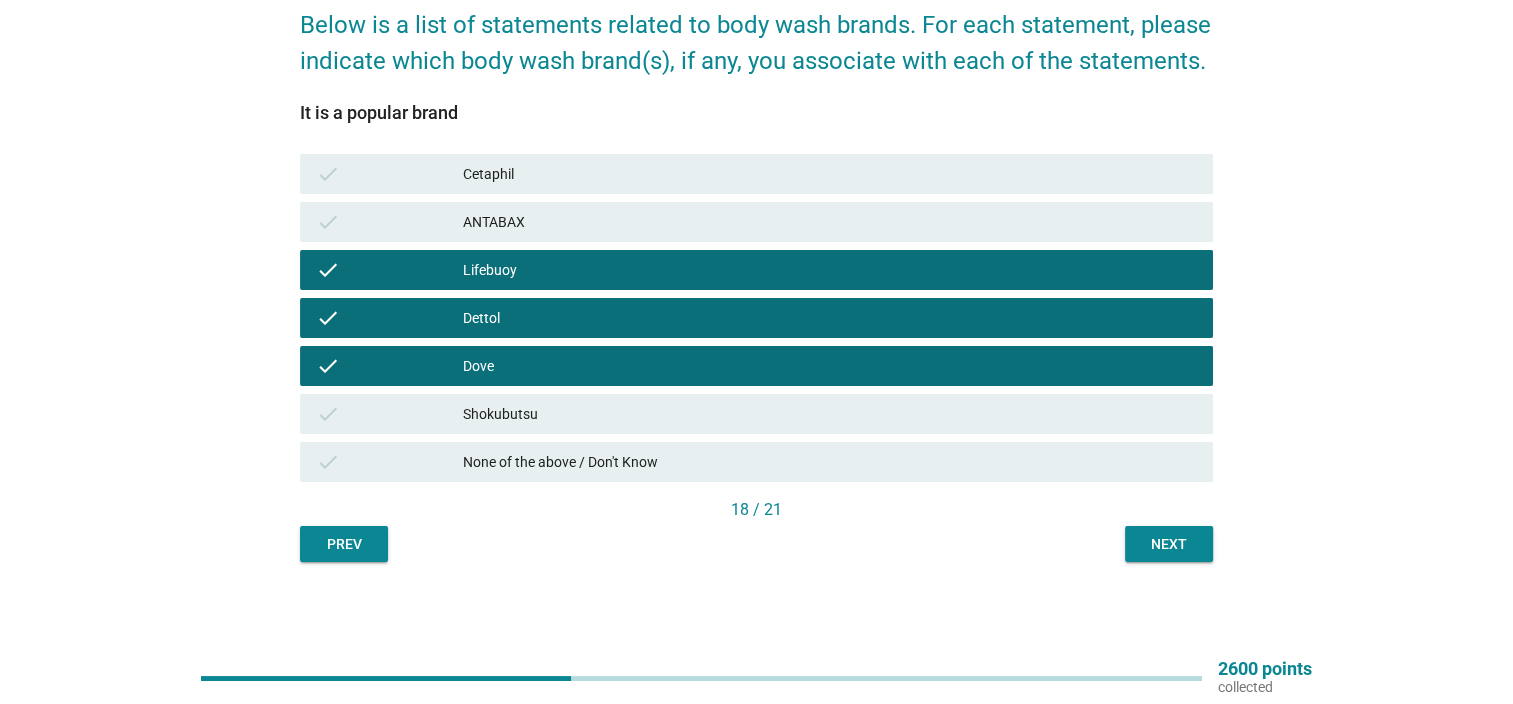 click on "Next" at bounding box center [1169, 544] 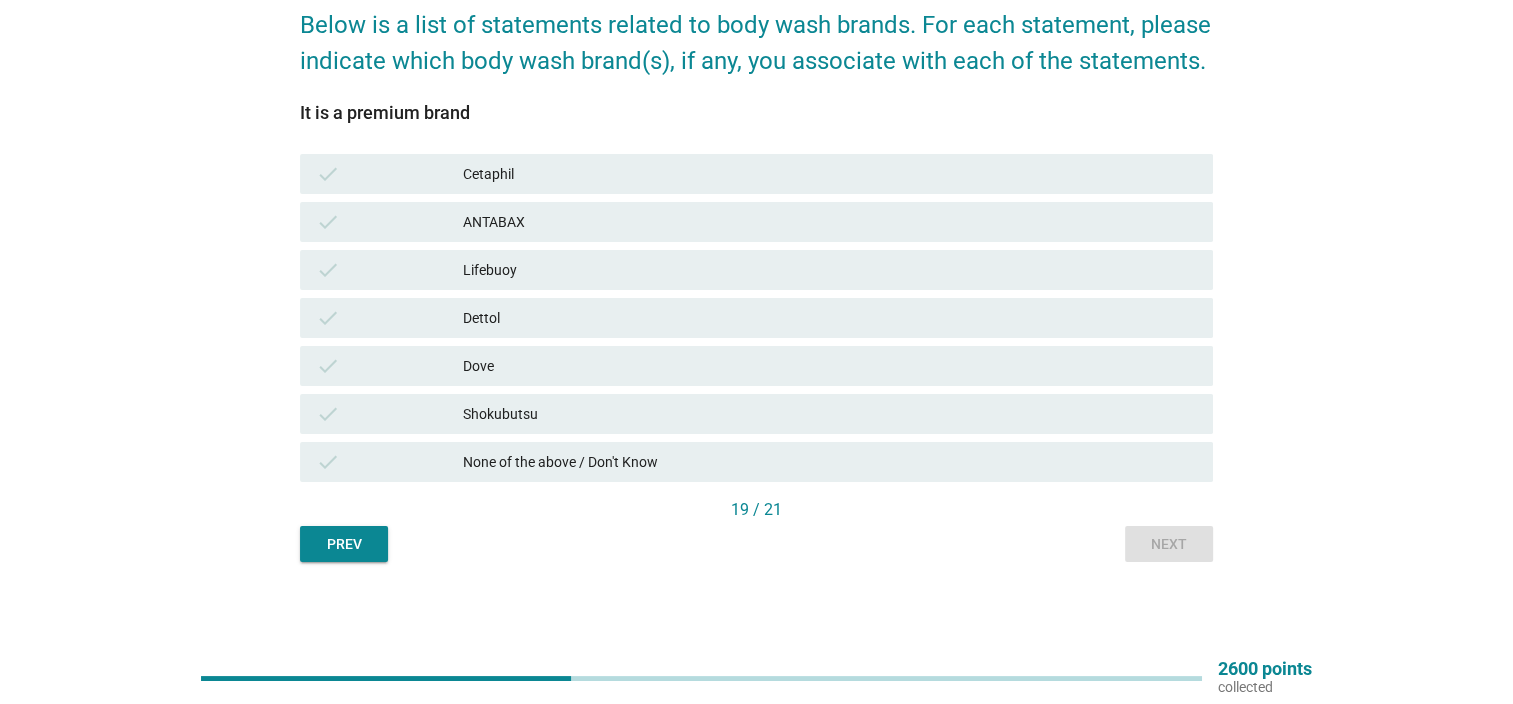 click on "Dove" at bounding box center [830, 366] 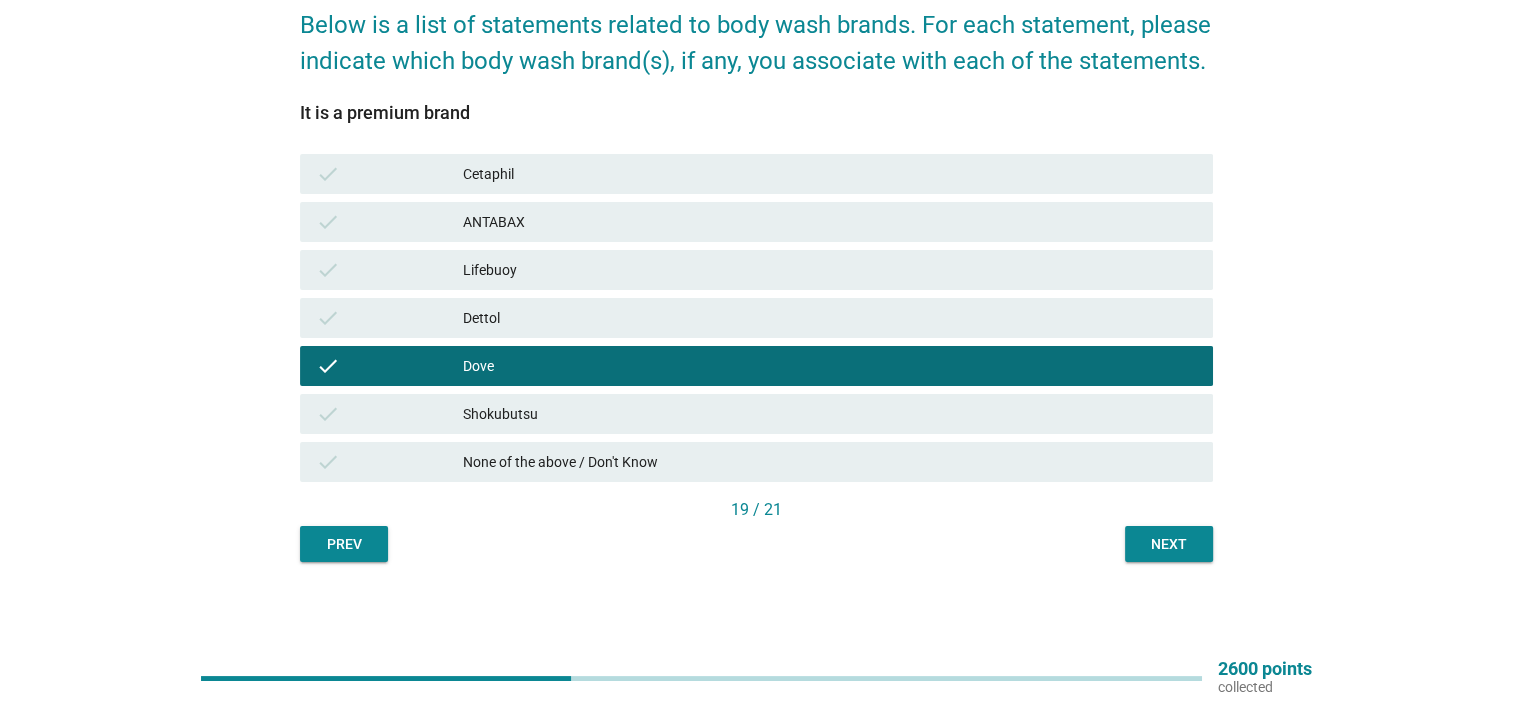 click on "Next" at bounding box center (1169, 544) 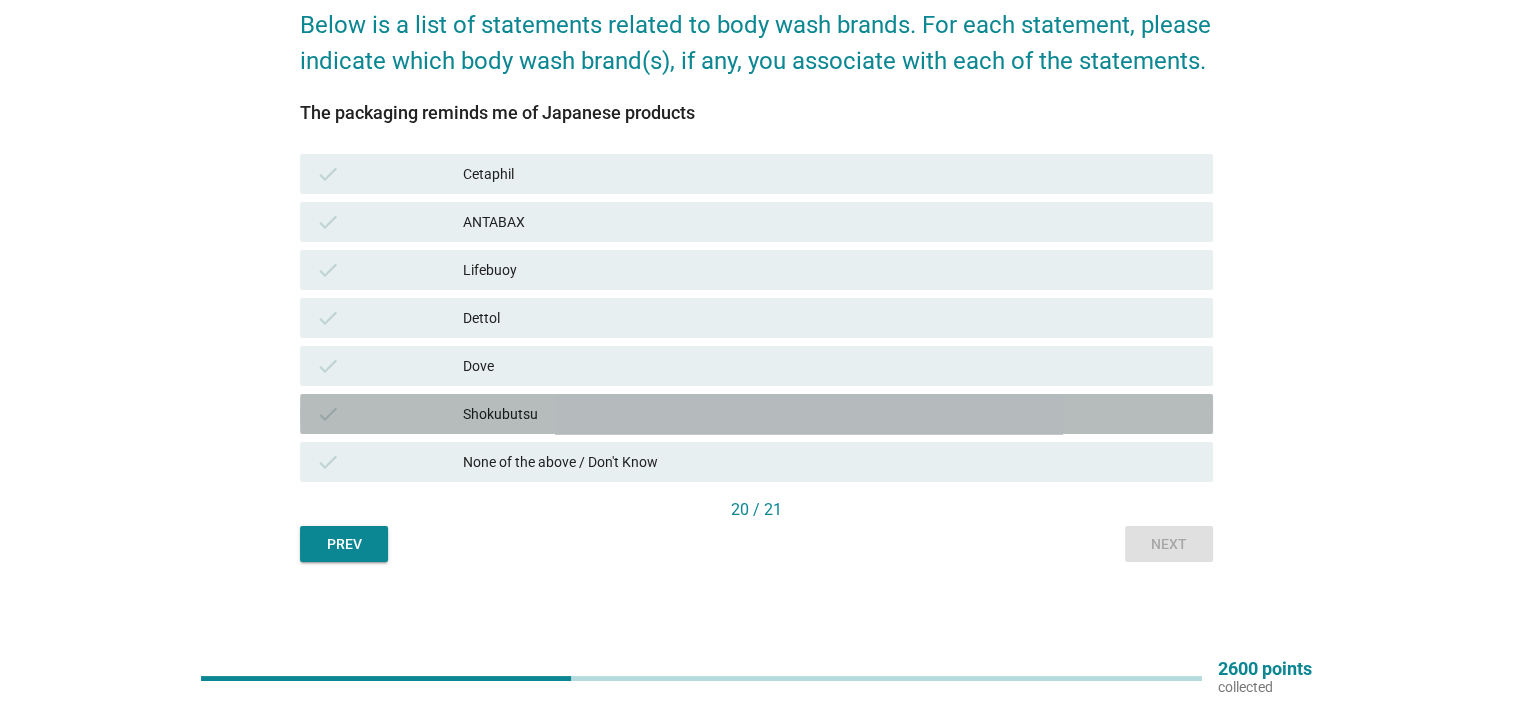 click on "Shokubutsu" at bounding box center (830, 414) 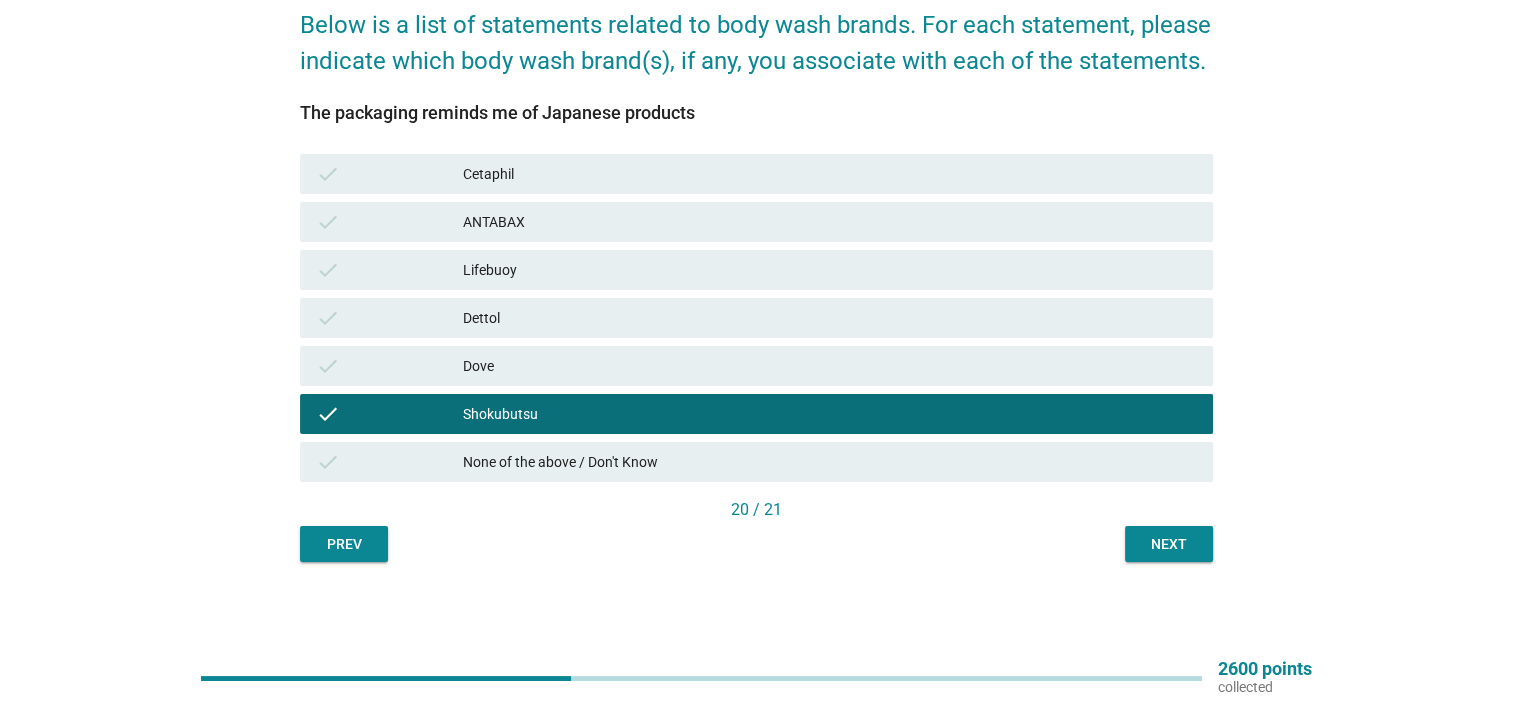 click on "The packaging reminds me of Japanese products
check   Cetaphil check   ANTABAX check   Lifebuoy check   Dettol check   Dove check   Shokubutsu check   None of the above / Don't Know
20 / 21
Prev   Next" at bounding box center [756, 320] 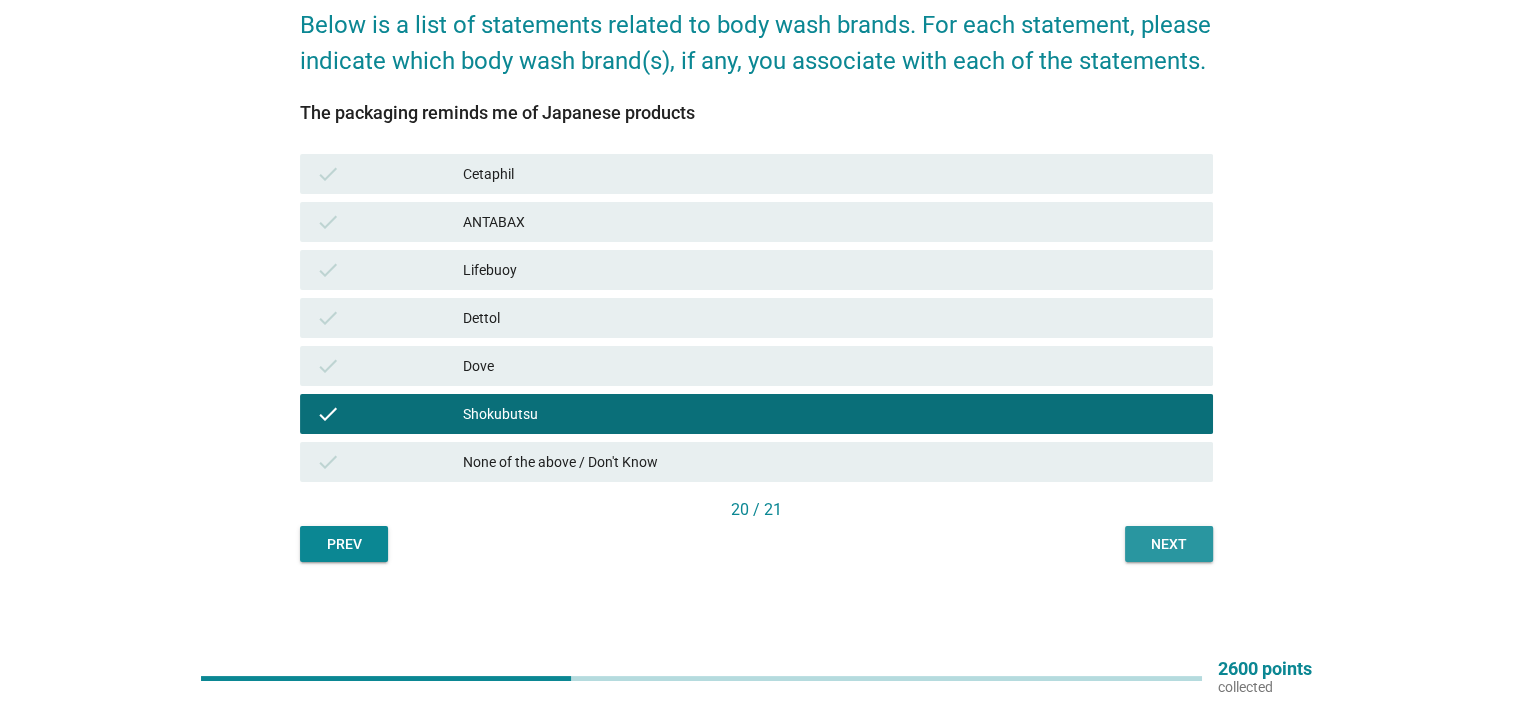 drag, startPoint x: 1137, startPoint y: 532, endPoint x: 1144, endPoint y: 544, distance: 13.892444 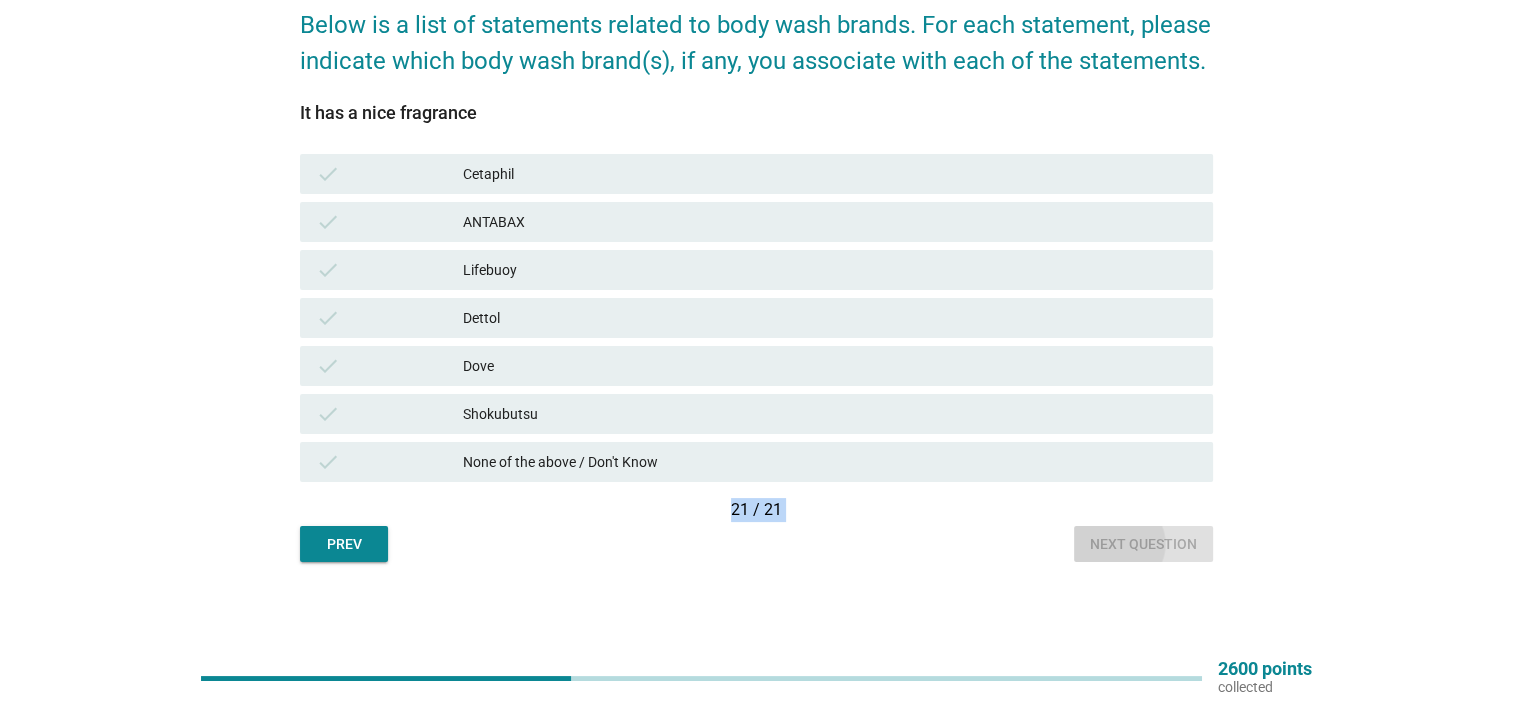 scroll, scrollTop: 0, scrollLeft: 0, axis: both 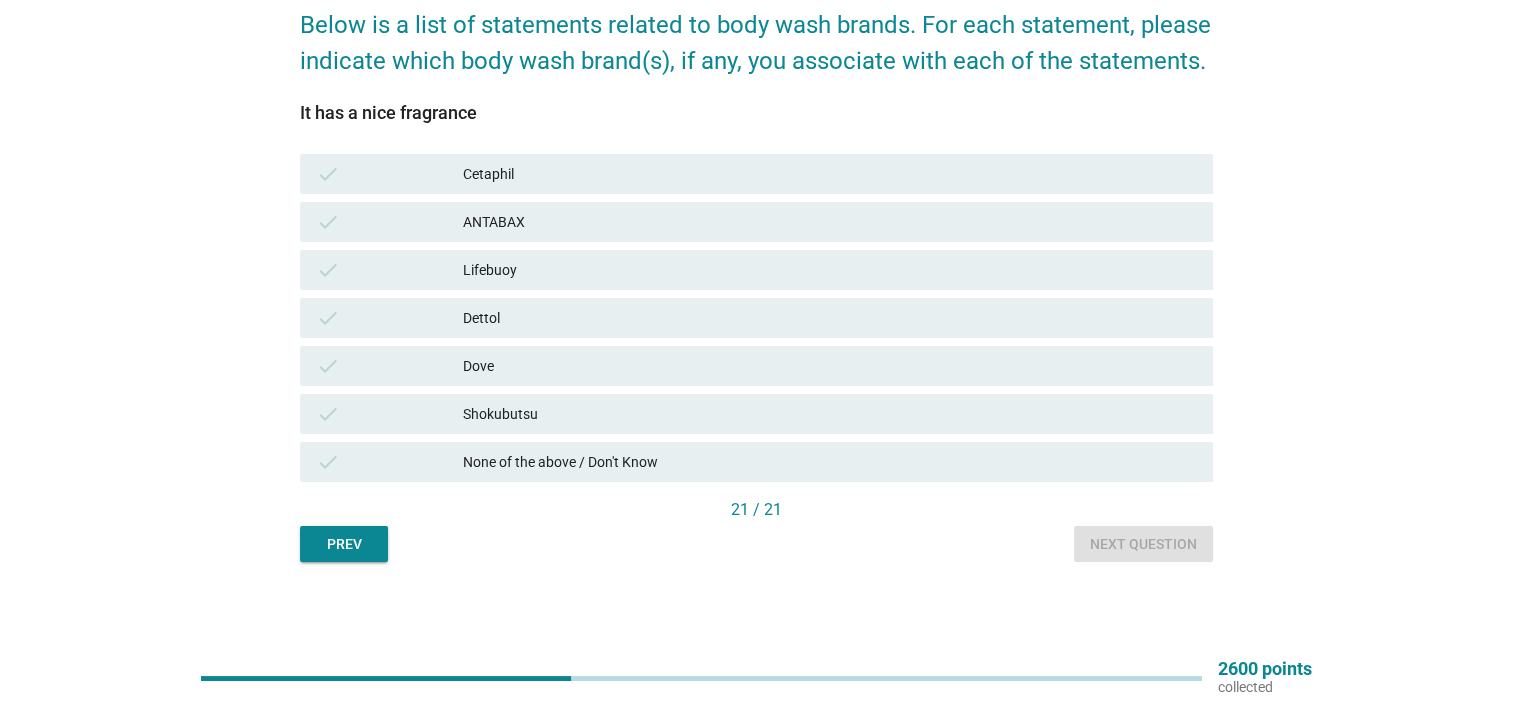 click on "Shokubutsu" at bounding box center [830, 414] 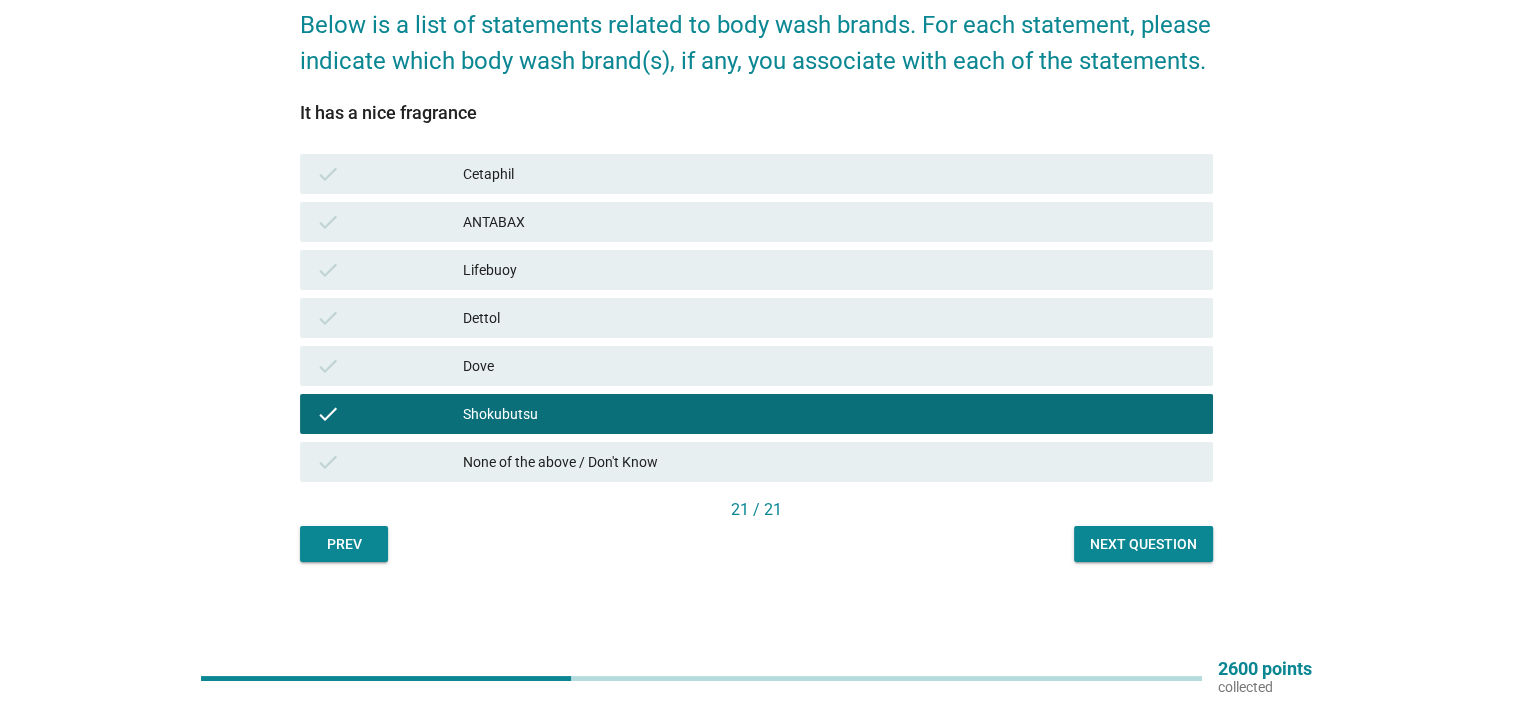 click on "Dettol" at bounding box center [830, 318] 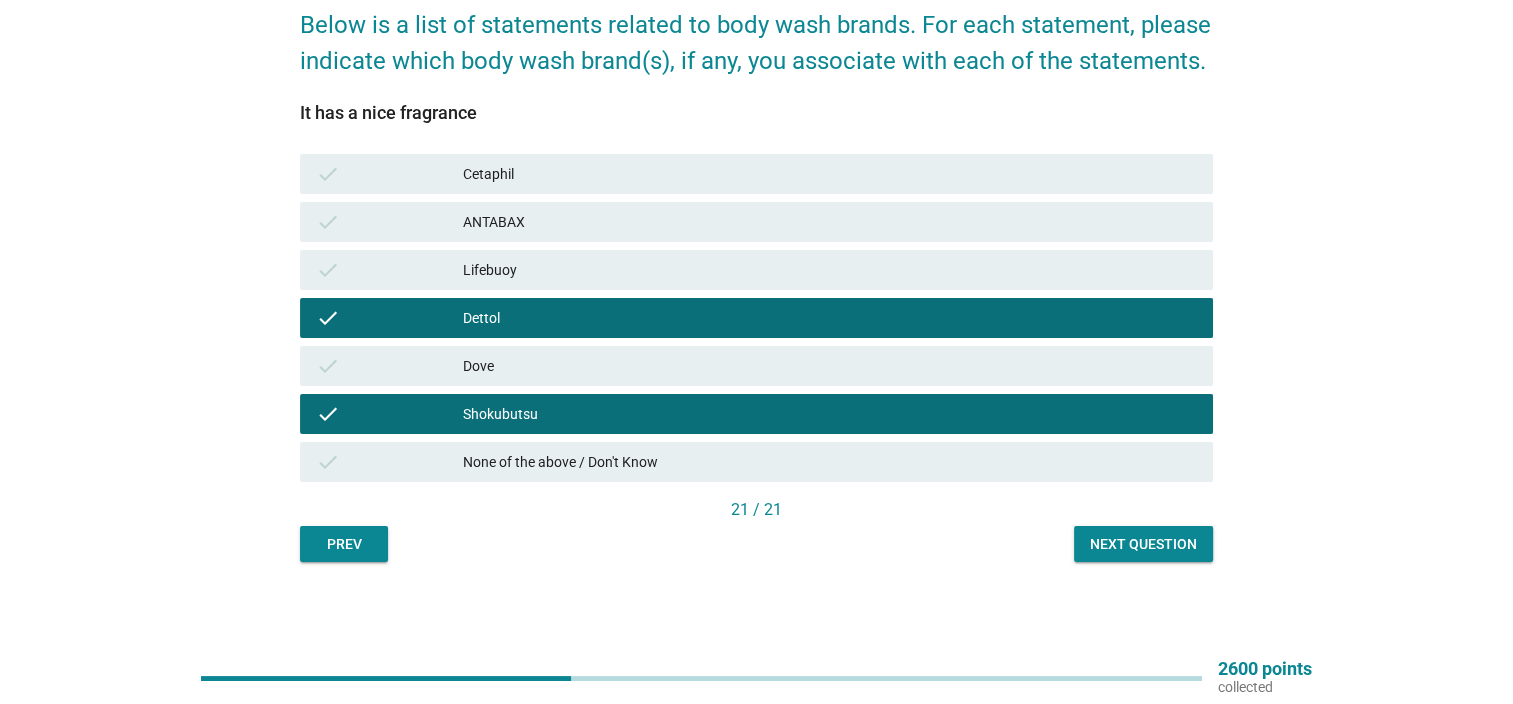 click on "Dove" at bounding box center [830, 366] 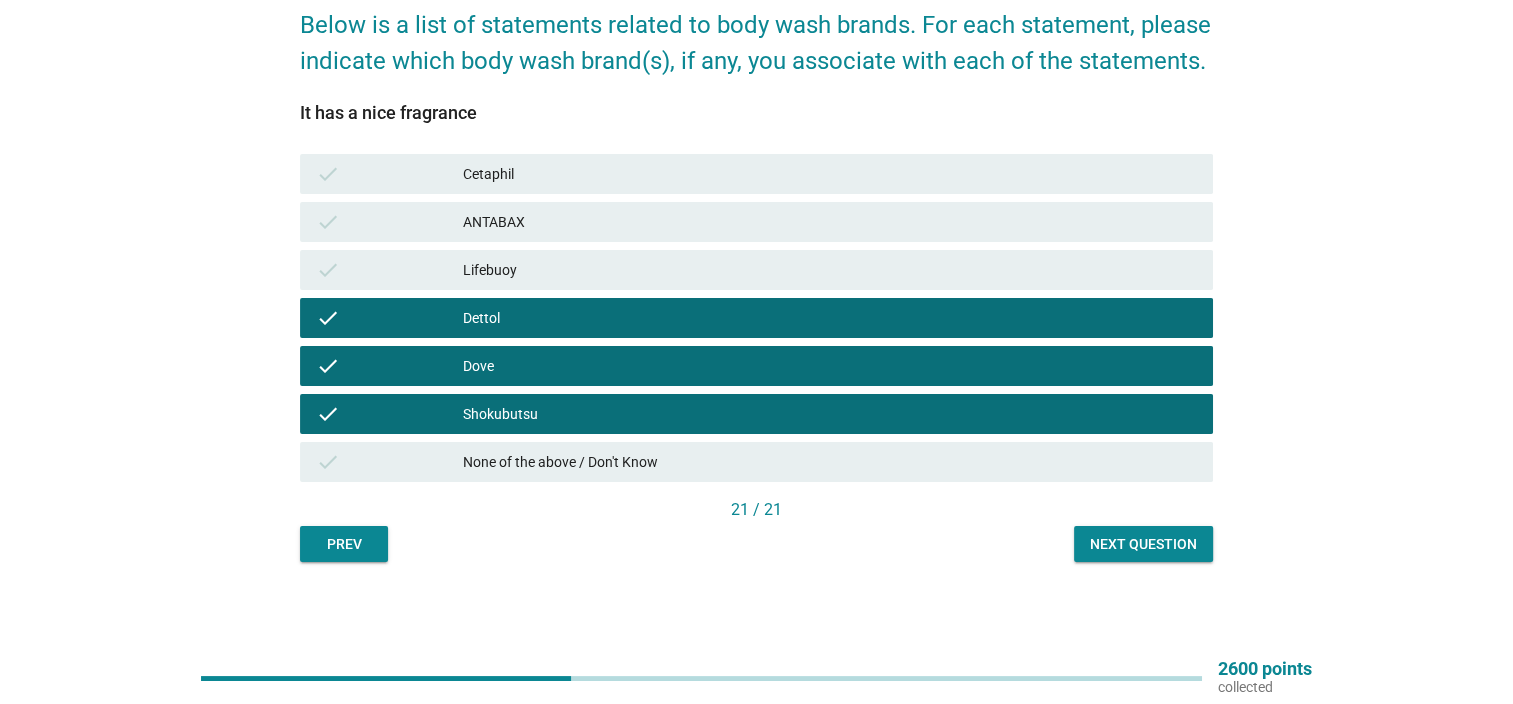 click on "Lifebuoy" at bounding box center [830, 270] 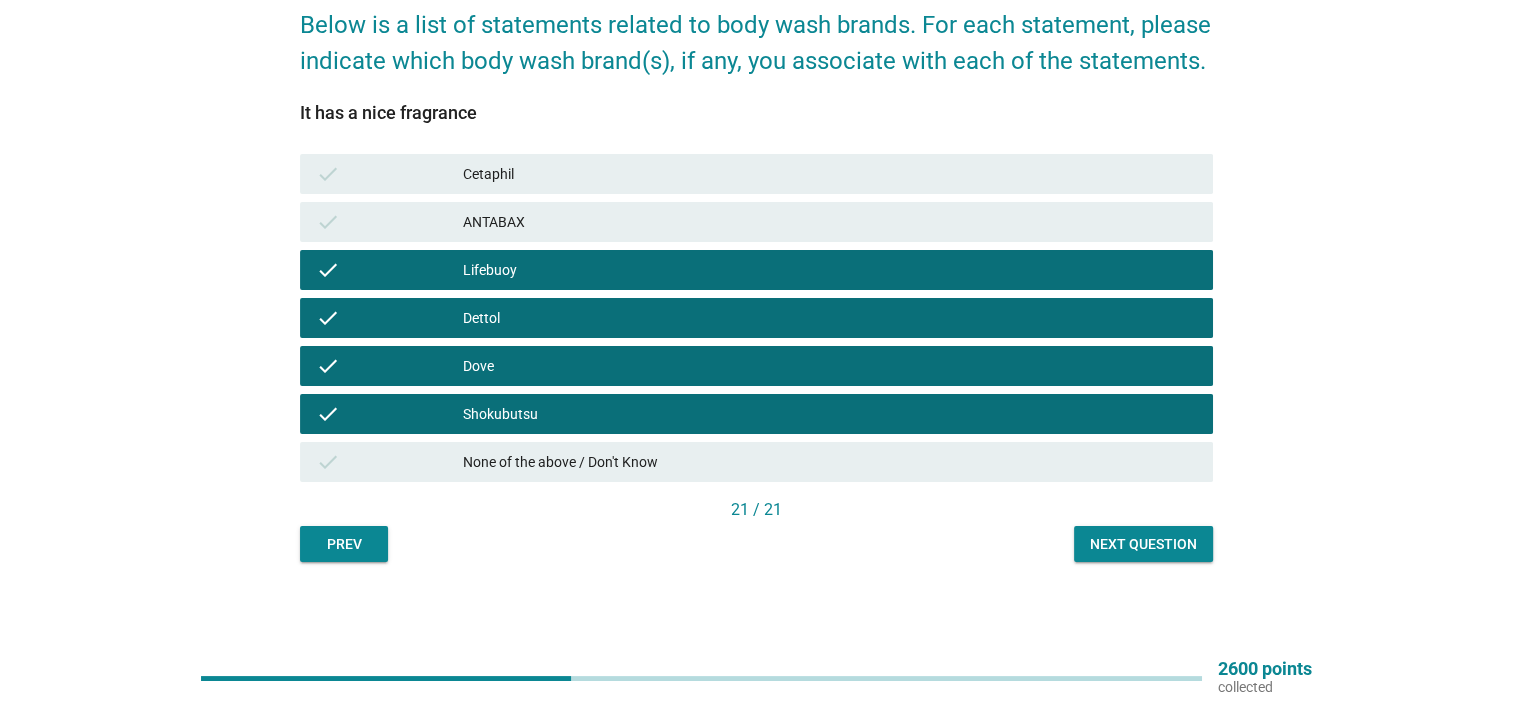 click on "Next question" at bounding box center (1143, 544) 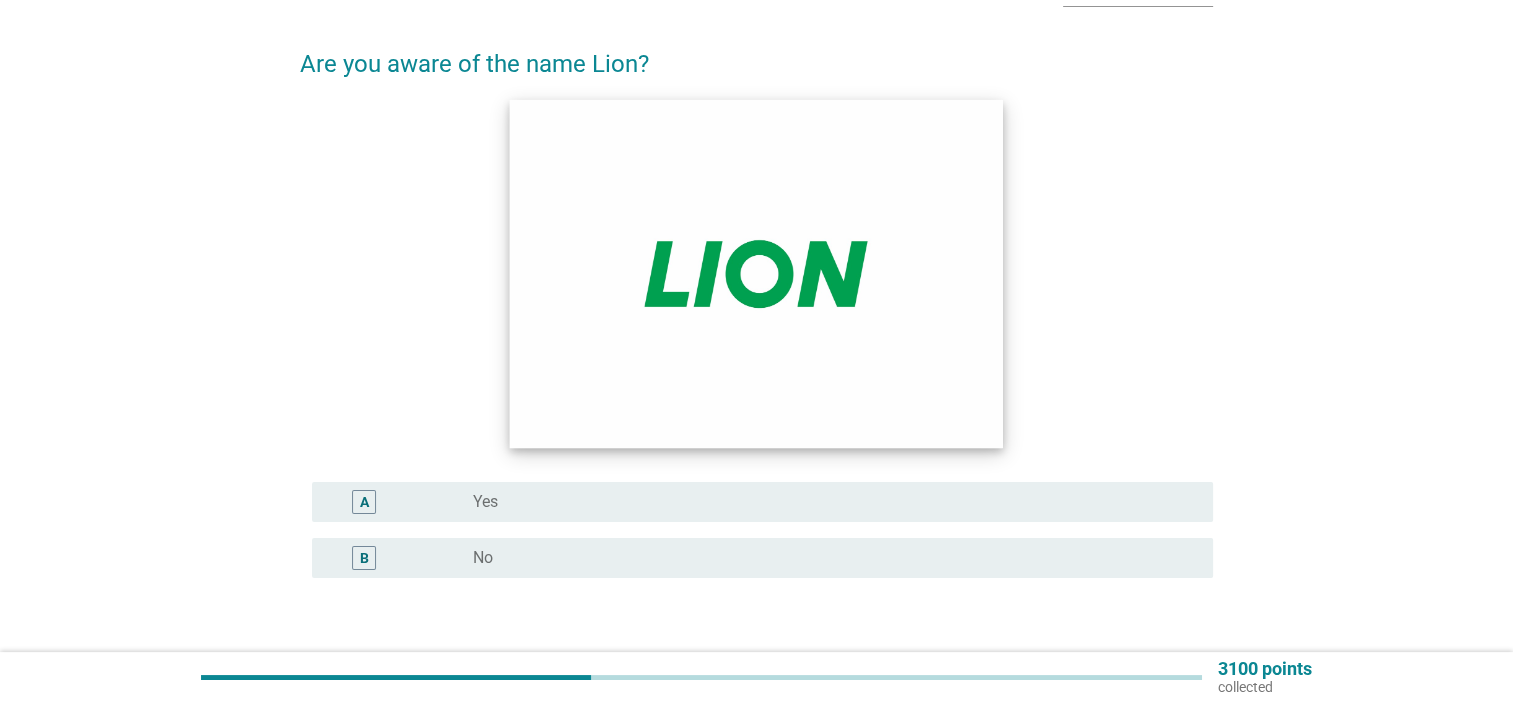 scroll, scrollTop: 168, scrollLeft: 0, axis: vertical 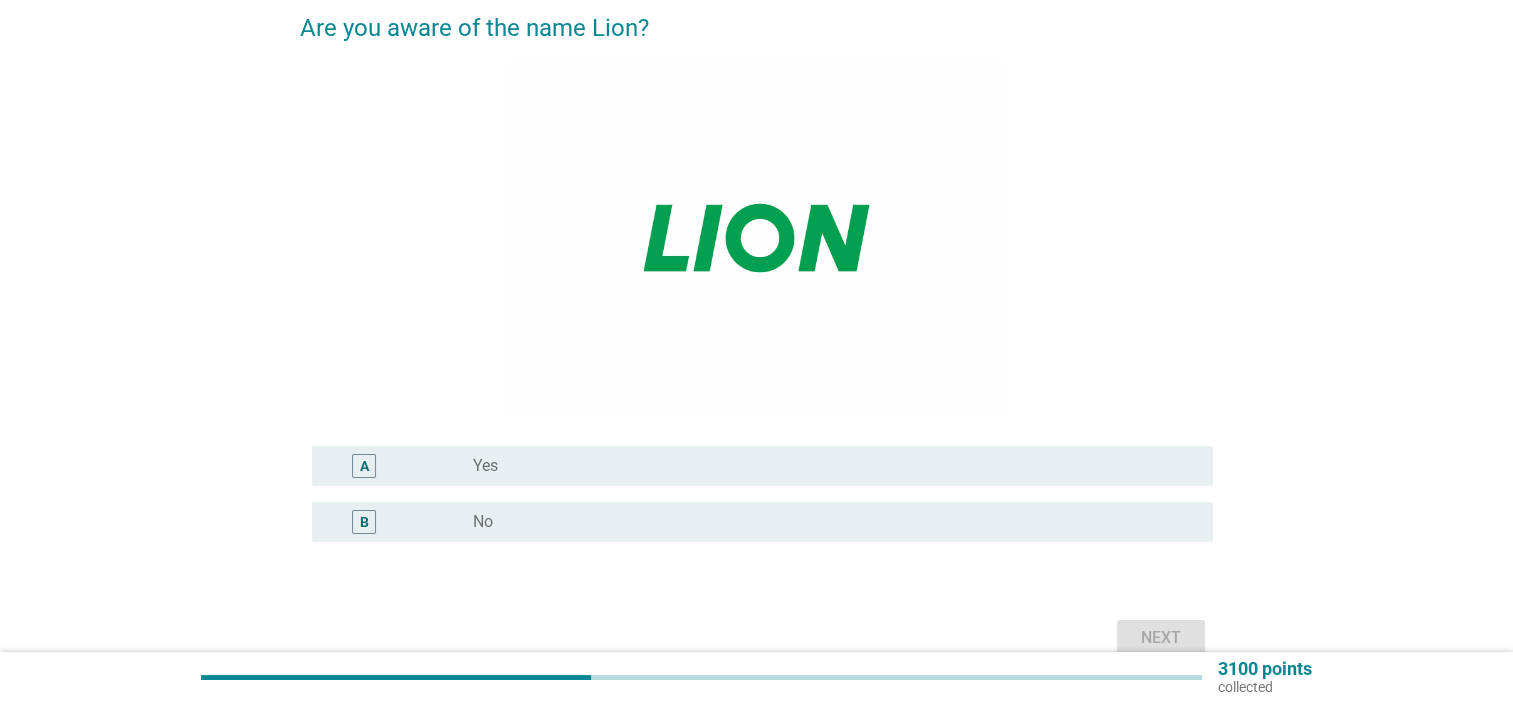 click on "radio_button_unchecked Yes" at bounding box center [827, 466] 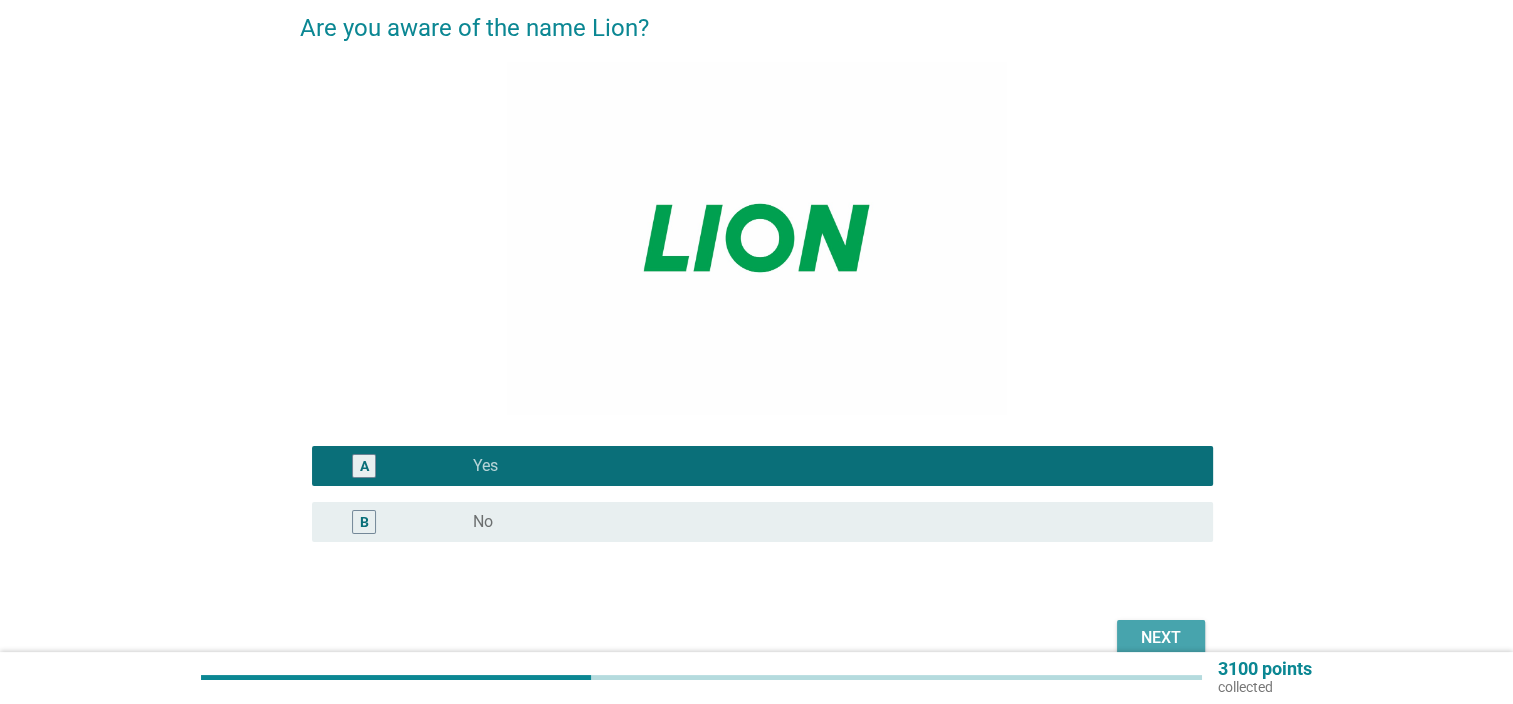click on "Next" at bounding box center [1161, 638] 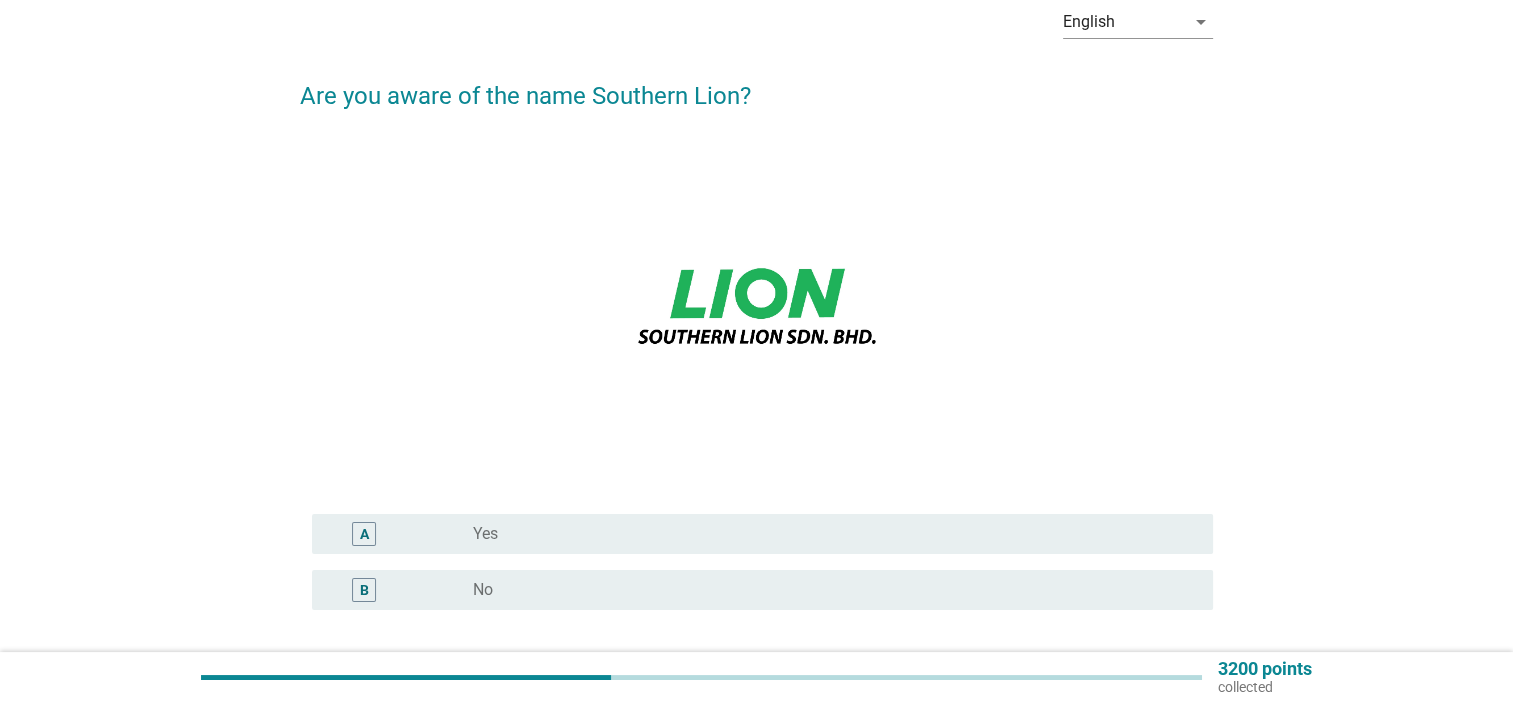 scroll, scrollTop: 200, scrollLeft: 0, axis: vertical 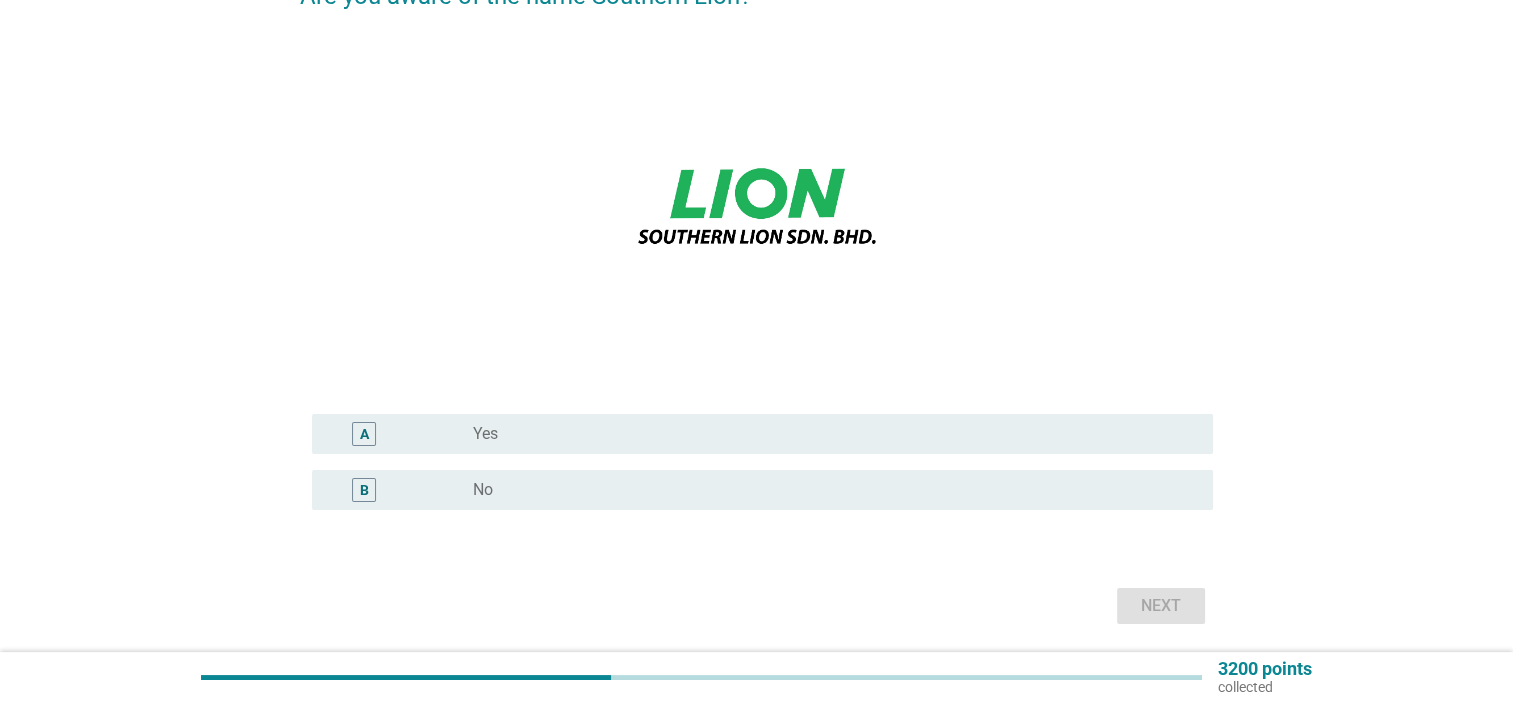 click on "radio_button_unchecked No" at bounding box center [827, 490] 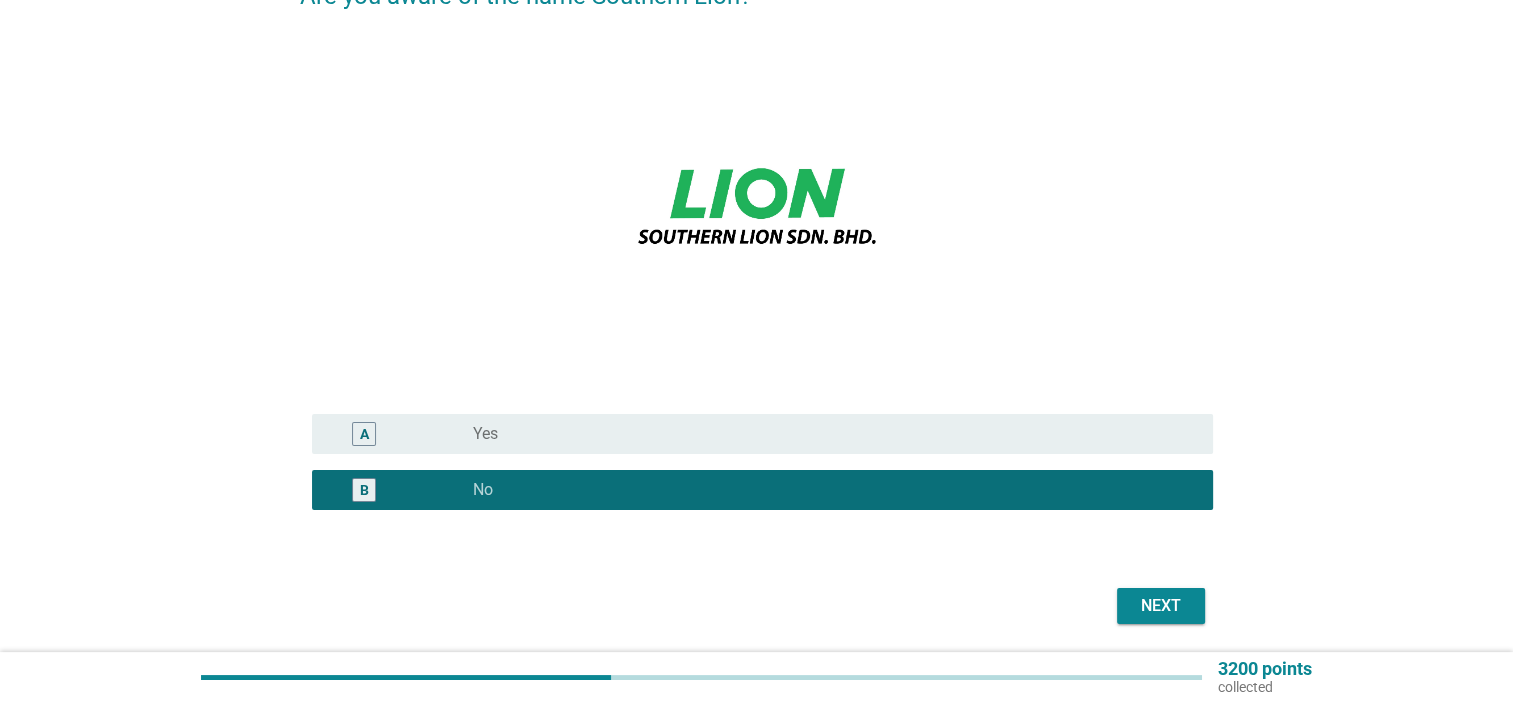 click on "Next" at bounding box center (1161, 606) 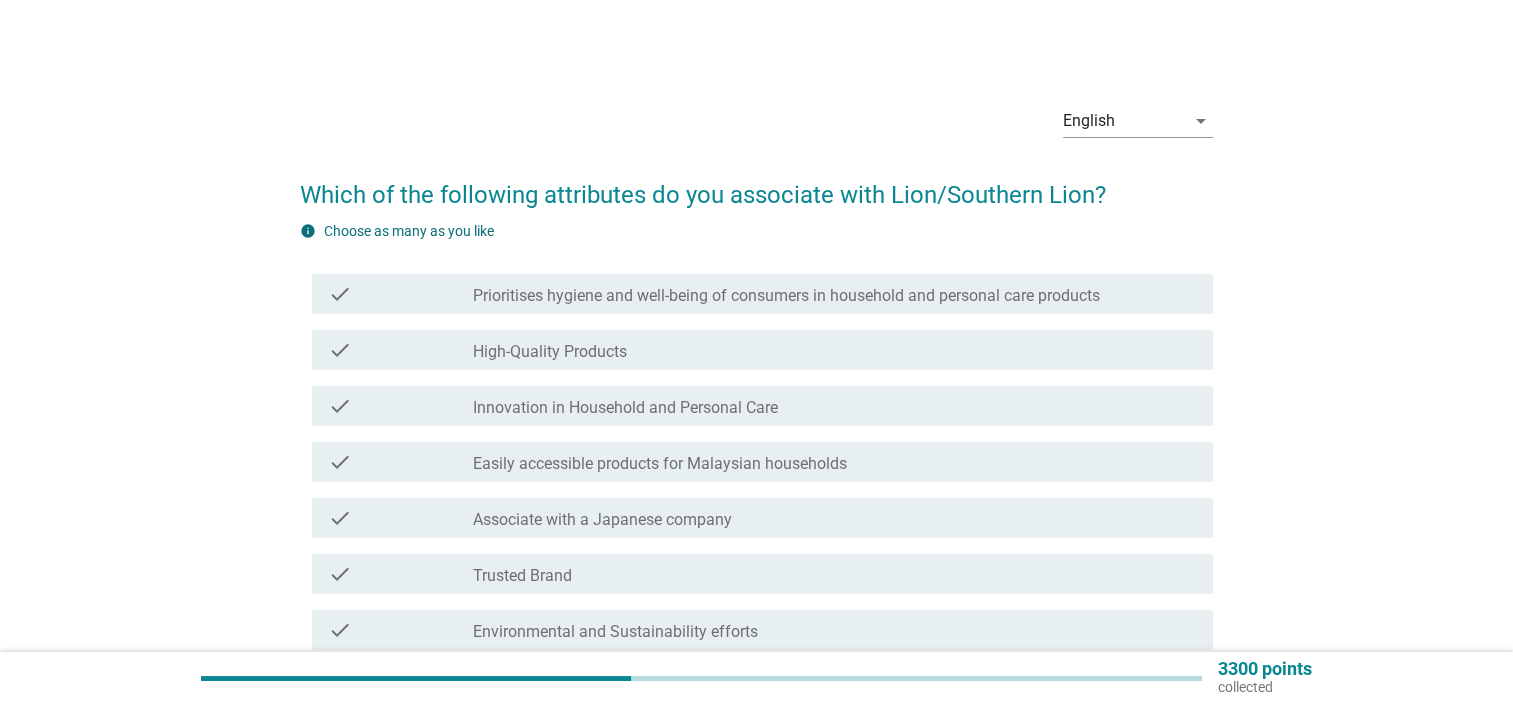scroll, scrollTop: 184, scrollLeft: 0, axis: vertical 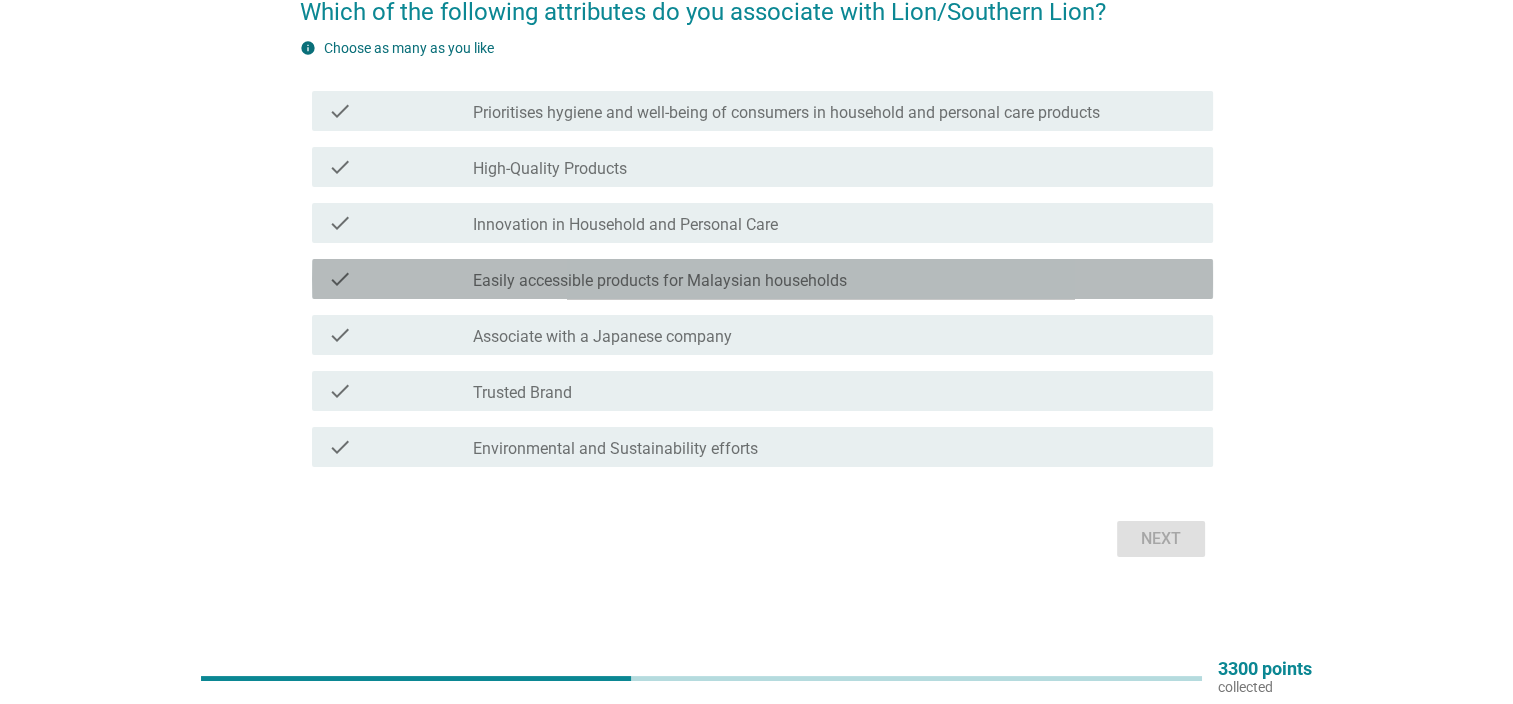 click on "Easily accessible products for Malaysian households" at bounding box center (660, 281) 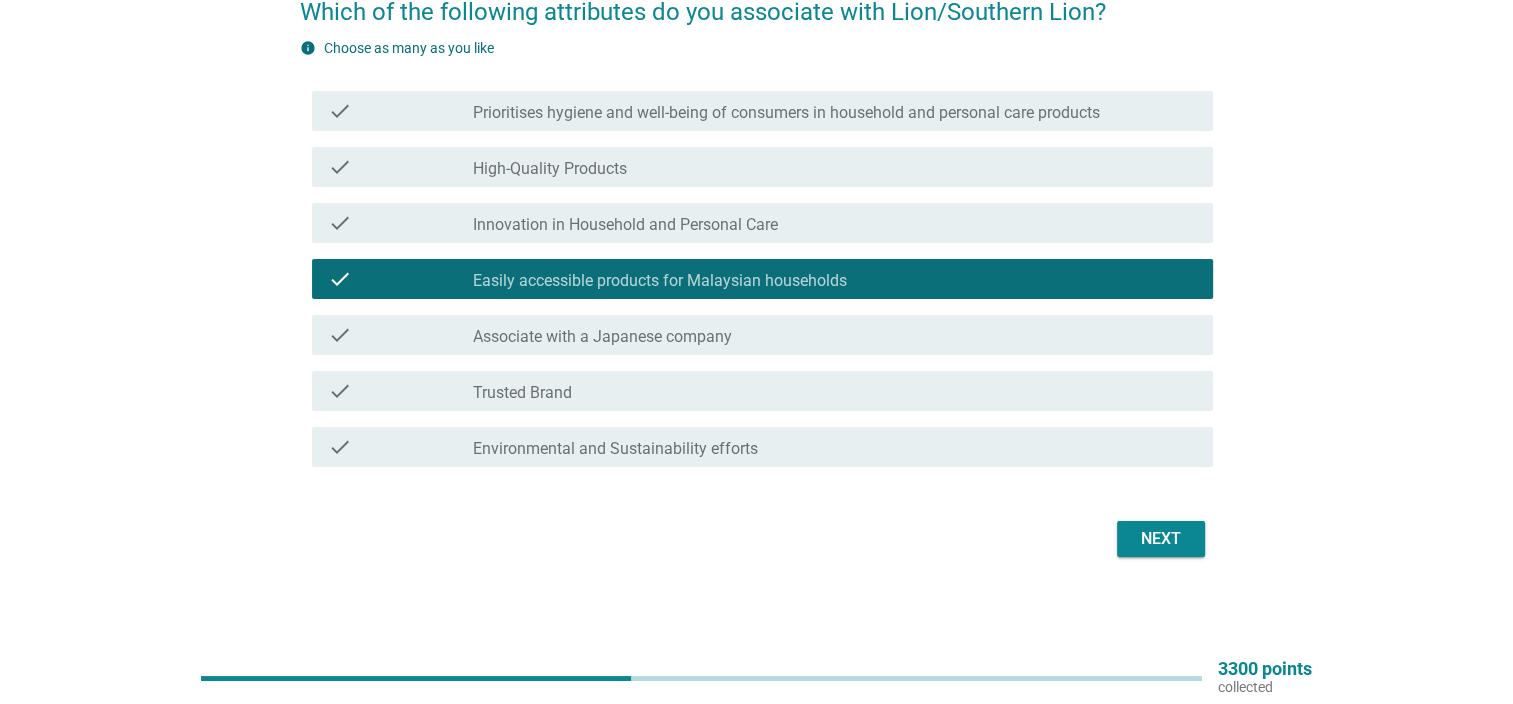 drag, startPoint x: 772, startPoint y: 335, endPoint x: 782, endPoint y: 333, distance: 10.198039 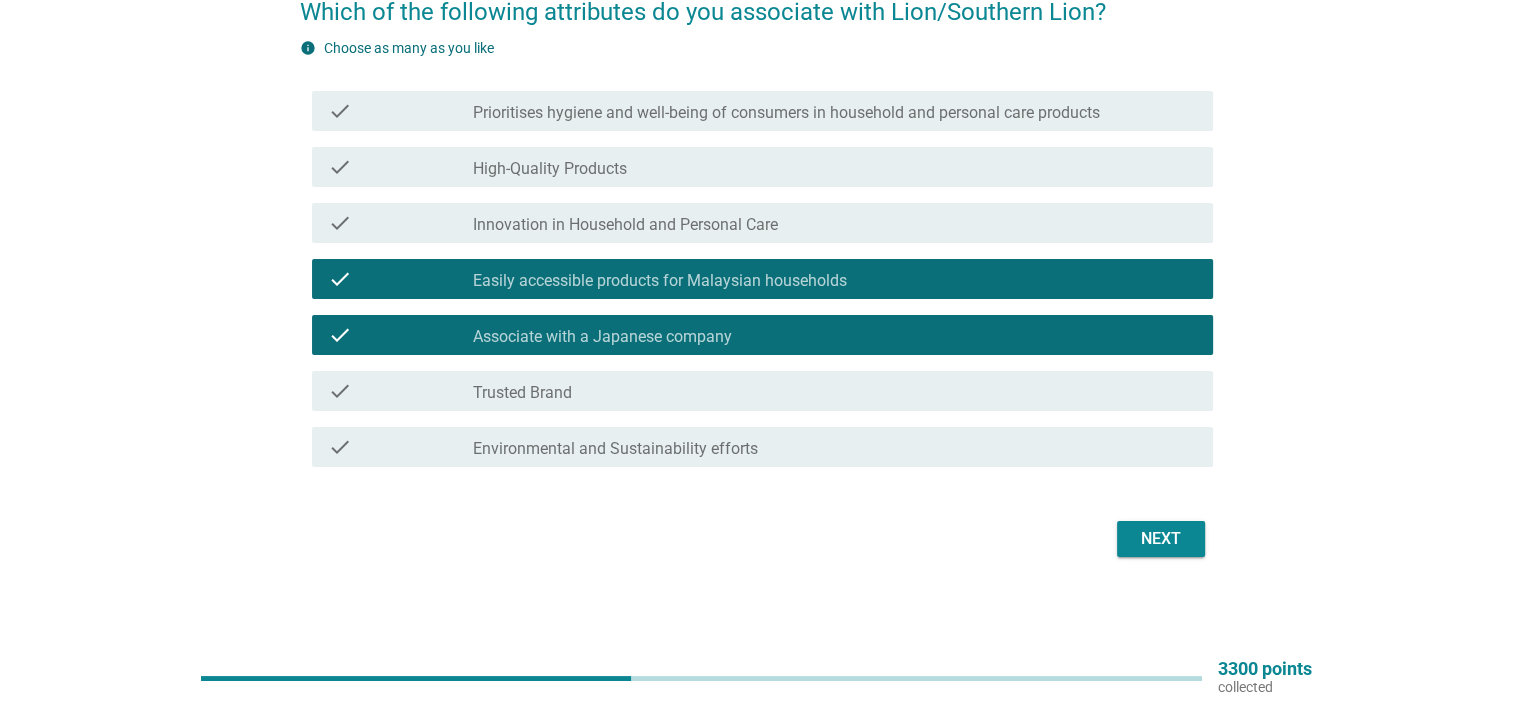 click on "check_box_outline_blank Trusted Brand" at bounding box center [835, 391] 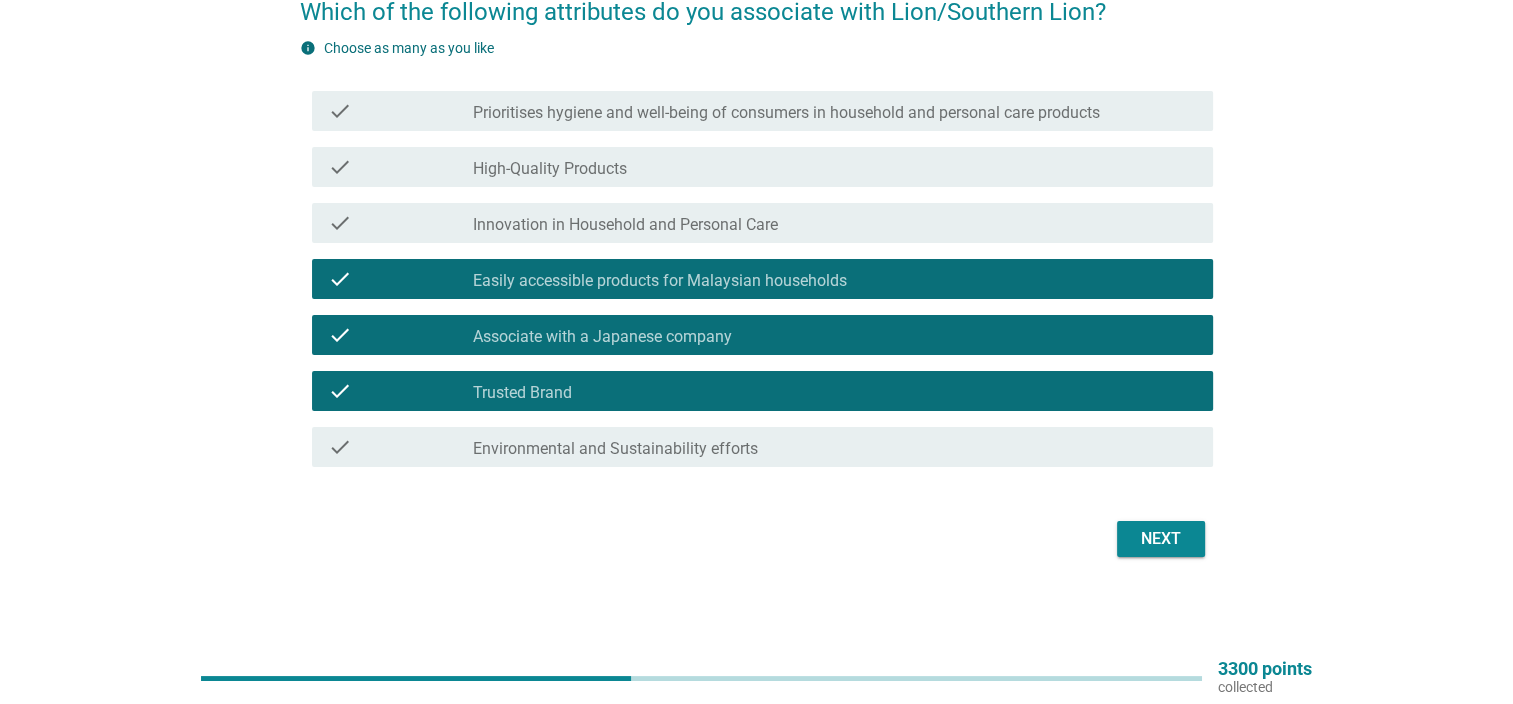click on "Next" at bounding box center [1161, 539] 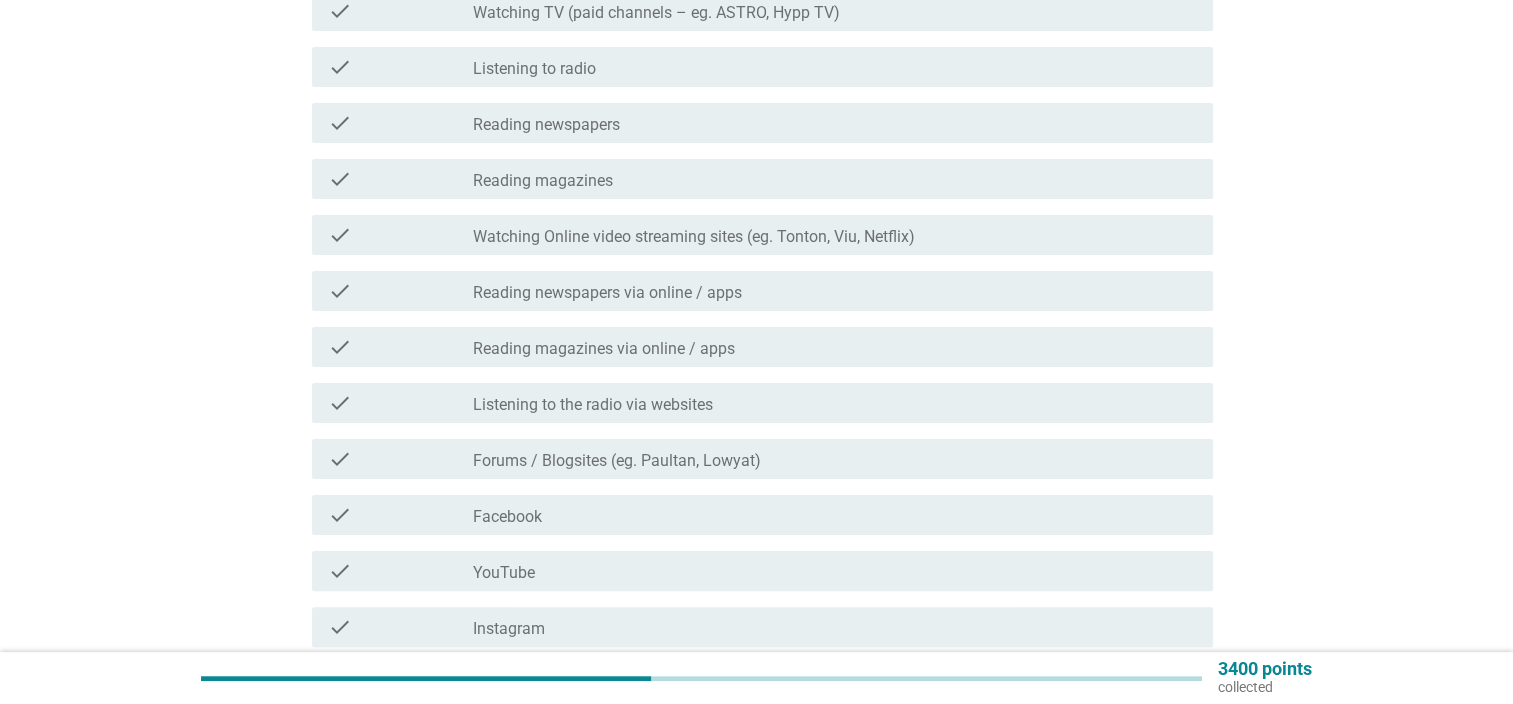 scroll, scrollTop: 500, scrollLeft: 0, axis: vertical 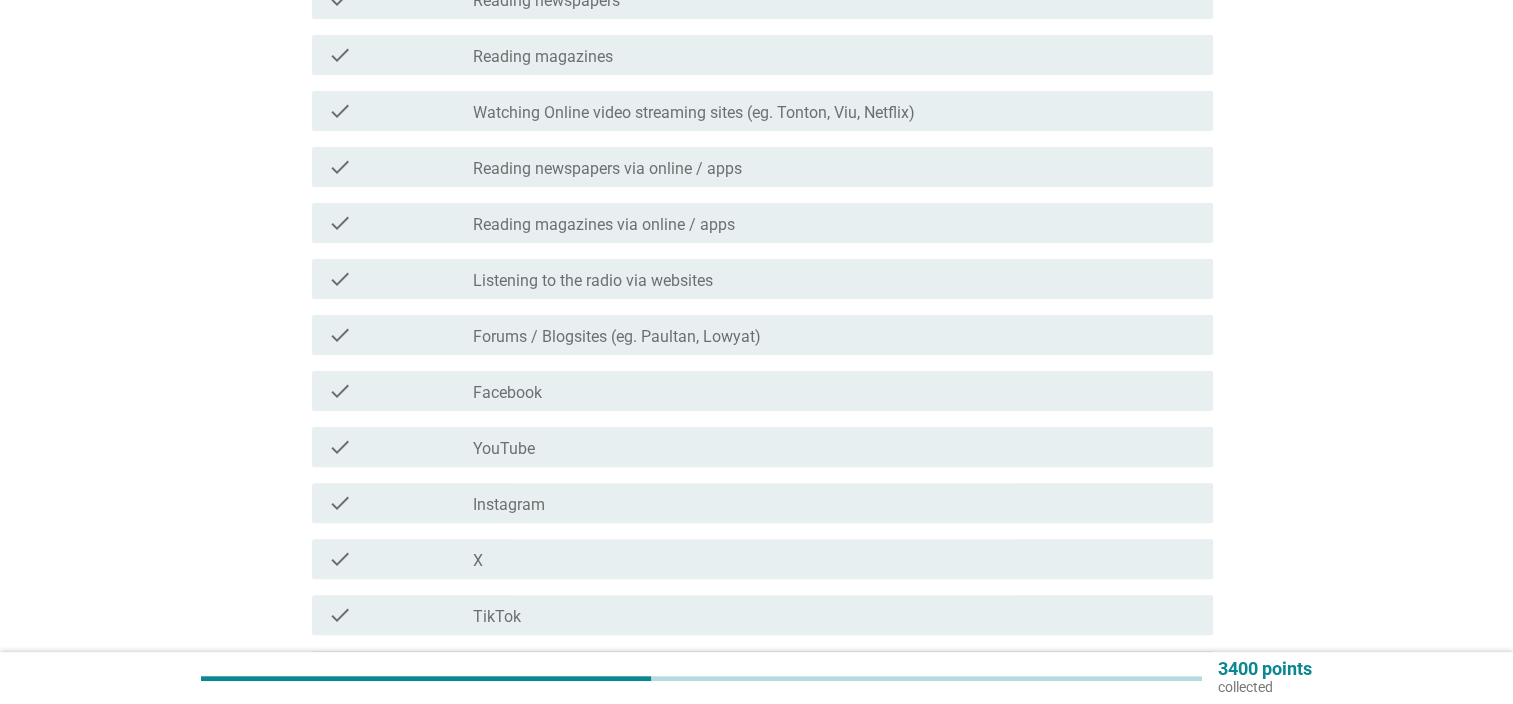 click on "check_box_outline_blank Facebook" at bounding box center [835, 391] 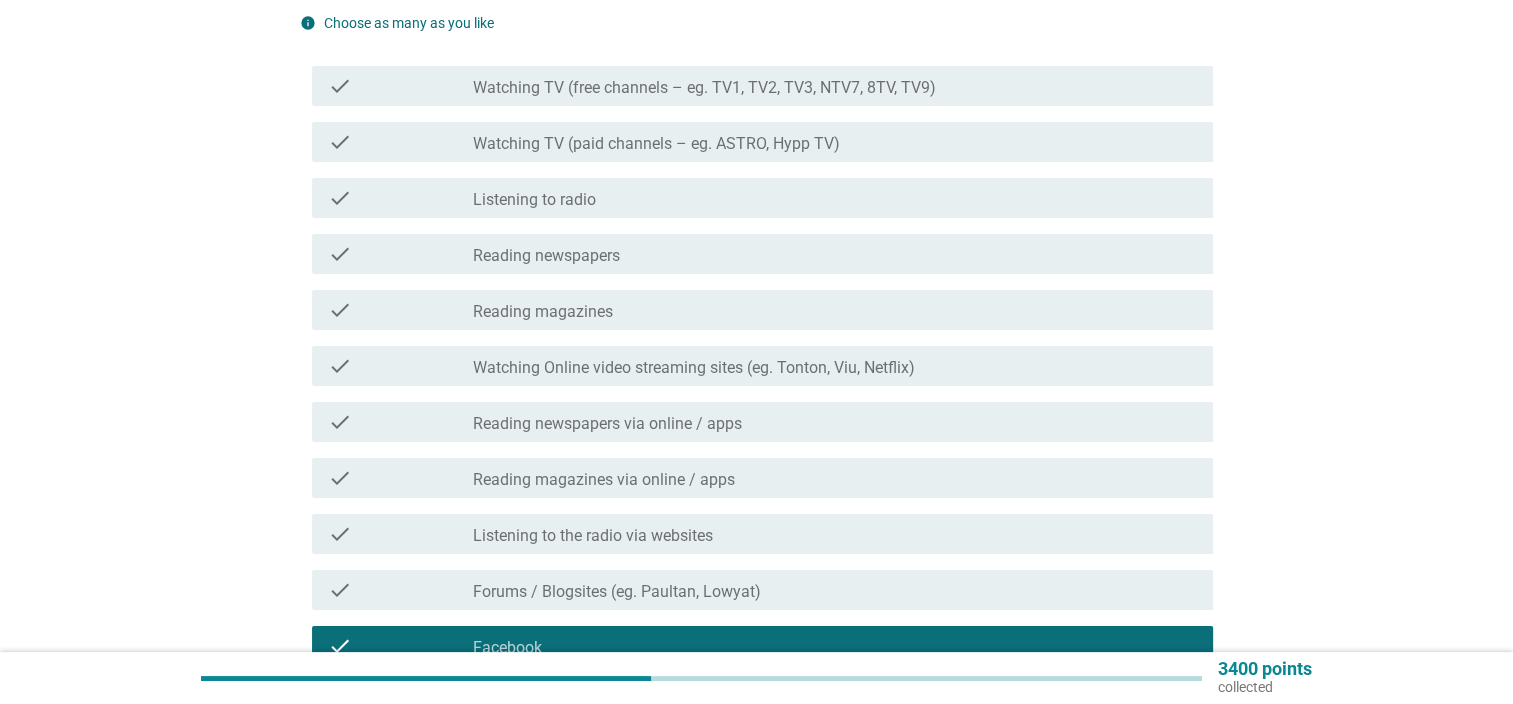 scroll, scrollTop: 200, scrollLeft: 0, axis: vertical 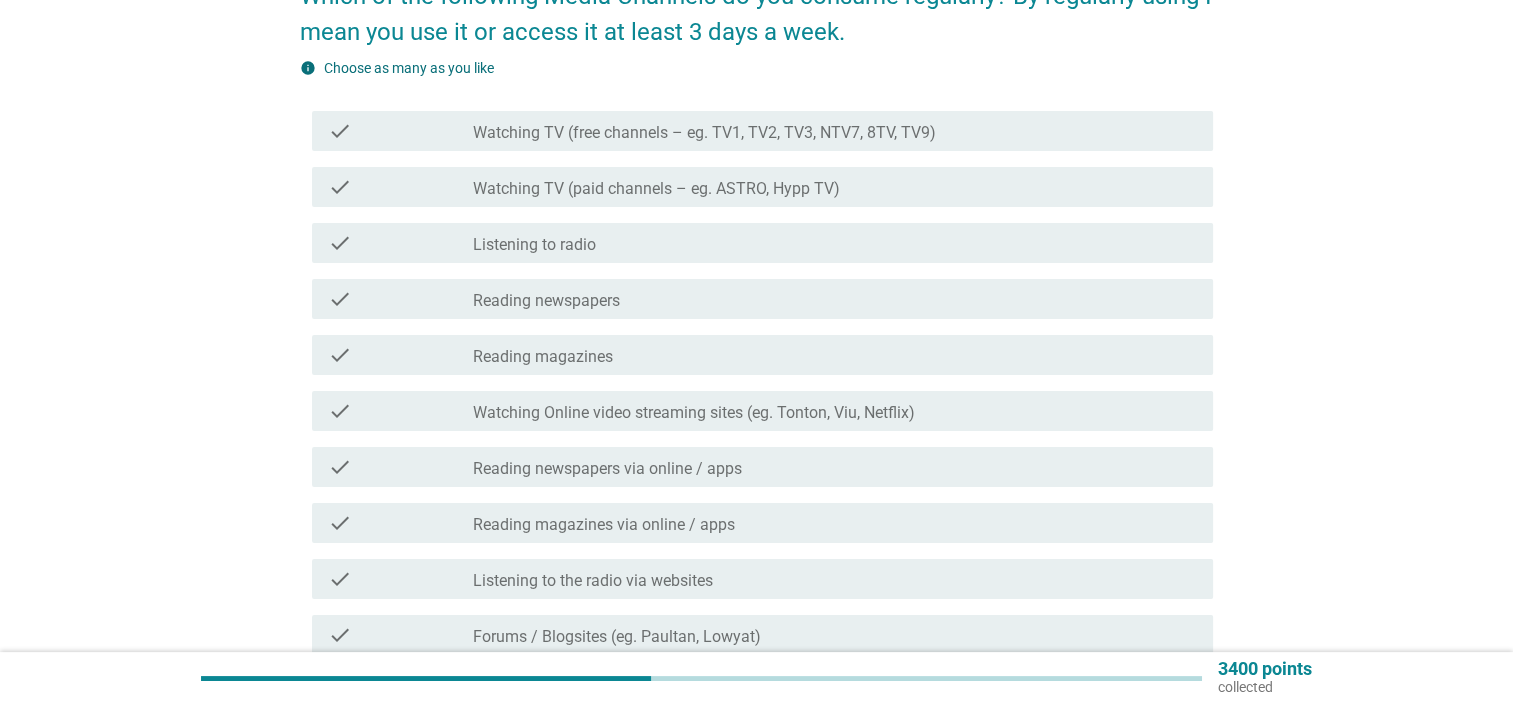 click on "Listening to radio" at bounding box center (534, 245) 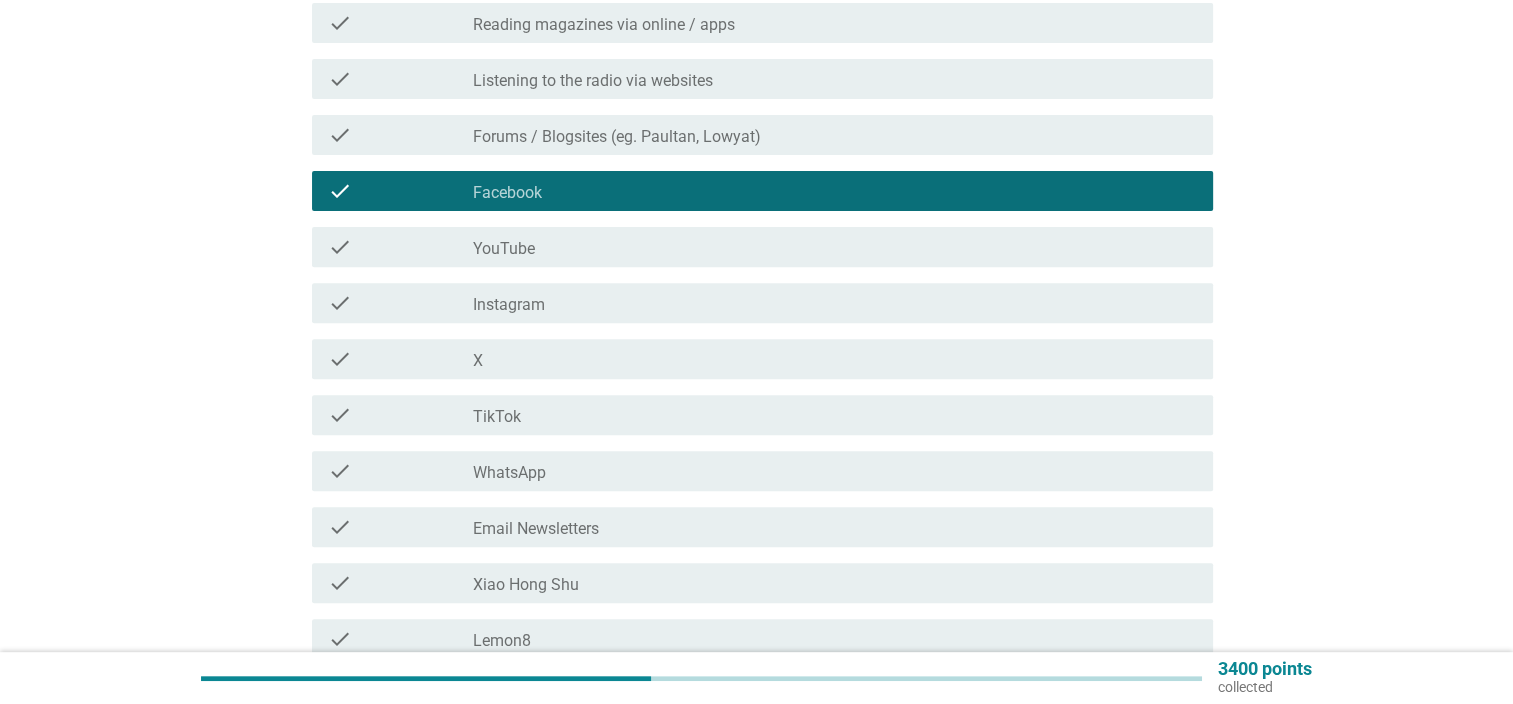 scroll, scrollTop: 892, scrollLeft: 0, axis: vertical 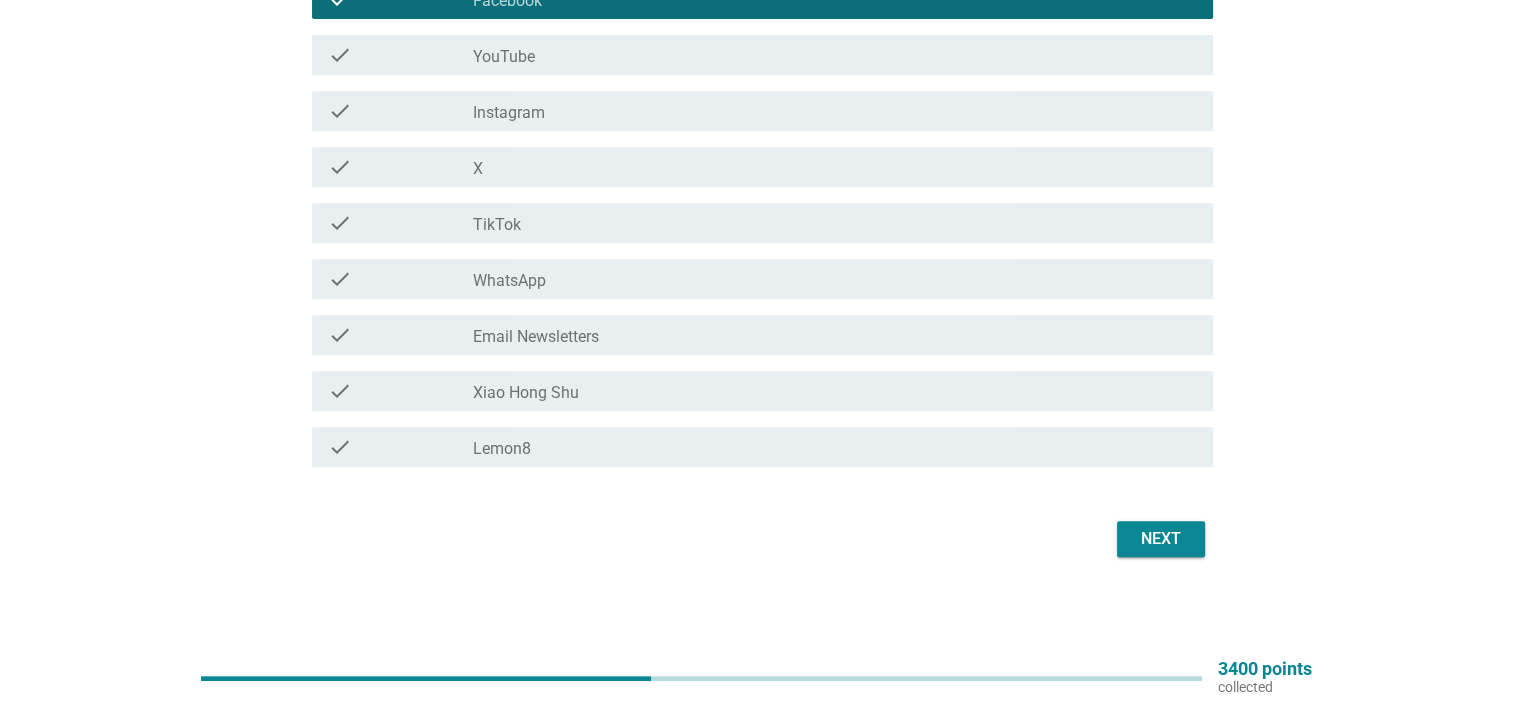 click on "check_box_outline_blank Xiao Hong Shu" at bounding box center [835, 391] 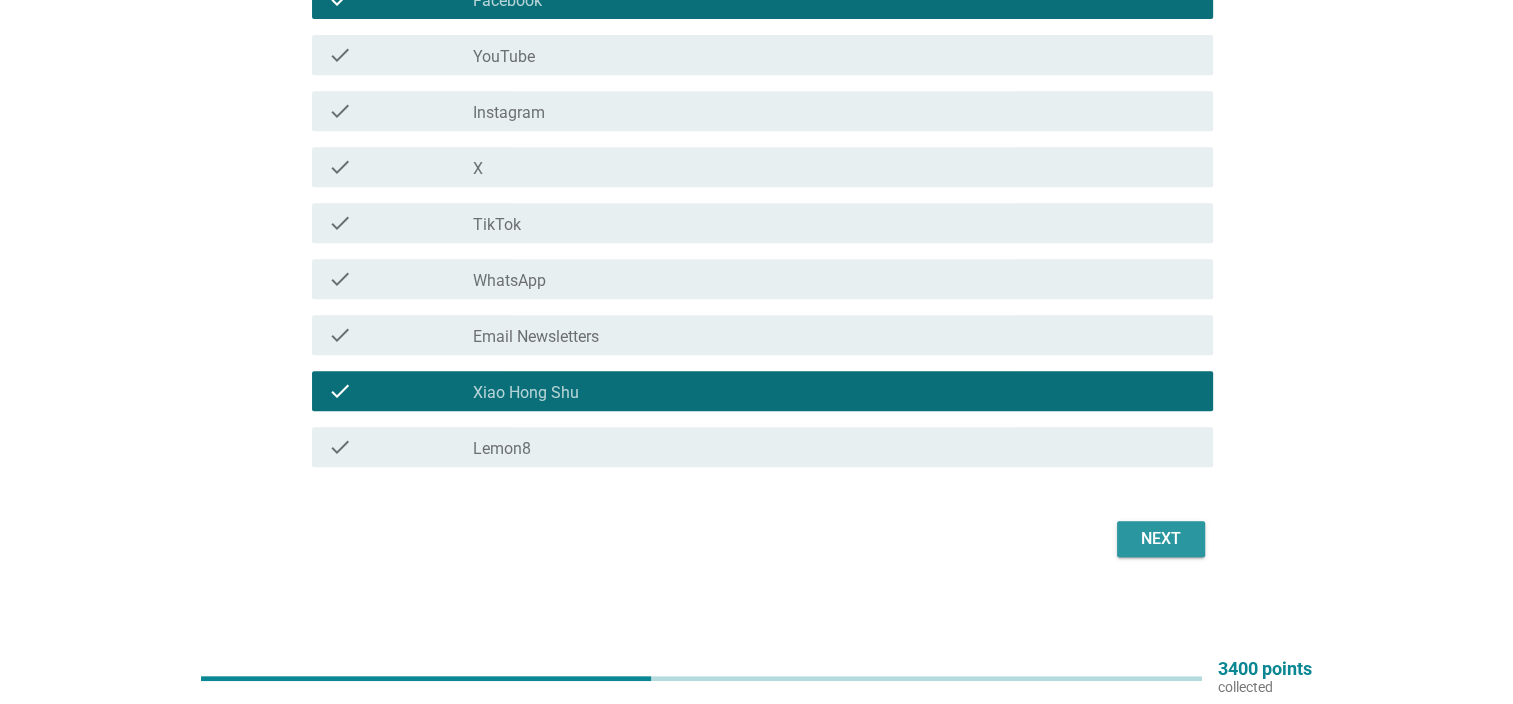 click on "Next" at bounding box center (1161, 539) 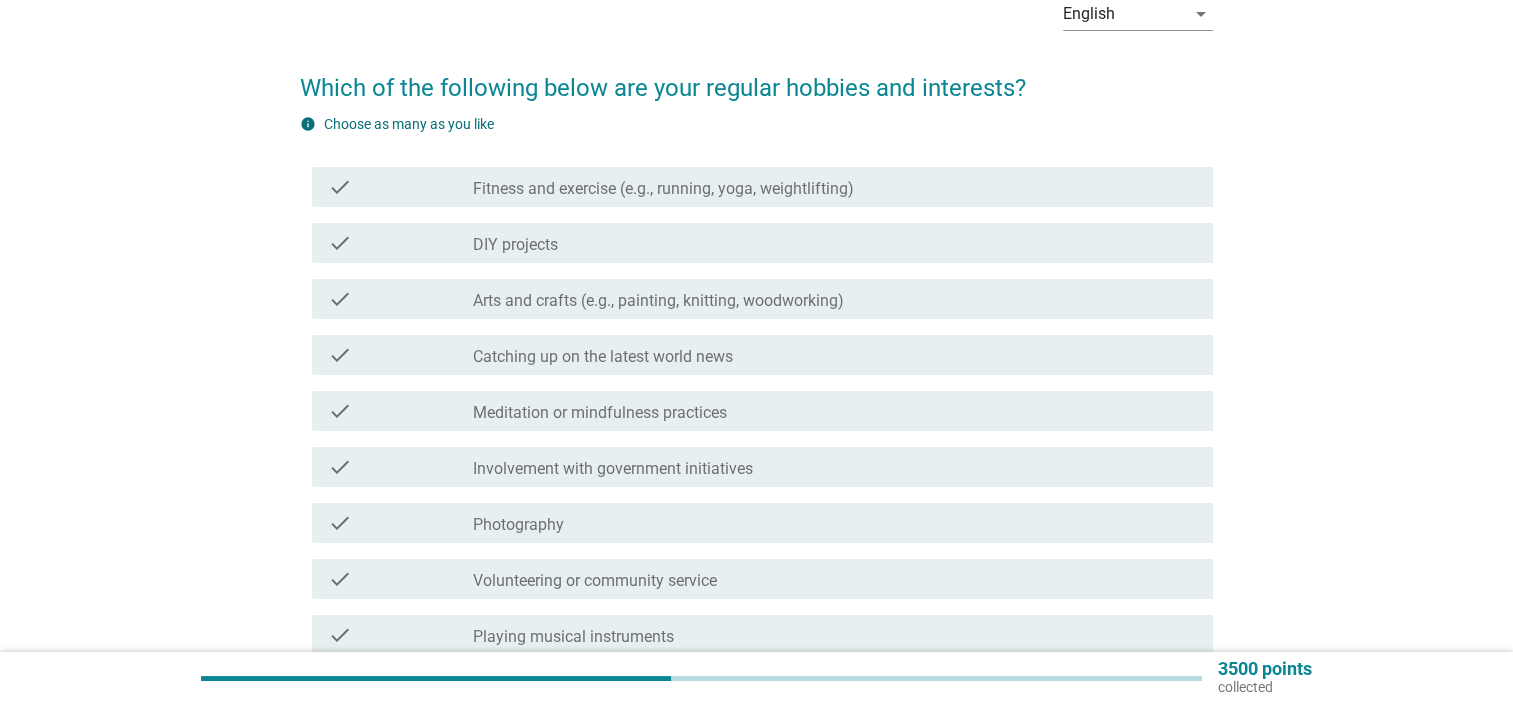 scroll, scrollTop: 0, scrollLeft: 0, axis: both 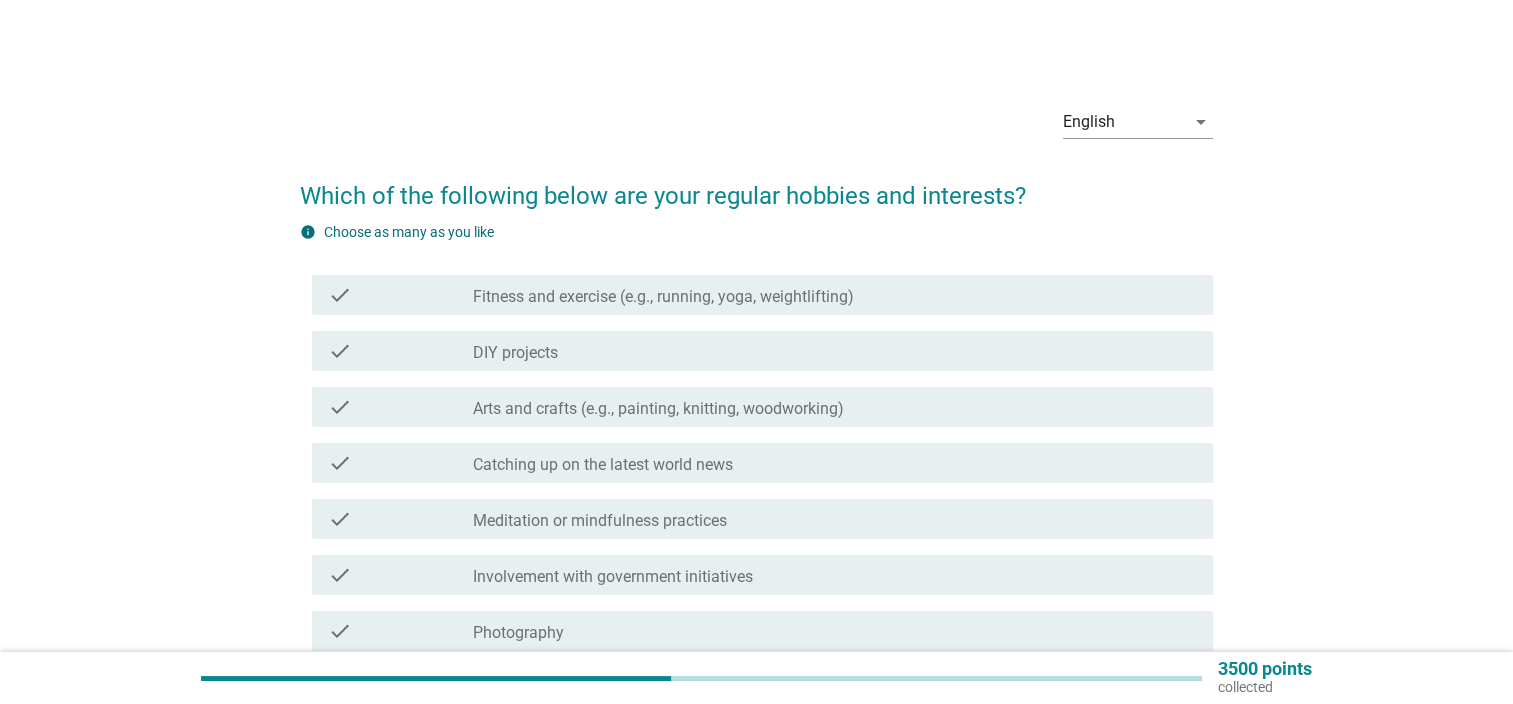 click on "check_box_outline_blank DIY projects" at bounding box center (835, 351) 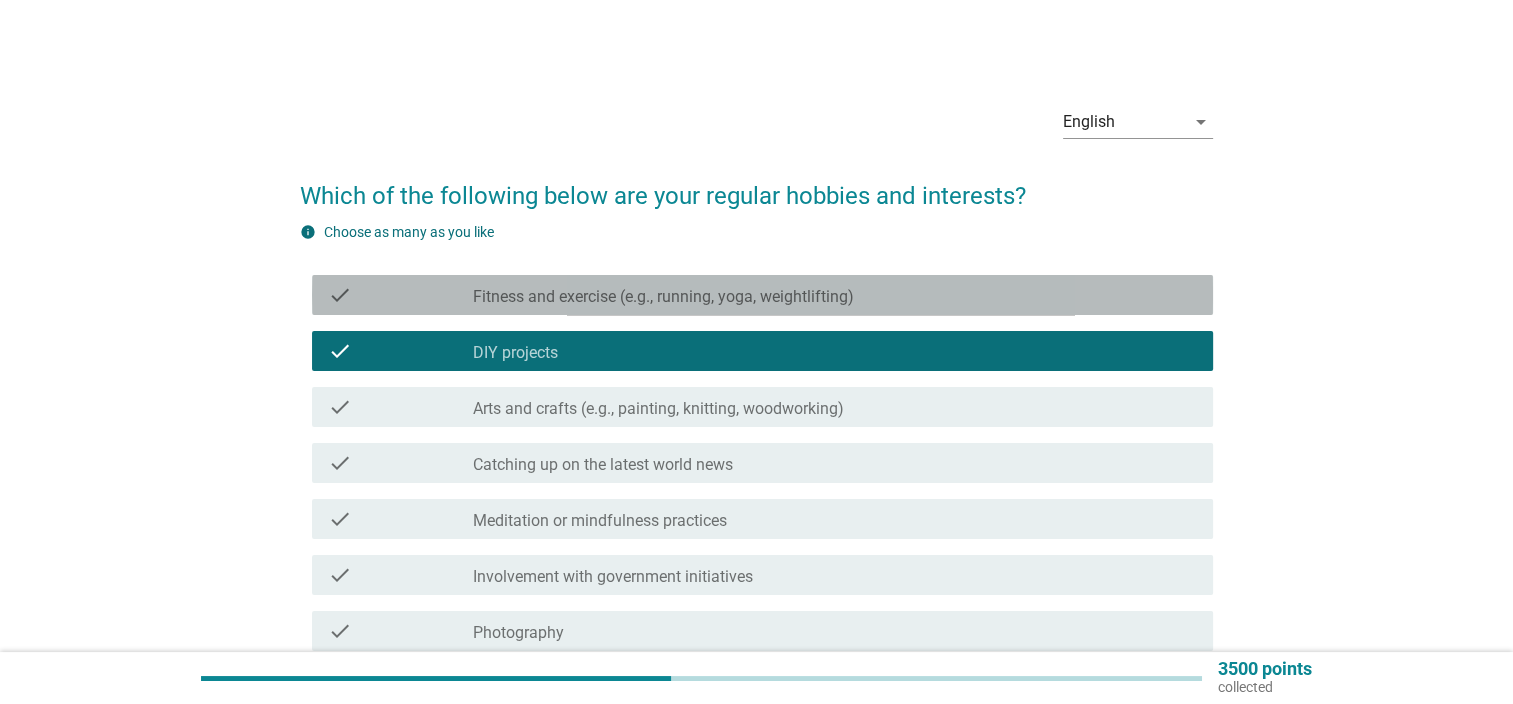click on "check     check_box_outline_blank Fitness and exercise (e.g., running, yoga, weightlifting)" at bounding box center (762, 295) 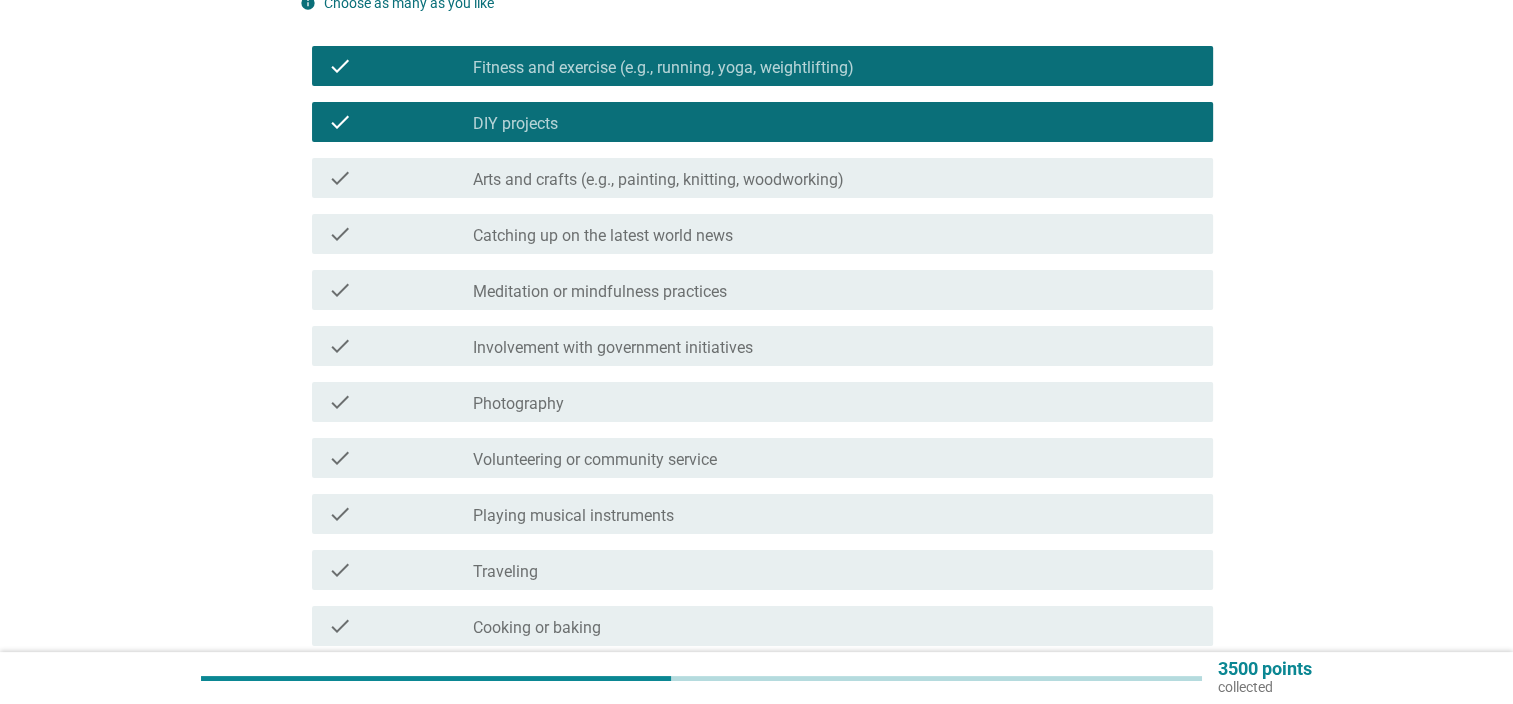 scroll, scrollTop: 300, scrollLeft: 0, axis: vertical 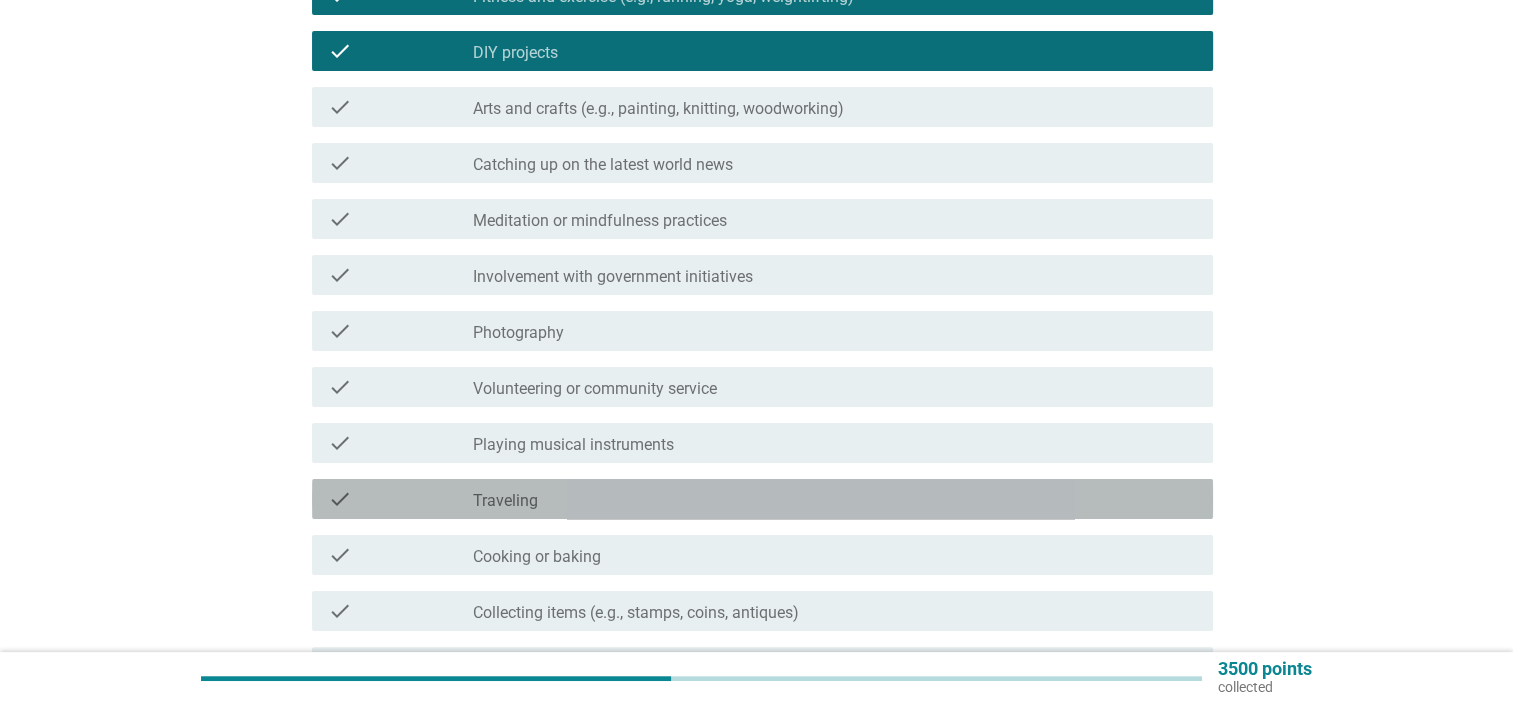 click on "check_box_outline_blank Traveling" at bounding box center [835, 499] 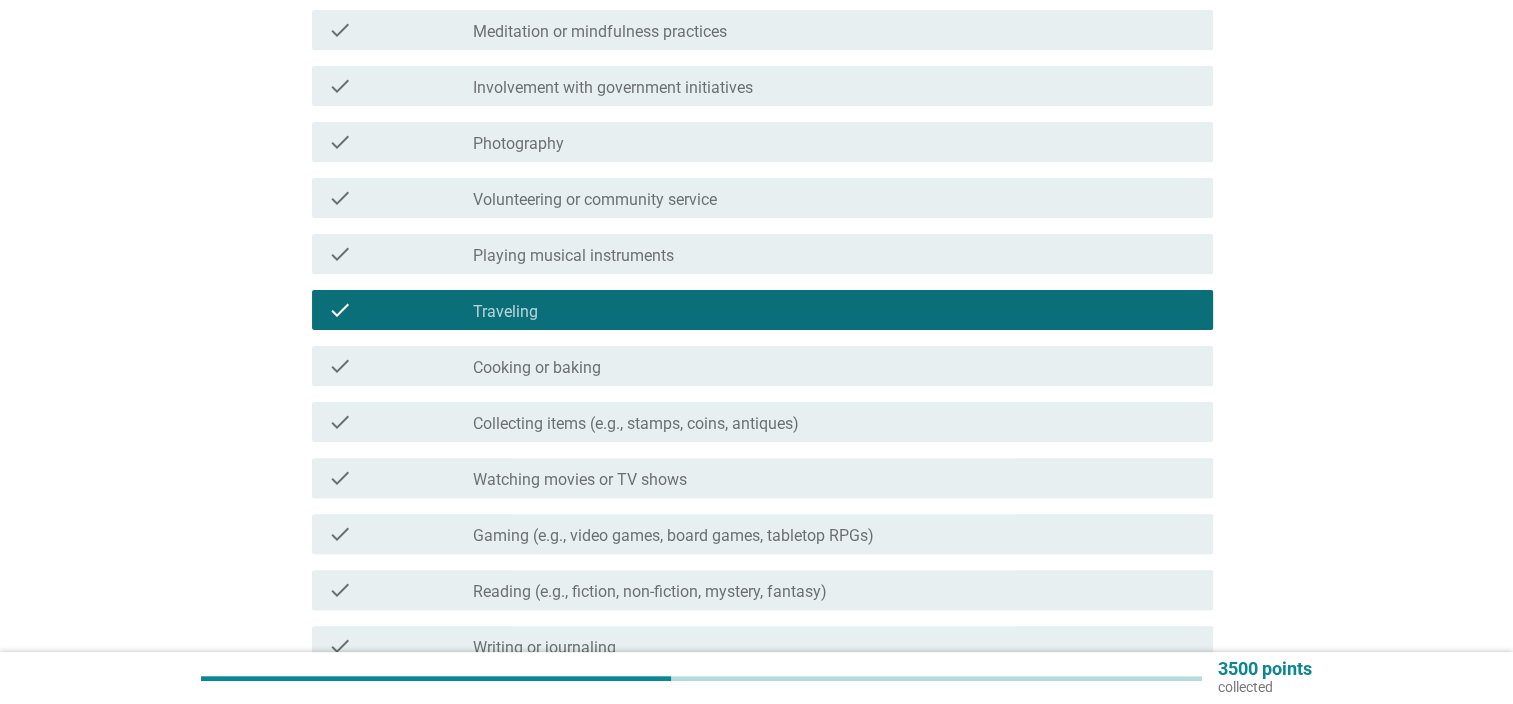 scroll, scrollTop: 500, scrollLeft: 0, axis: vertical 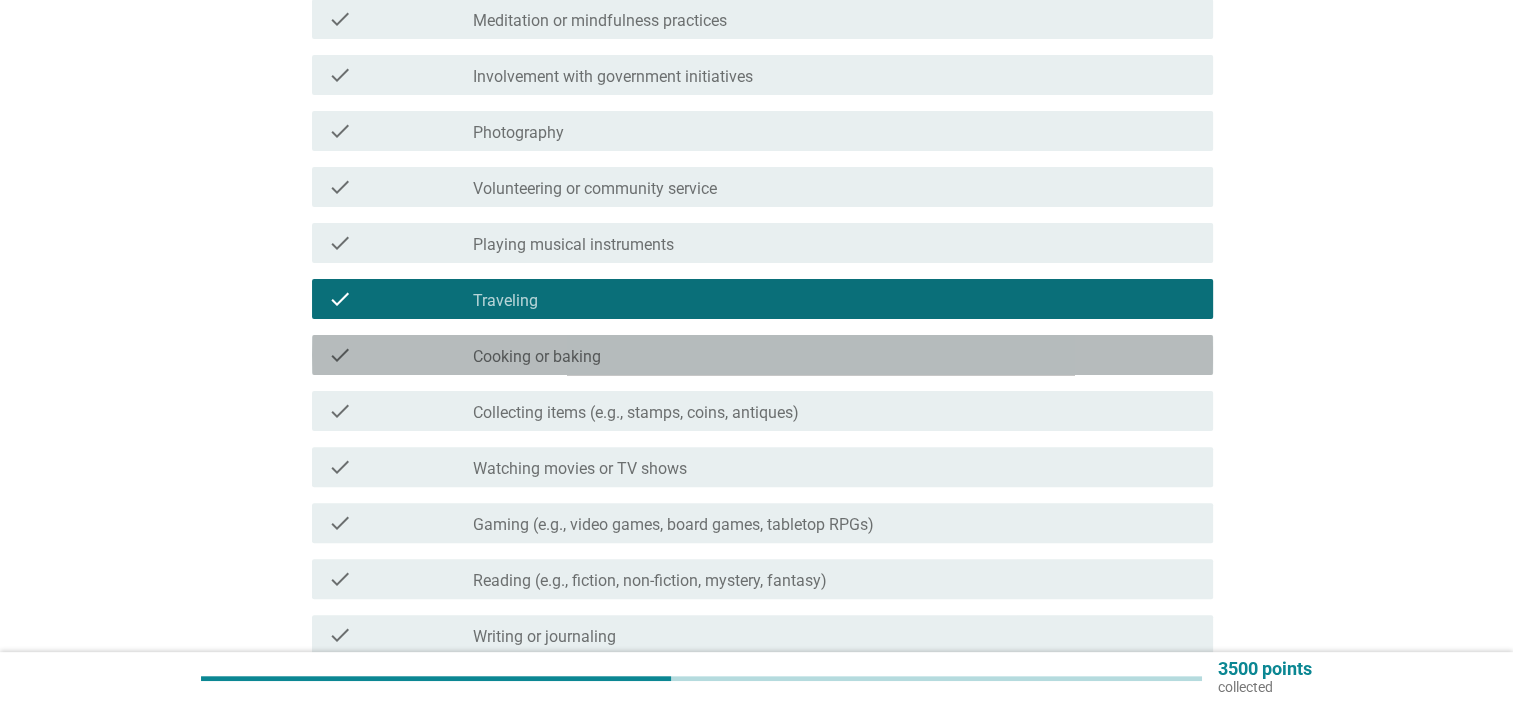 click on "check     check_box_outline_blank Cooking or baking" at bounding box center [762, 355] 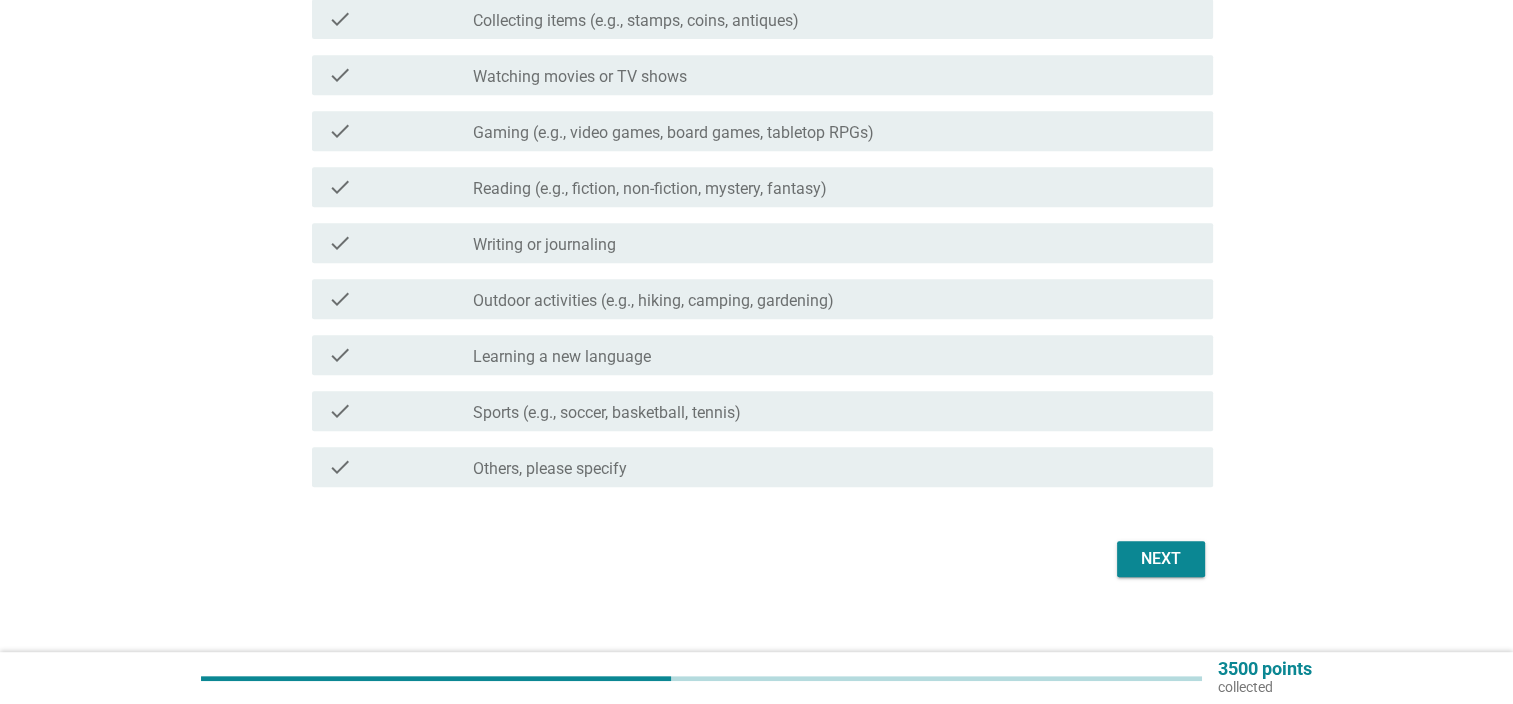 scroll, scrollTop: 912, scrollLeft: 0, axis: vertical 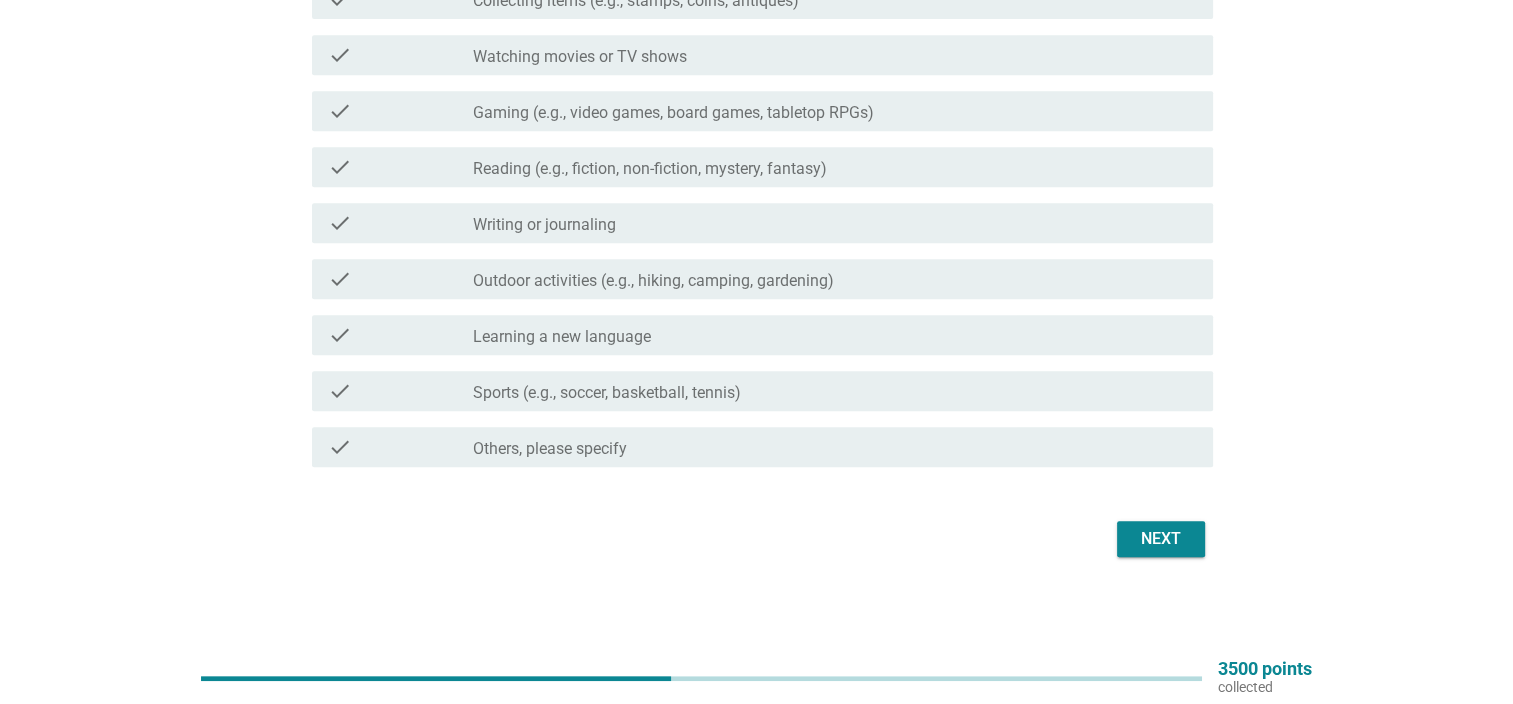 click on "check_box_outline_blank Learning a new language" at bounding box center (835, 335) 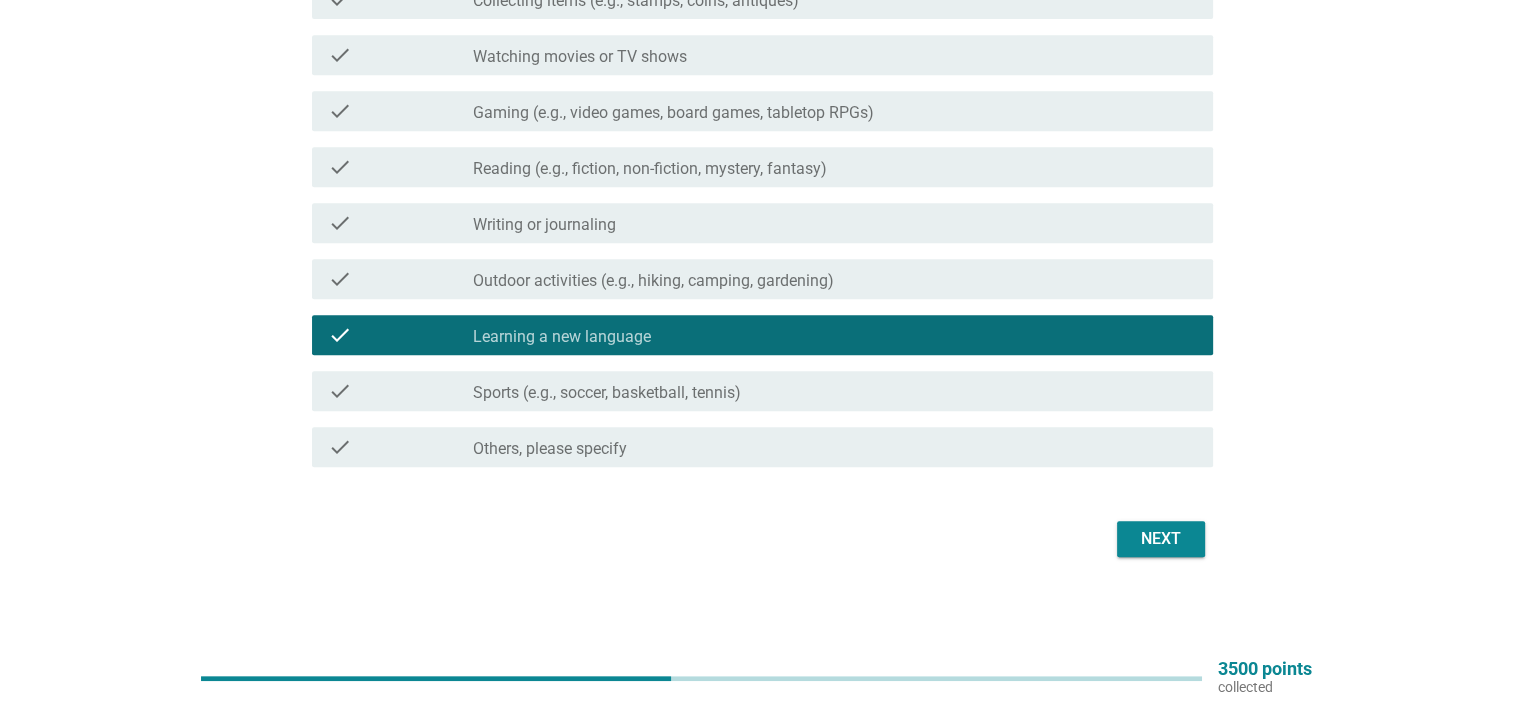 click on "Next" at bounding box center (1161, 539) 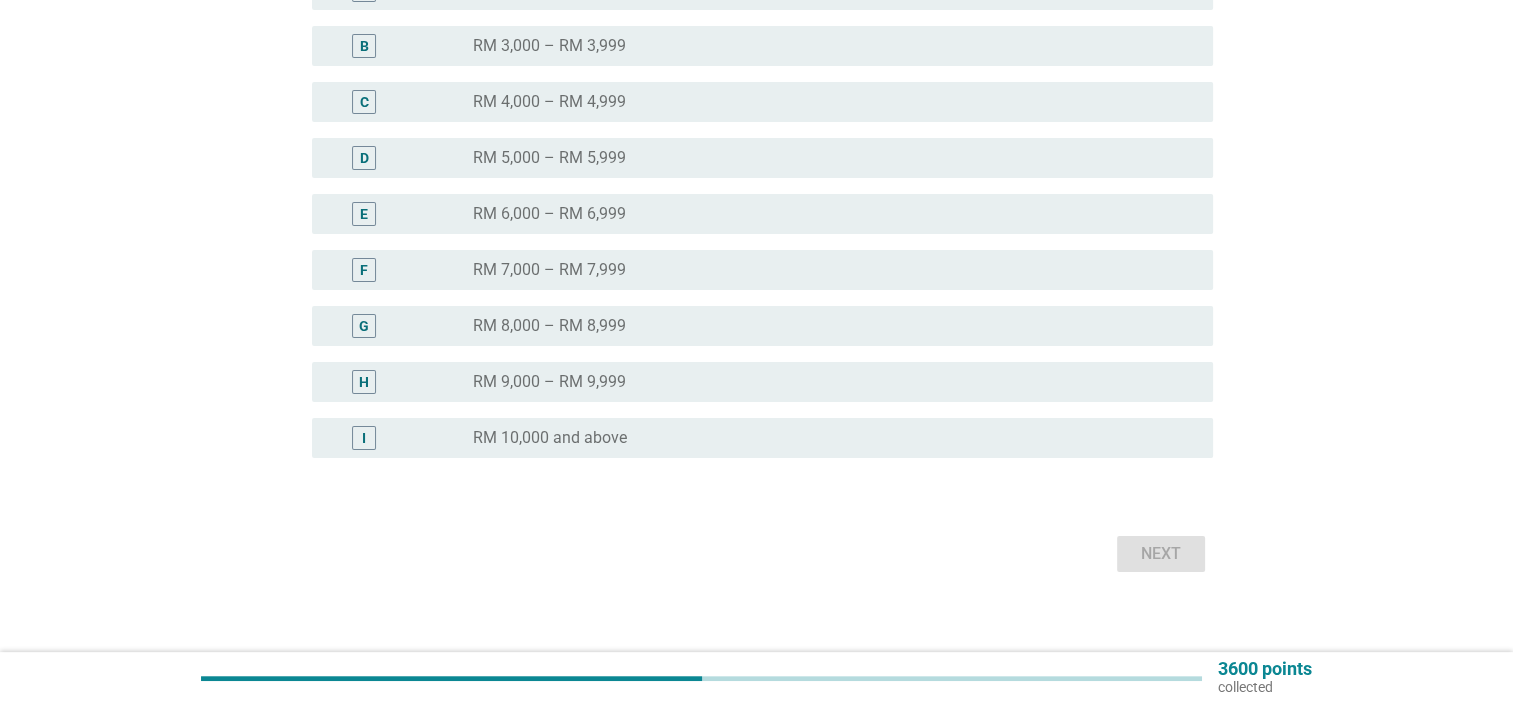scroll, scrollTop: 364, scrollLeft: 0, axis: vertical 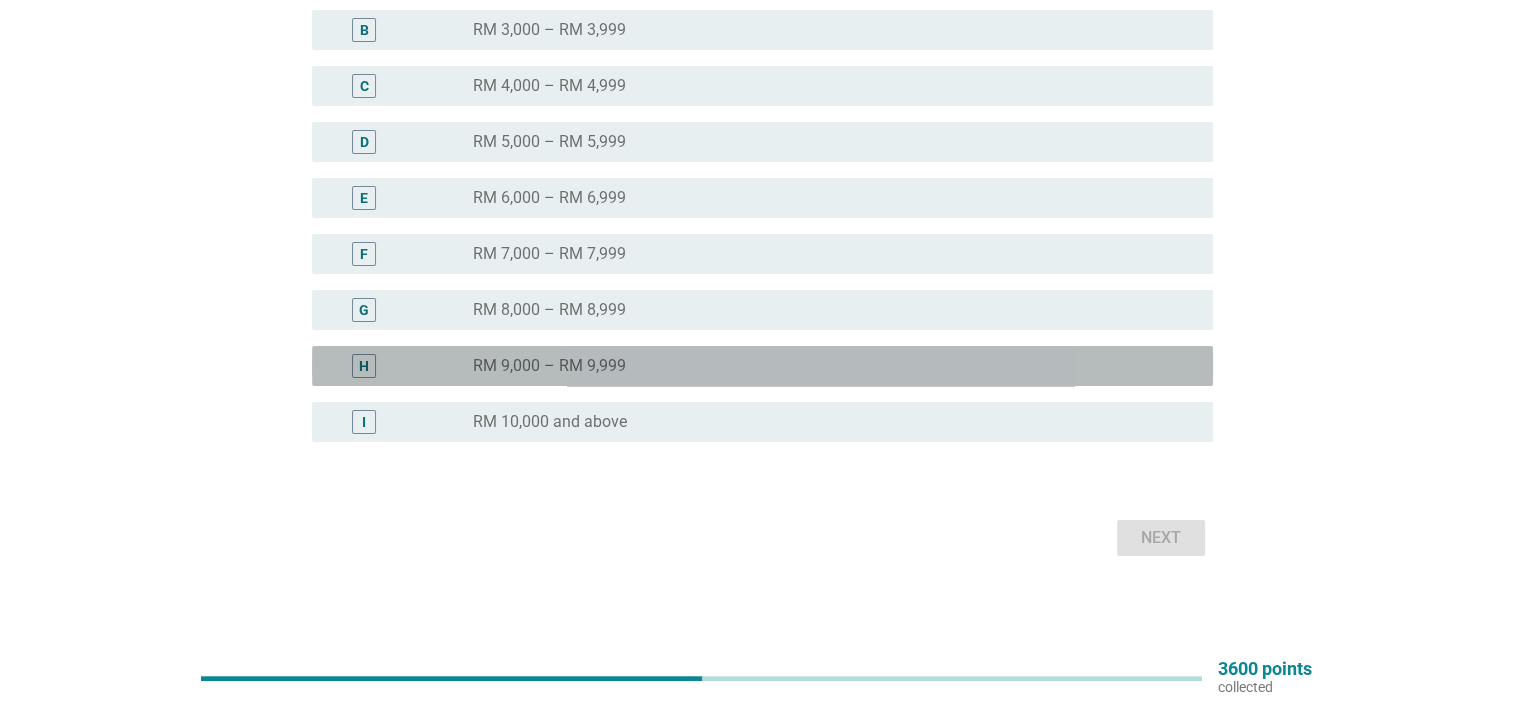 click on "radio_button_unchecked RM 9,000 – RM 9,999" at bounding box center (827, 366) 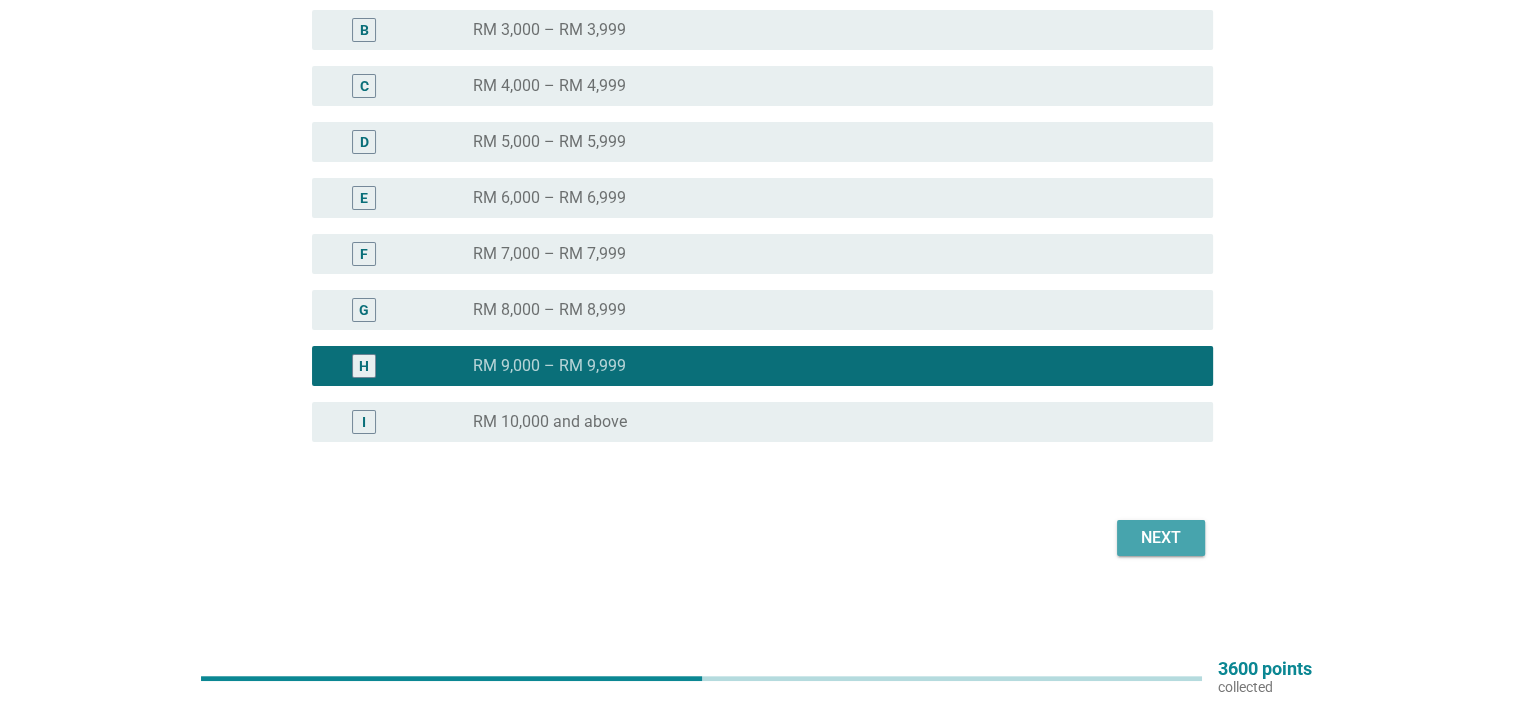 click on "Next" at bounding box center (1161, 538) 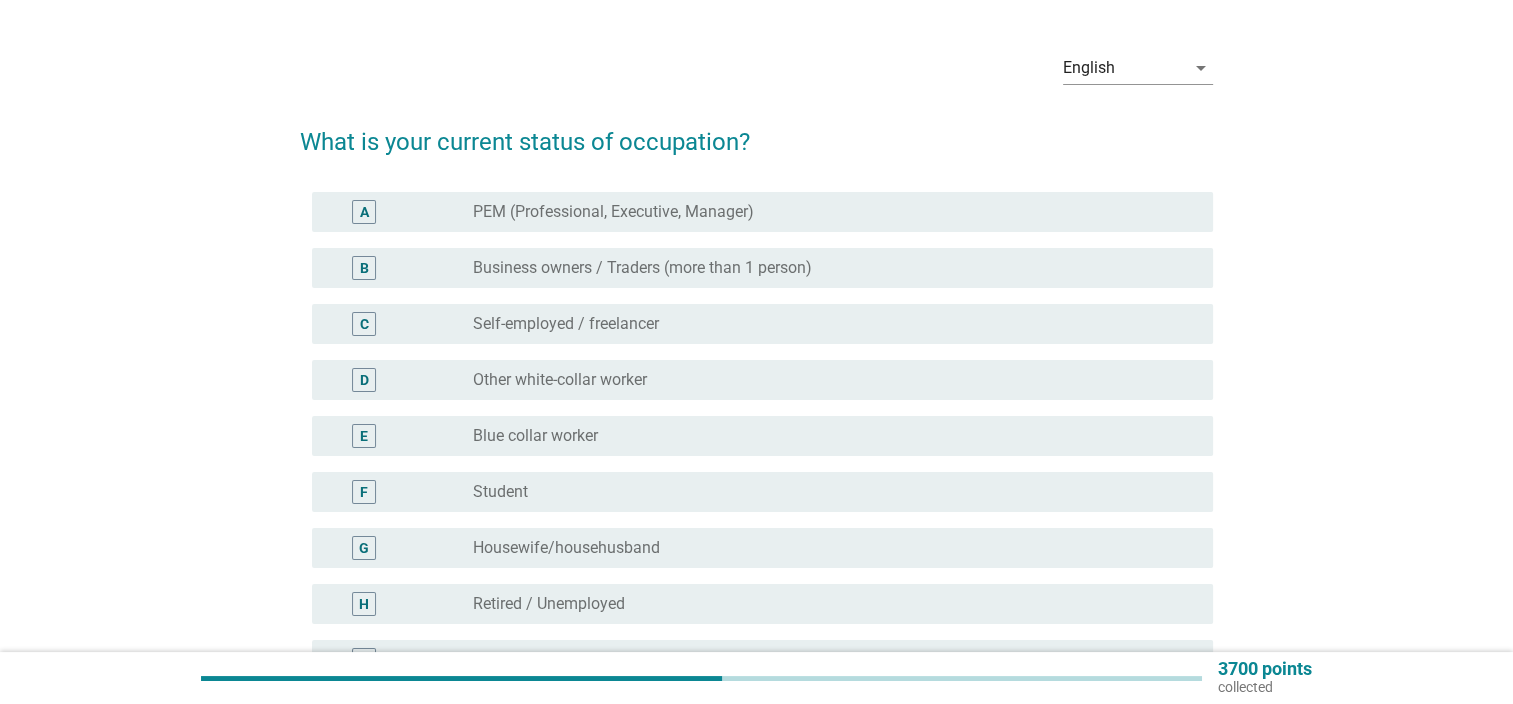 scroll, scrollTop: 100, scrollLeft: 0, axis: vertical 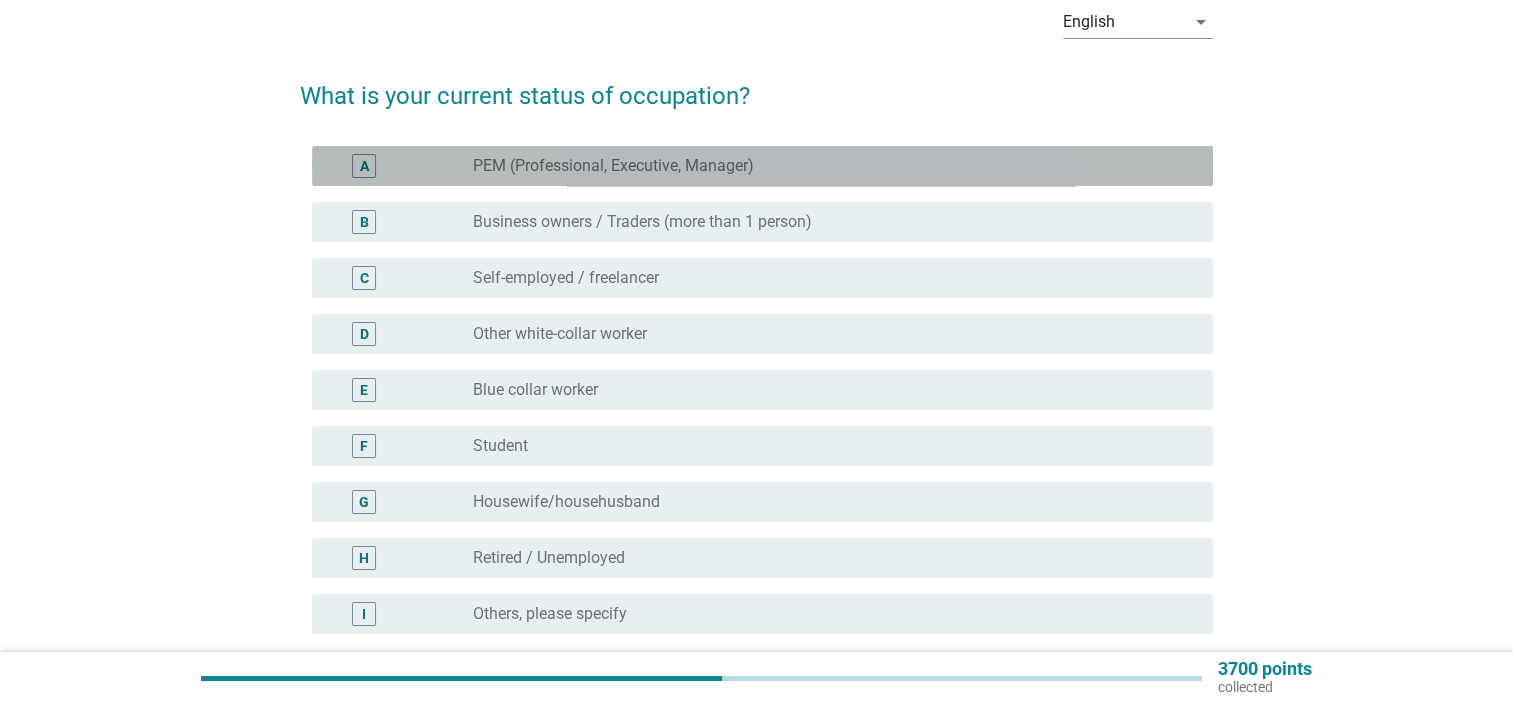 click on "radio_button_unchecked PEM (Professional, Executive, Manager)" at bounding box center (827, 166) 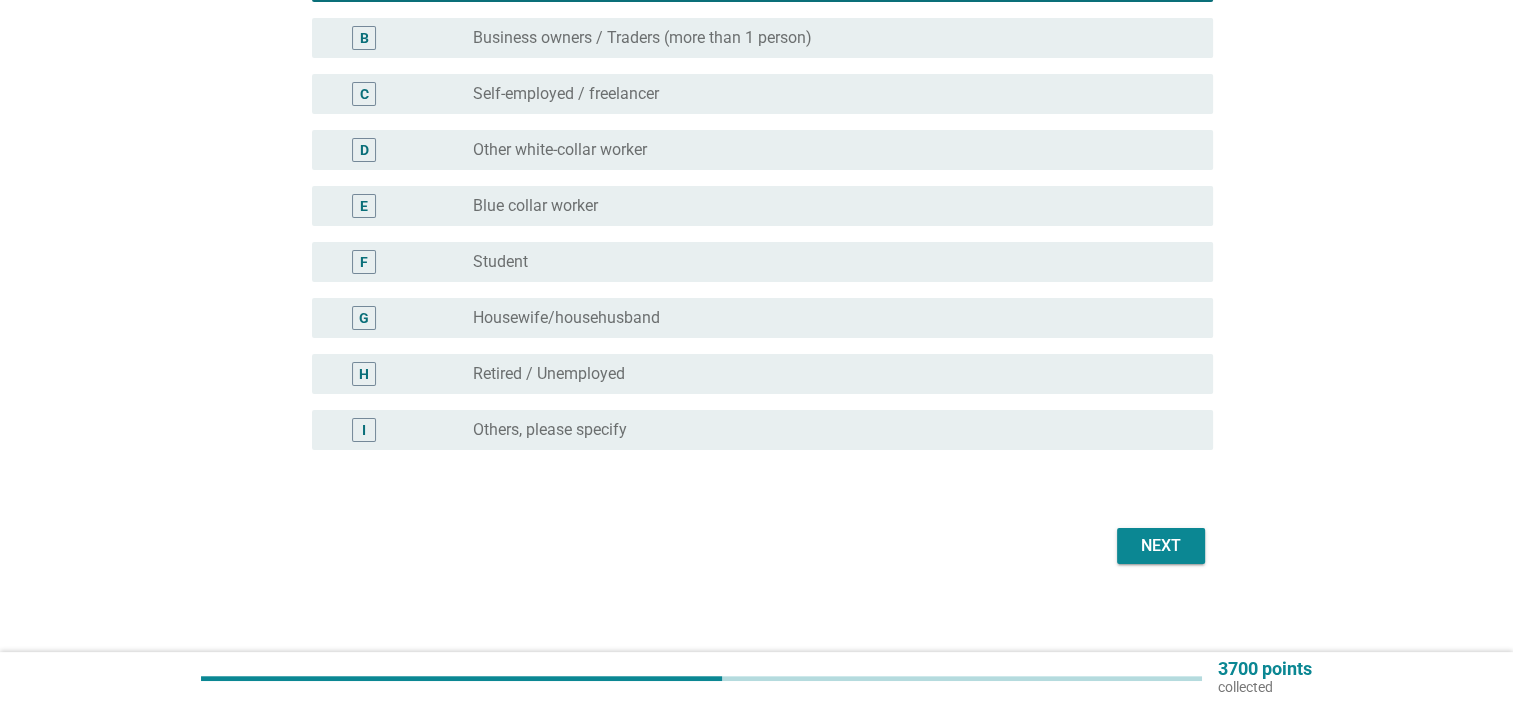 scroll, scrollTop: 292, scrollLeft: 0, axis: vertical 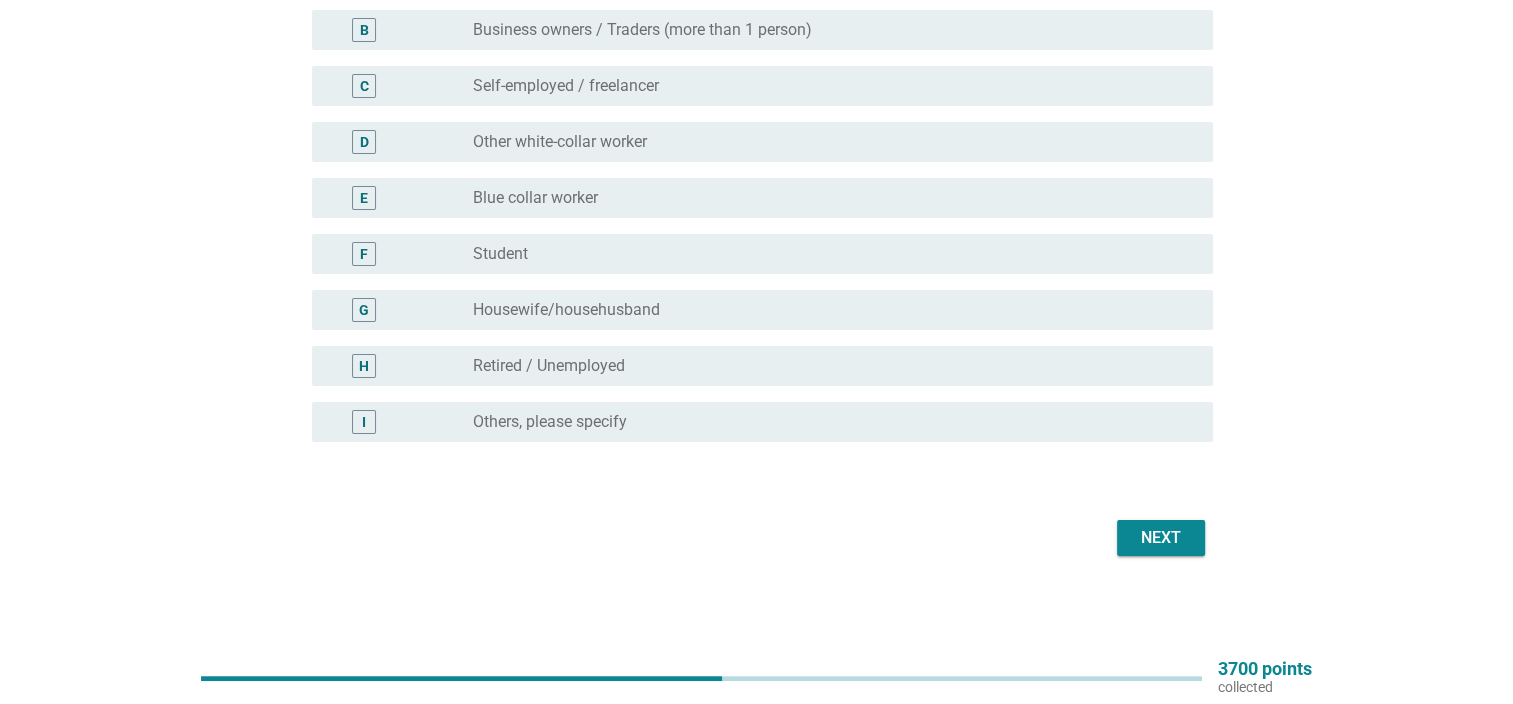 click on "Next" at bounding box center (1161, 538) 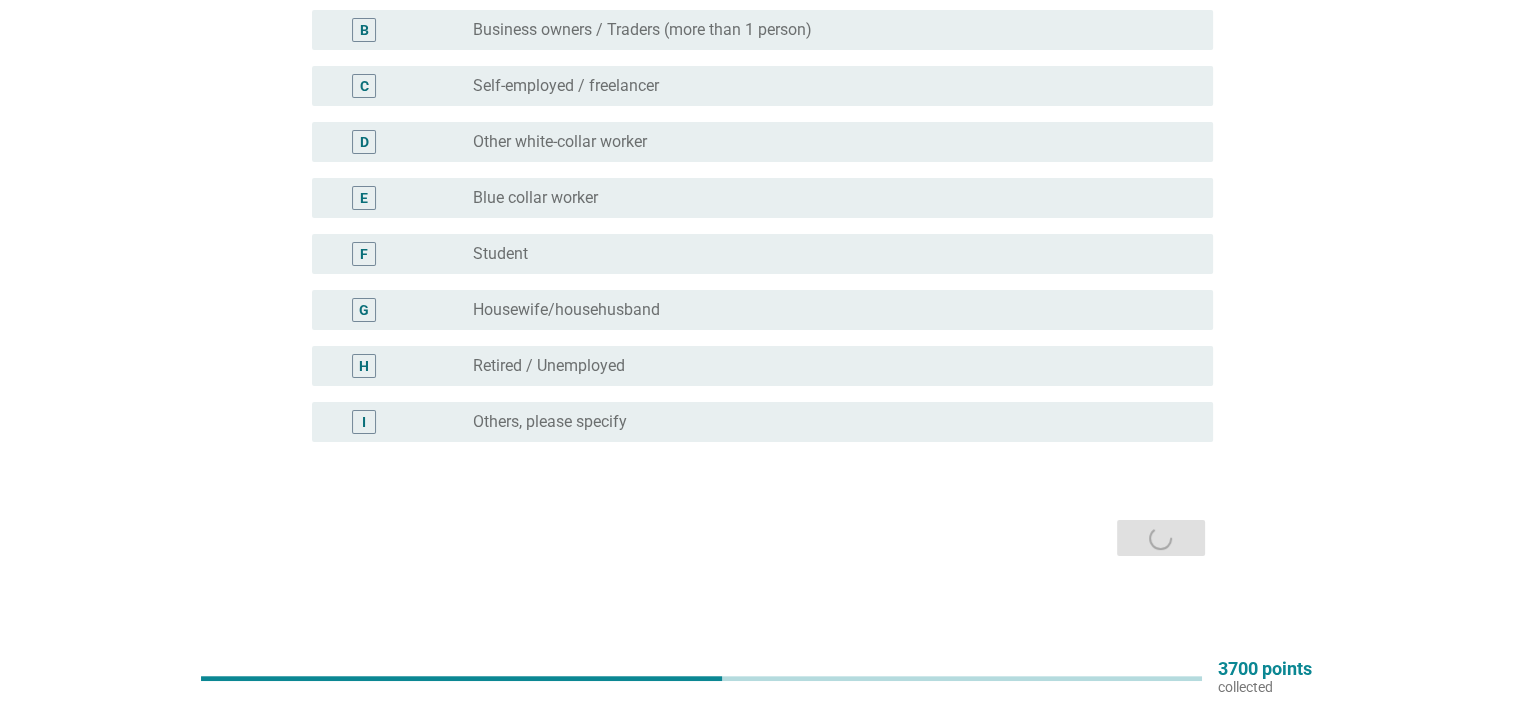 scroll, scrollTop: 0, scrollLeft: 0, axis: both 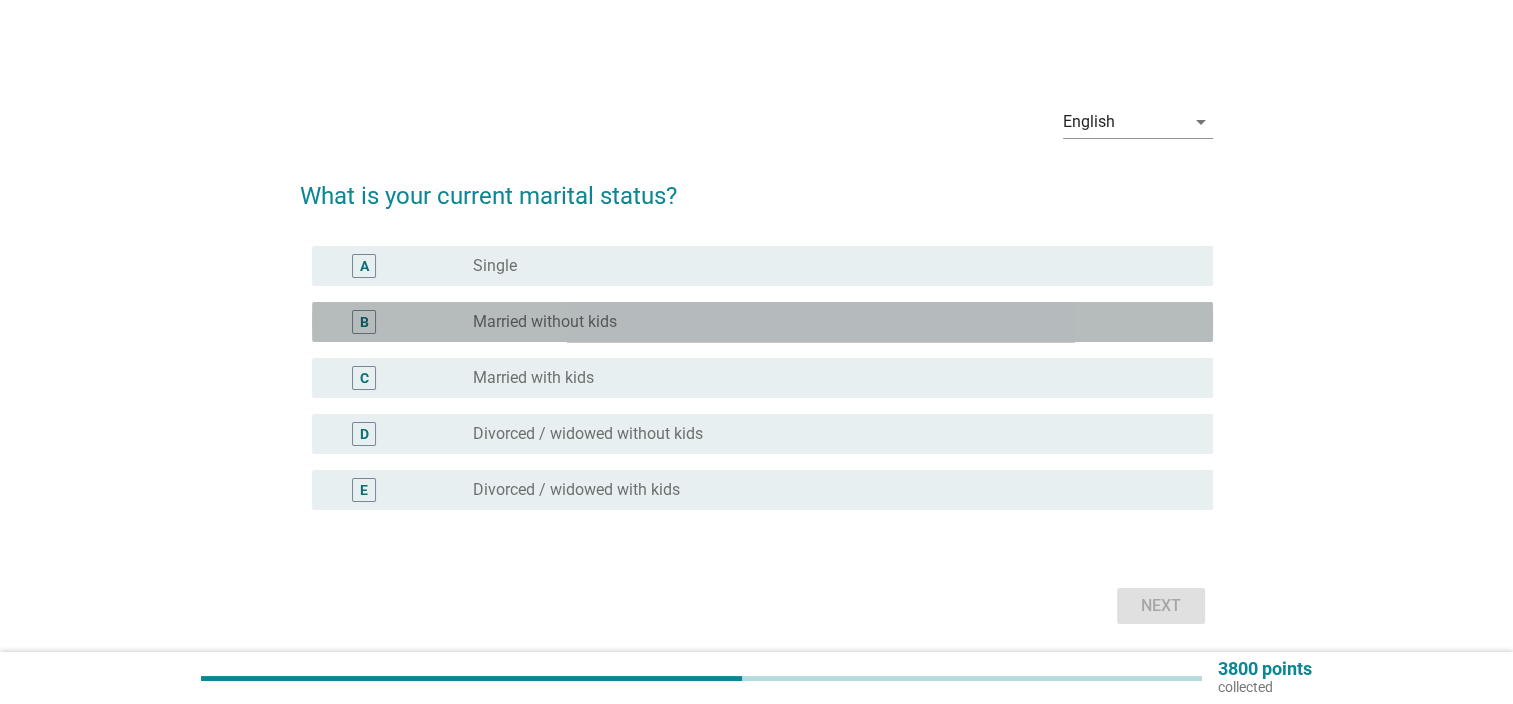 click on "radio_button_unchecked Married without kids" at bounding box center (827, 322) 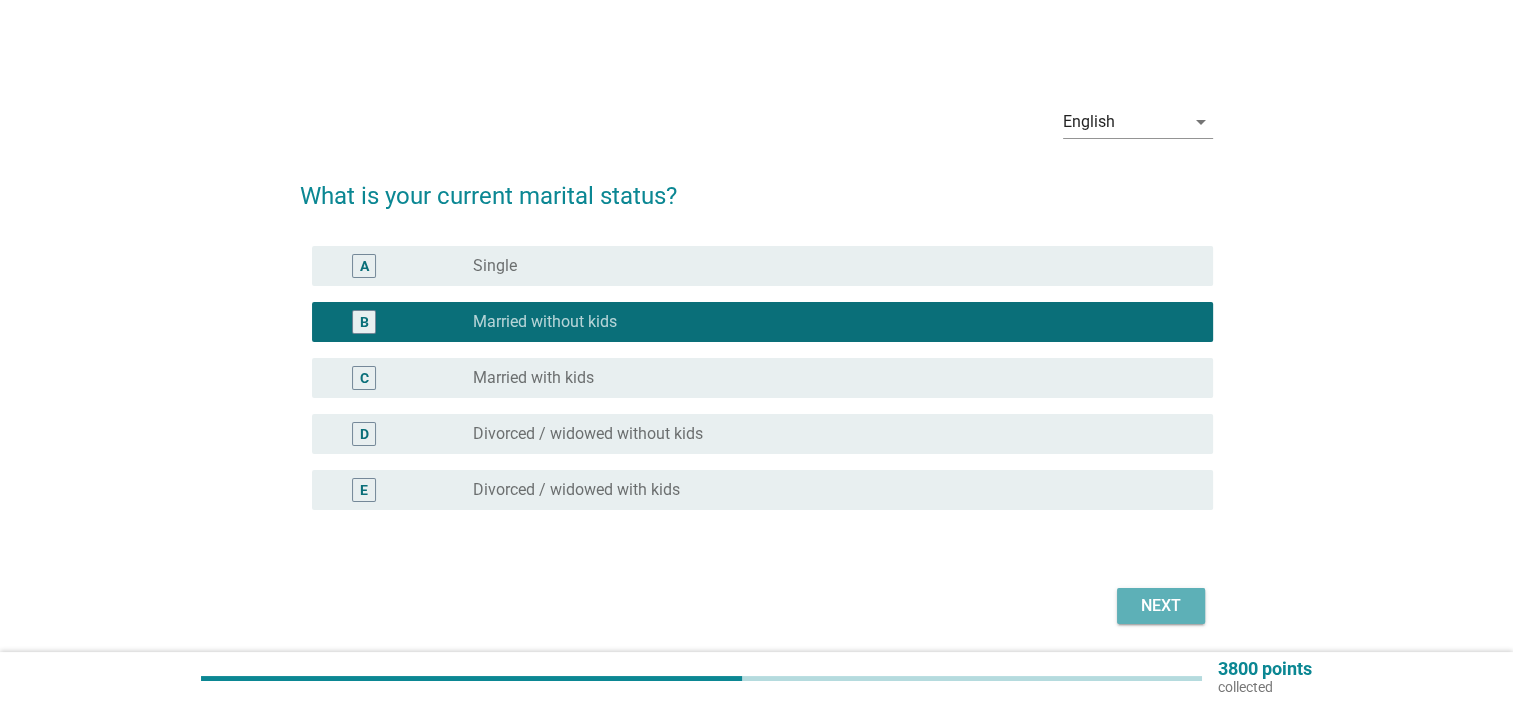 click on "Next" at bounding box center [1161, 606] 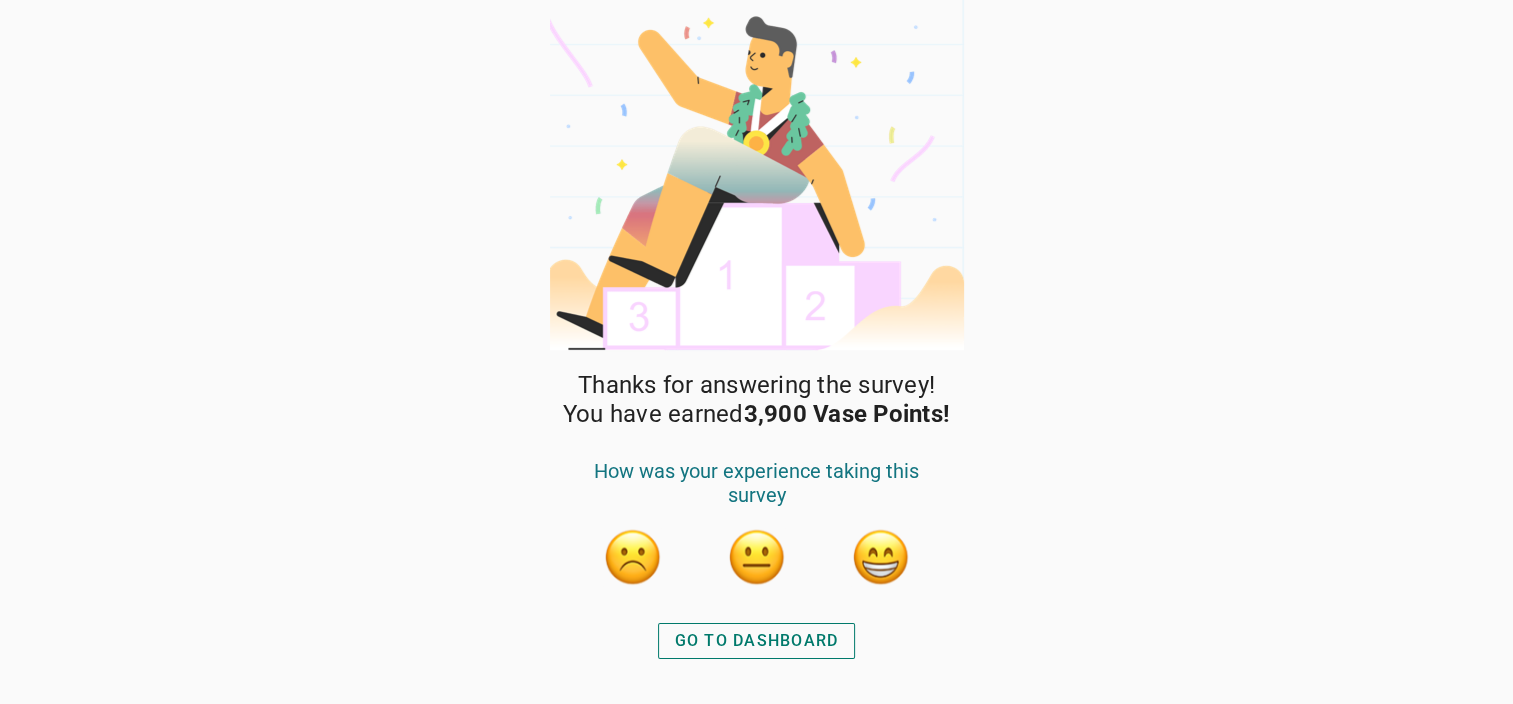 click on "GO TO DASHBOARD" at bounding box center (757, 641) 